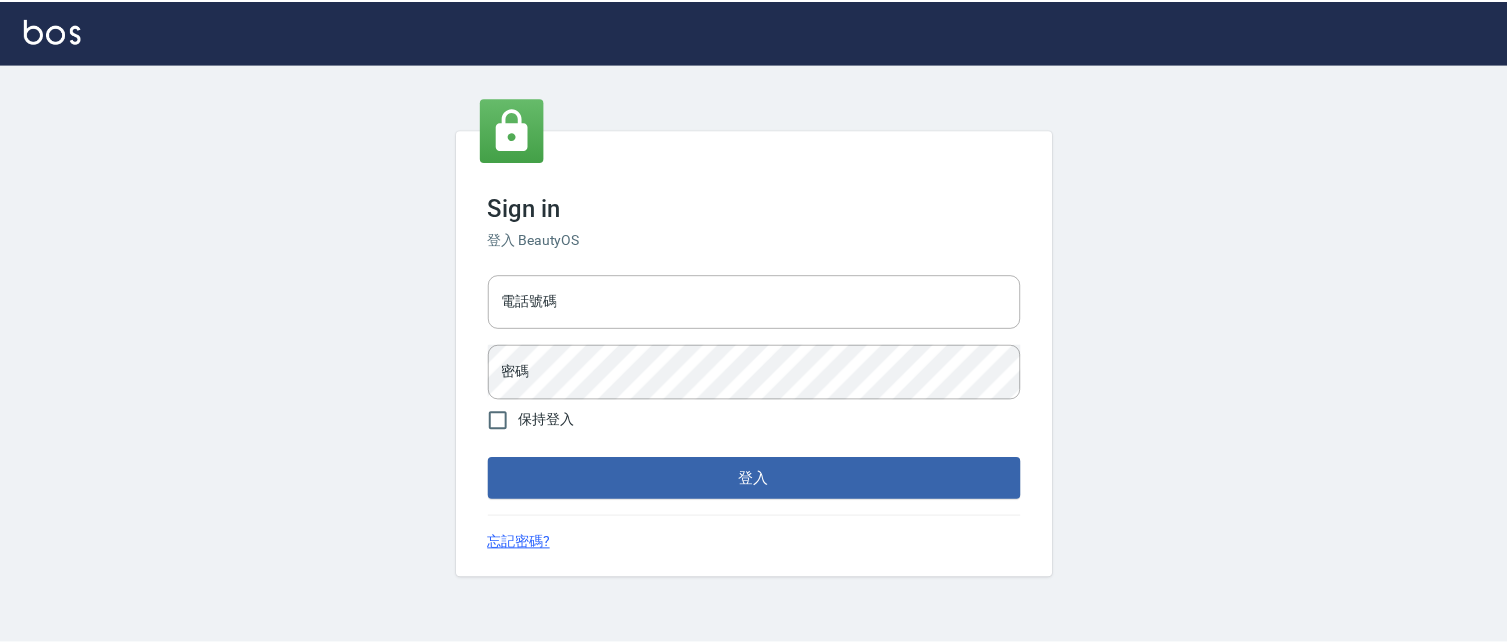 scroll, scrollTop: 0, scrollLeft: 0, axis: both 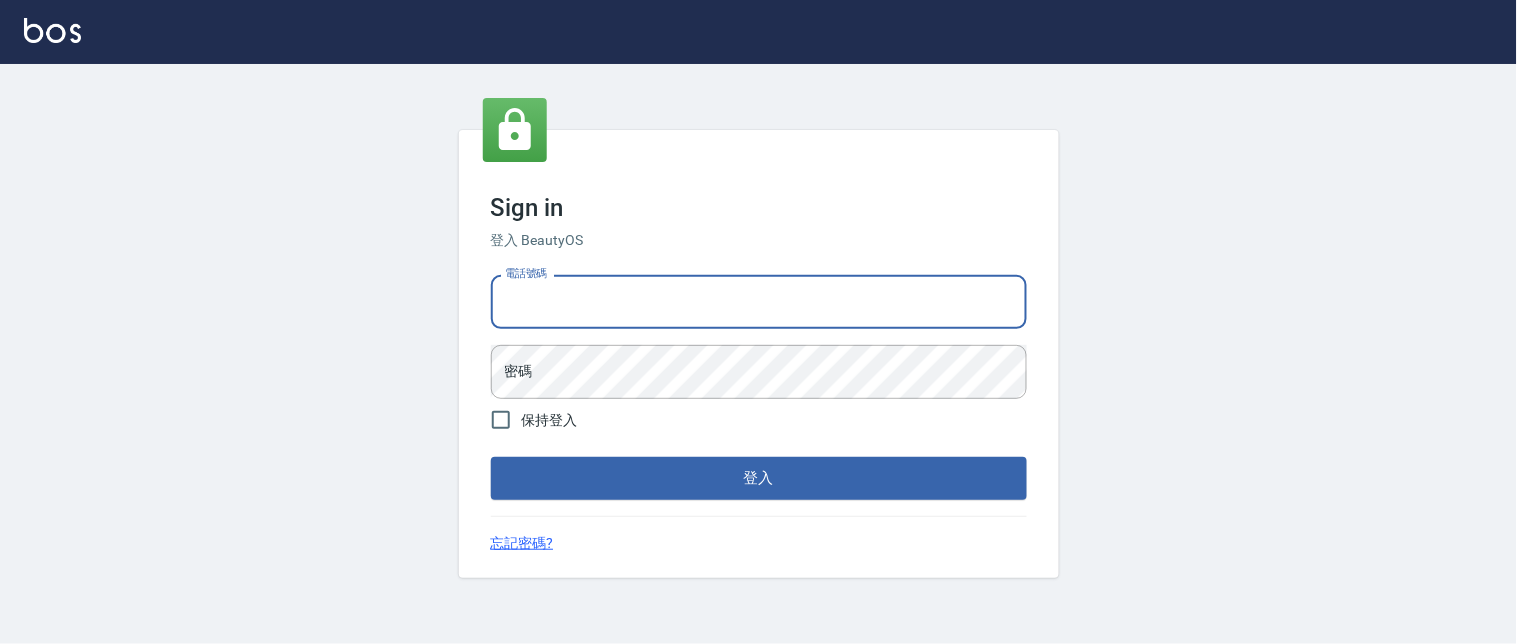 click on "電話號碼" at bounding box center (759, 302) 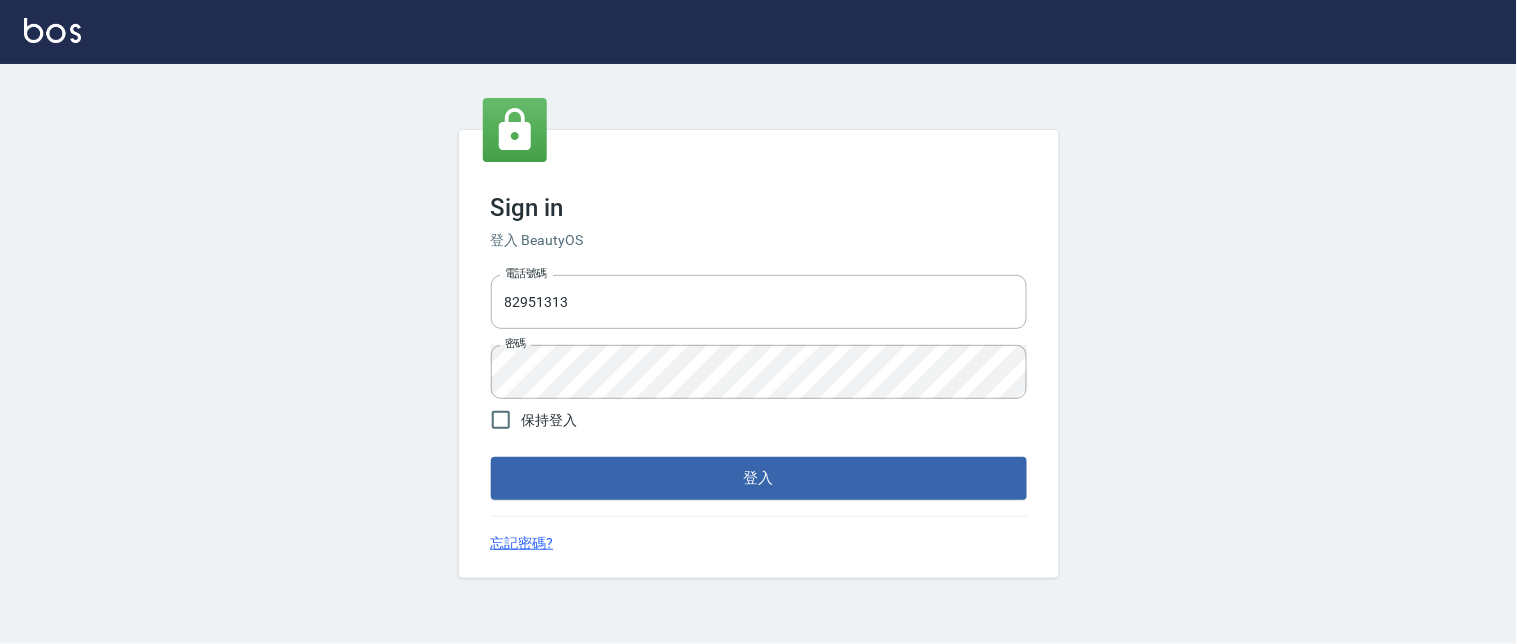 click on "Sign in 登入 BeautyOS 電話號碼 82951313 電話號碼 密碼 密碼 保持登入 登入 忘記密碼?" at bounding box center [759, 353] 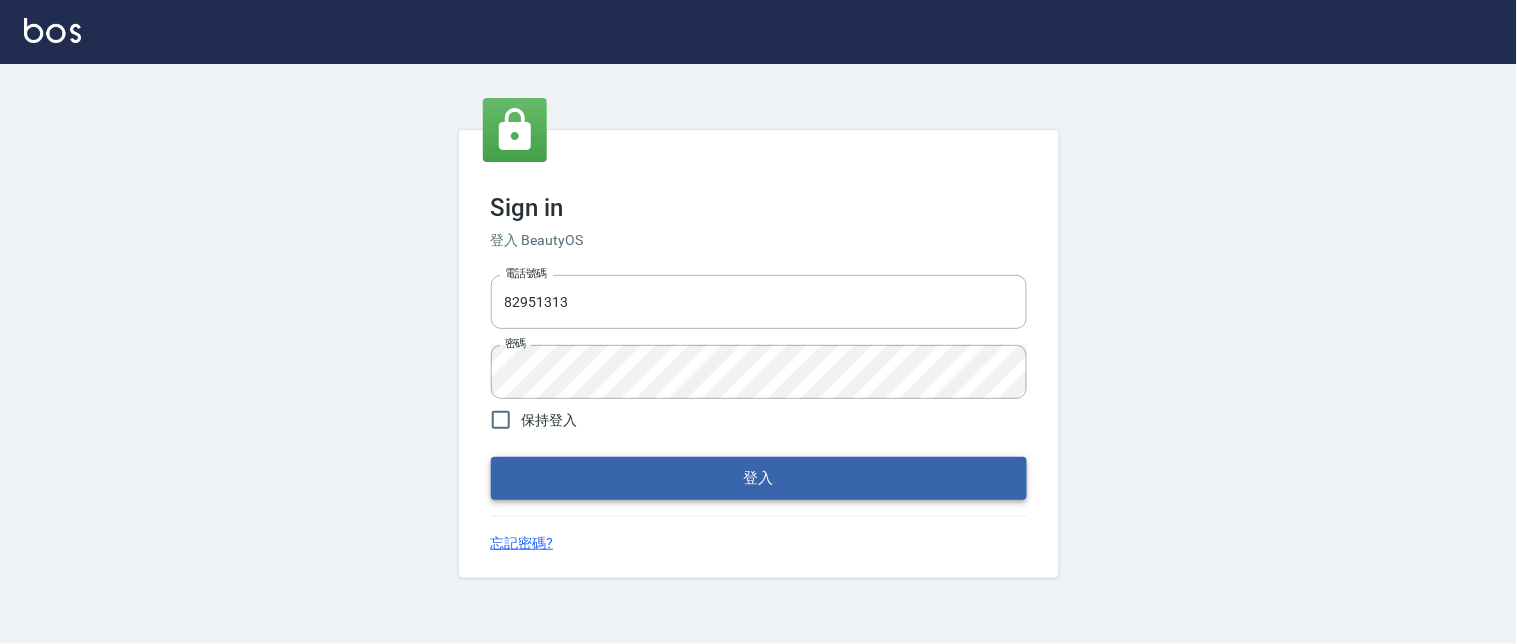 click on "登入" at bounding box center [759, 478] 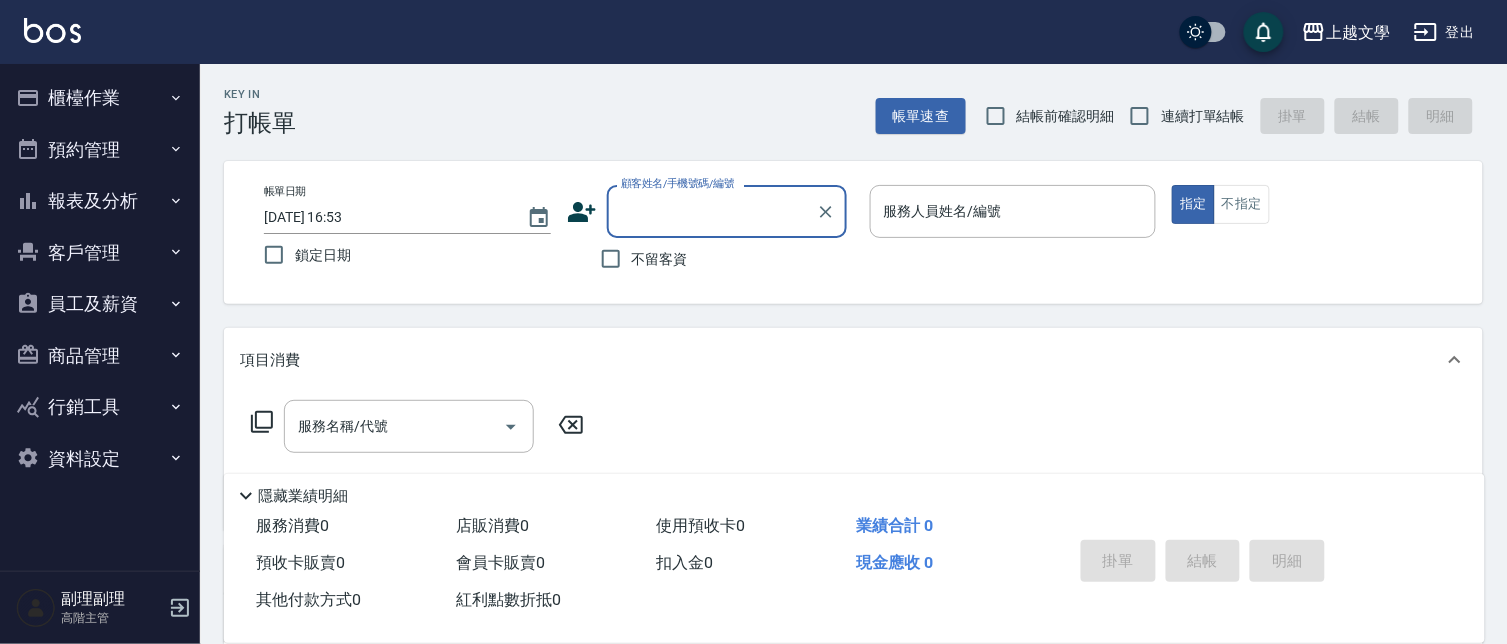 drag, startPoint x: 1148, startPoint y: 106, endPoint x: 1136, endPoint y: 154, distance: 49.47727 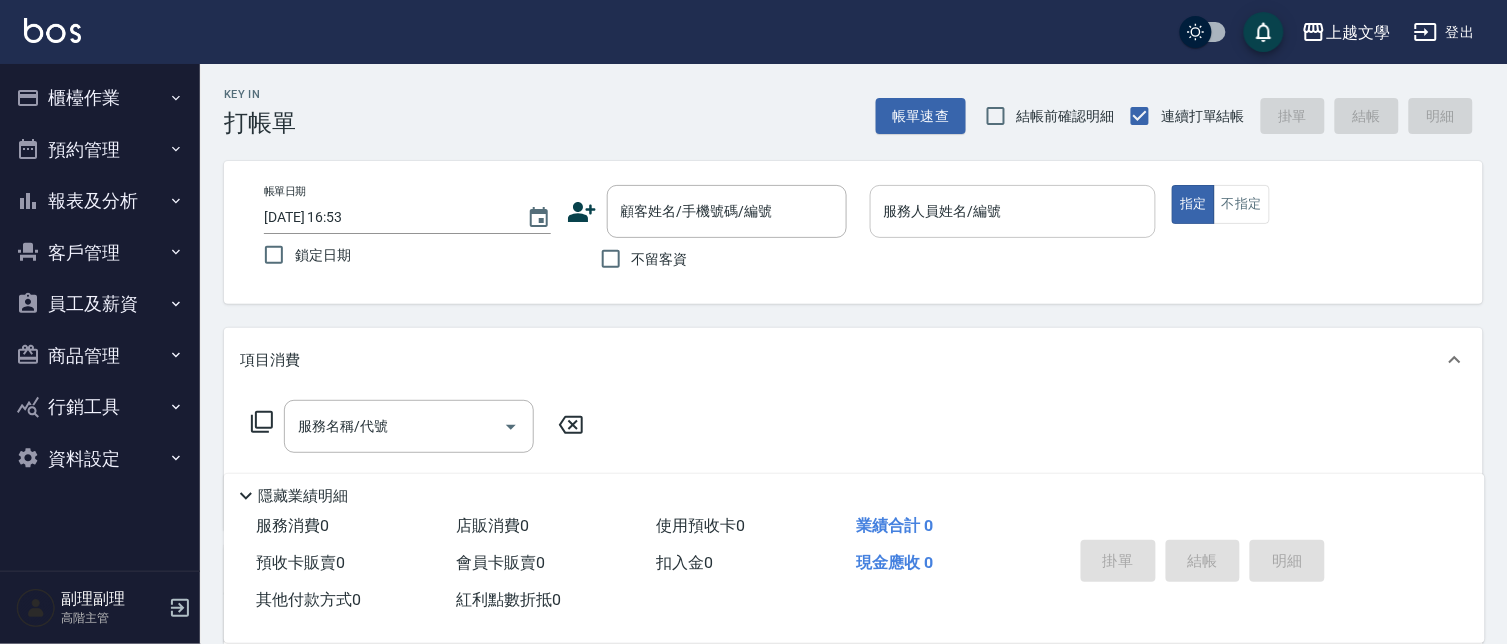 drag, startPoint x: 894, startPoint y: 205, endPoint x: 878, endPoint y: 221, distance: 22.627417 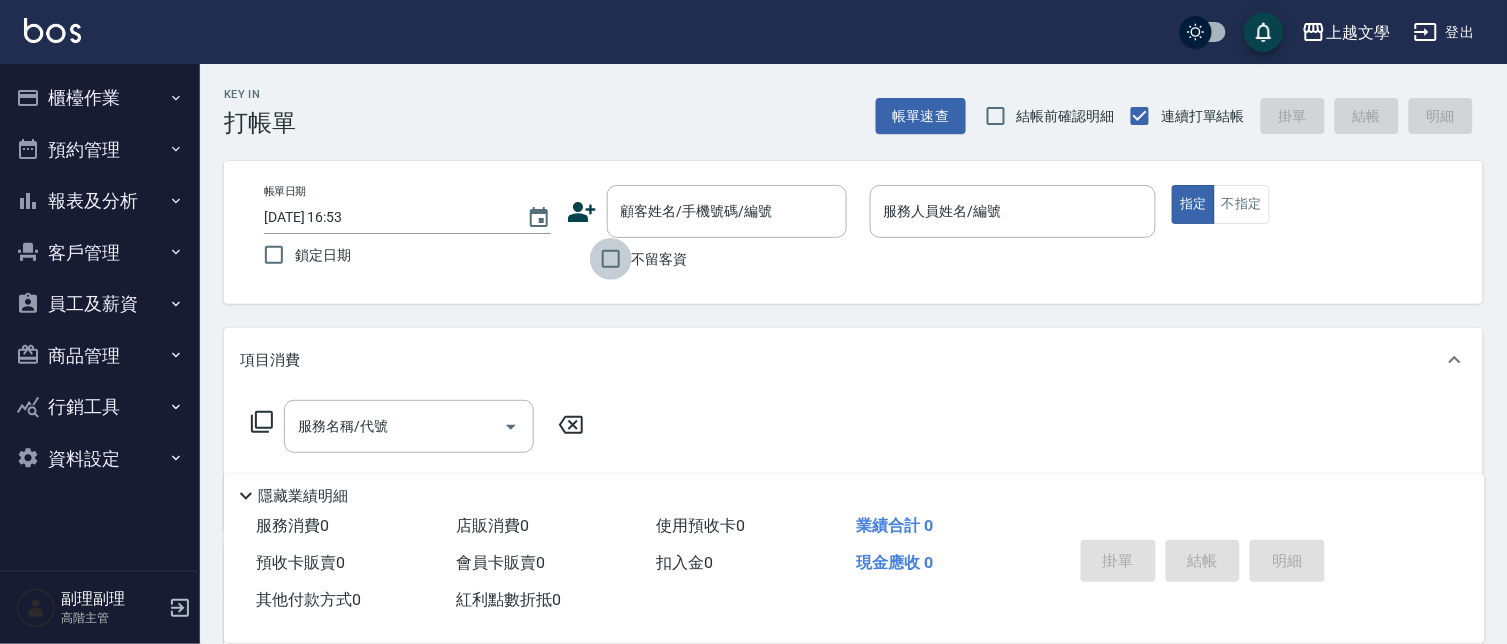 click on "不留客資" at bounding box center (611, 259) 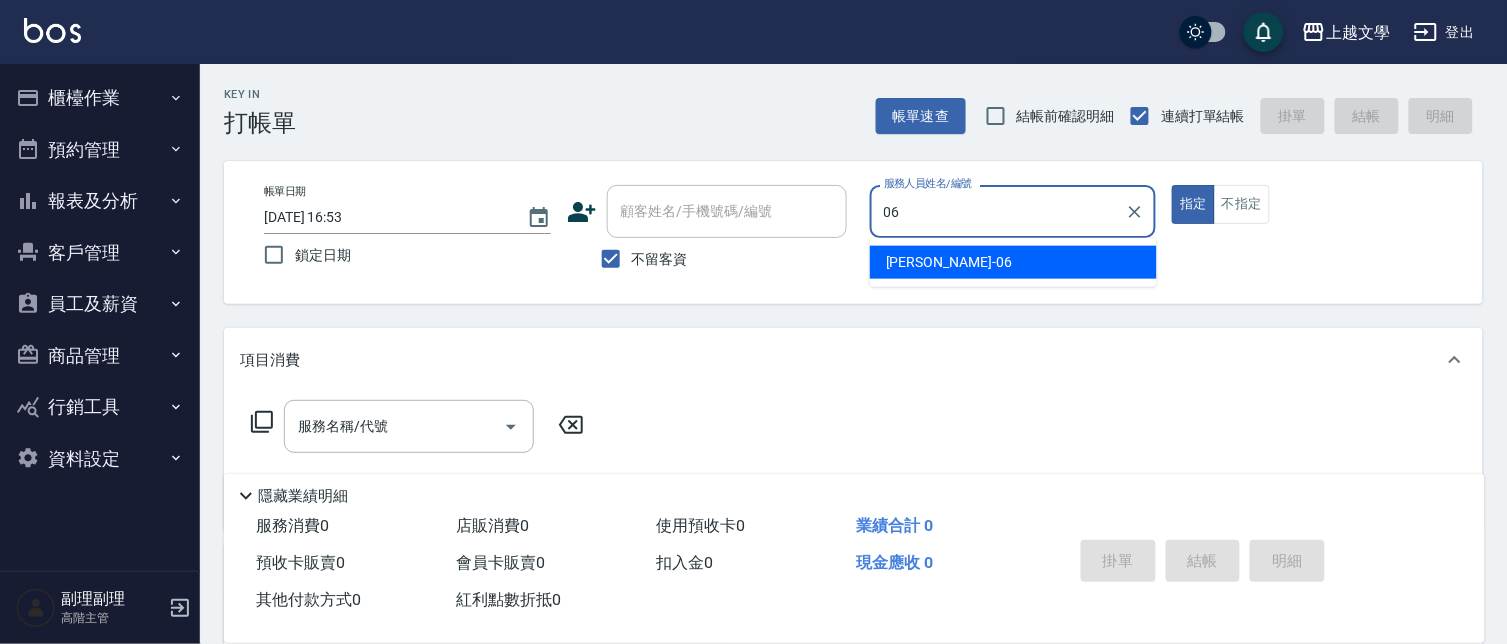 type on "06" 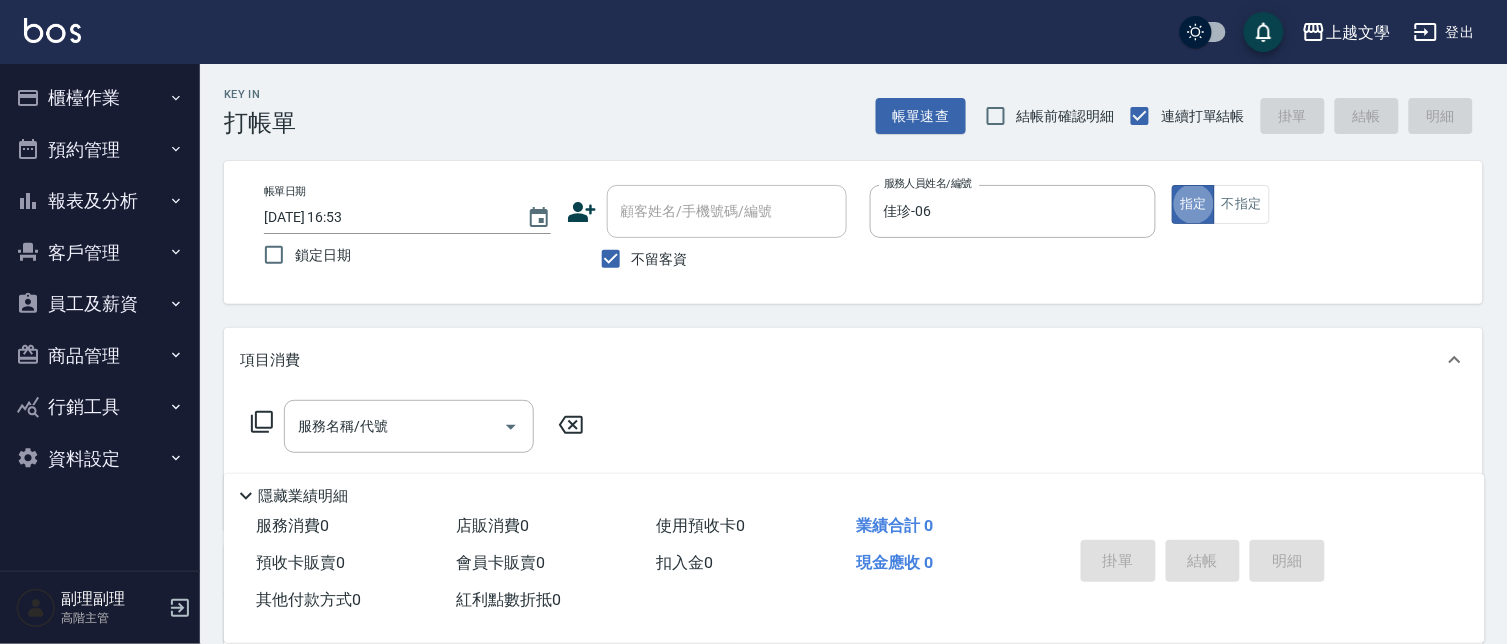 drag, startPoint x: 351, startPoint y: 430, endPoint x: 364, endPoint y: 417, distance: 18.384777 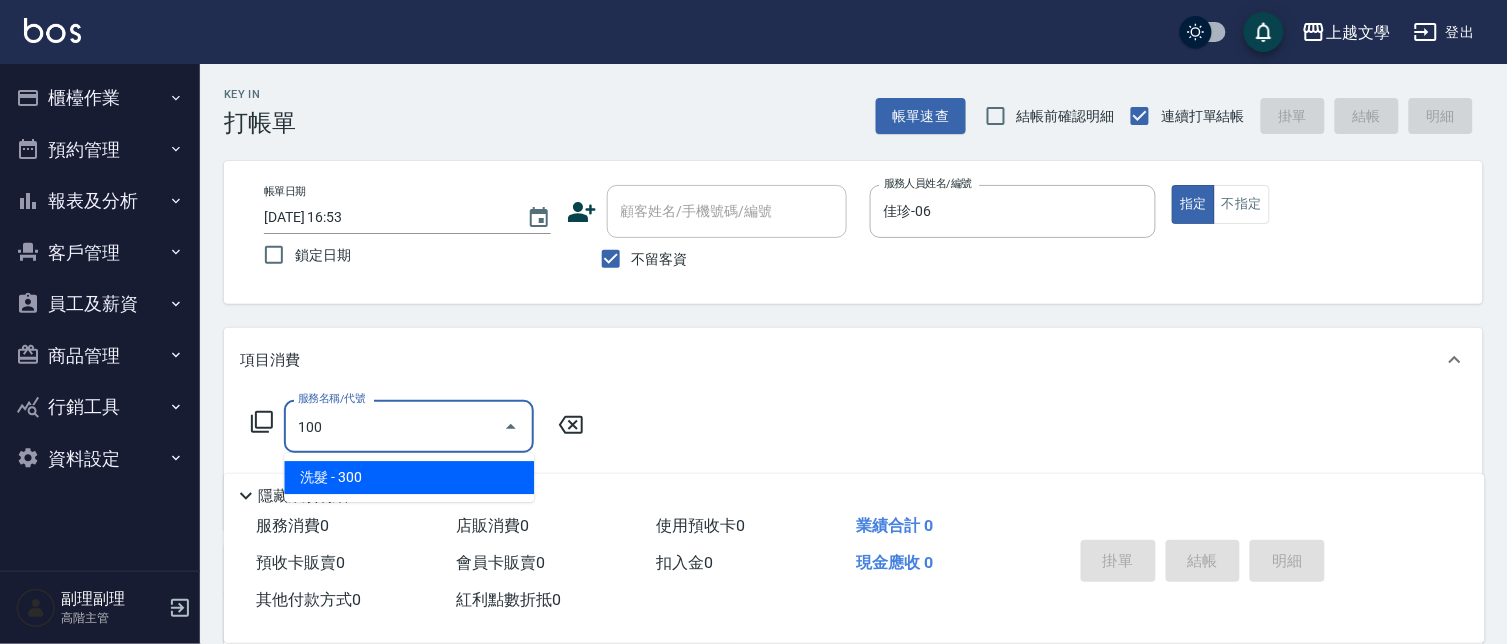 type on "洗髮(100)" 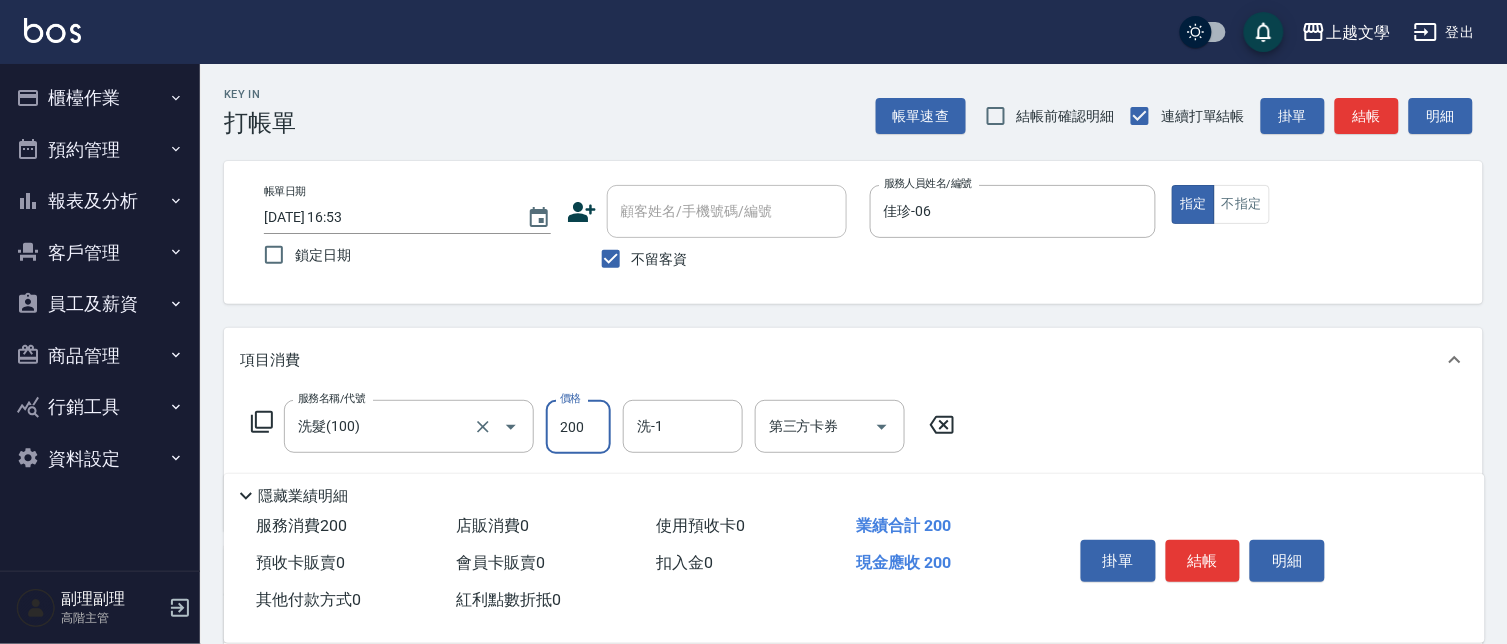 type on "200" 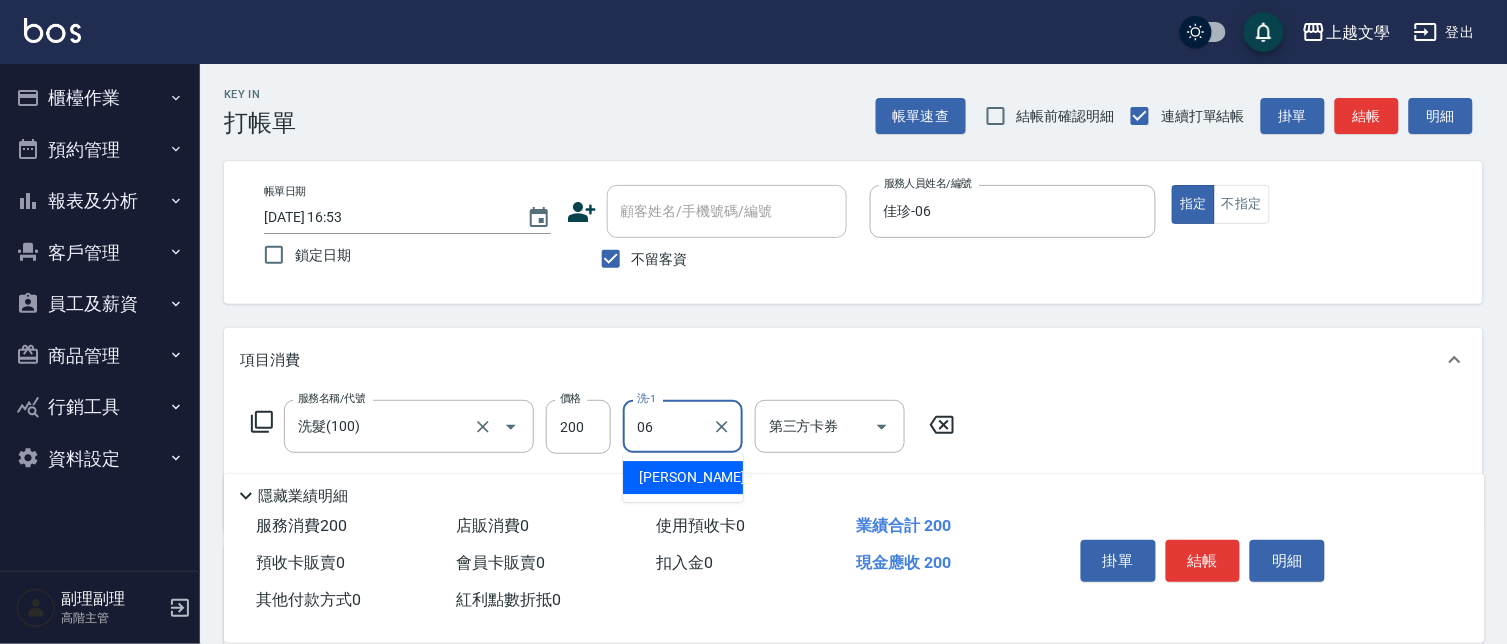 type on "佳珍-06" 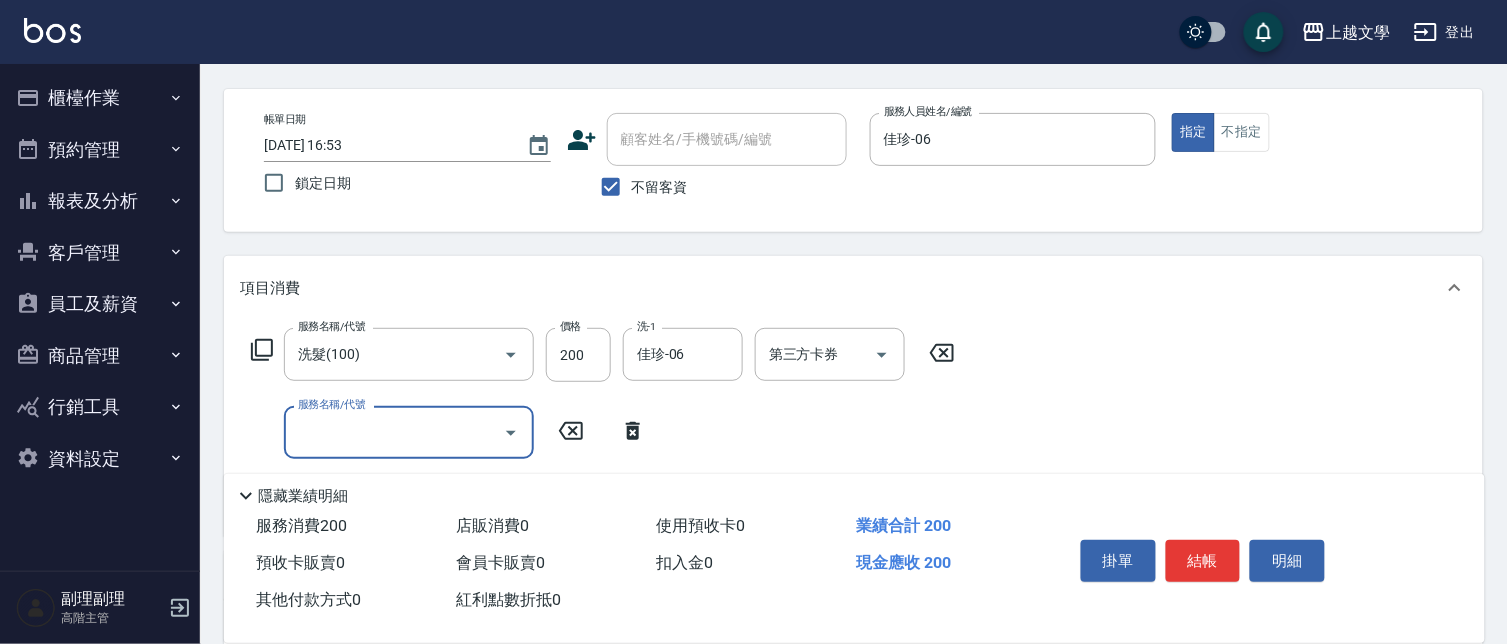 scroll, scrollTop: 111, scrollLeft: 0, axis: vertical 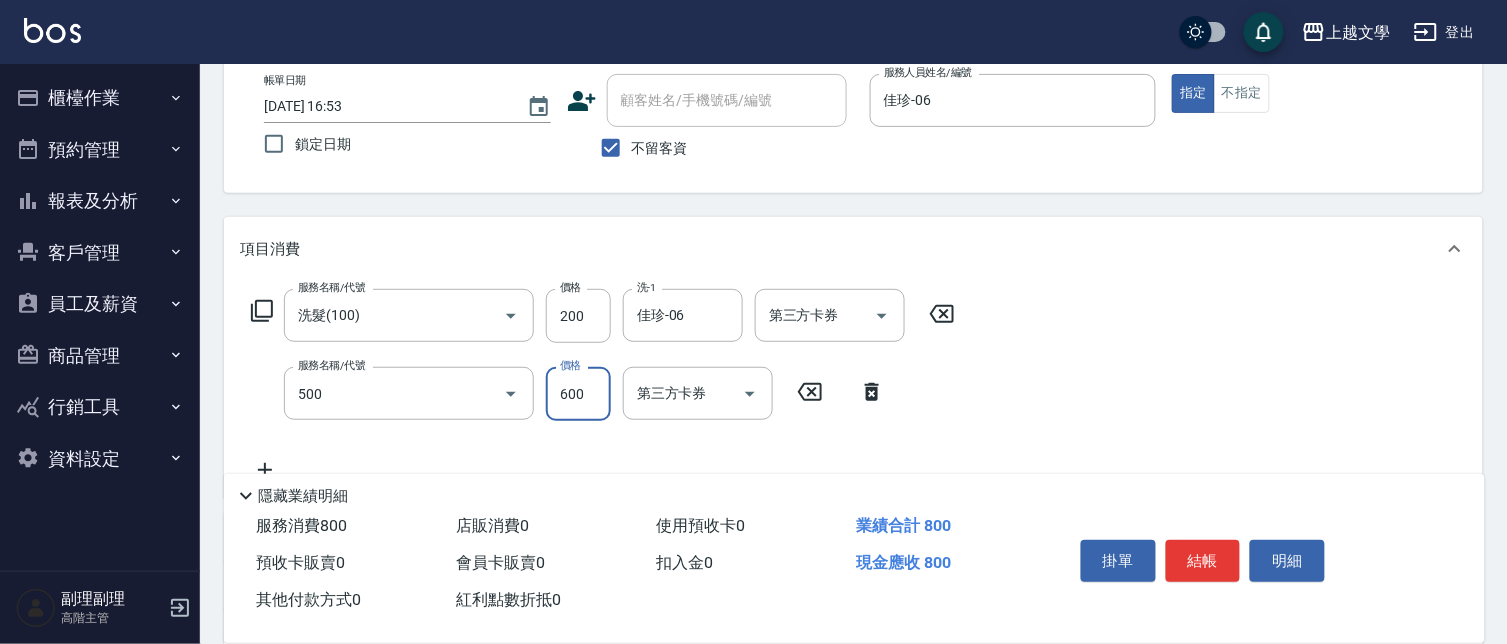 type on "護髮(500)" 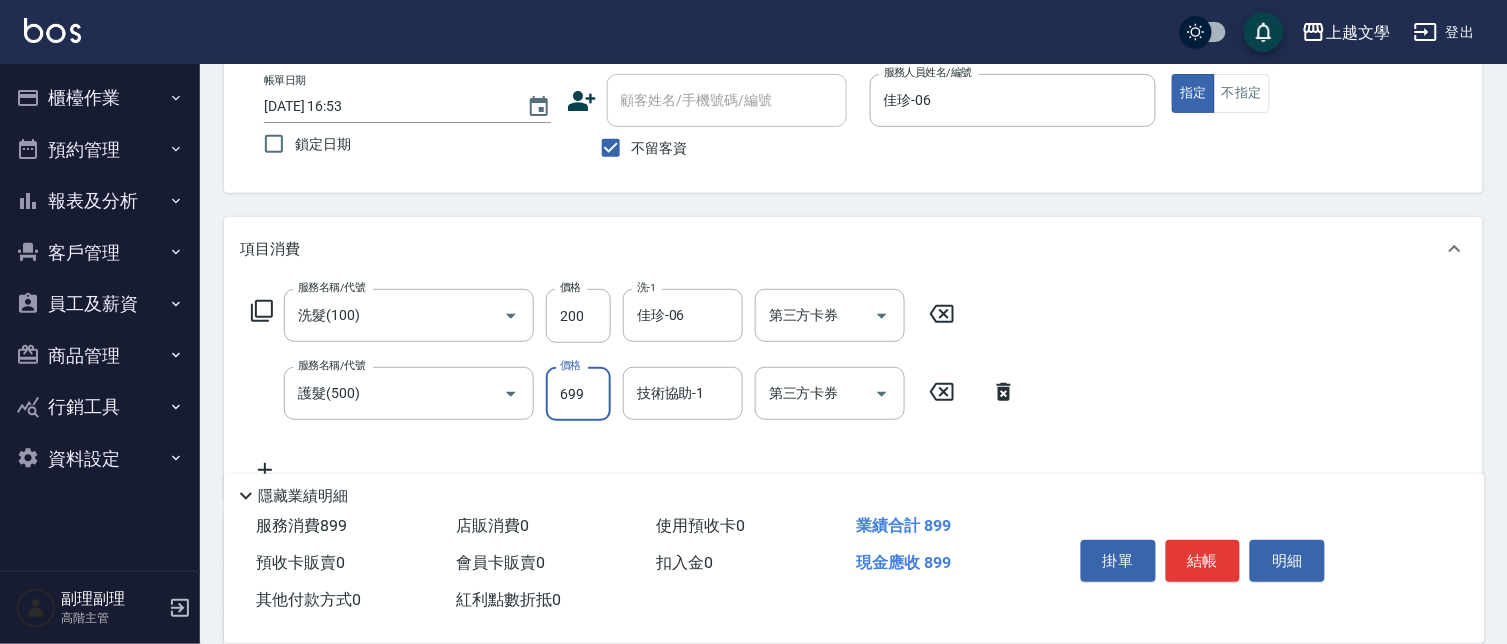 type on "699" 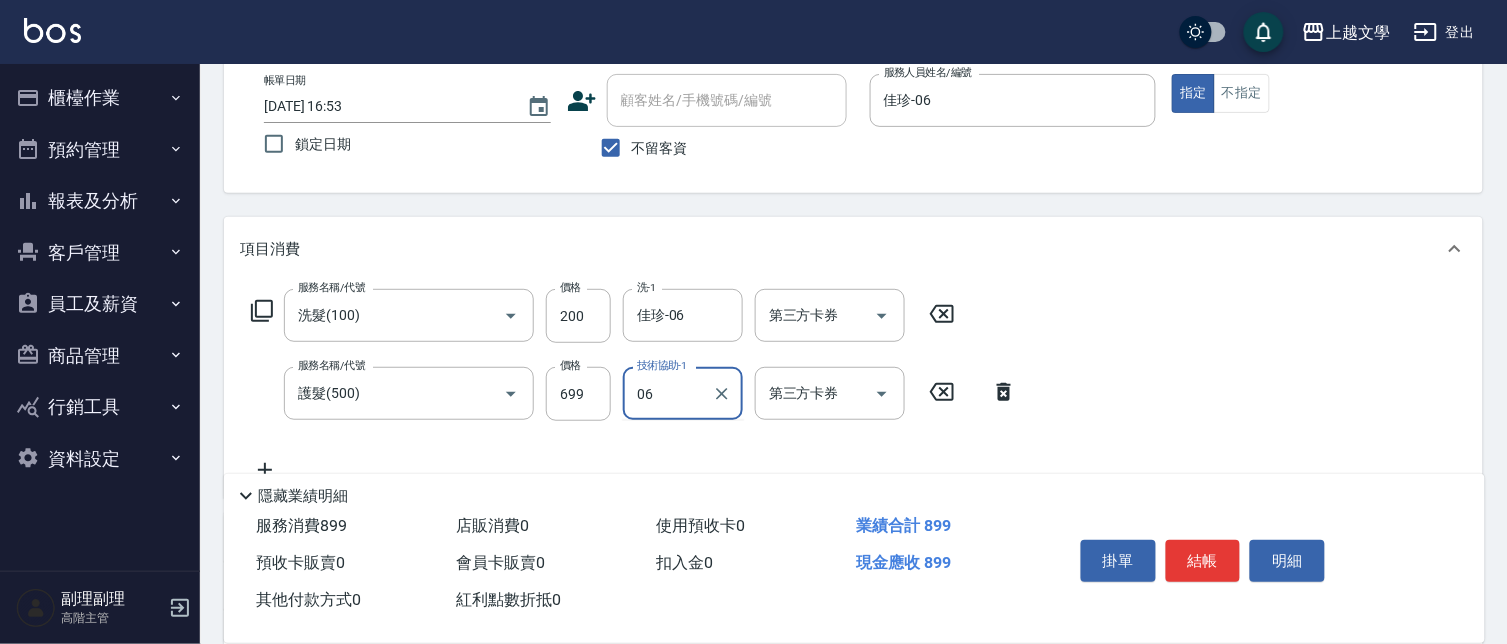 type on "佳珍-06" 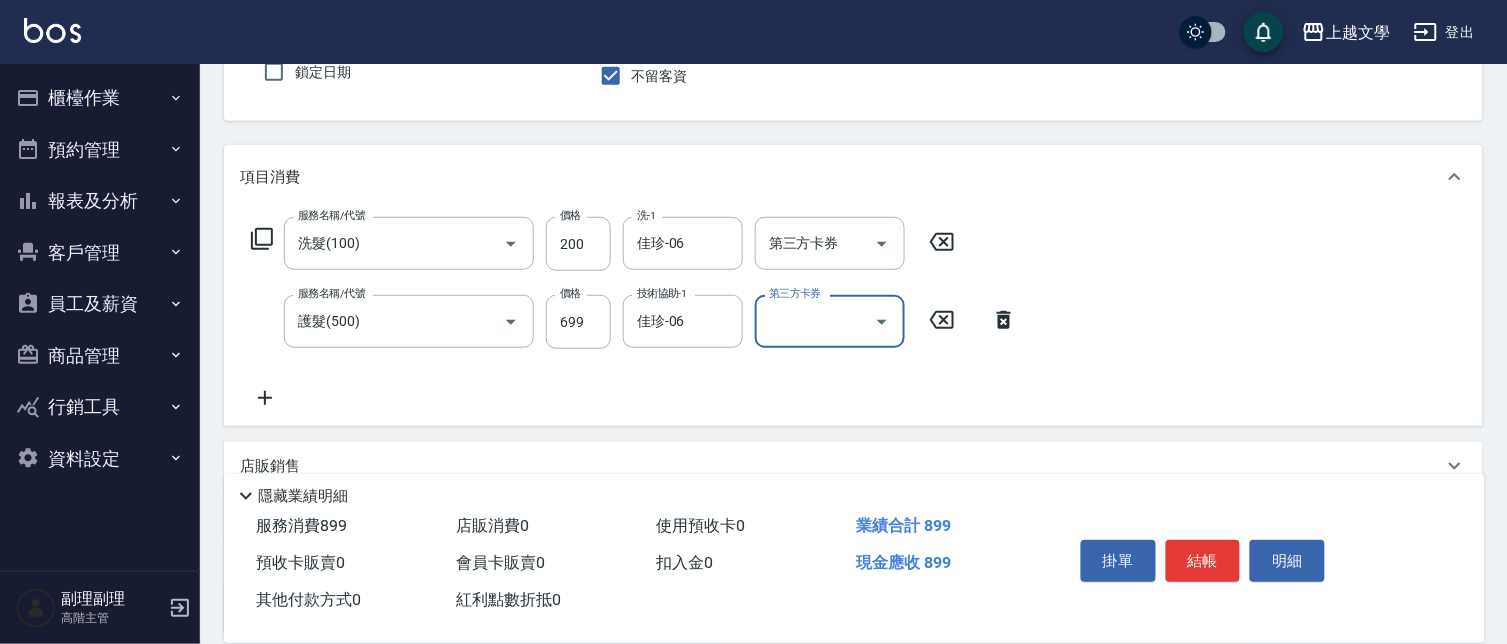 scroll, scrollTop: 222, scrollLeft: 0, axis: vertical 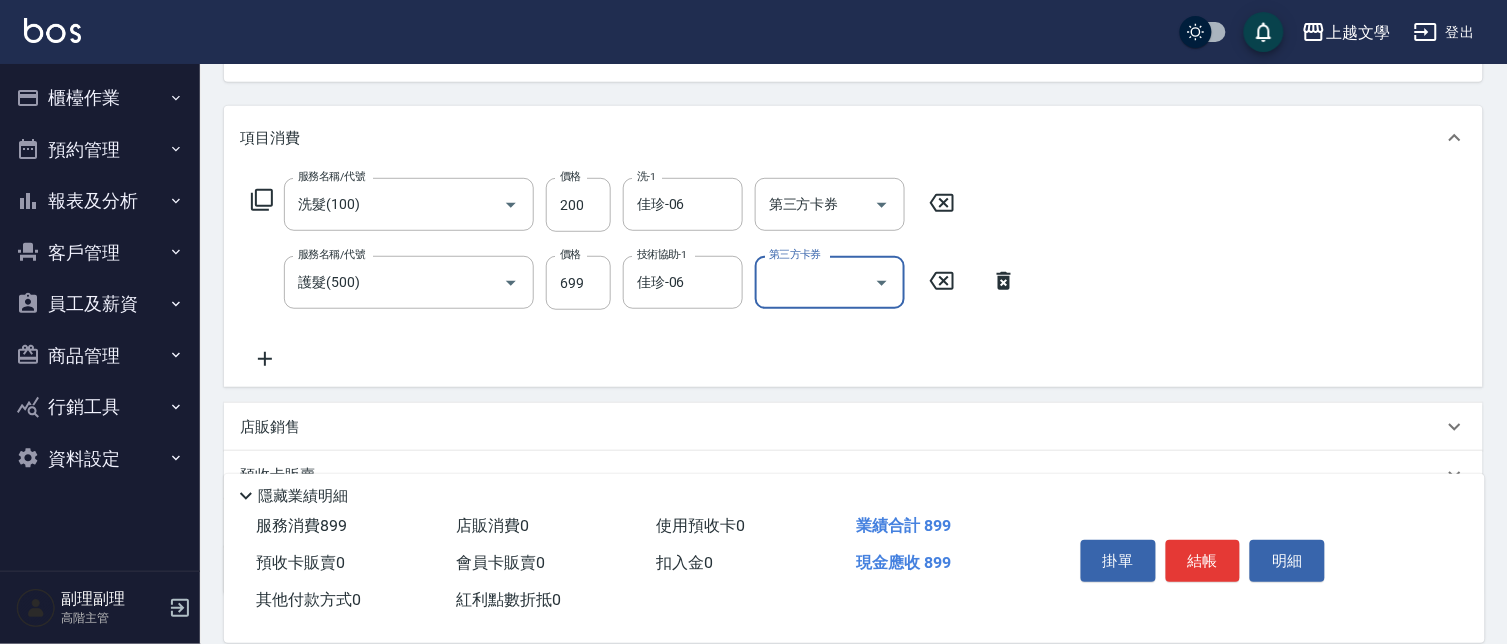 click 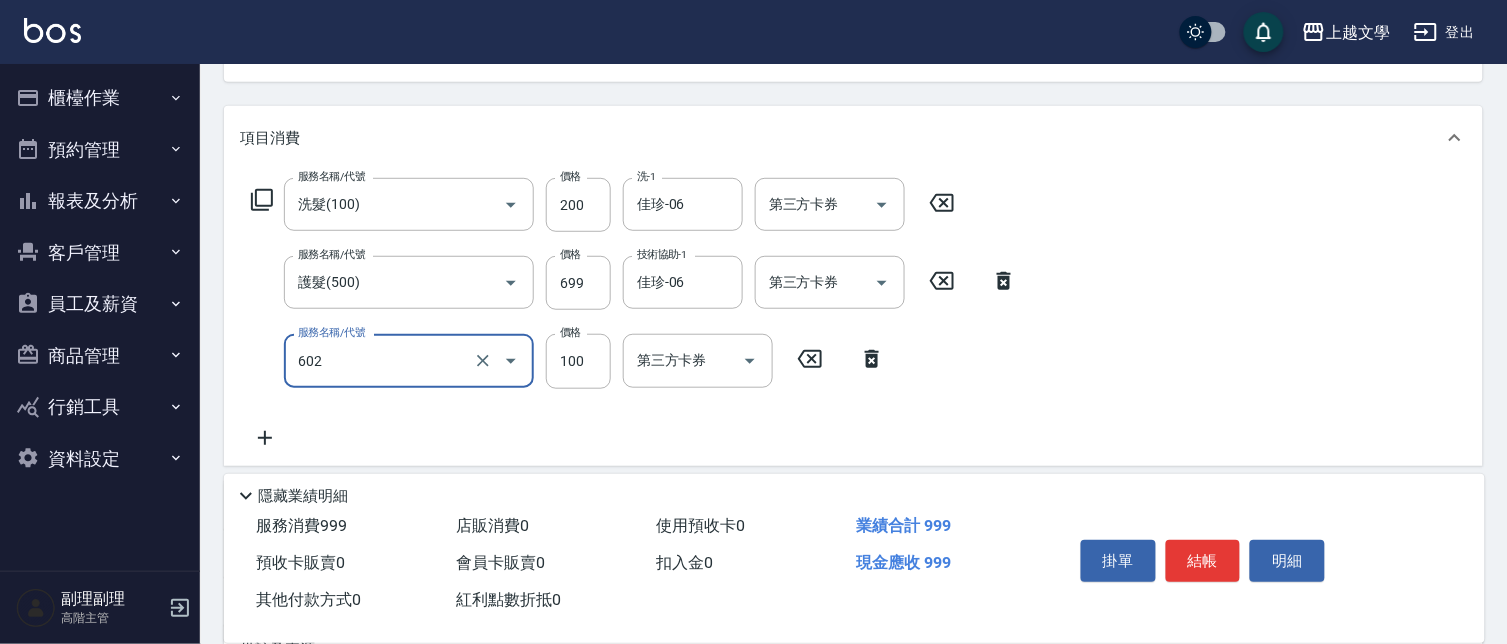 type on "青捲夾直(602)" 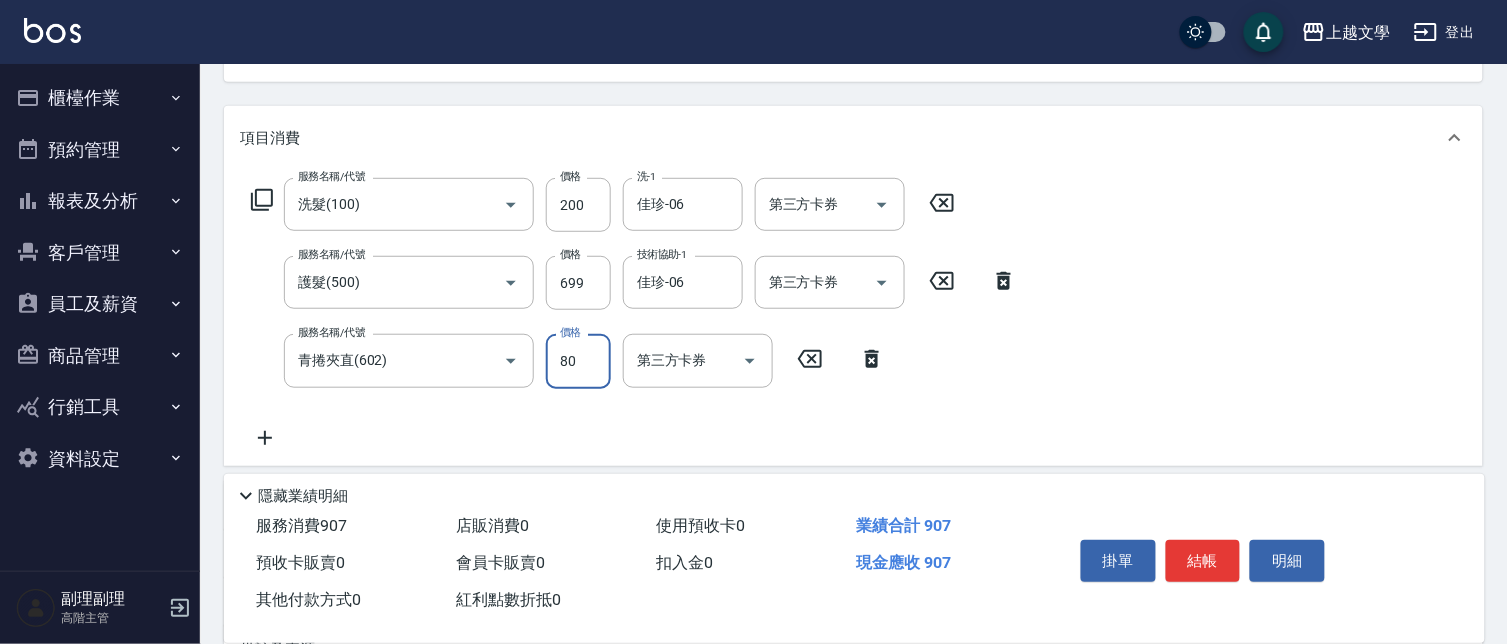 type on "80" 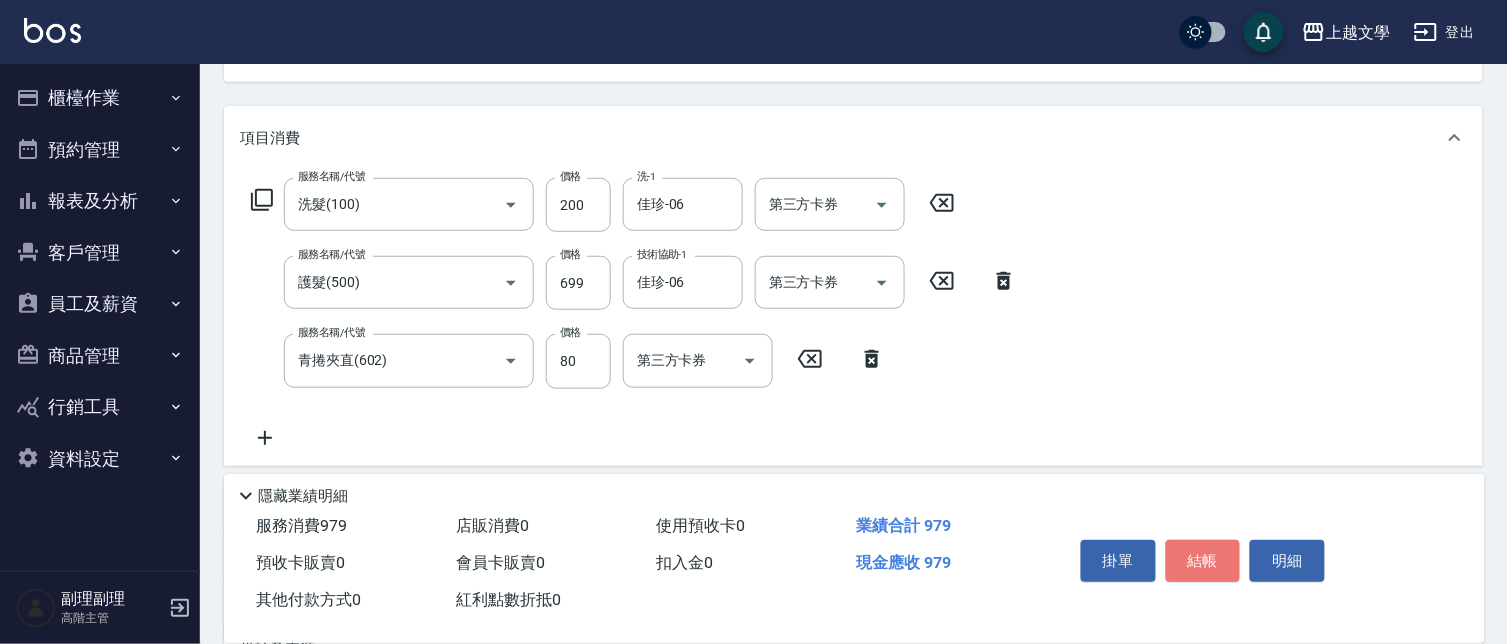 click on "結帳" at bounding box center [1203, 561] 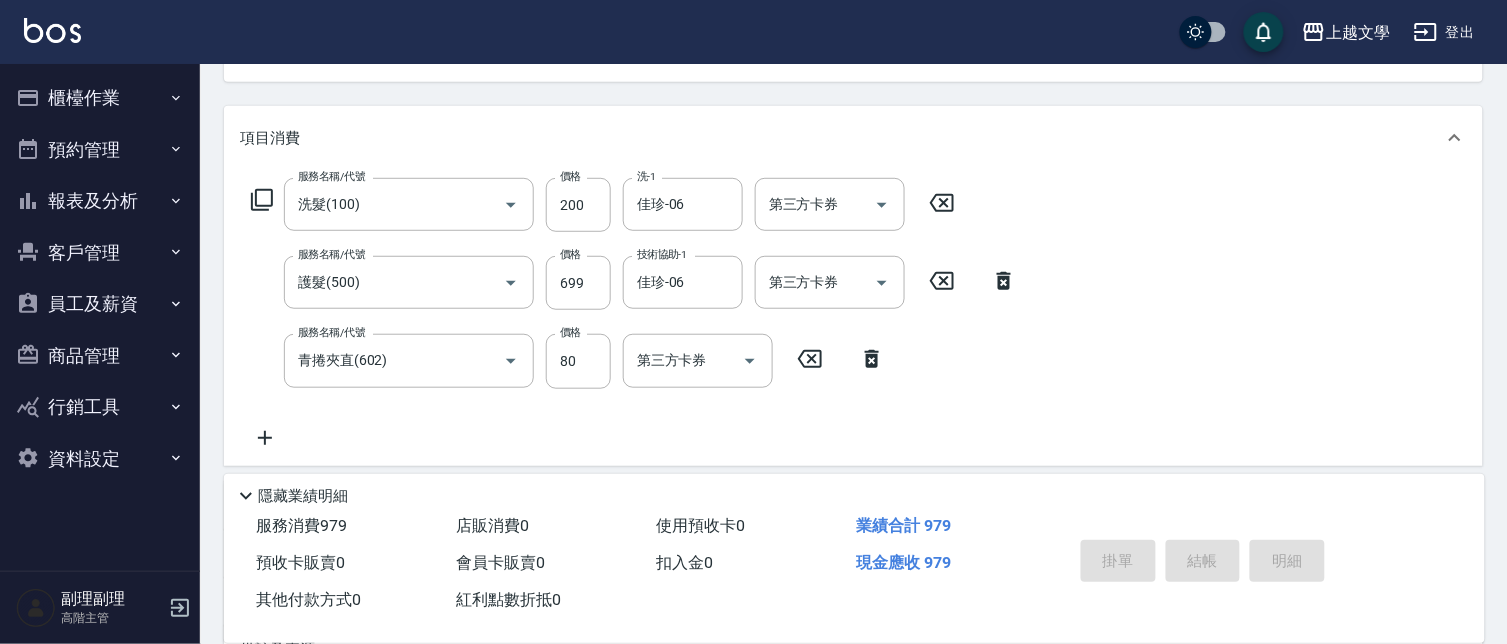 type on "2025/07/12 16:54" 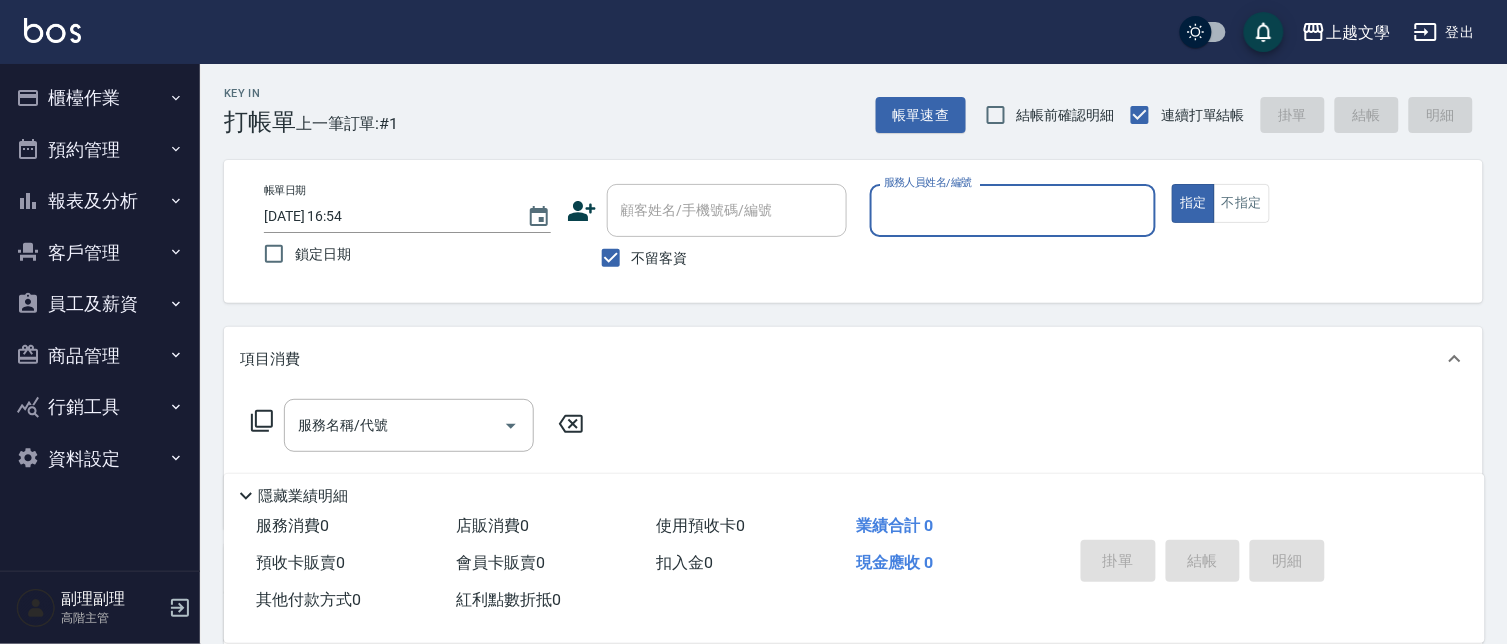scroll, scrollTop: 0, scrollLeft: 0, axis: both 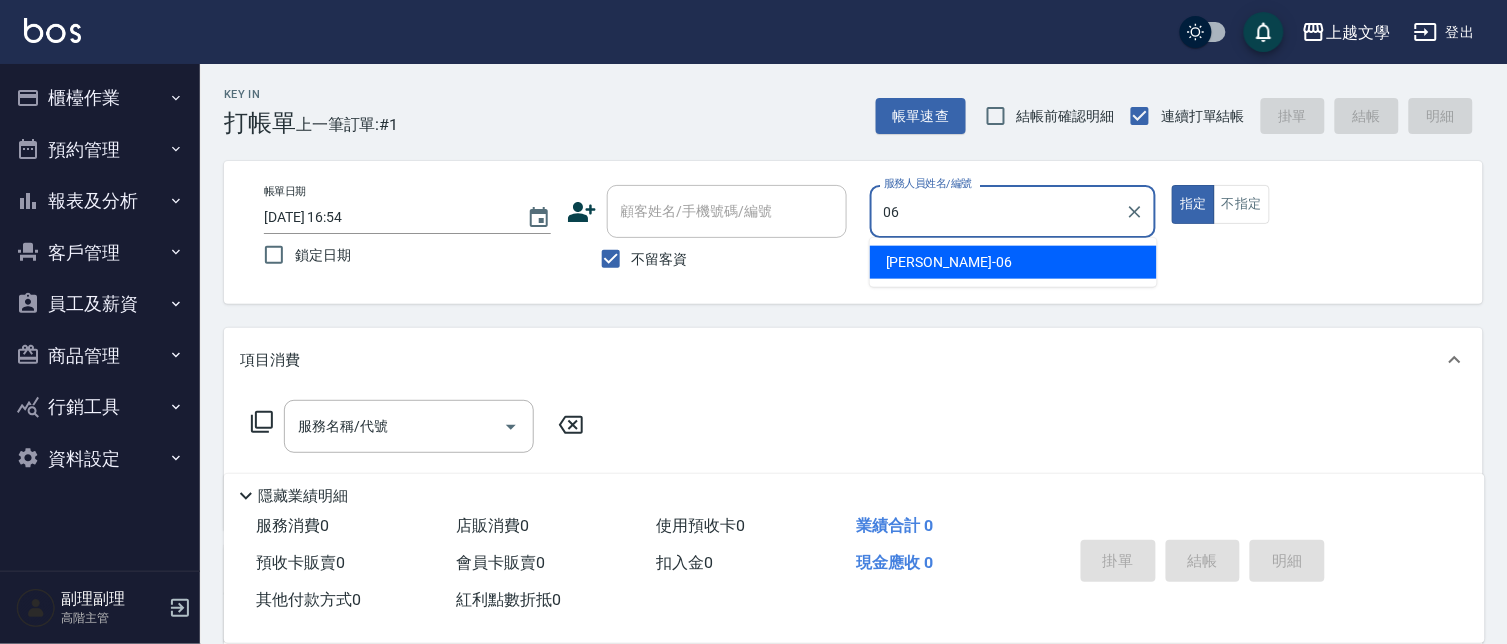 type on "佳珍-06" 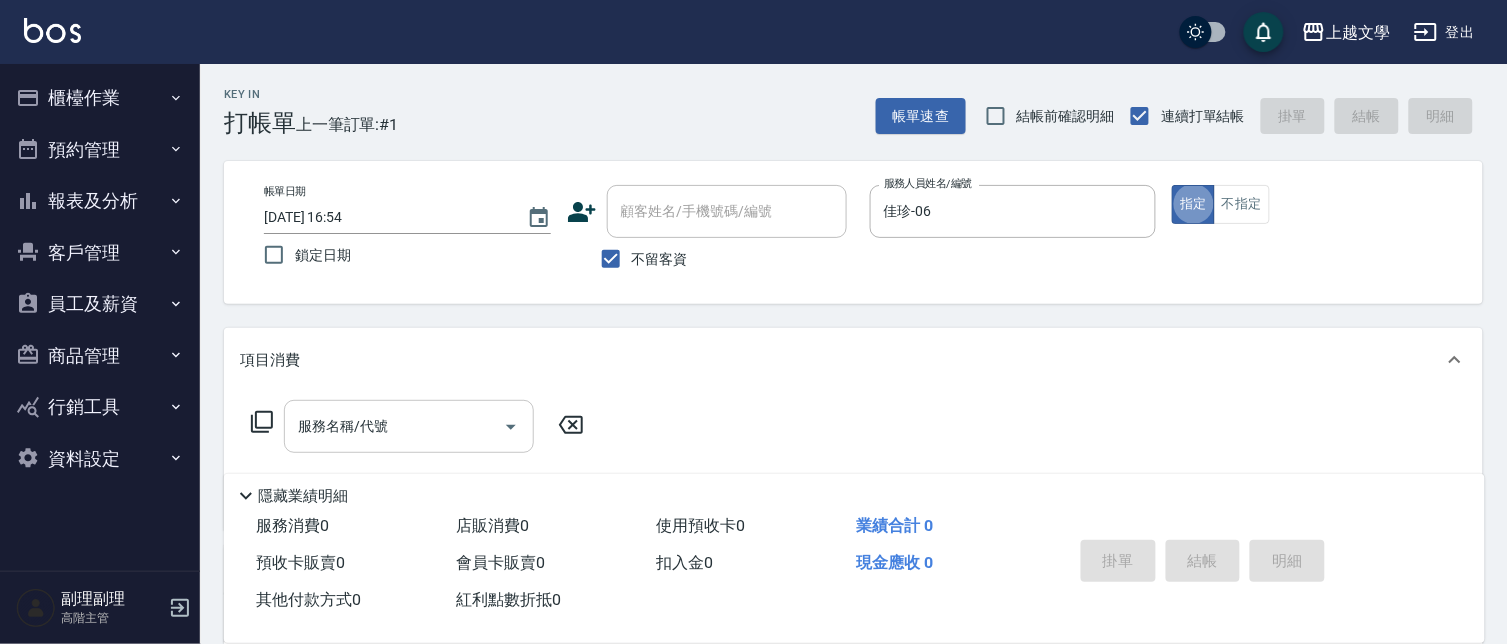 click on "服務名稱/代號" at bounding box center [394, 426] 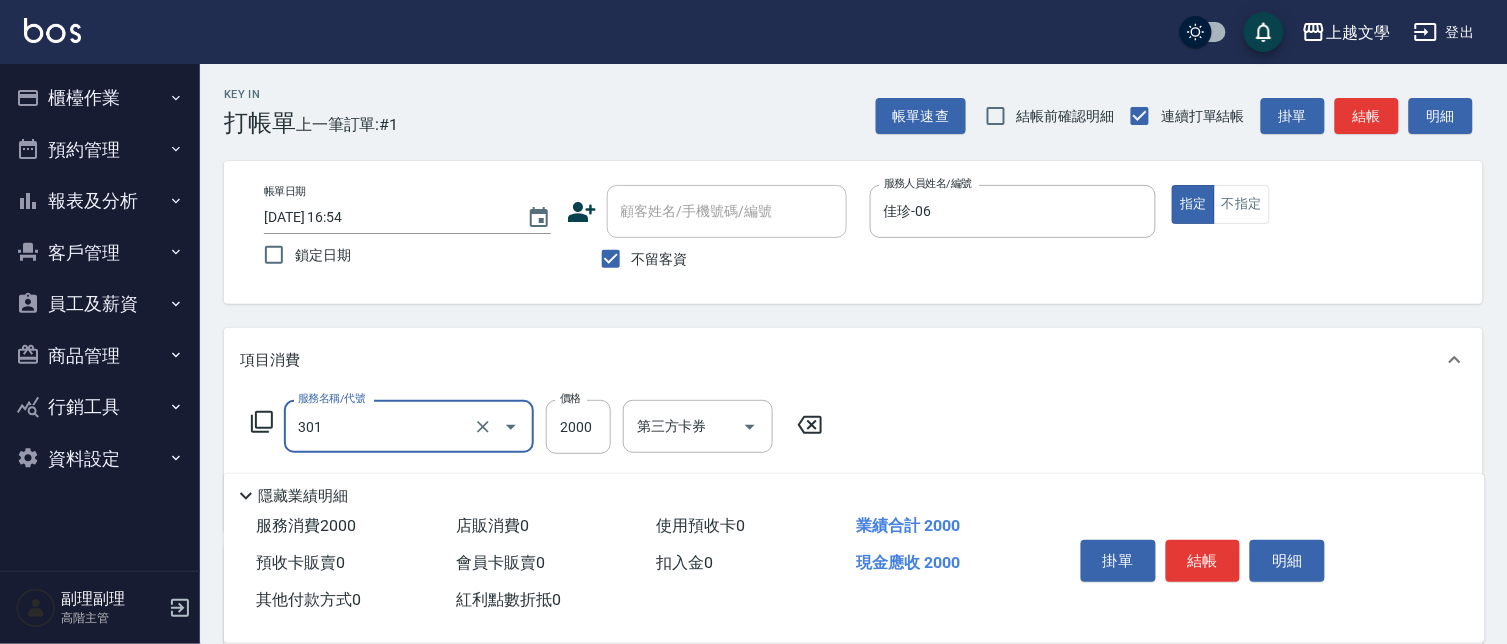 type on "離子燙(301)" 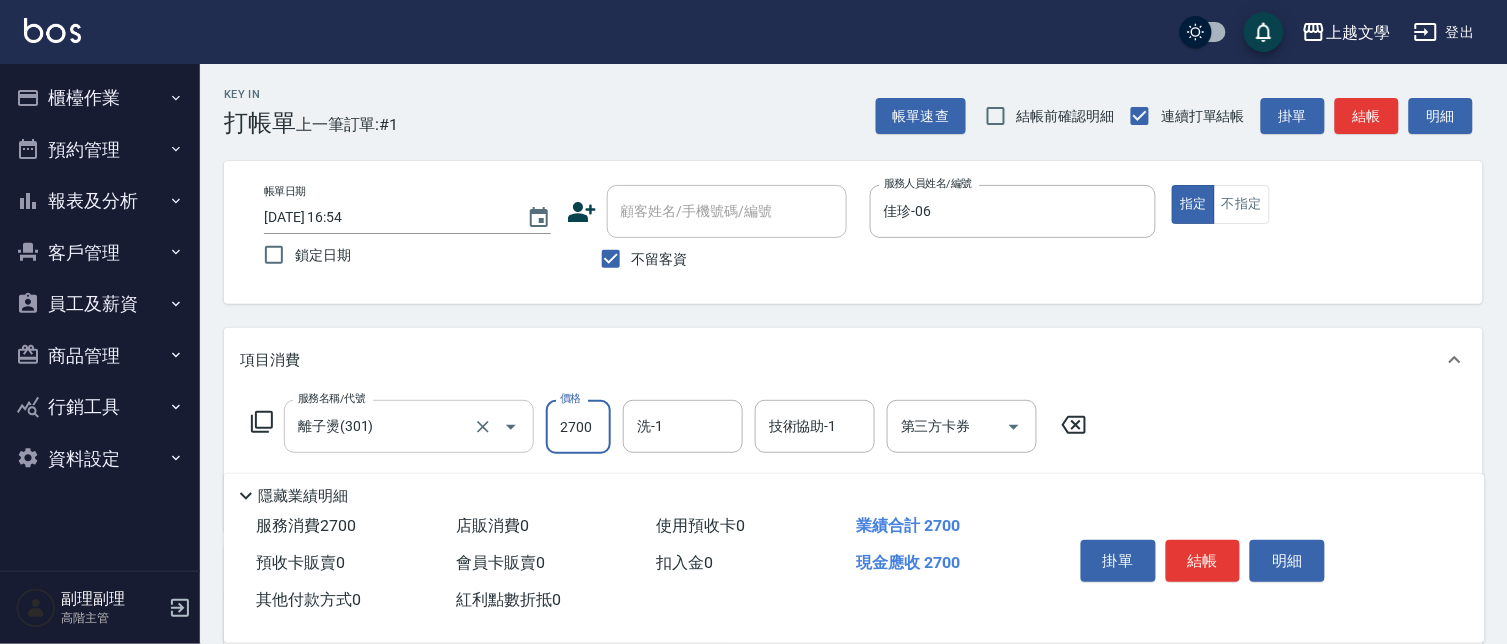 type on "2700" 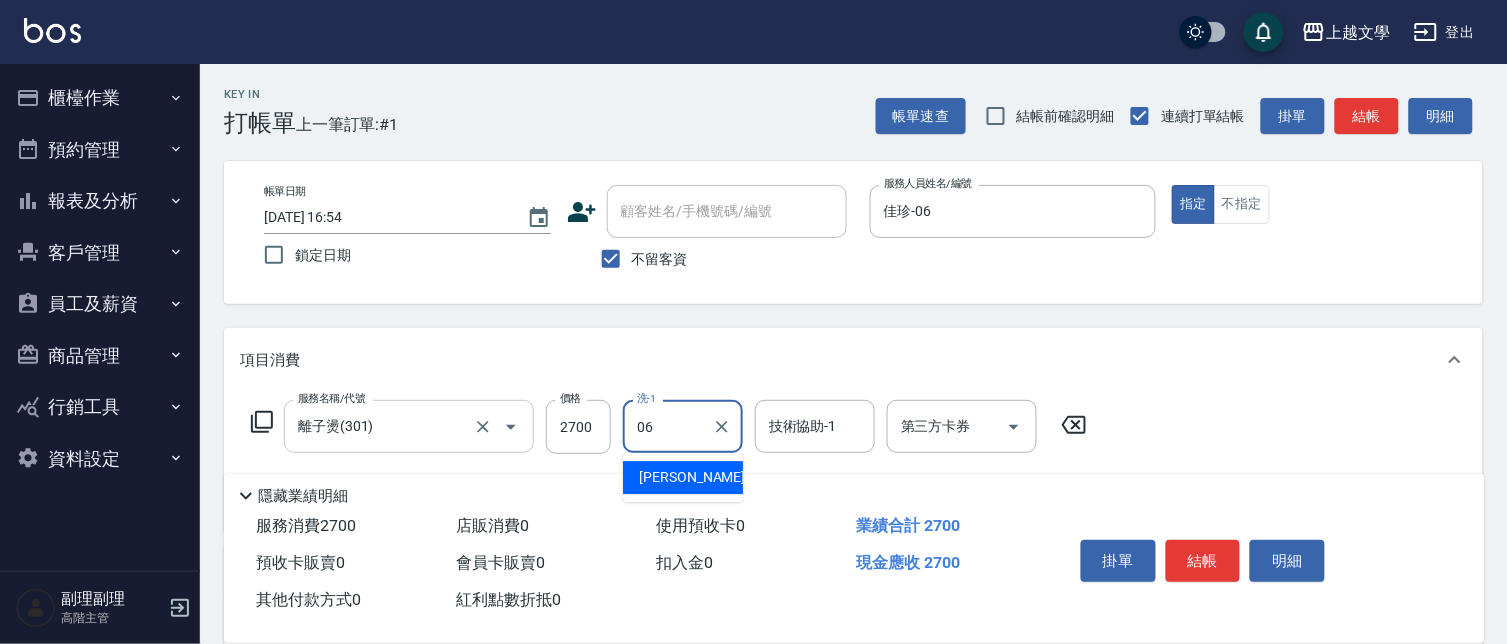 type on "佳珍-06" 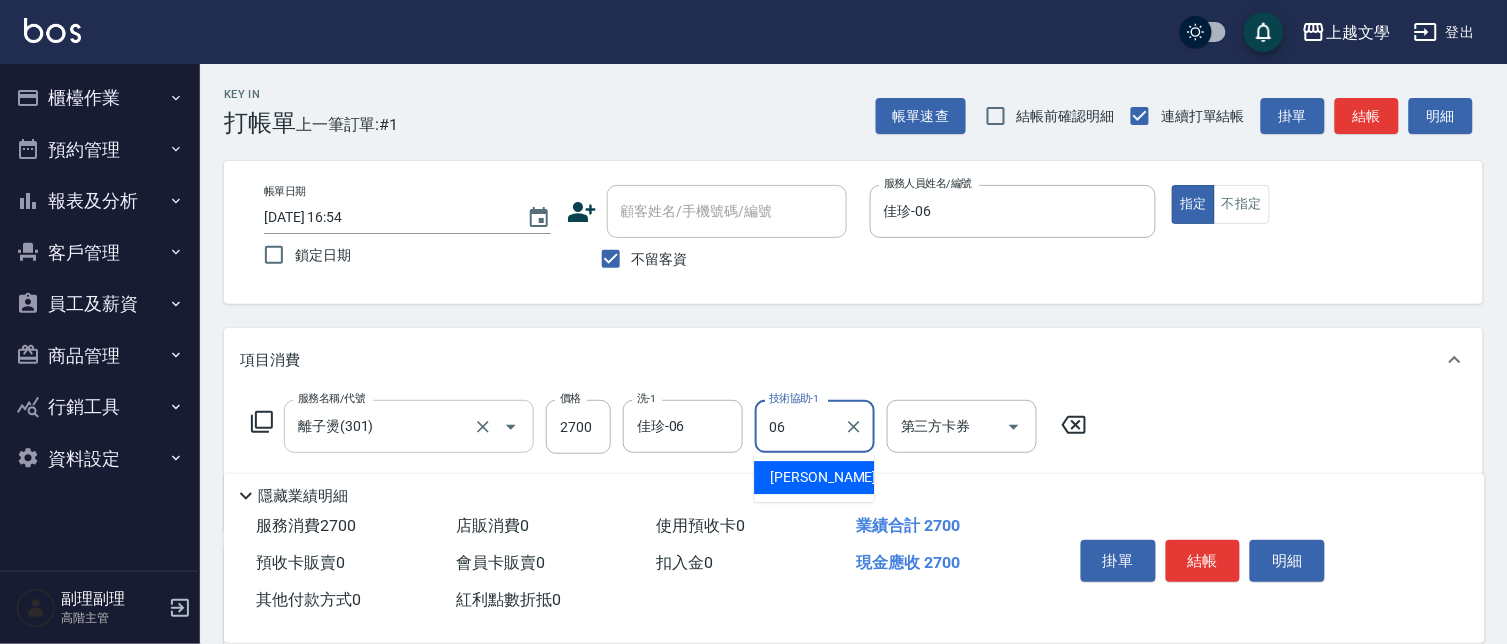 type on "佳珍-06" 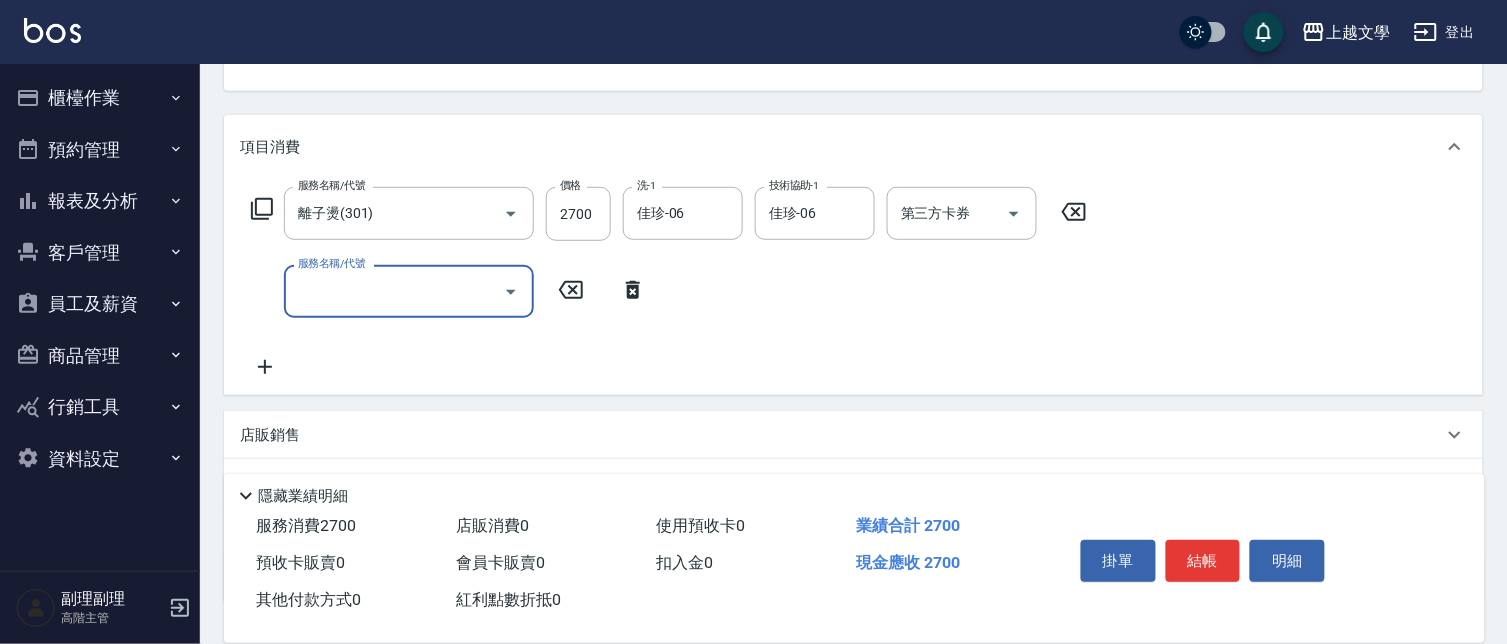 scroll, scrollTop: 222, scrollLeft: 0, axis: vertical 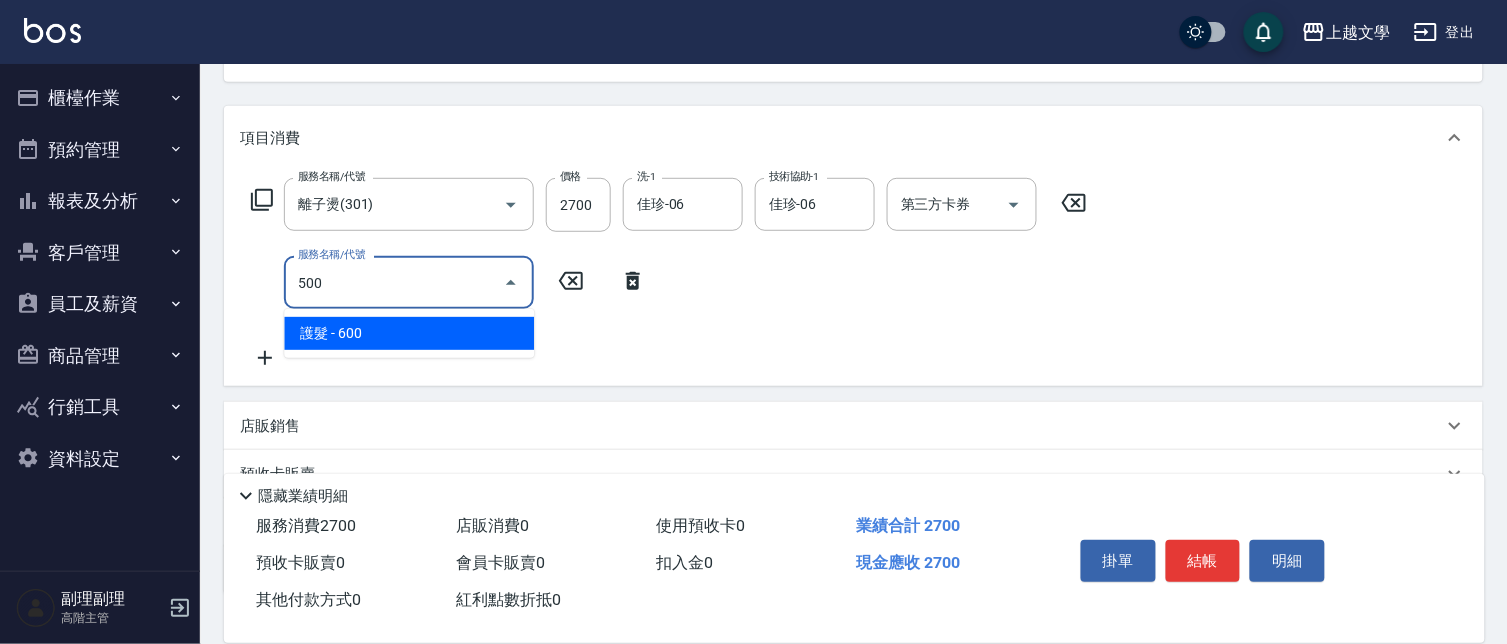 type on "護髮(500)" 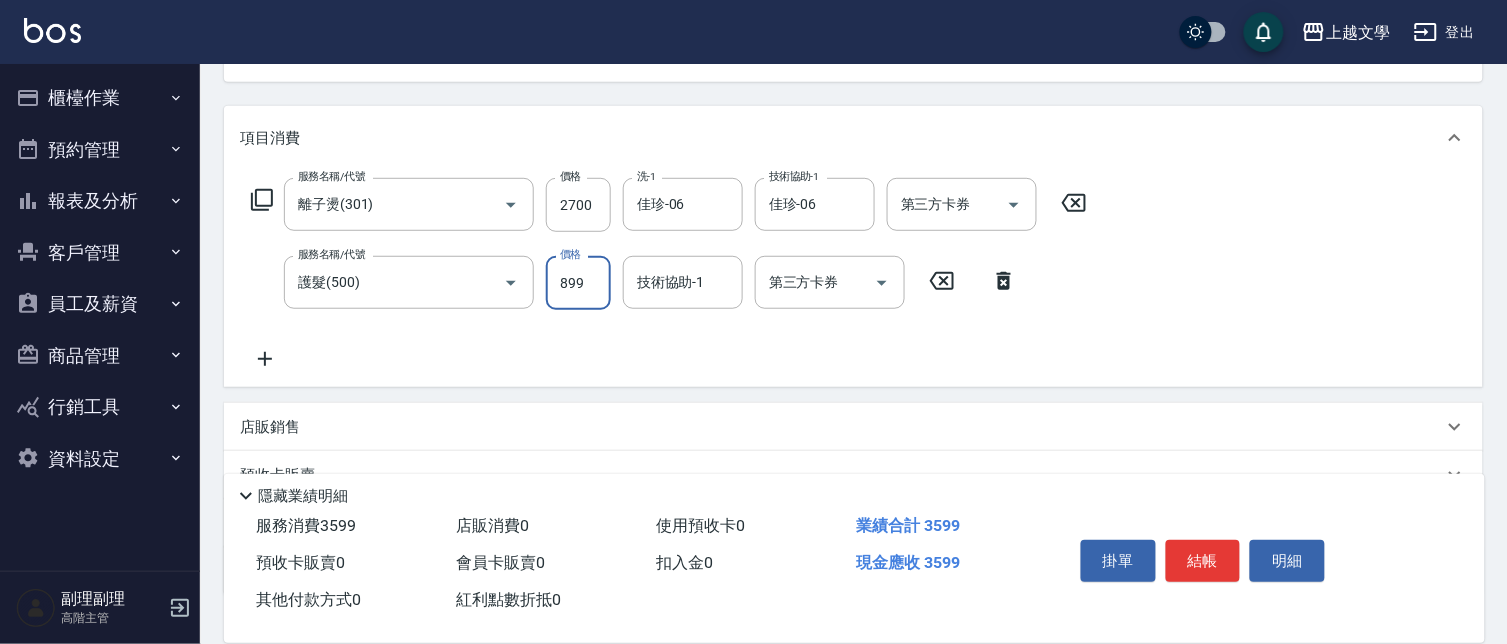 type on "899" 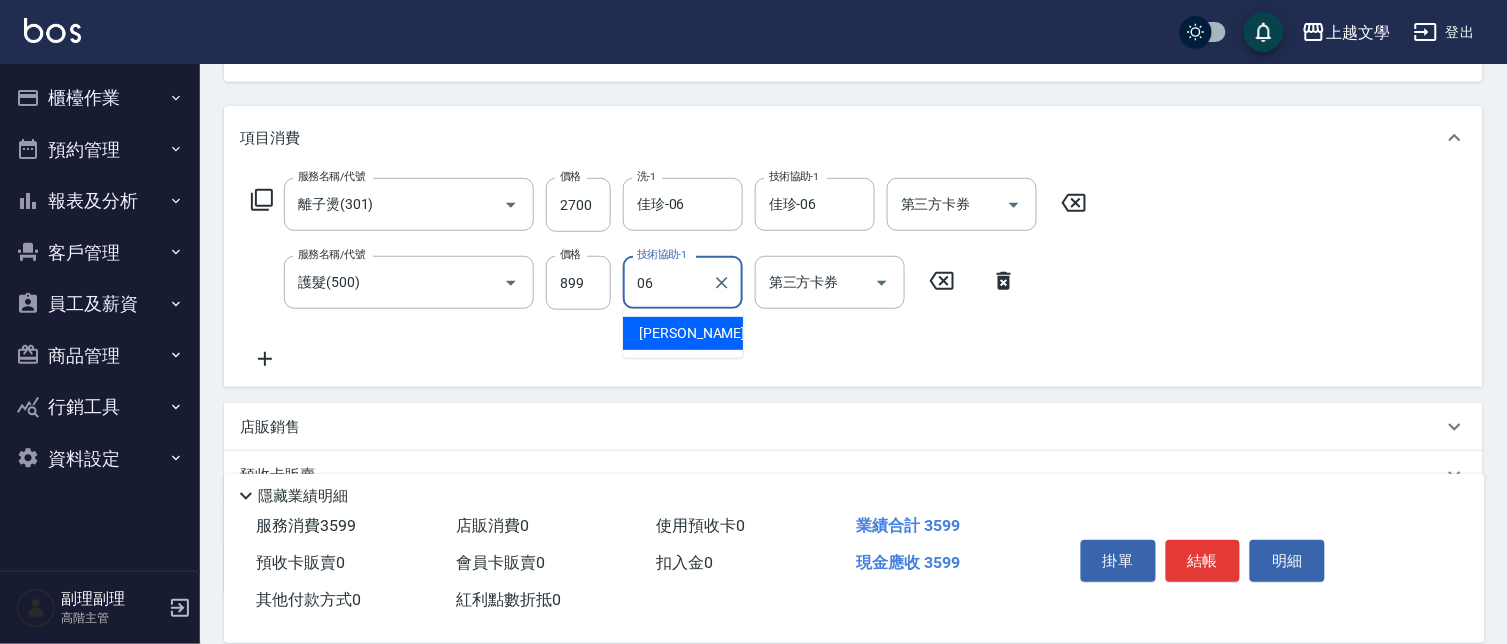 type on "佳珍-06" 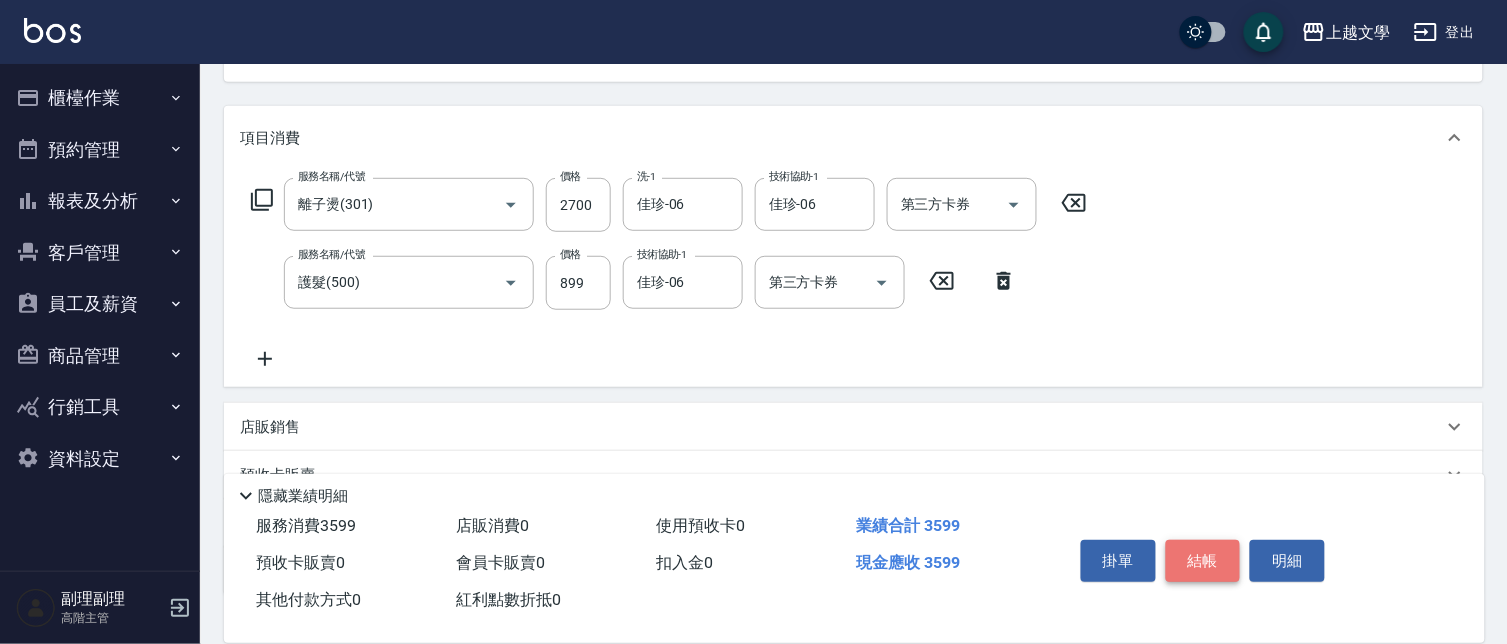 click on "結帳" at bounding box center (1203, 561) 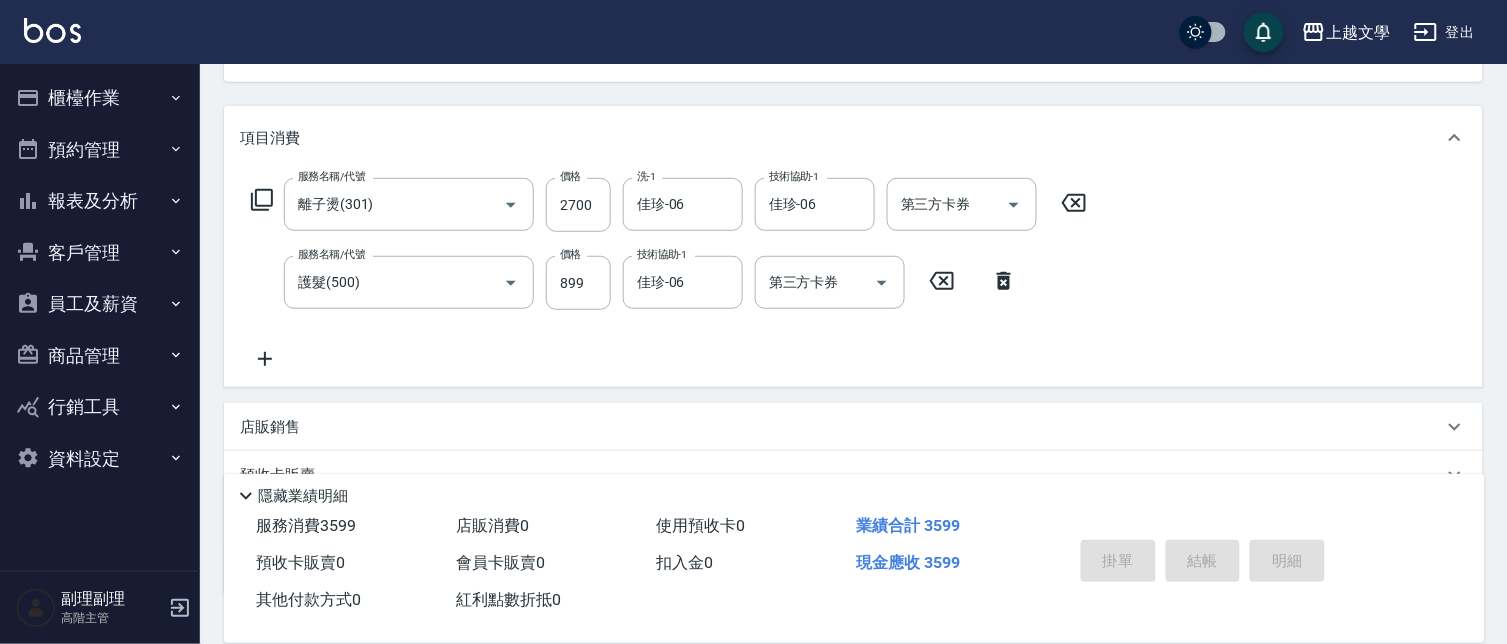 type 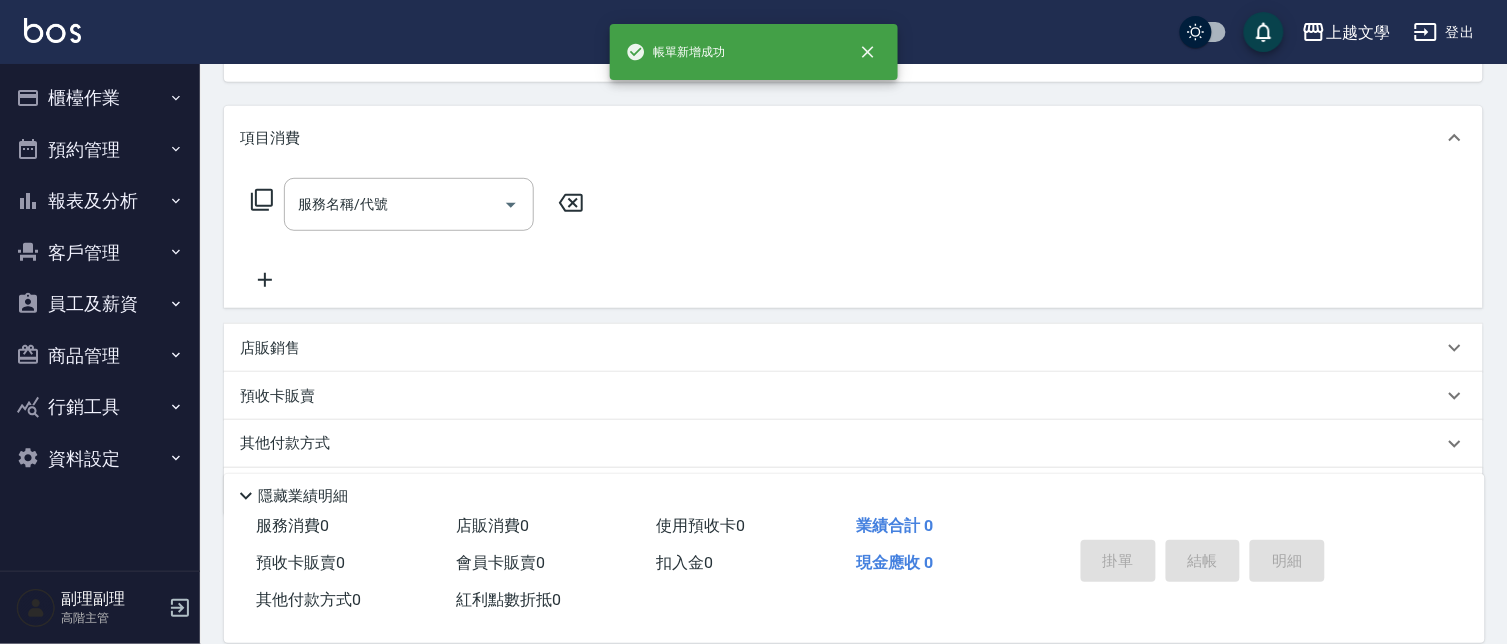 scroll, scrollTop: 193, scrollLeft: 0, axis: vertical 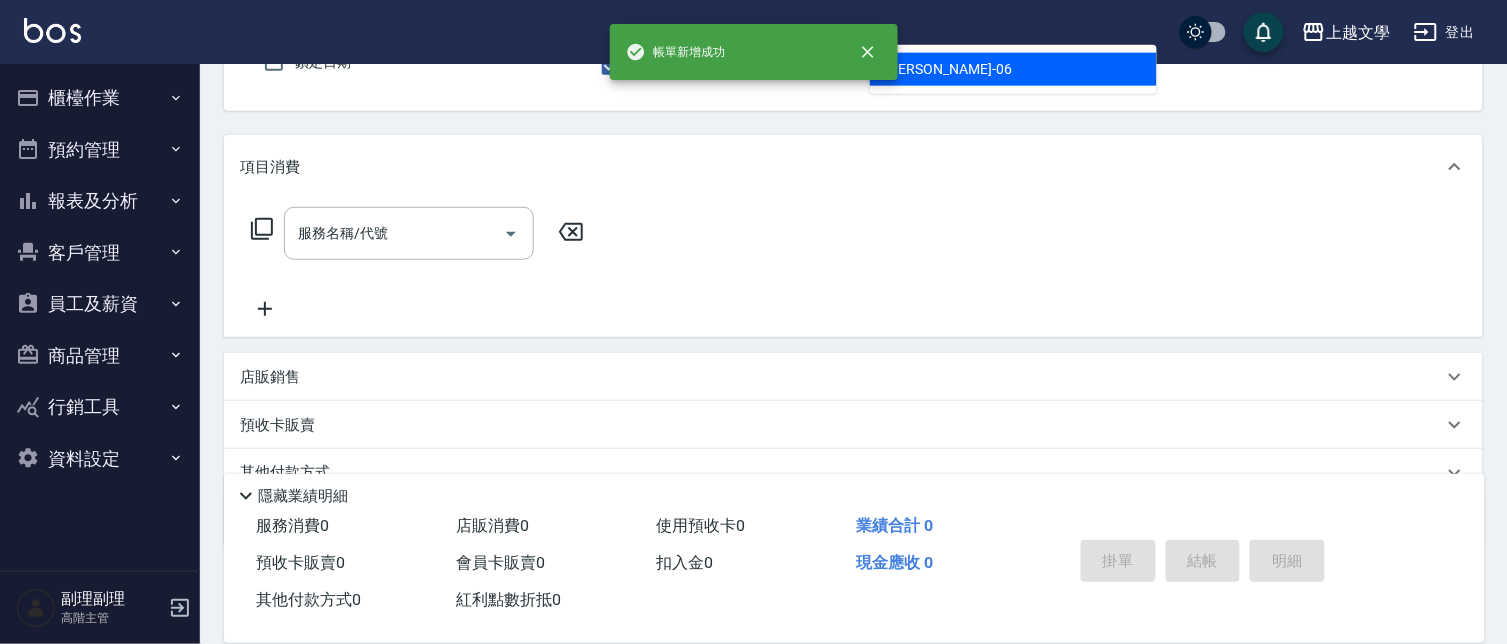 type on "佳珍-06" 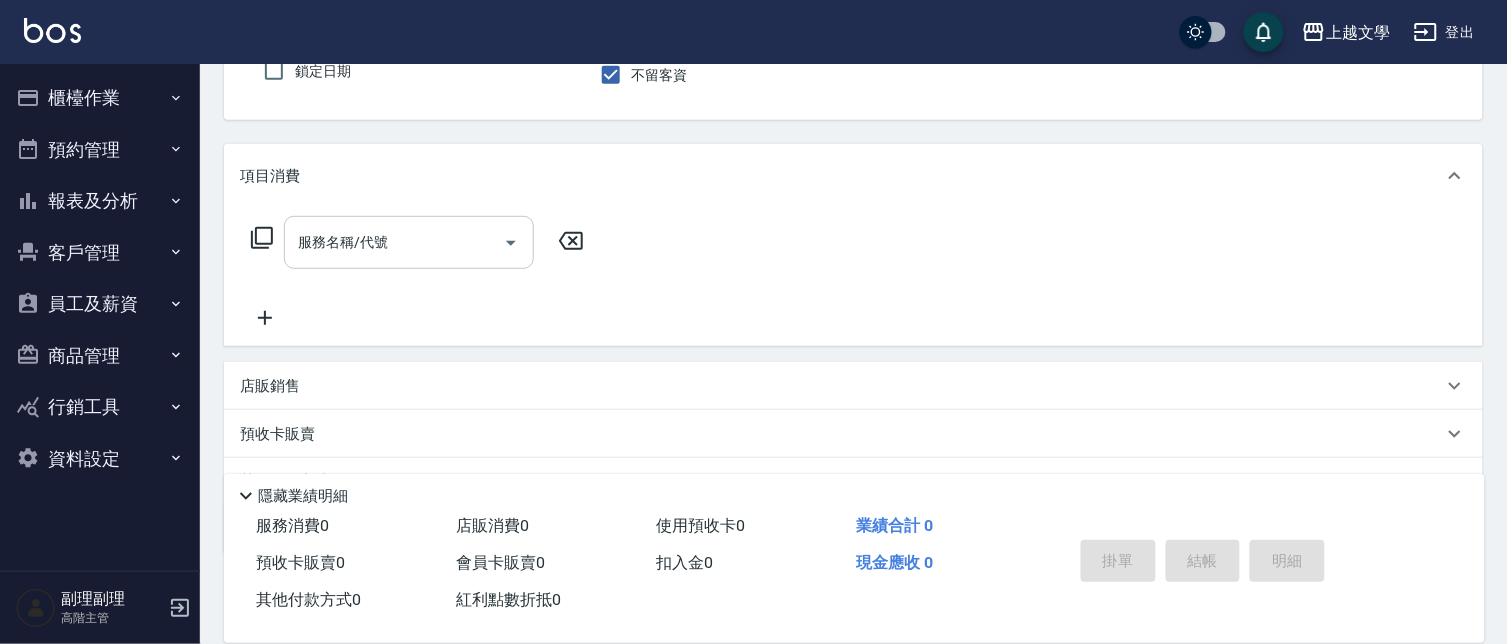 click on "服務名稱/代號" at bounding box center (394, 242) 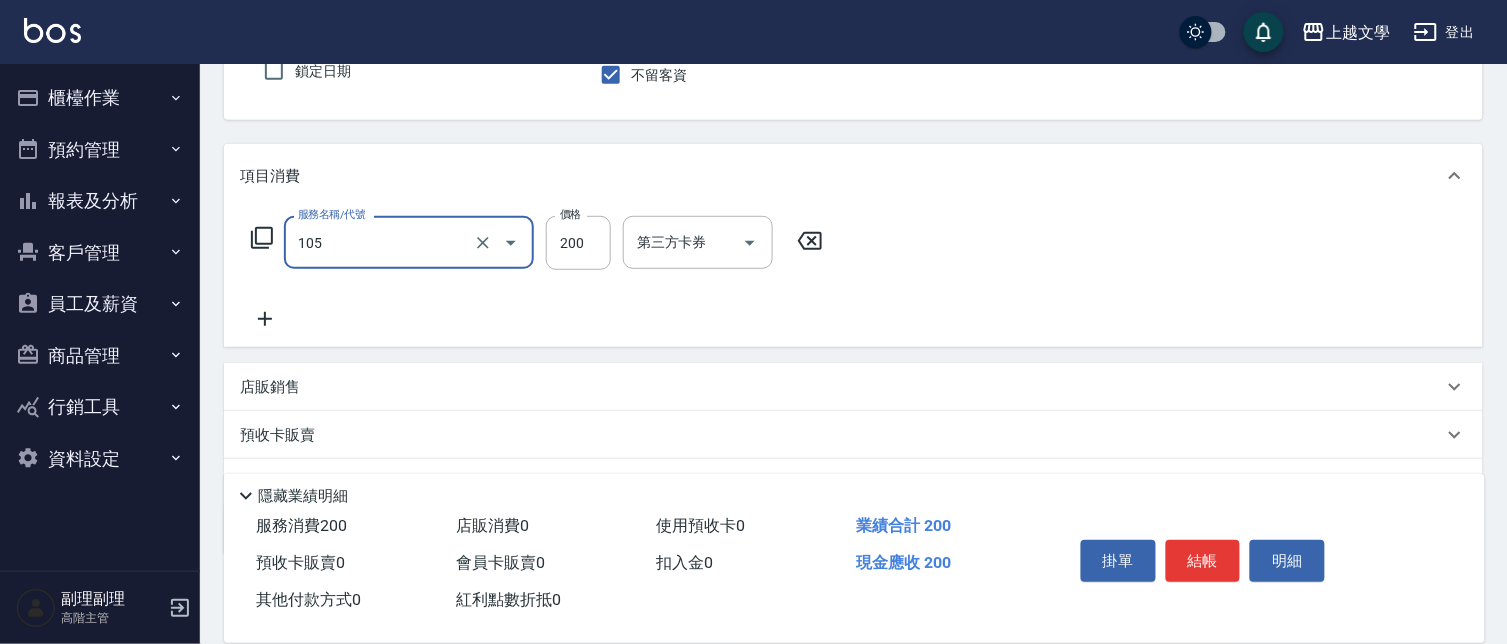 type on "洗髮券使用(105)" 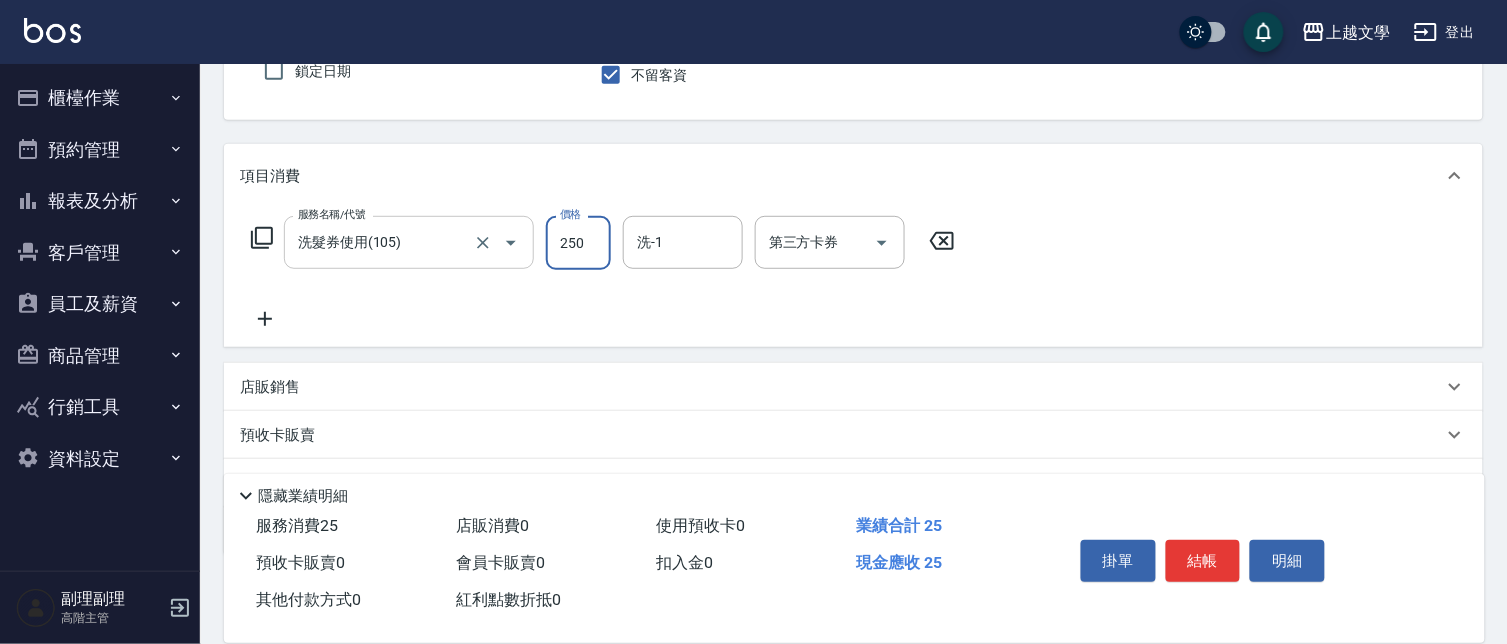 type on "250" 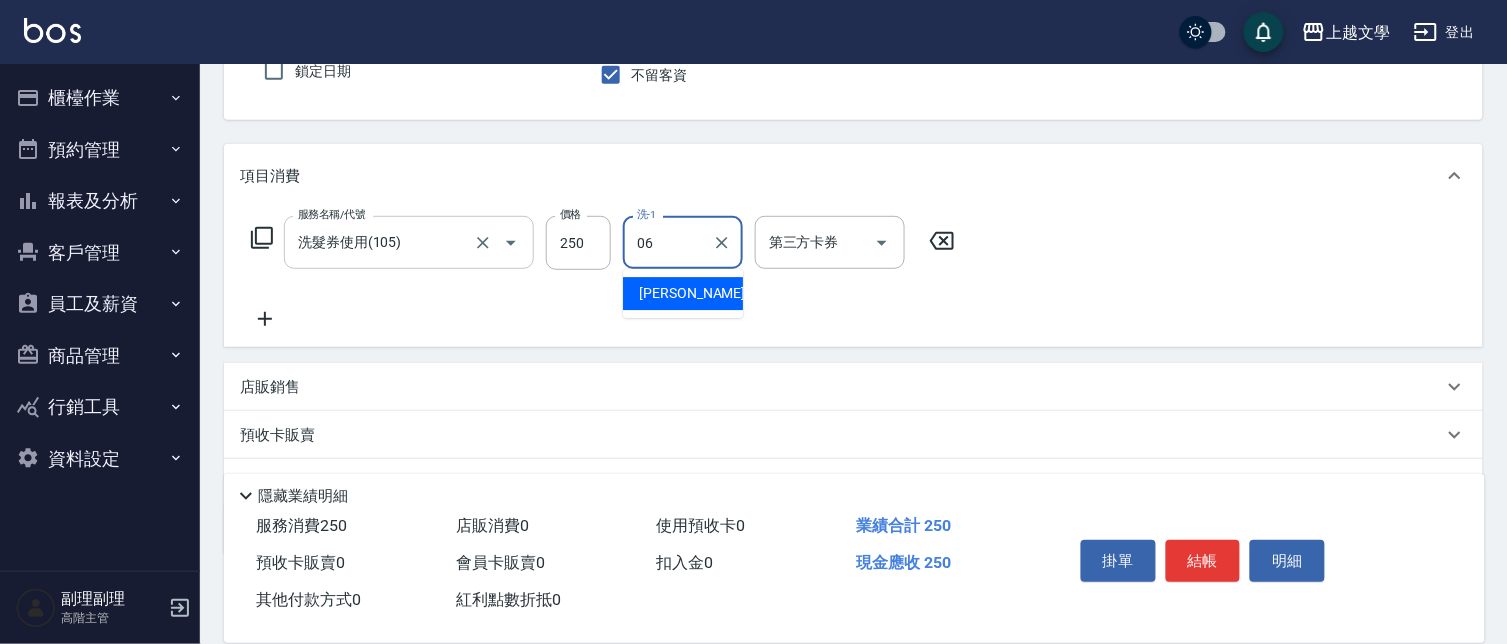 type on "佳珍-06" 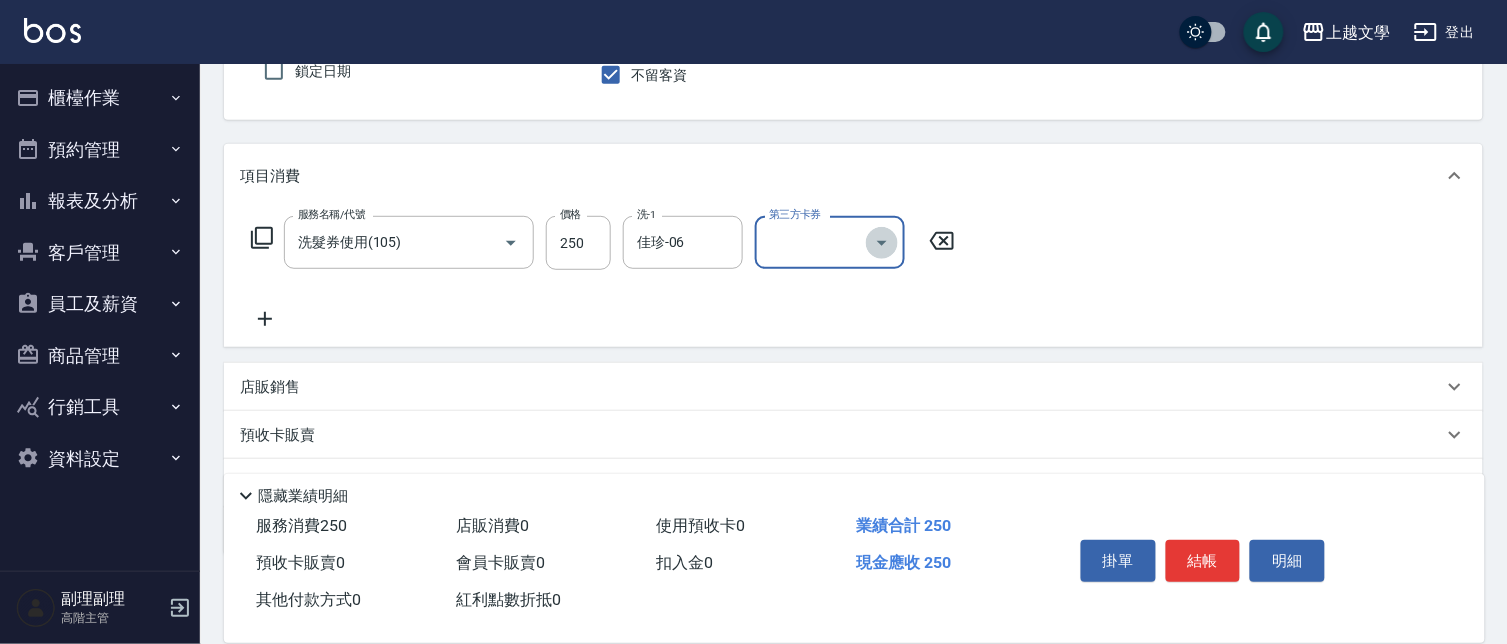 click 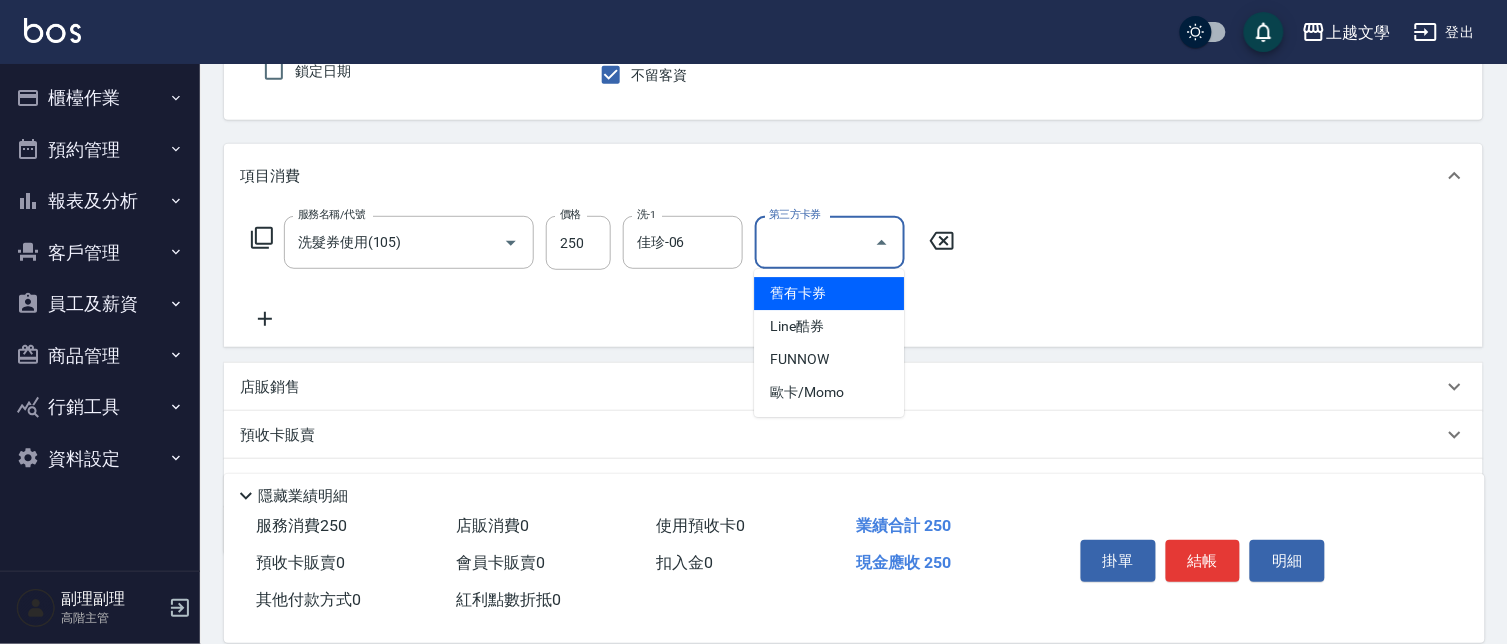 click on "舊有卡券" at bounding box center (829, 293) 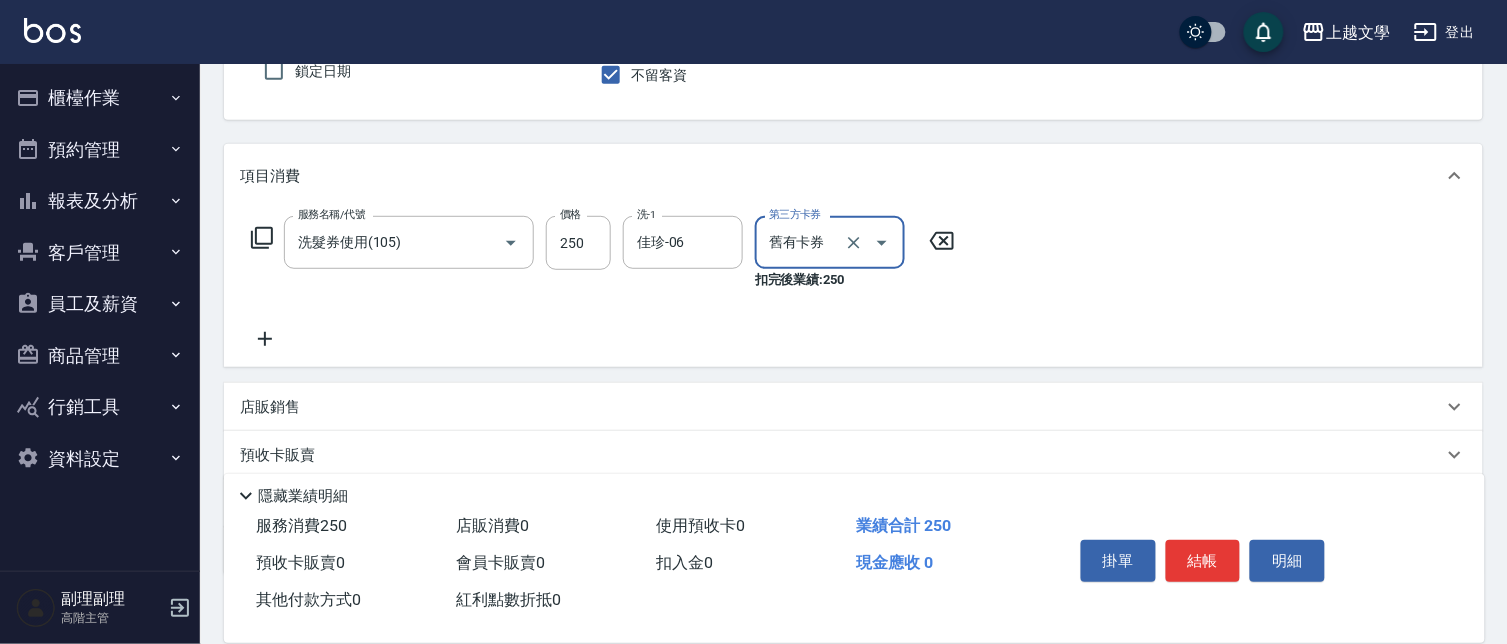 type on "舊有卡券" 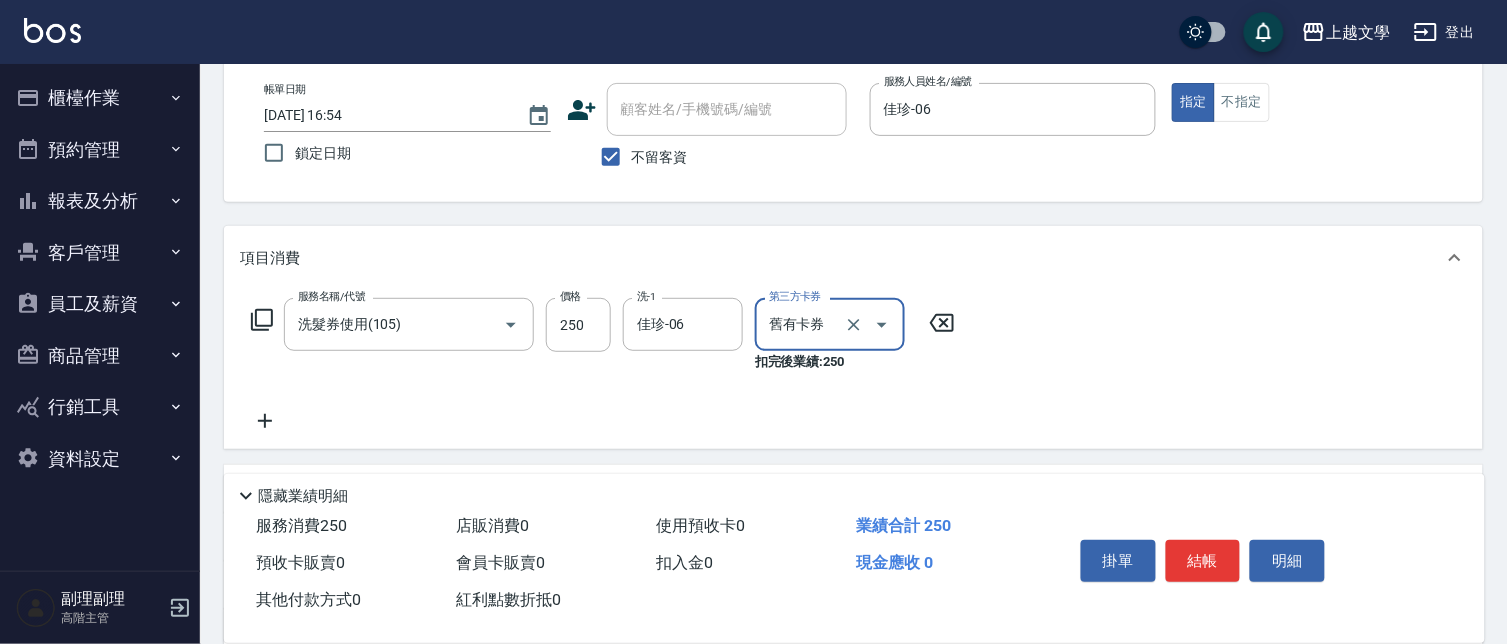scroll, scrollTop: 0, scrollLeft: 0, axis: both 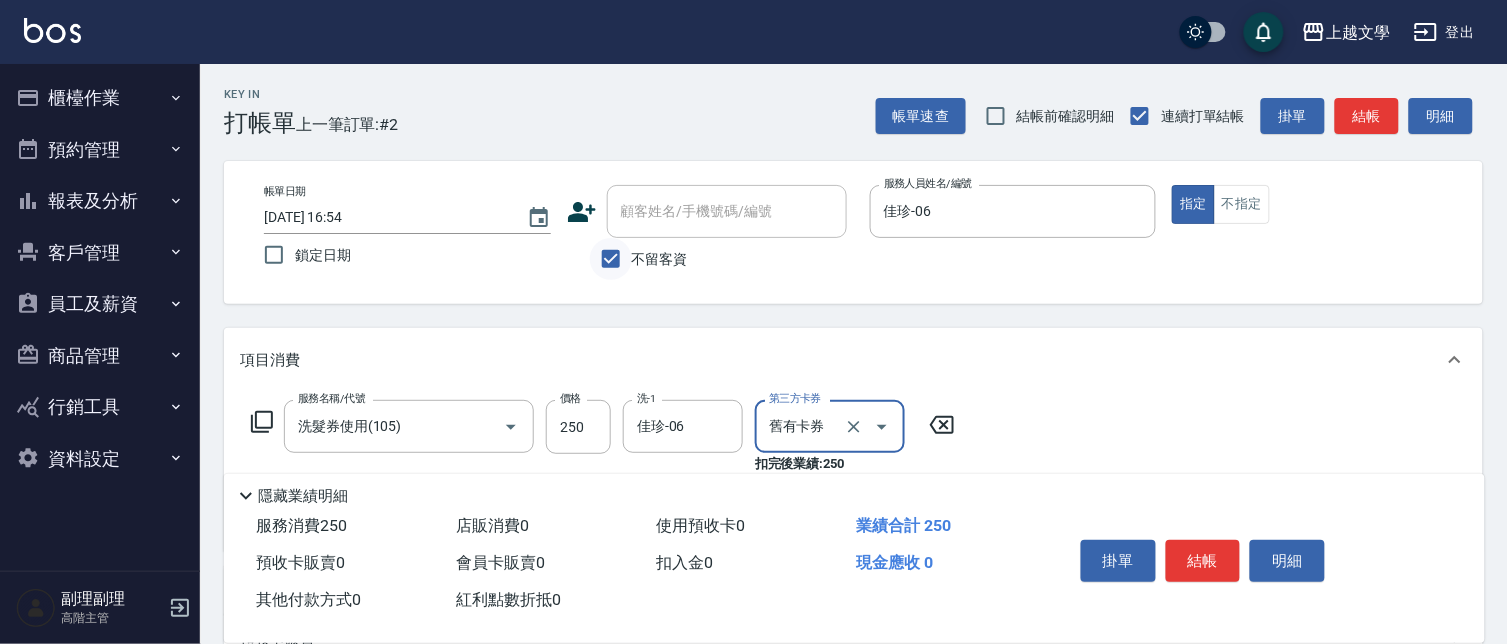 click on "不留客資" at bounding box center [611, 259] 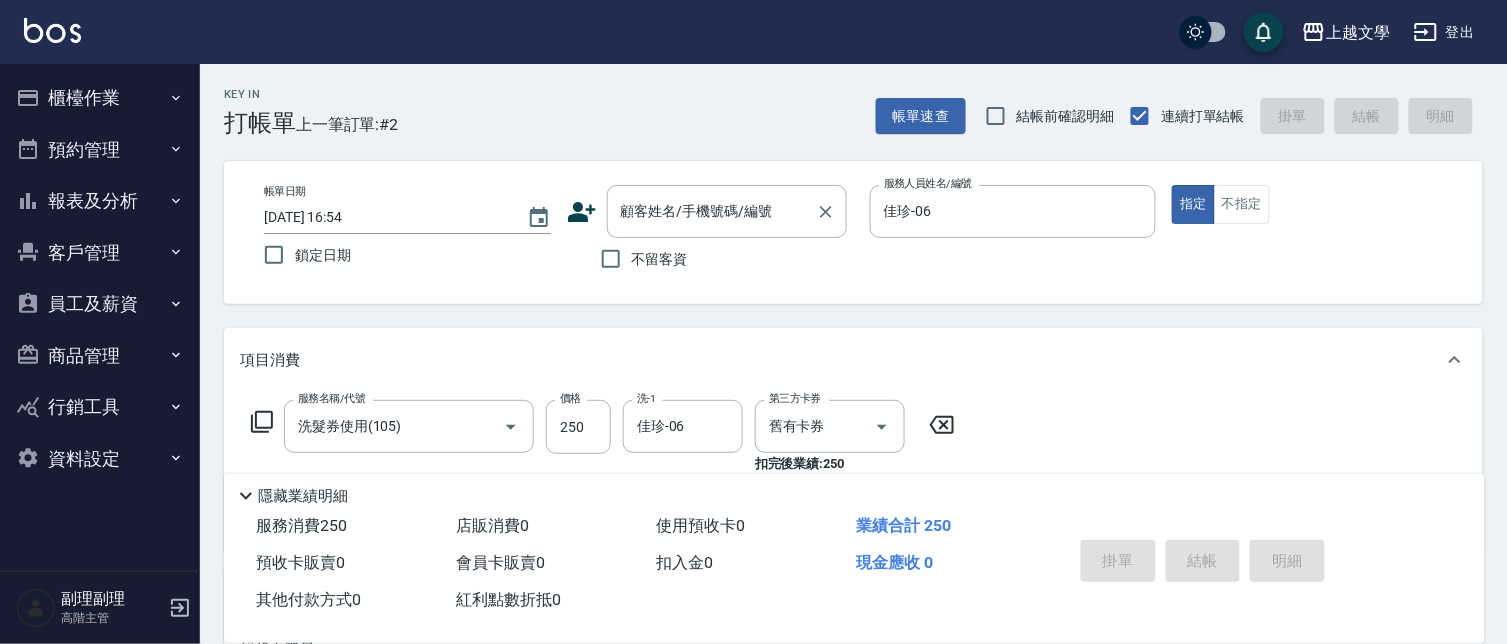 click on "顧客姓名/手機號碼/編號" at bounding box center (712, 211) 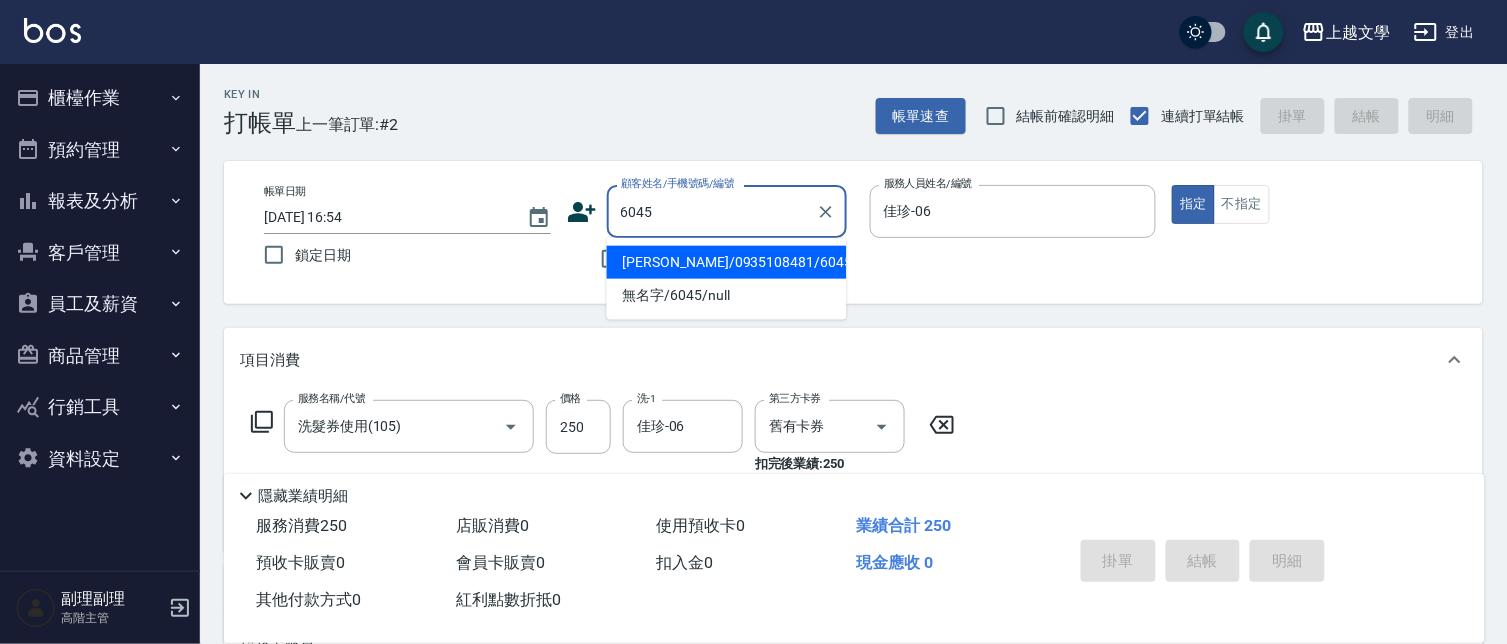 click on "黃美玉/0935108481/6045" at bounding box center [727, 262] 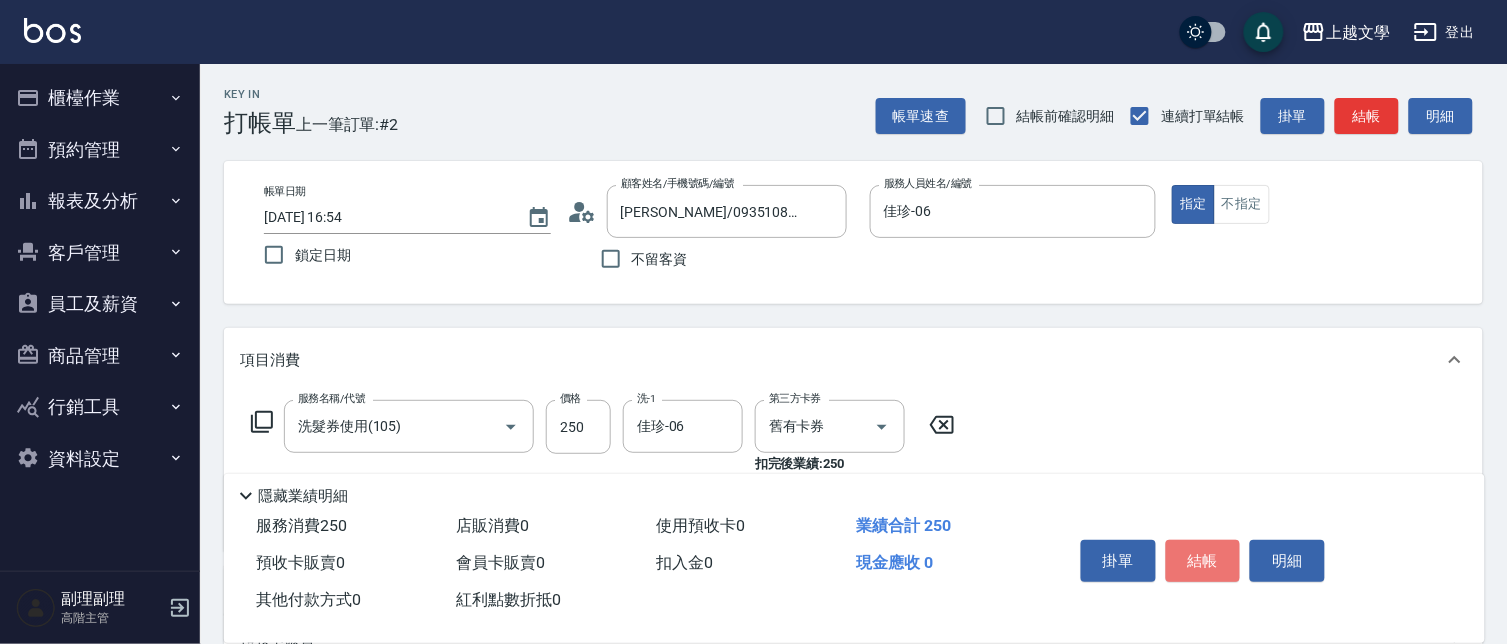 click on "結帳" at bounding box center (1203, 561) 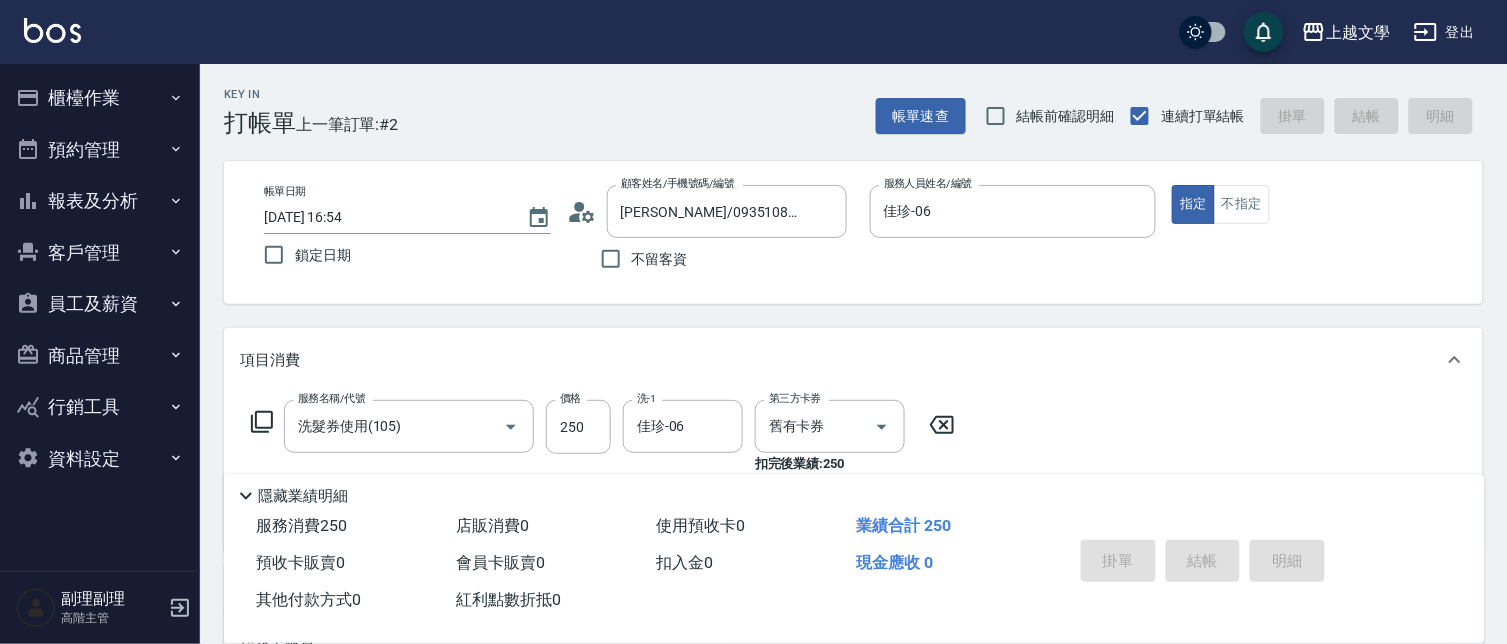 type on "2025/07/12 16:55" 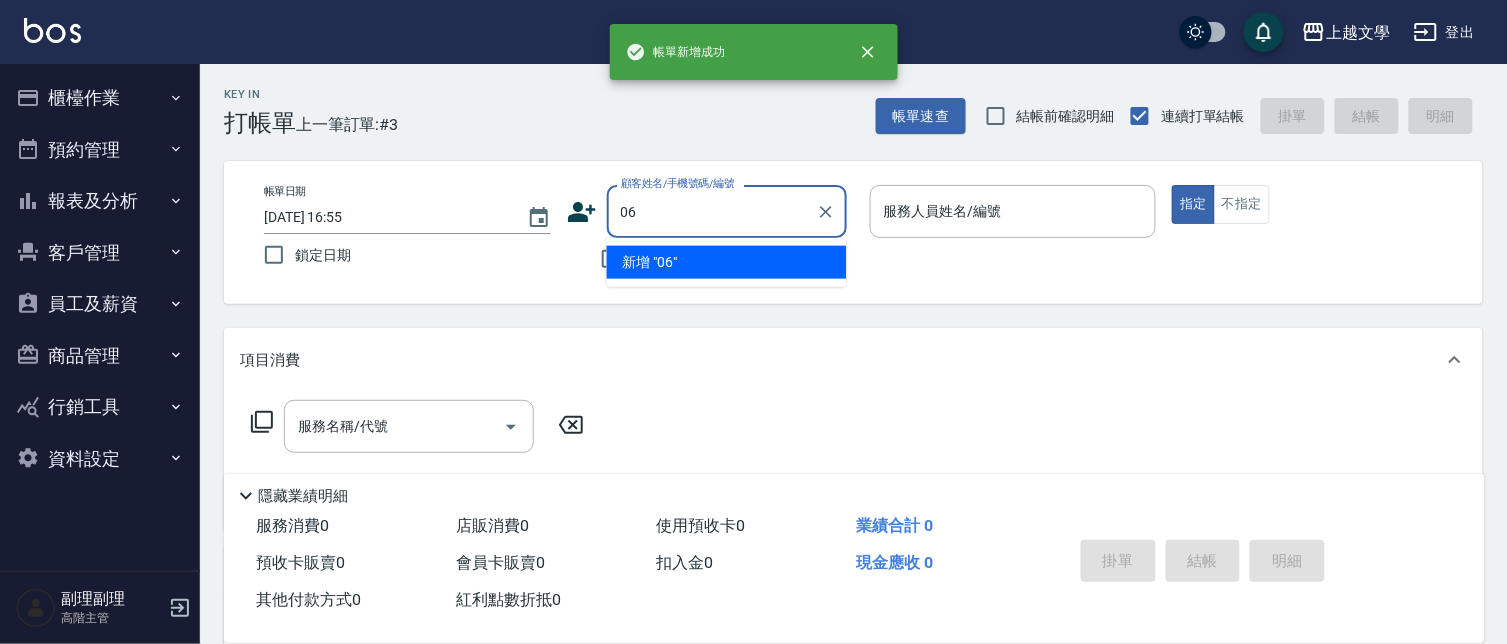 type on "06" 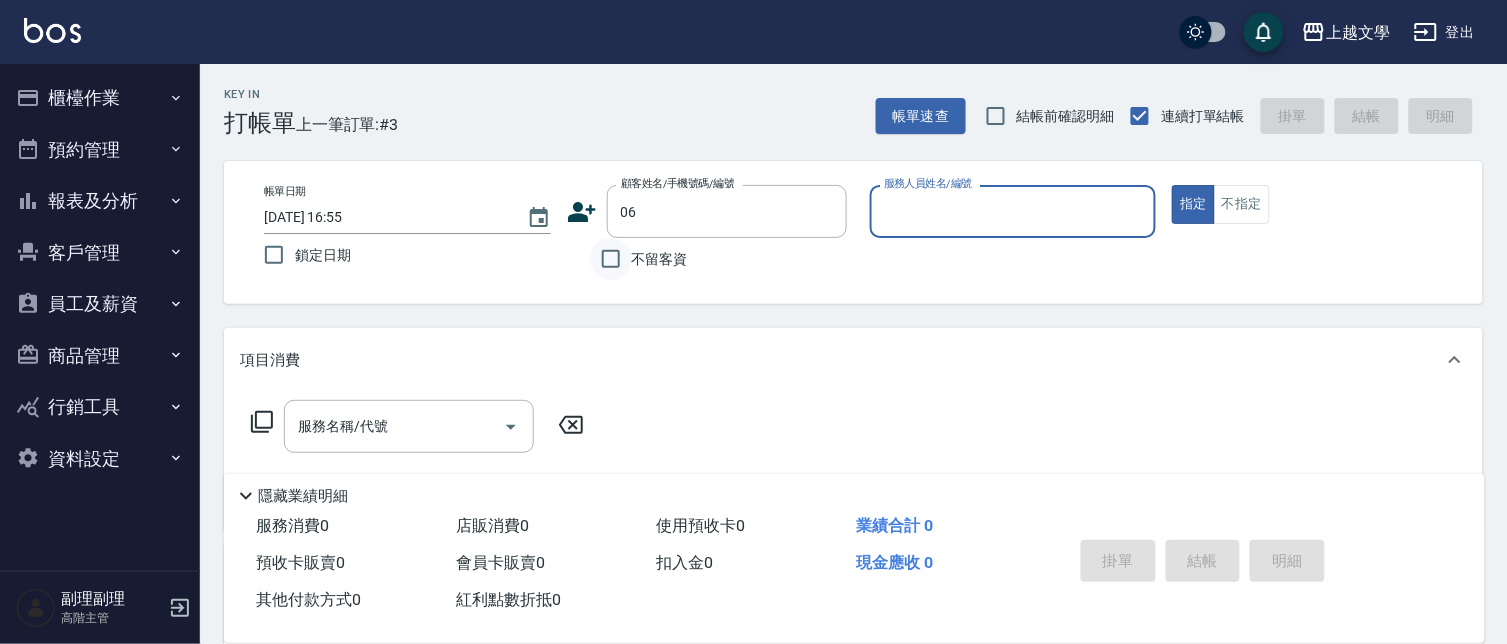click on "不留客資" at bounding box center (611, 259) 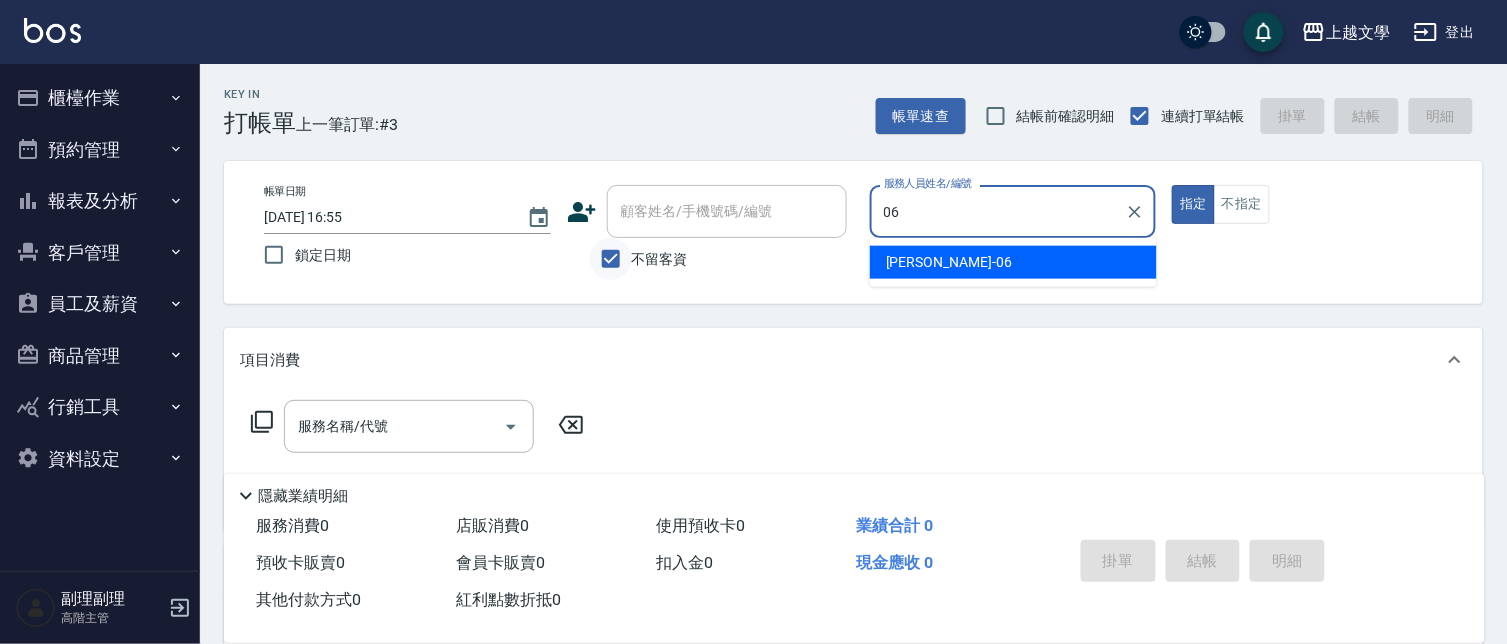 type on "佳珍-06" 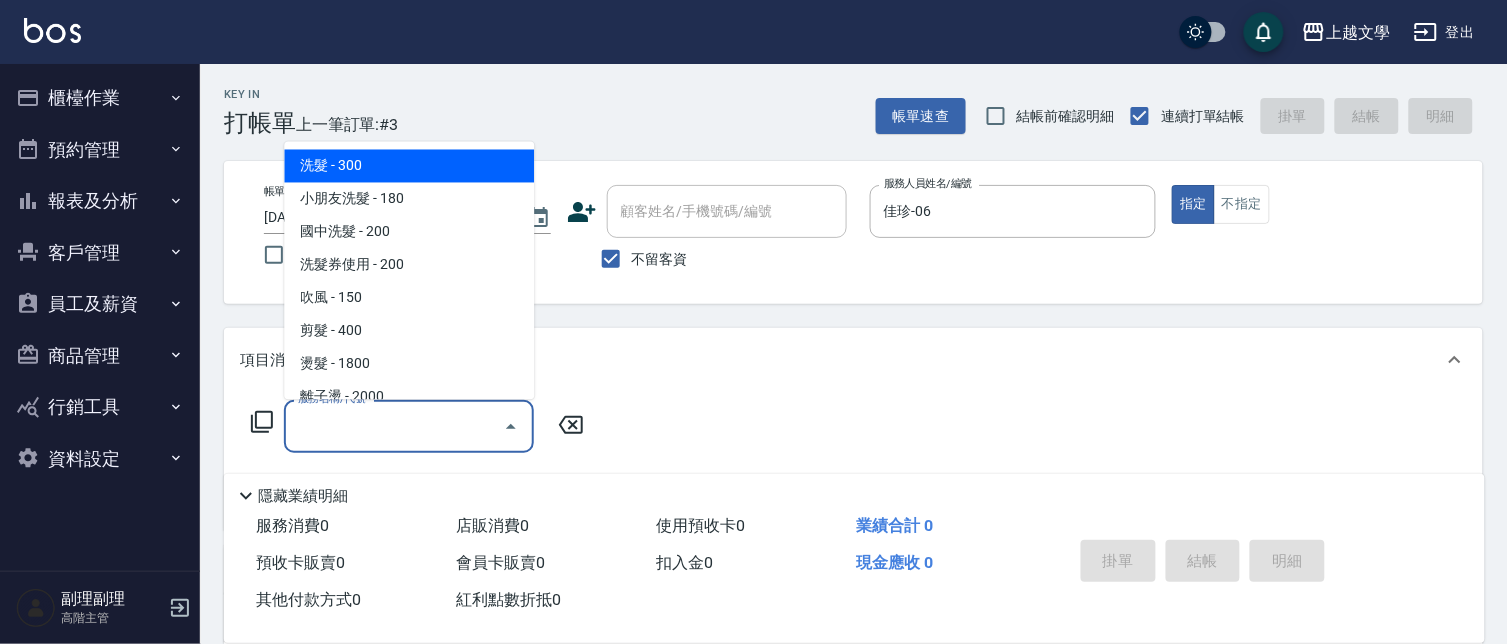 click on "服務名稱/代號" at bounding box center [394, 426] 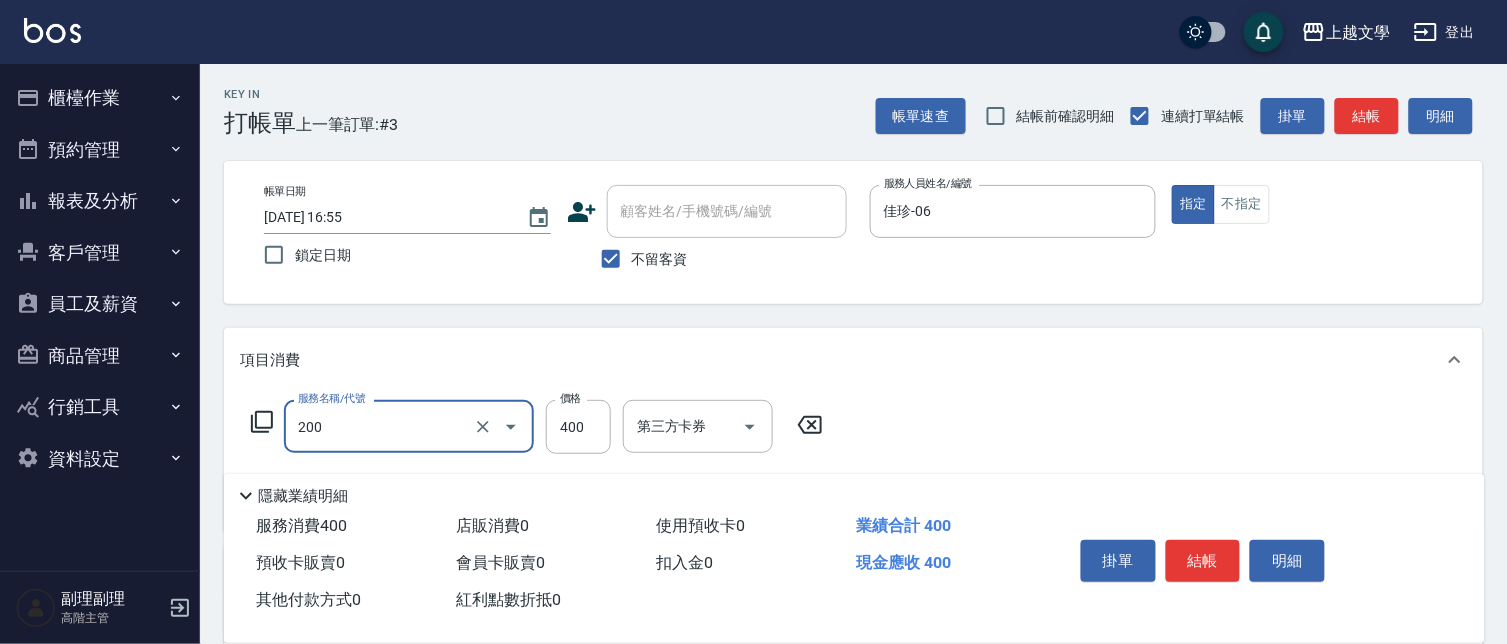 type on "剪髮(200)" 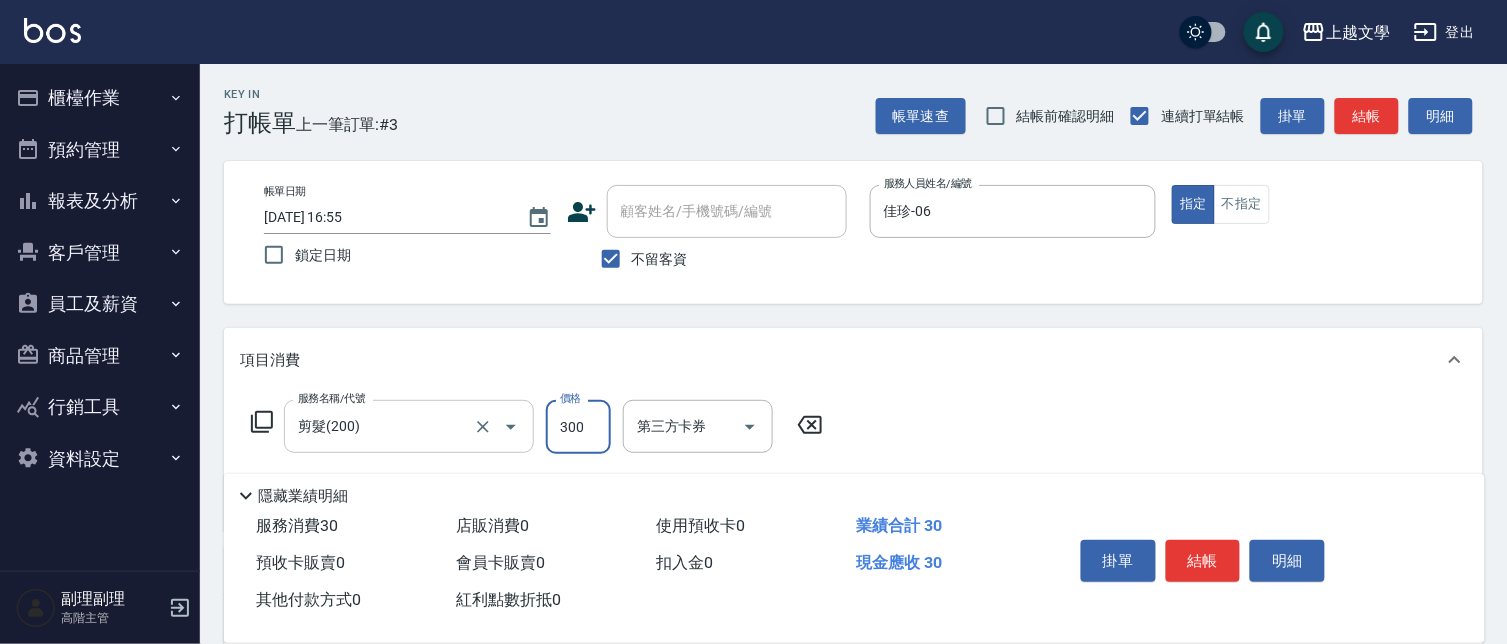 type on "300" 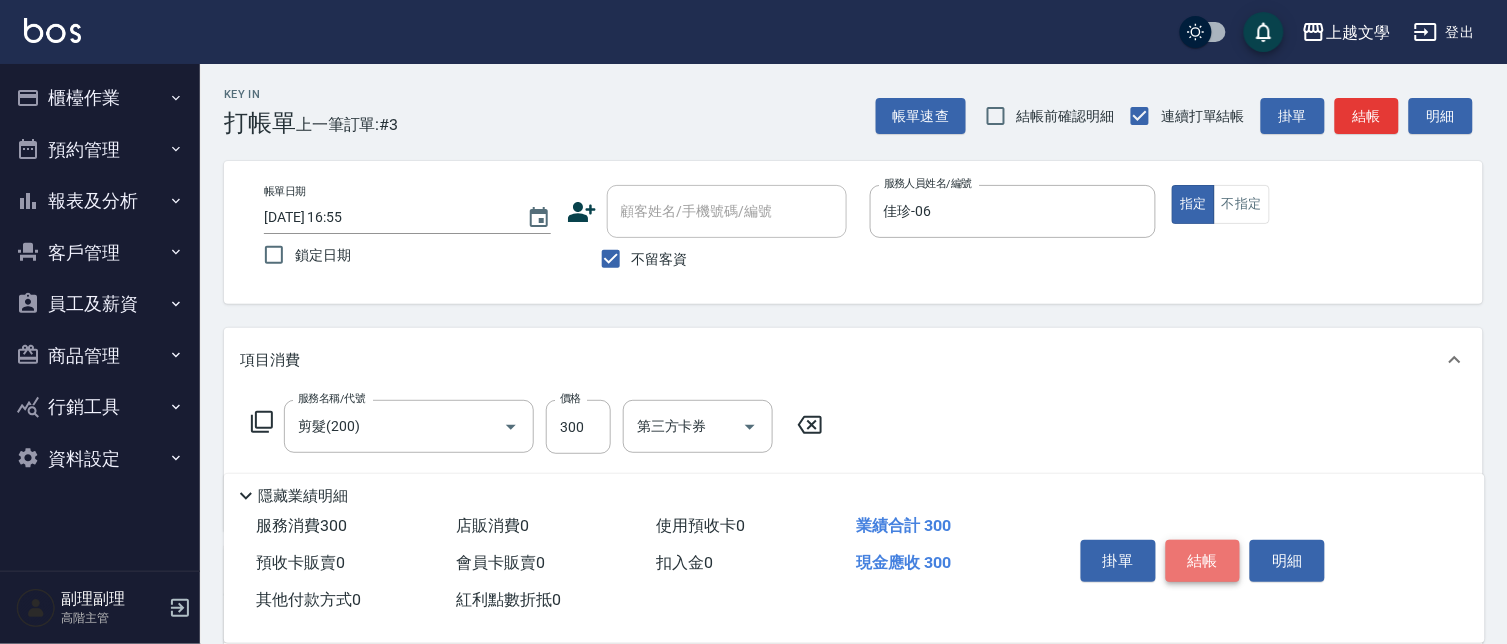 click on "結帳" at bounding box center (1203, 561) 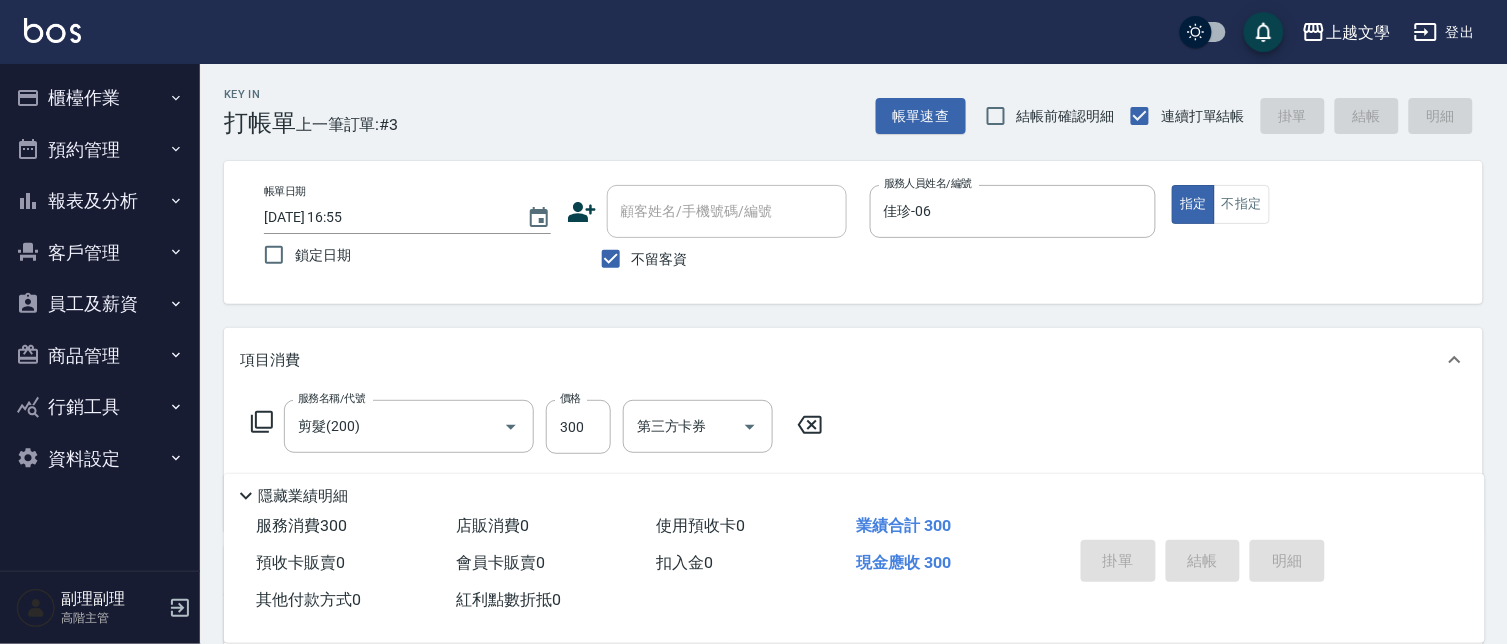 type 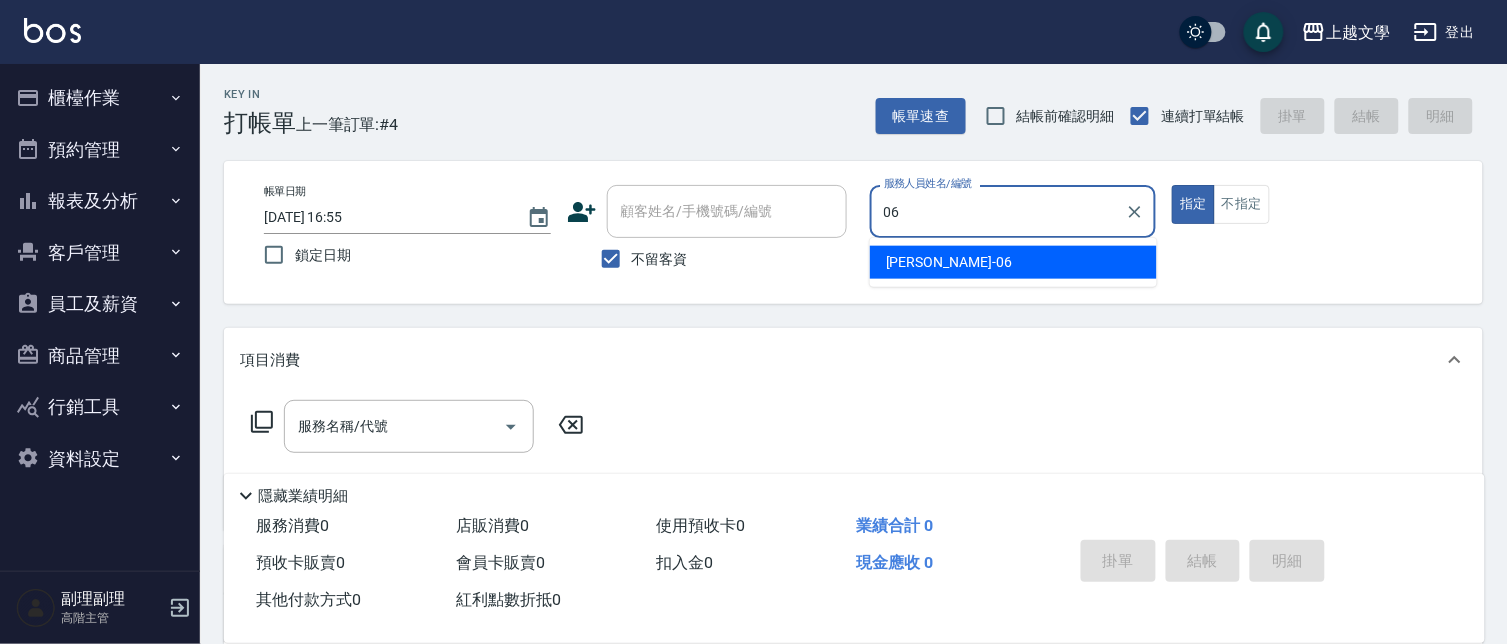 type on "佳珍-06" 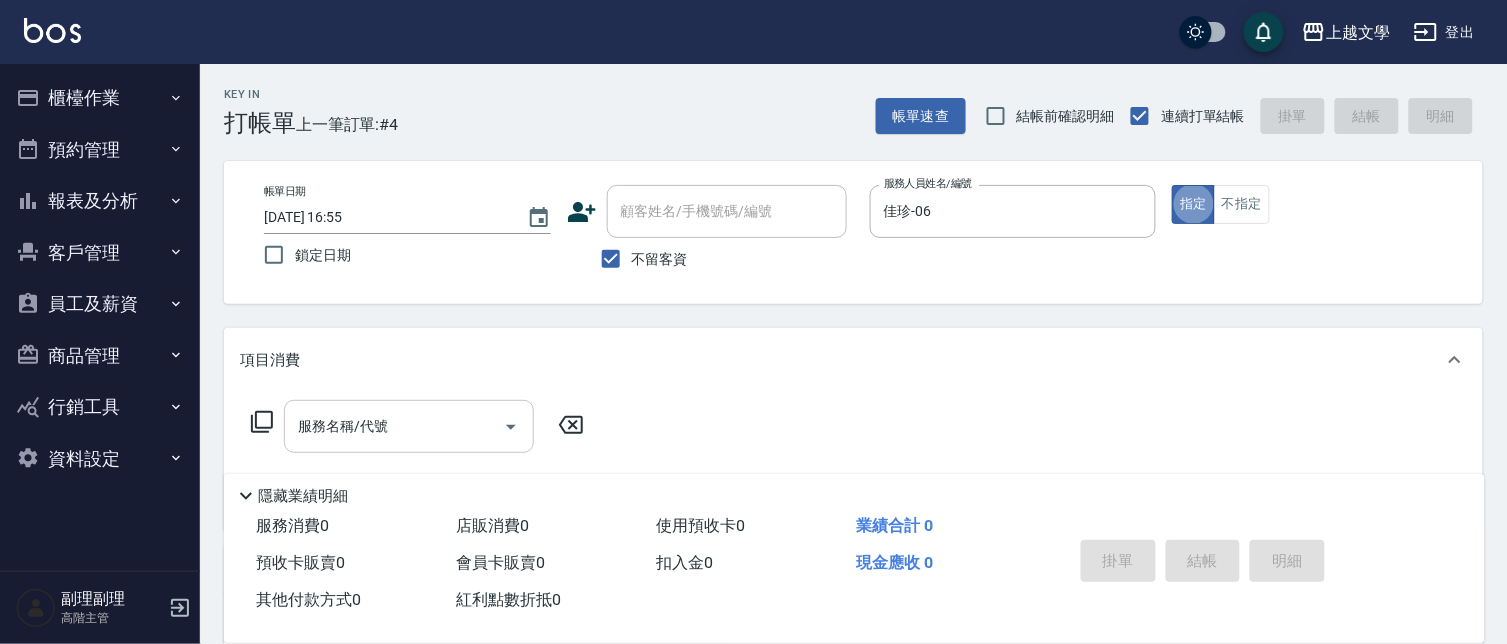 click on "服務名稱/代號" at bounding box center [394, 426] 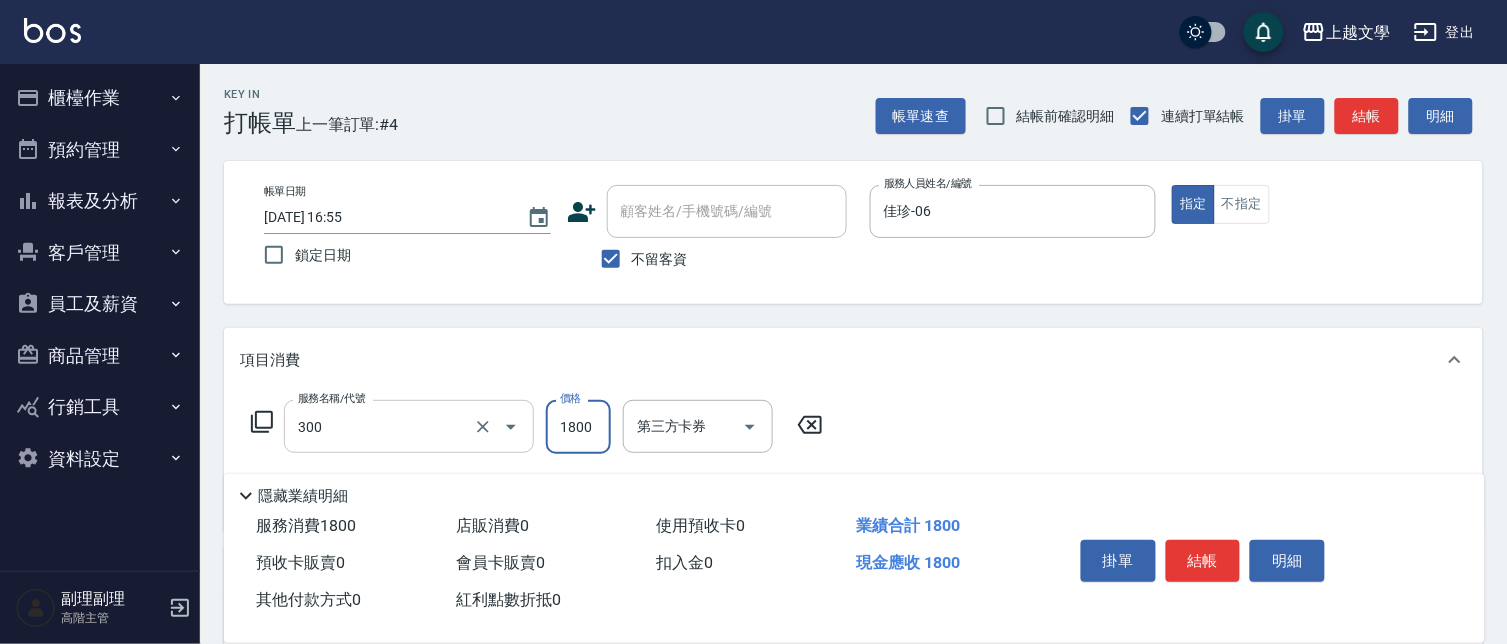 type on "燙髮(300)" 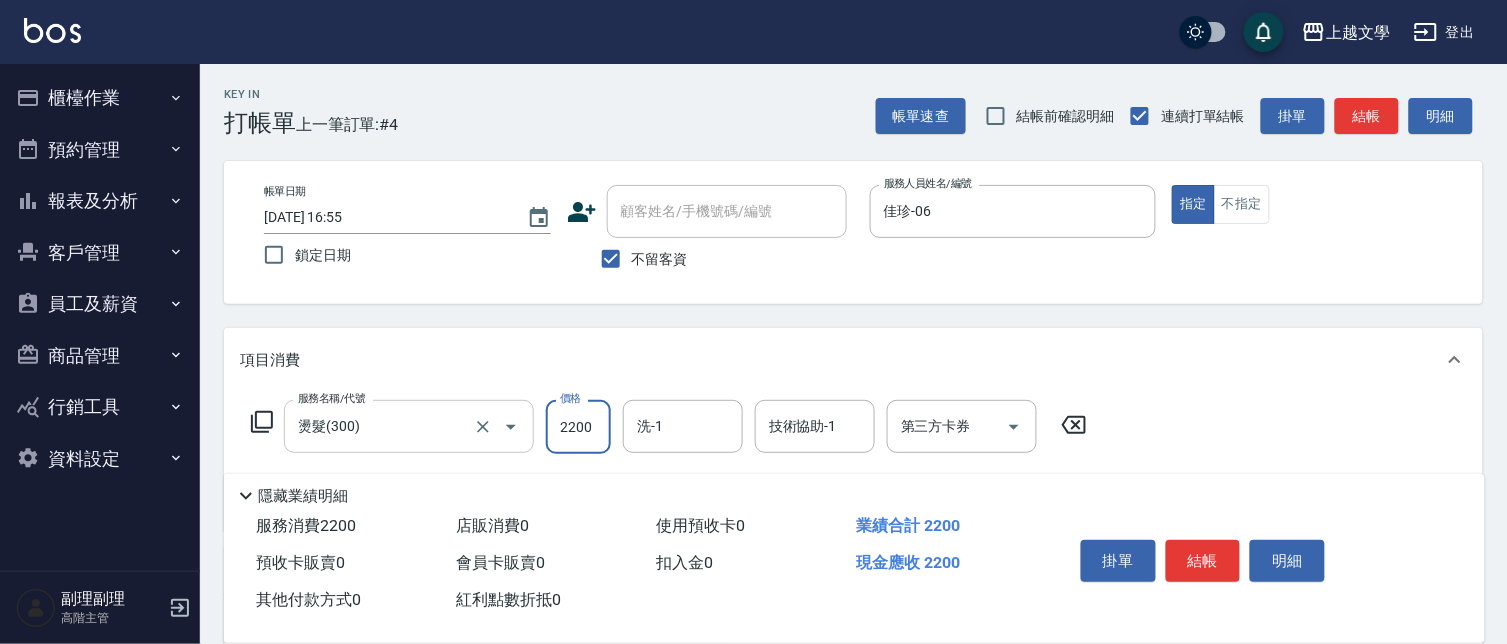 type on "2200" 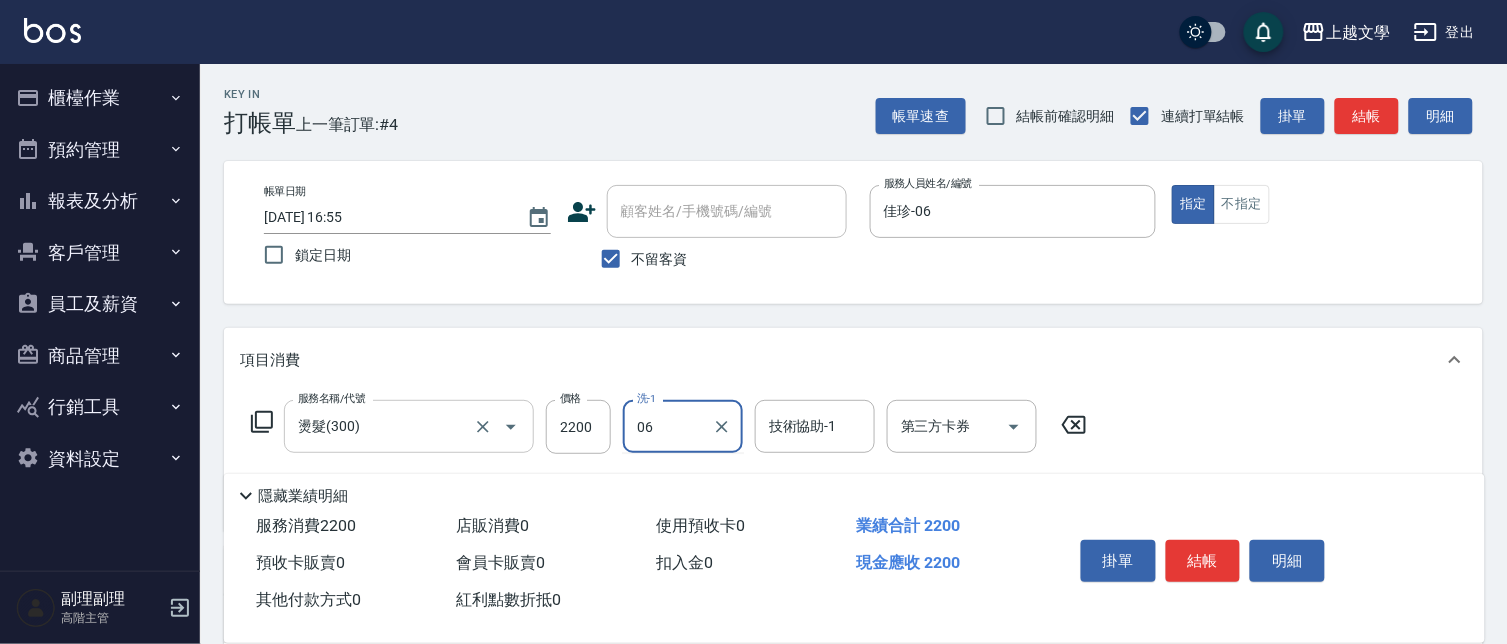 type on "佳珍-06" 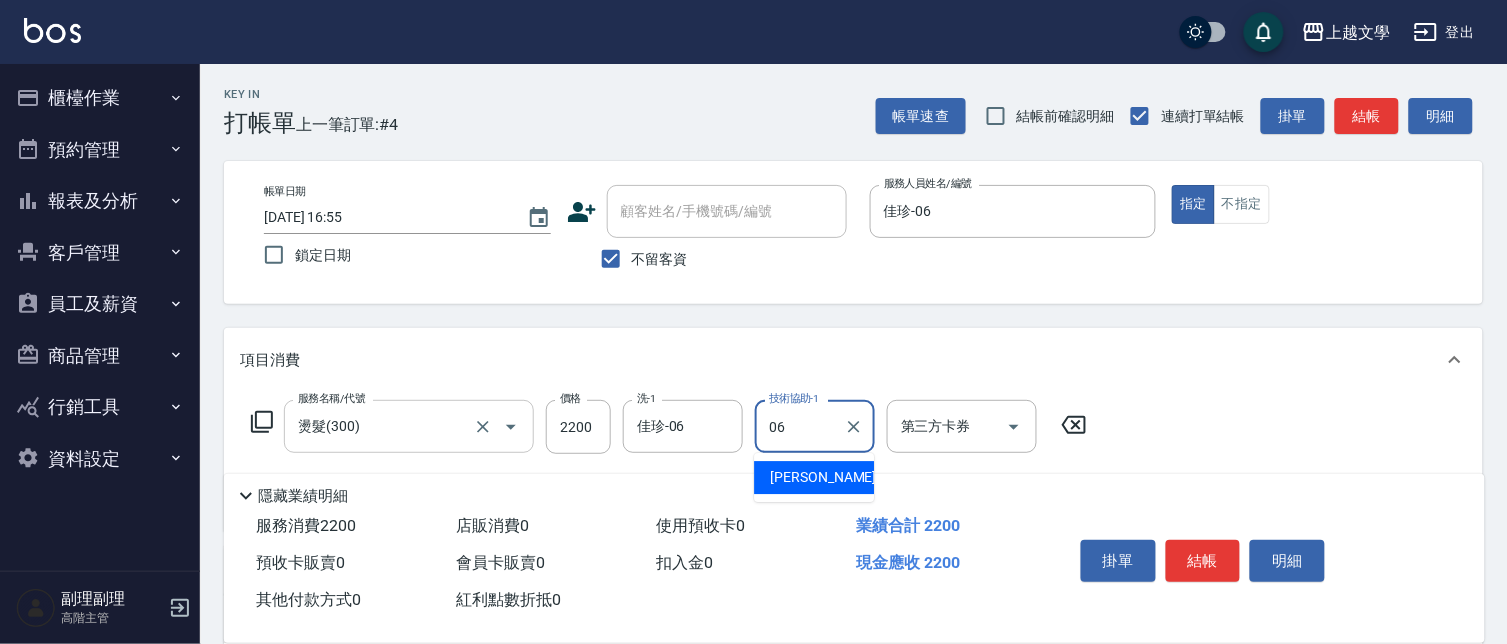 type on "佳珍-06" 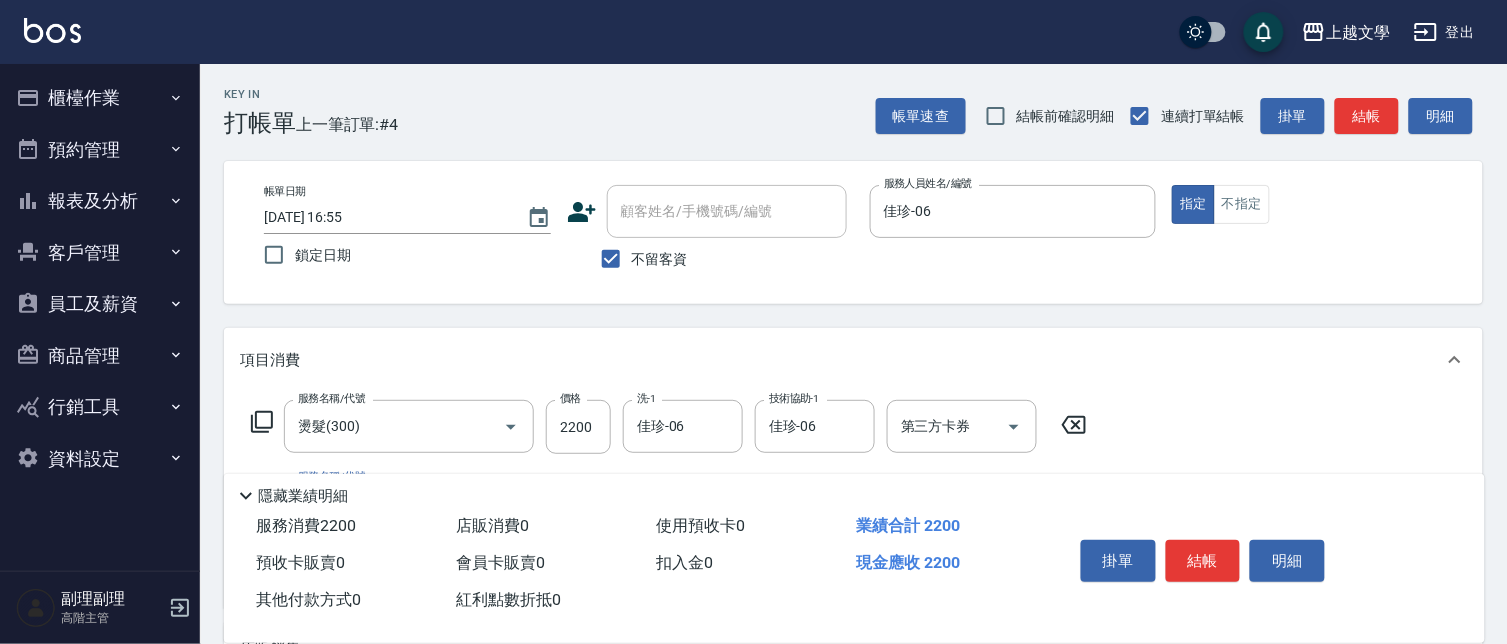scroll, scrollTop: 222, scrollLeft: 0, axis: vertical 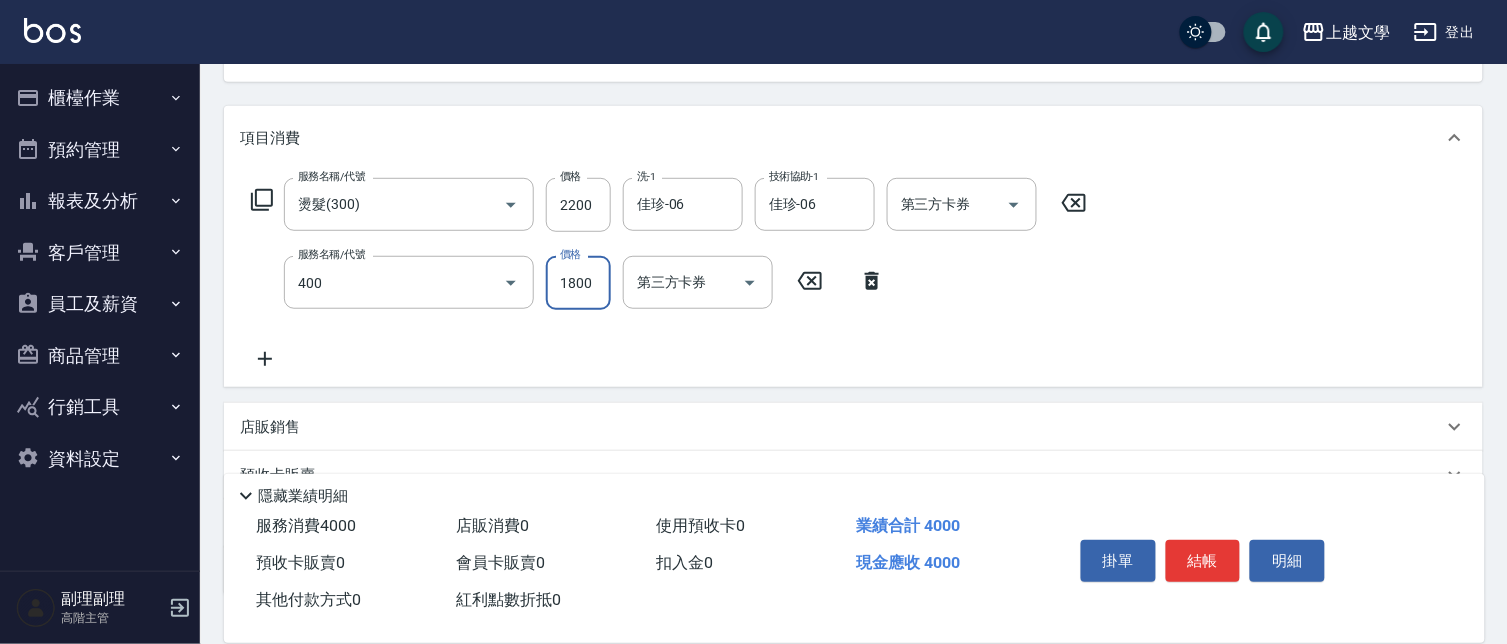 type on "染髮(400)" 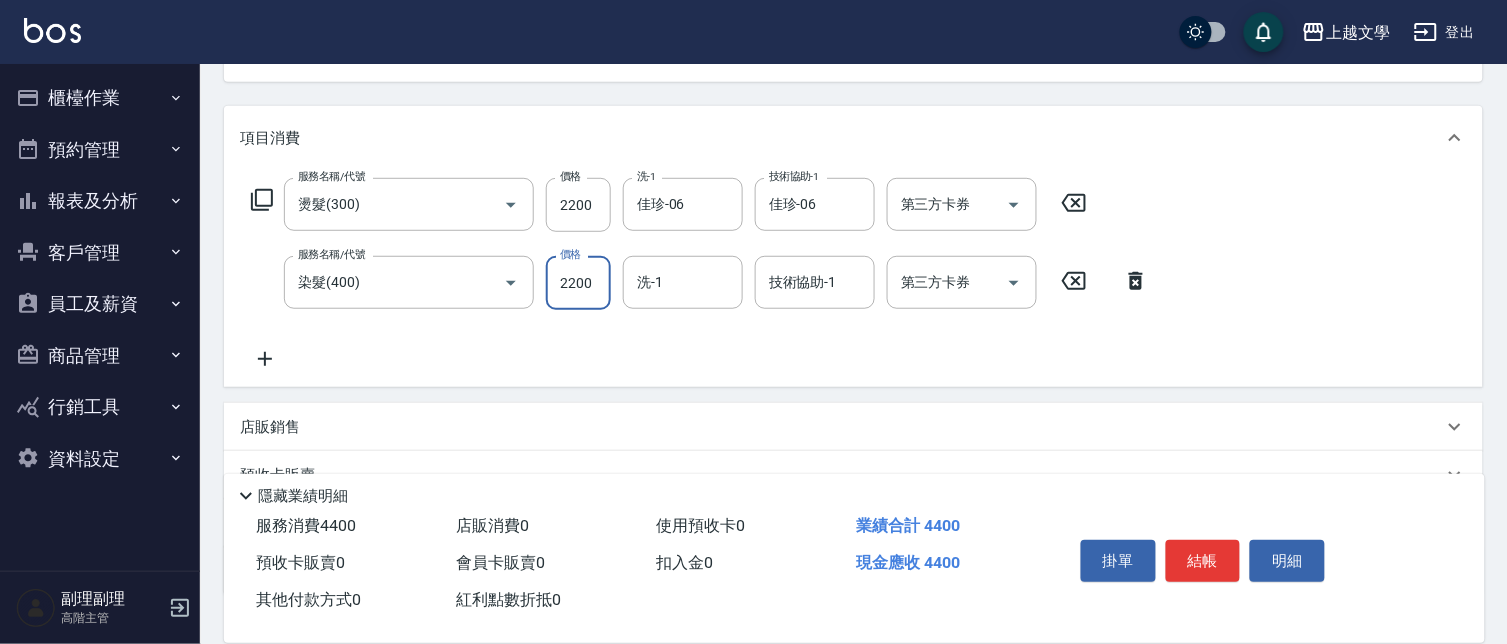 click on "2200" at bounding box center (578, 283) 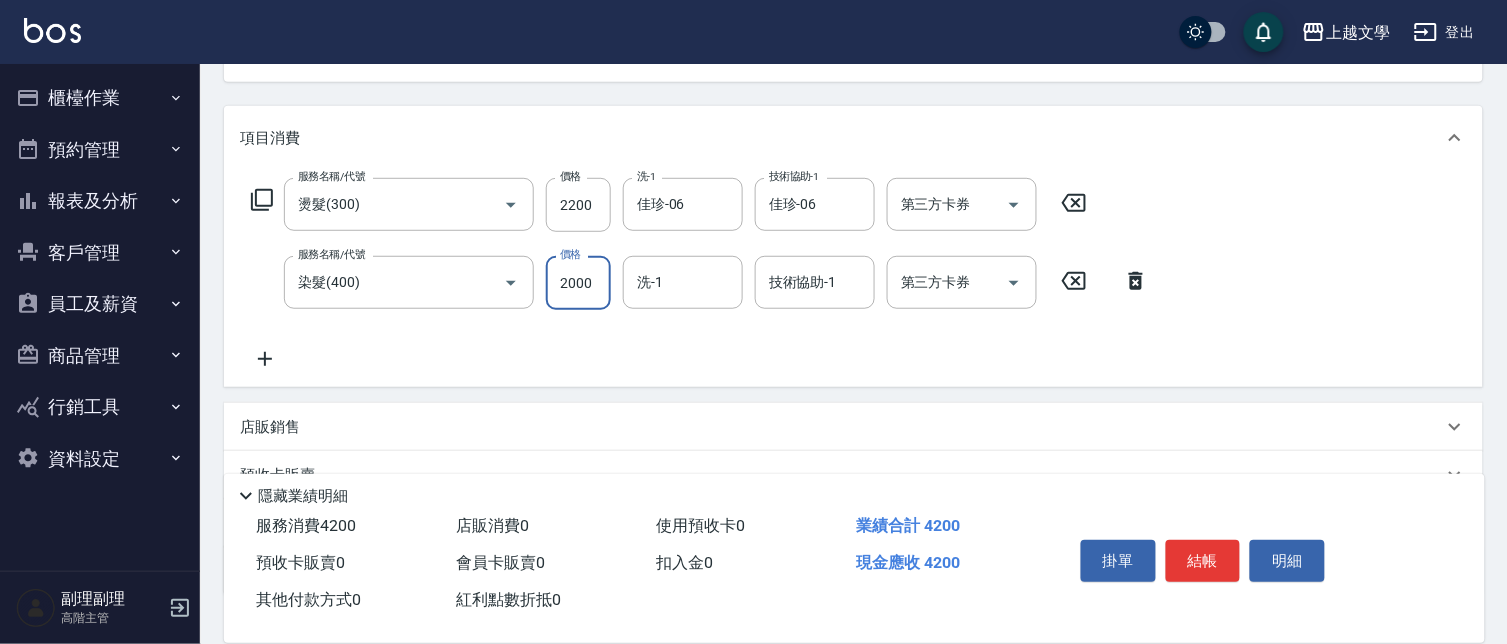 type on "2000" 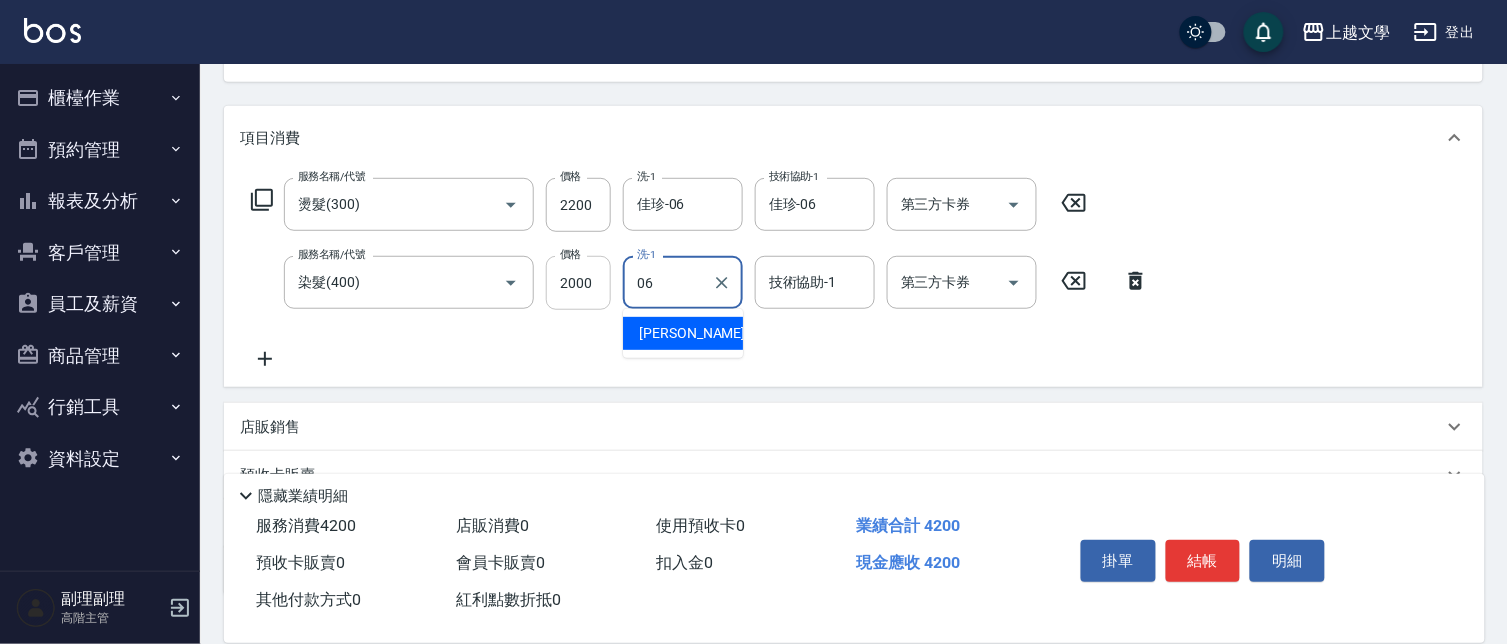 type on "佳珍-06" 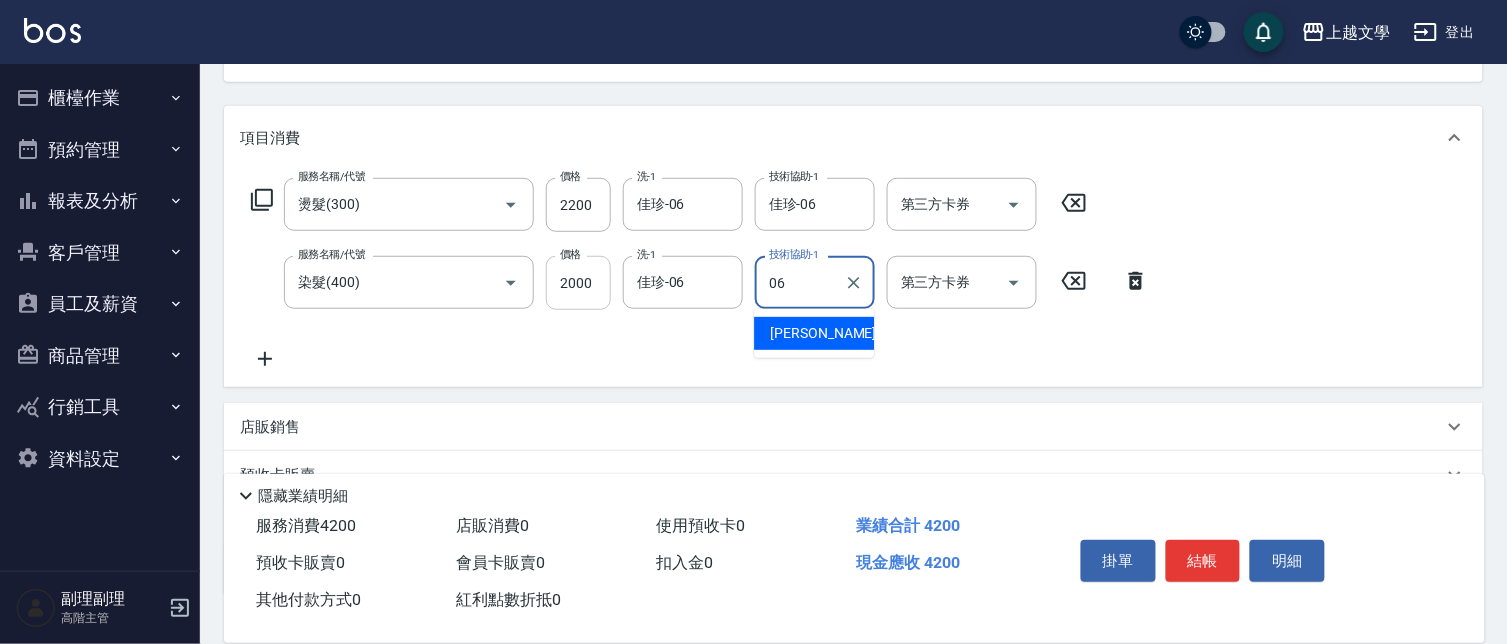 type on "佳珍-06" 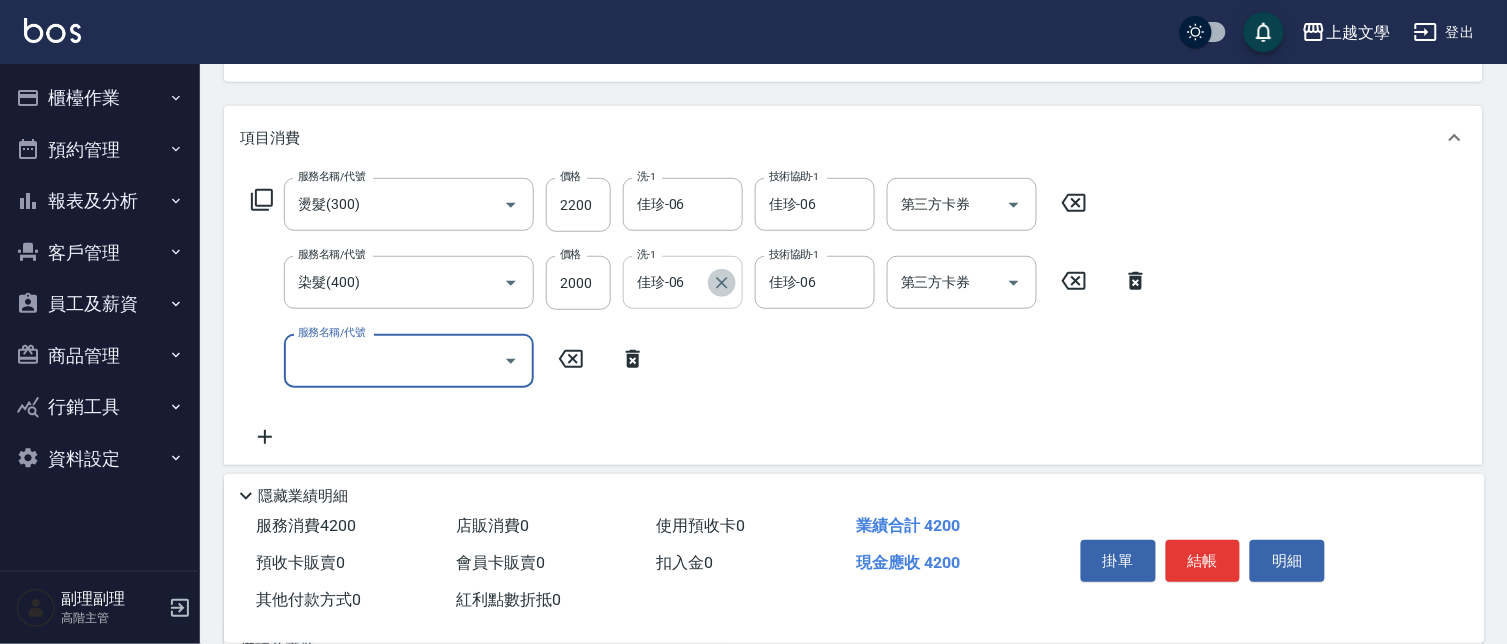 click 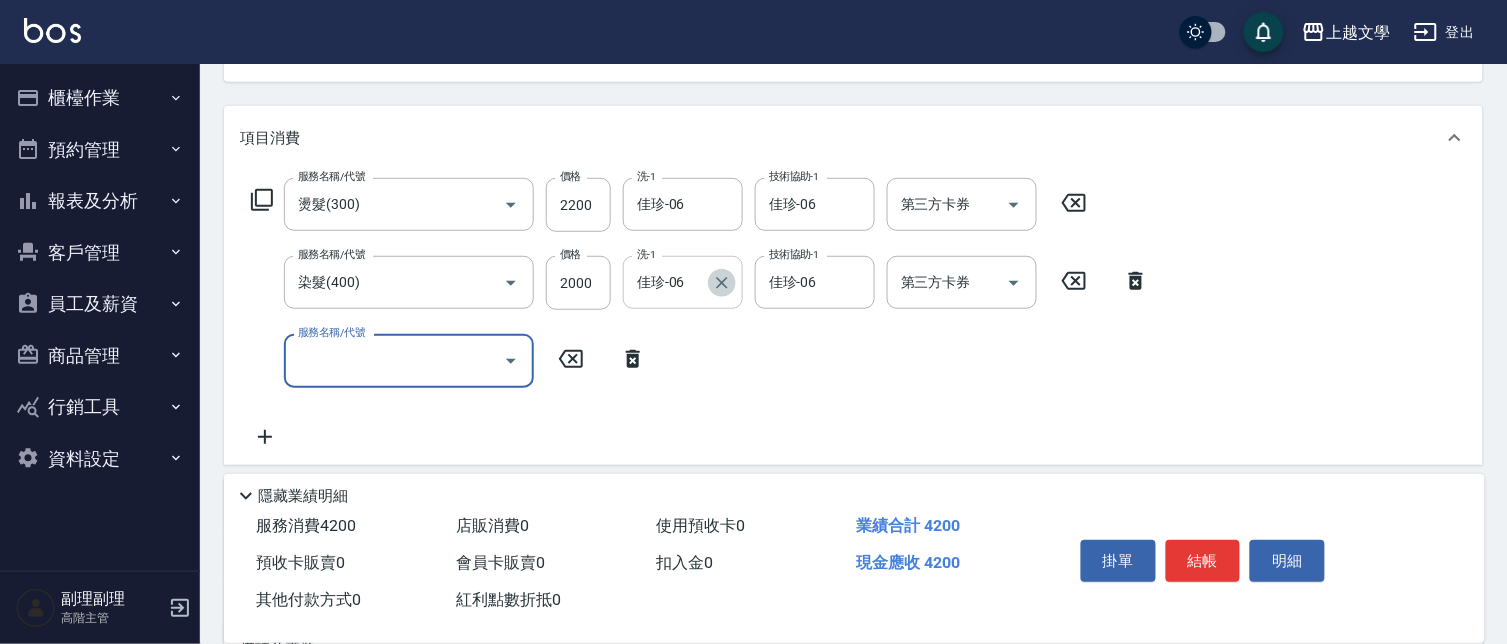 type 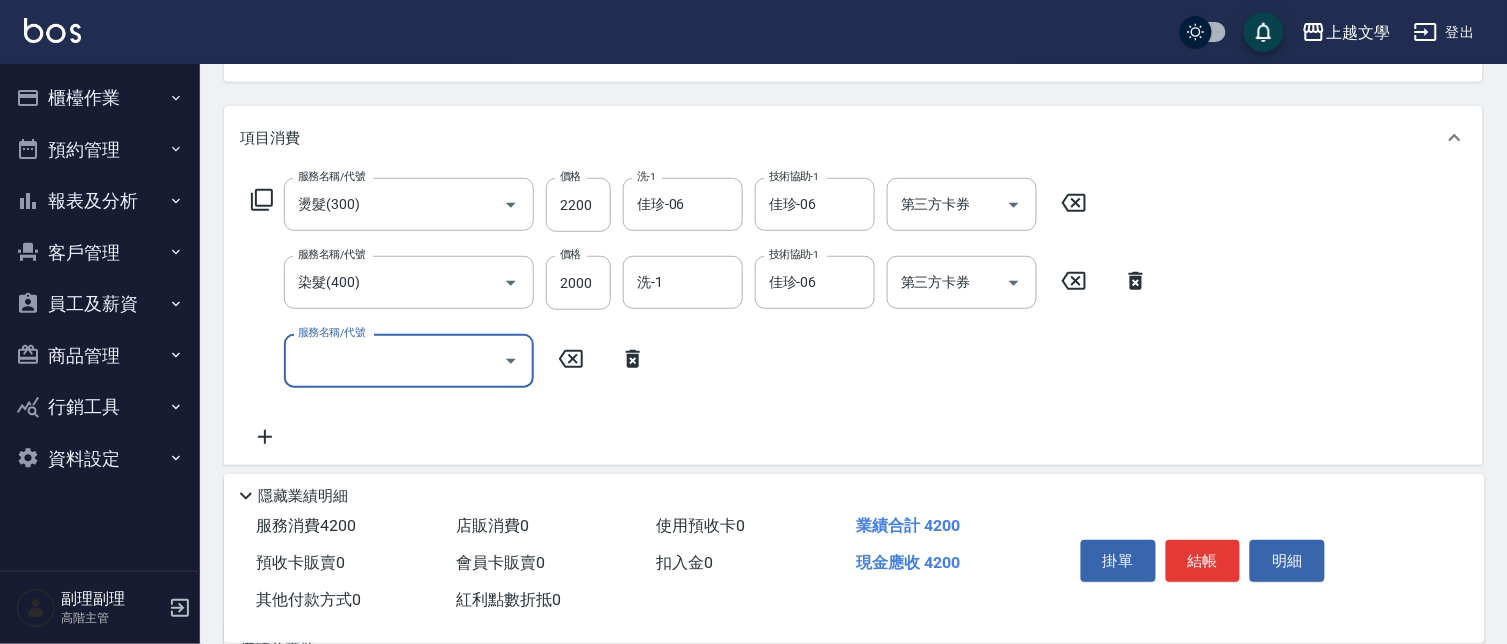 click on "服務名稱/代號" at bounding box center [394, 360] 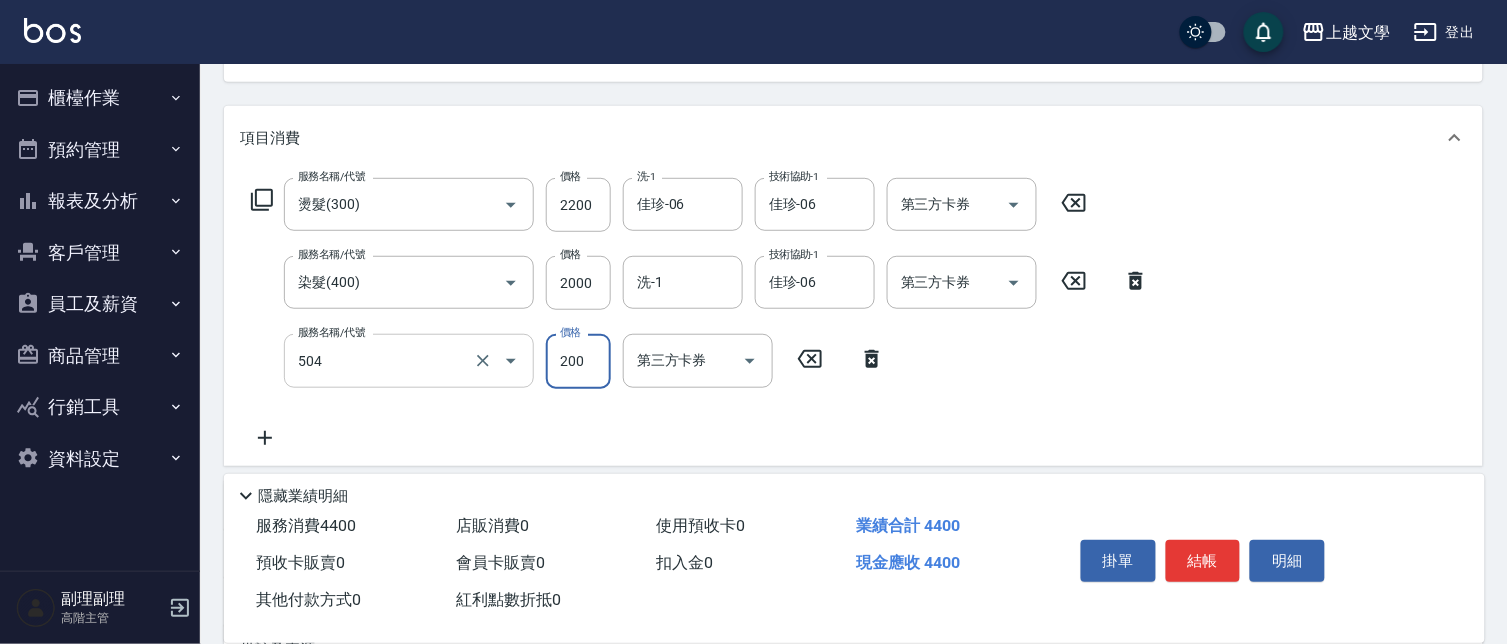type on "瞬護(504)" 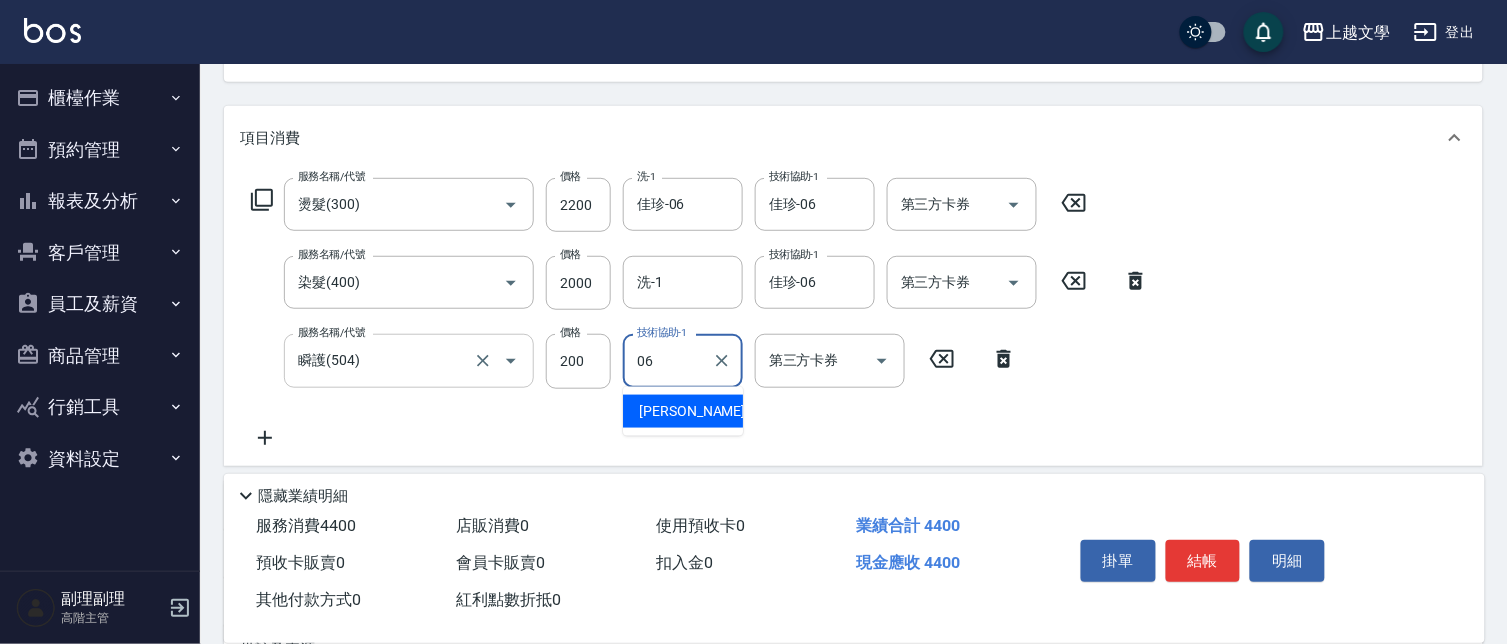 type on "佳珍-06" 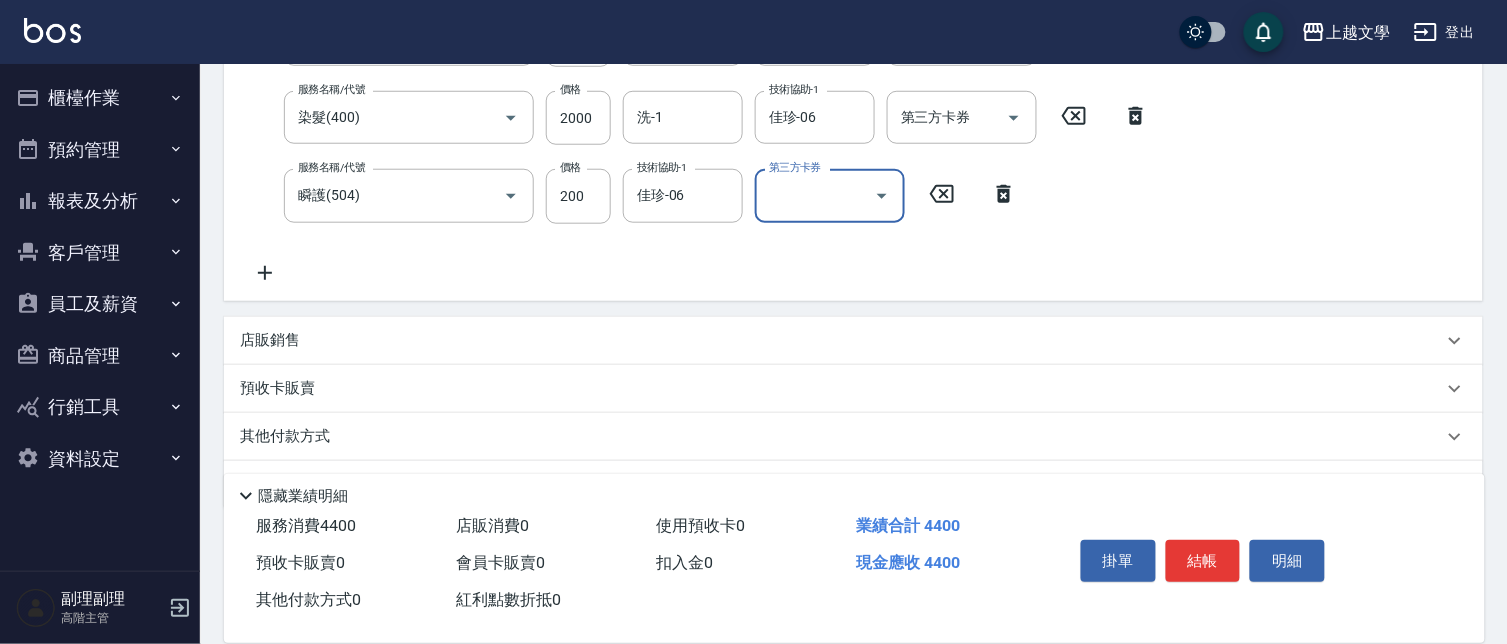 scroll, scrollTop: 441, scrollLeft: 0, axis: vertical 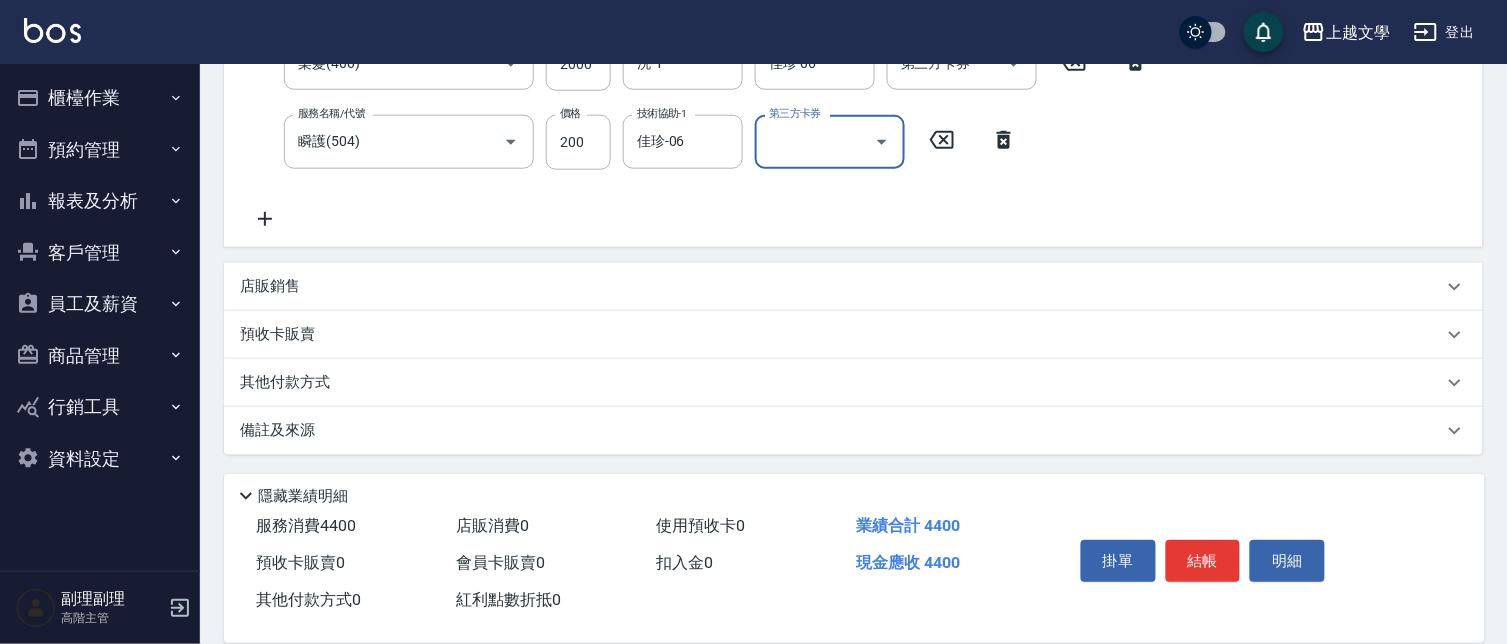 click on "其他付款方式" at bounding box center (290, 383) 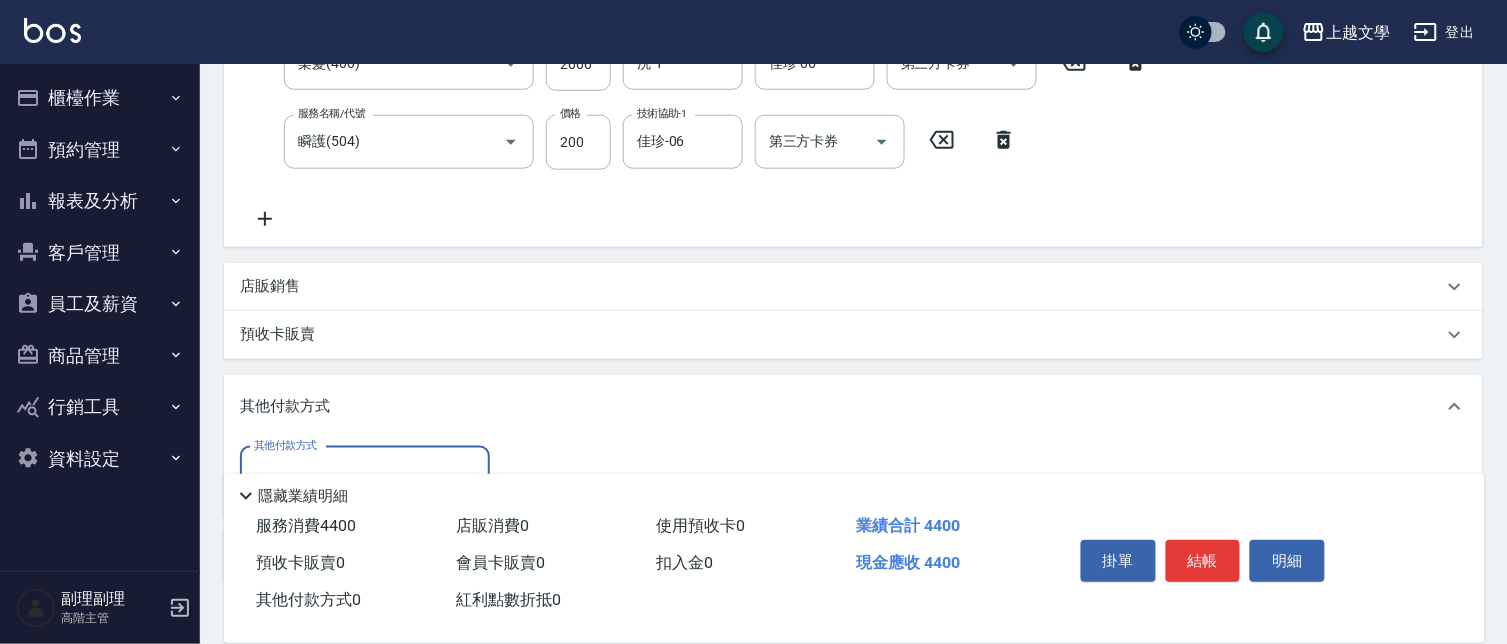 scroll, scrollTop: 23, scrollLeft: 0, axis: vertical 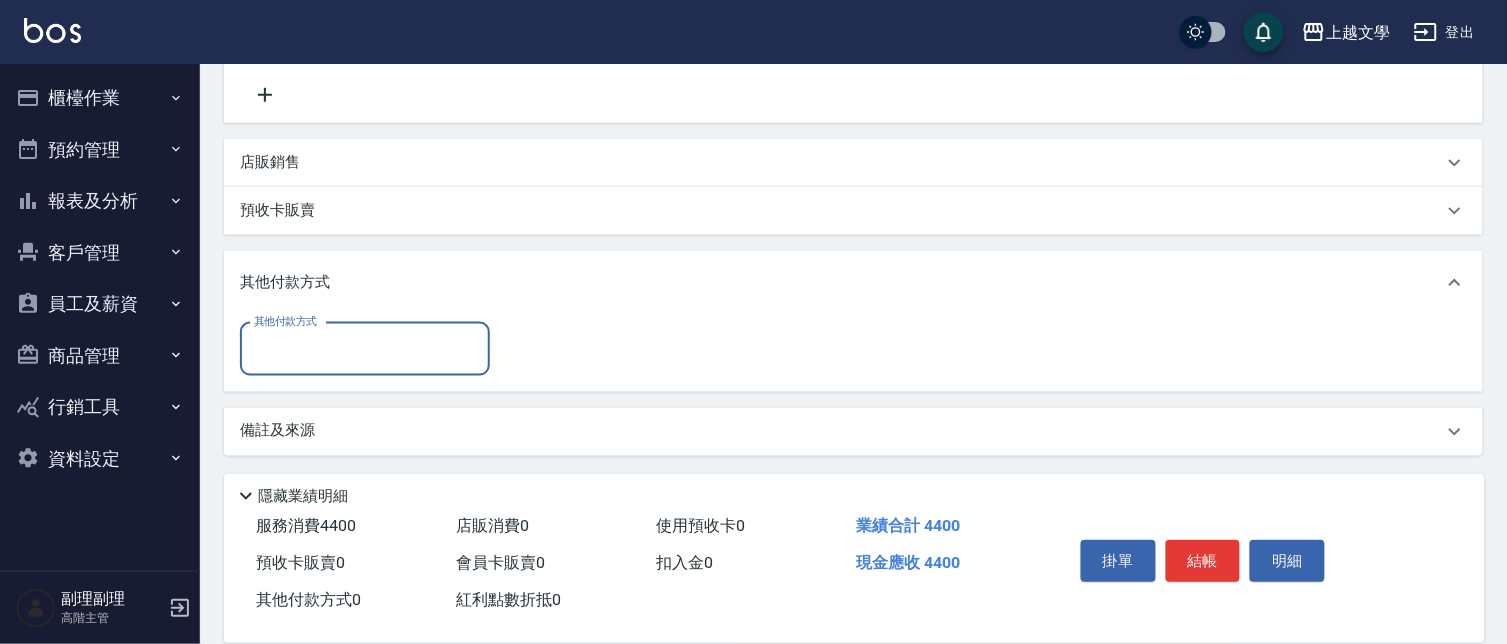 click on "其他付款方式" at bounding box center [841, 283] 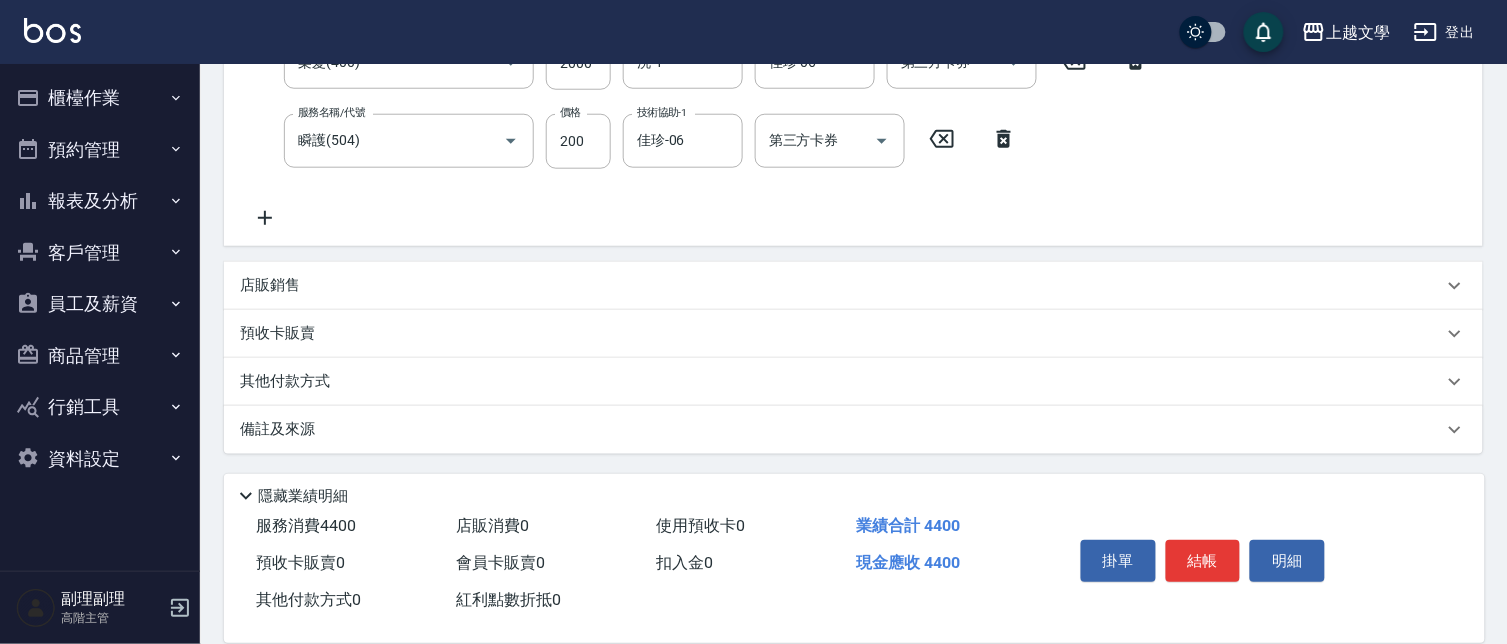 scroll, scrollTop: 441, scrollLeft: 0, axis: vertical 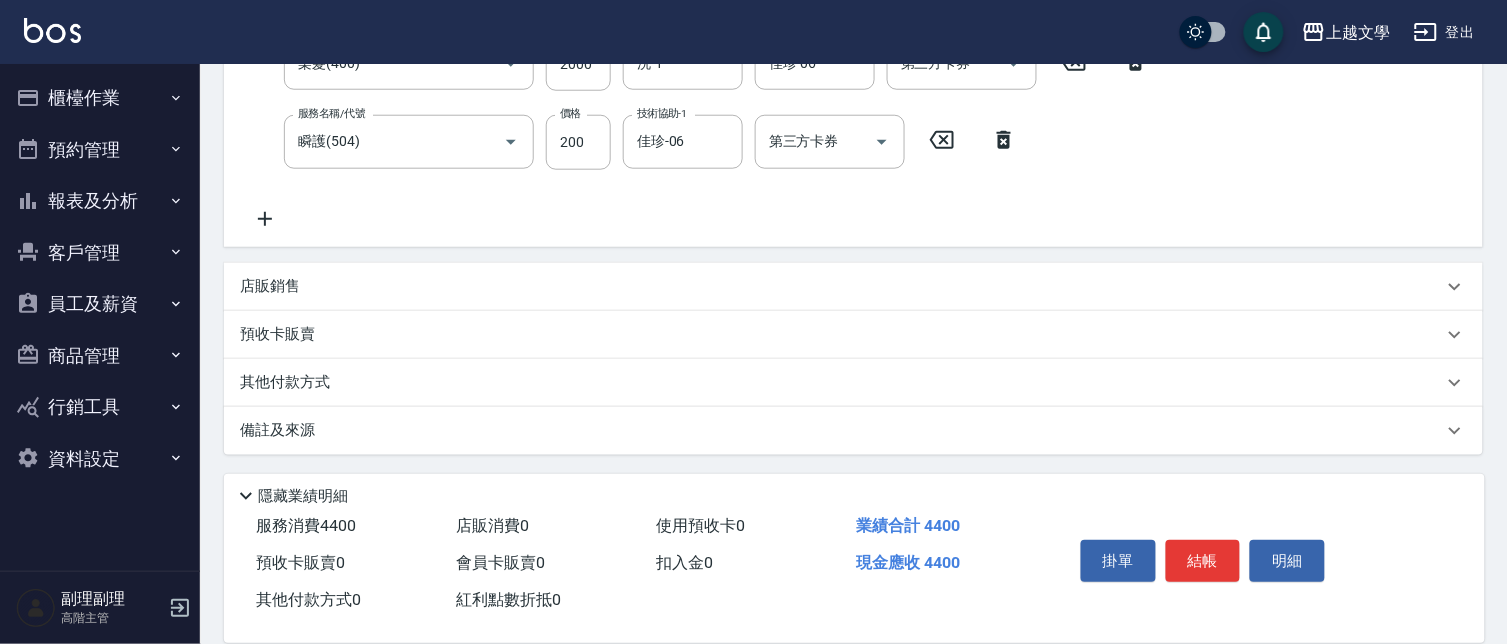 click on "其他付款方式" at bounding box center [290, 383] 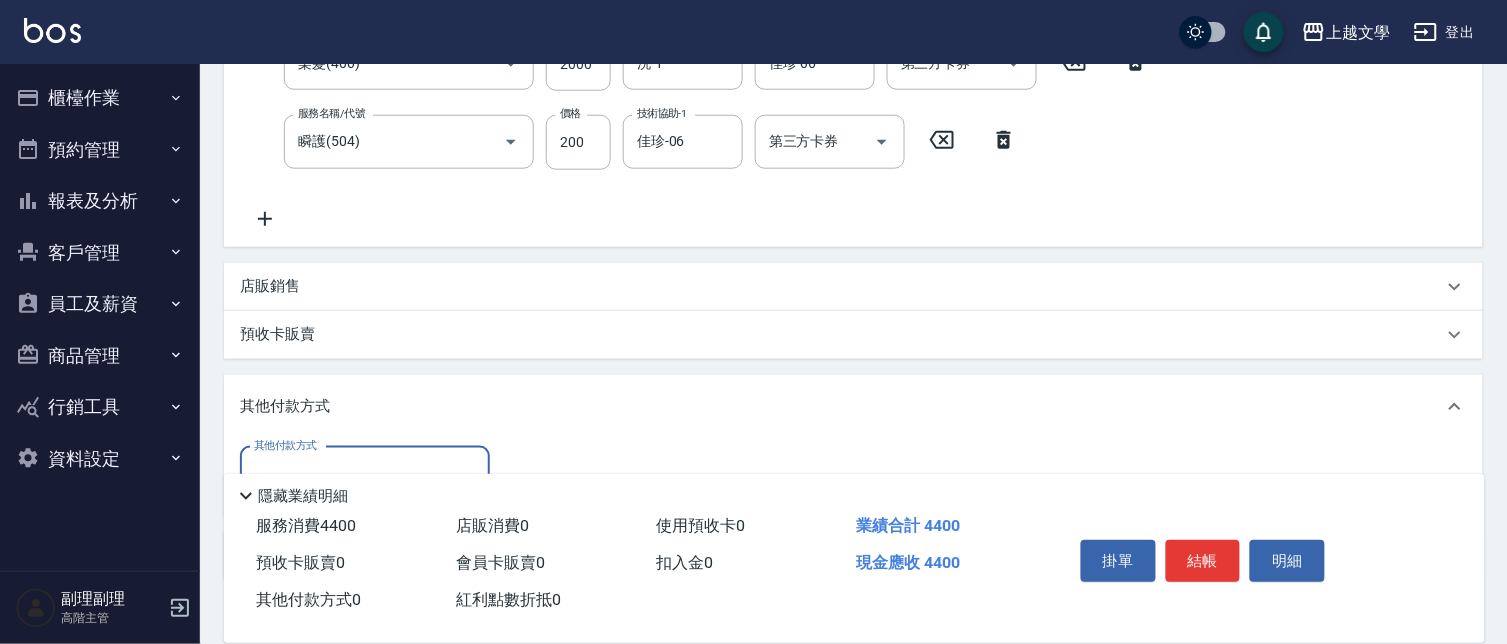 scroll, scrollTop: 0, scrollLeft: 0, axis: both 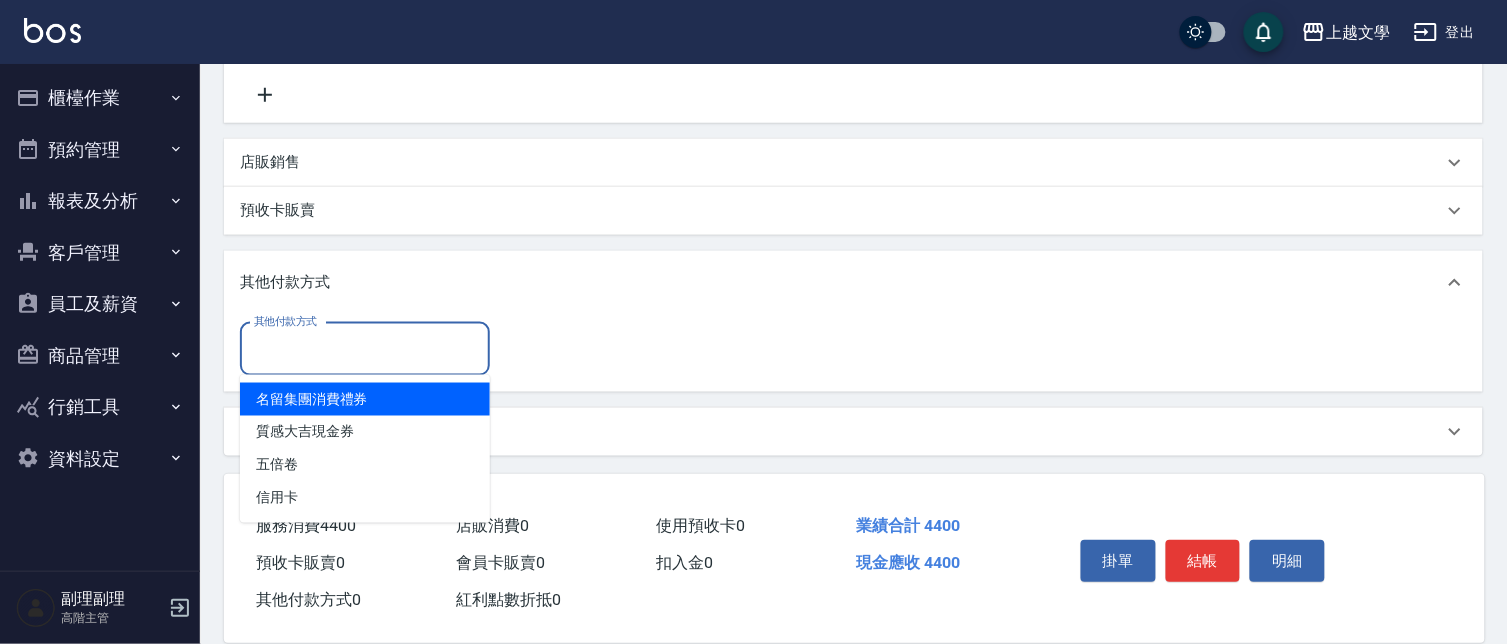 click on "其他付款方式" at bounding box center (365, 349) 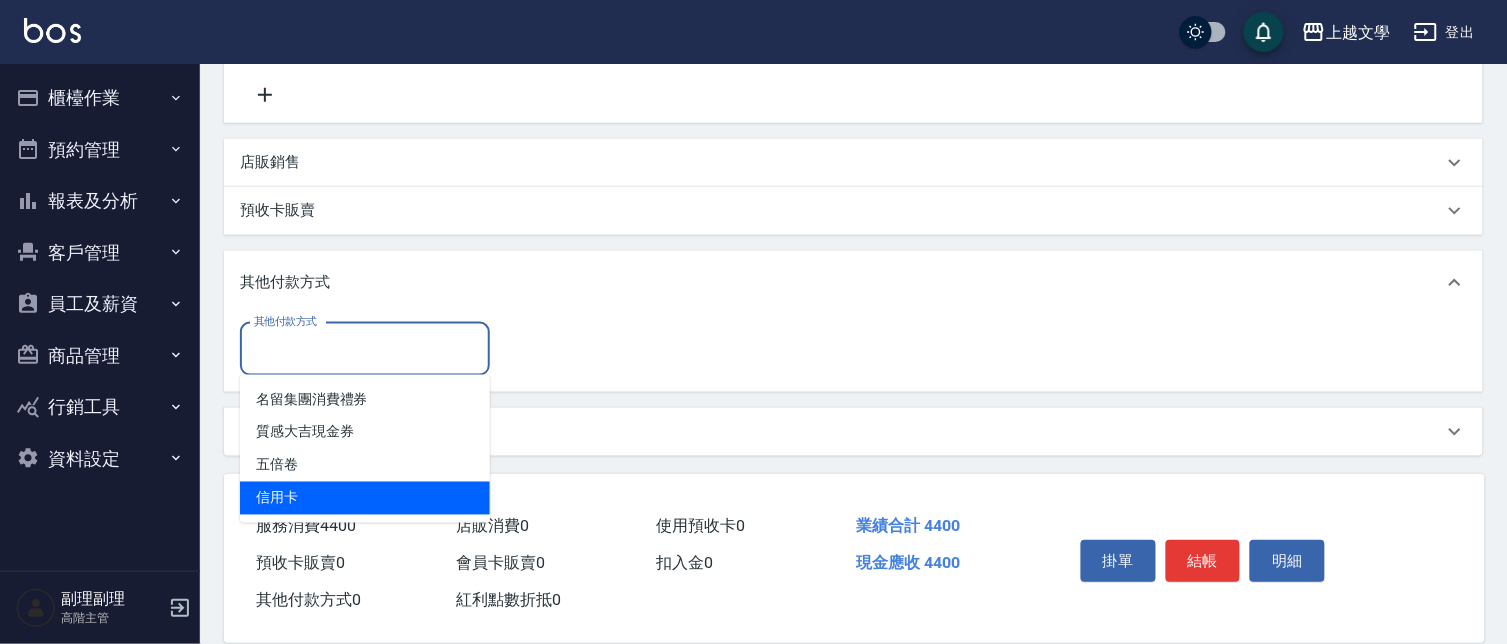 click on "信用卡" at bounding box center [365, 498] 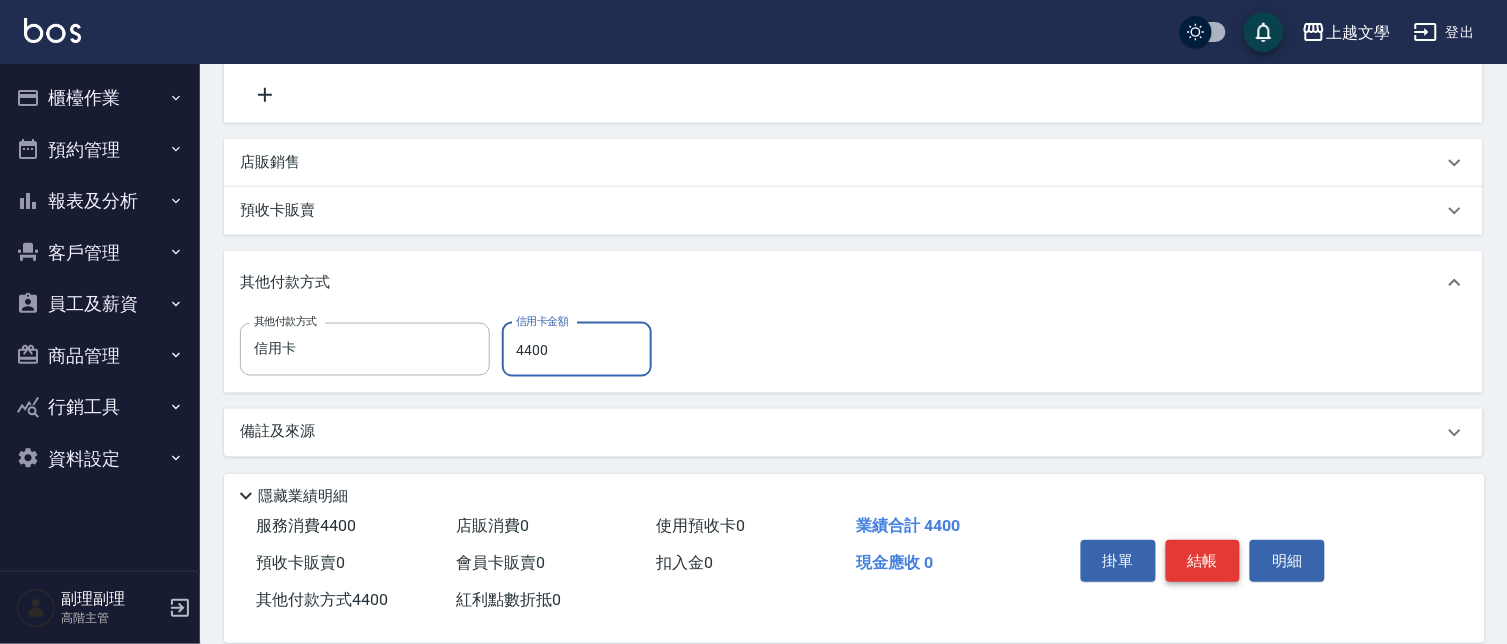type on "4400" 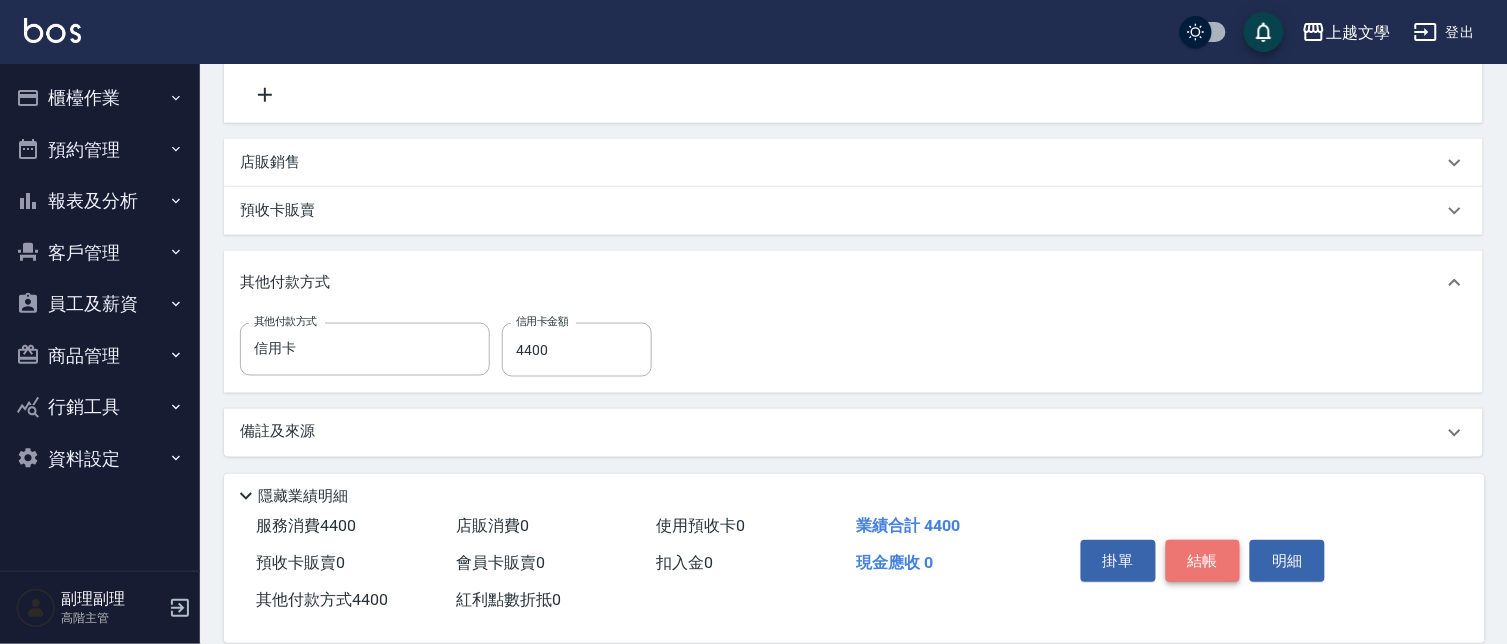 click on "結帳" at bounding box center [1203, 561] 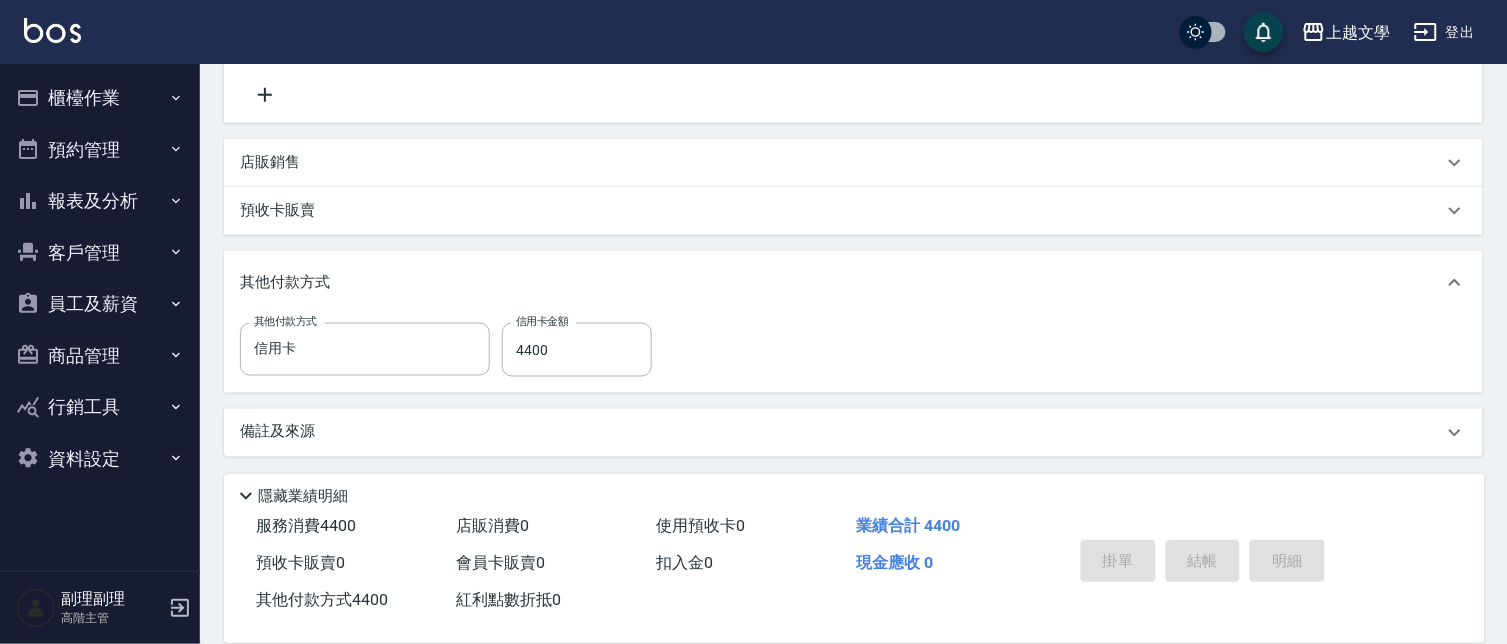 scroll, scrollTop: 564, scrollLeft: 0, axis: vertical 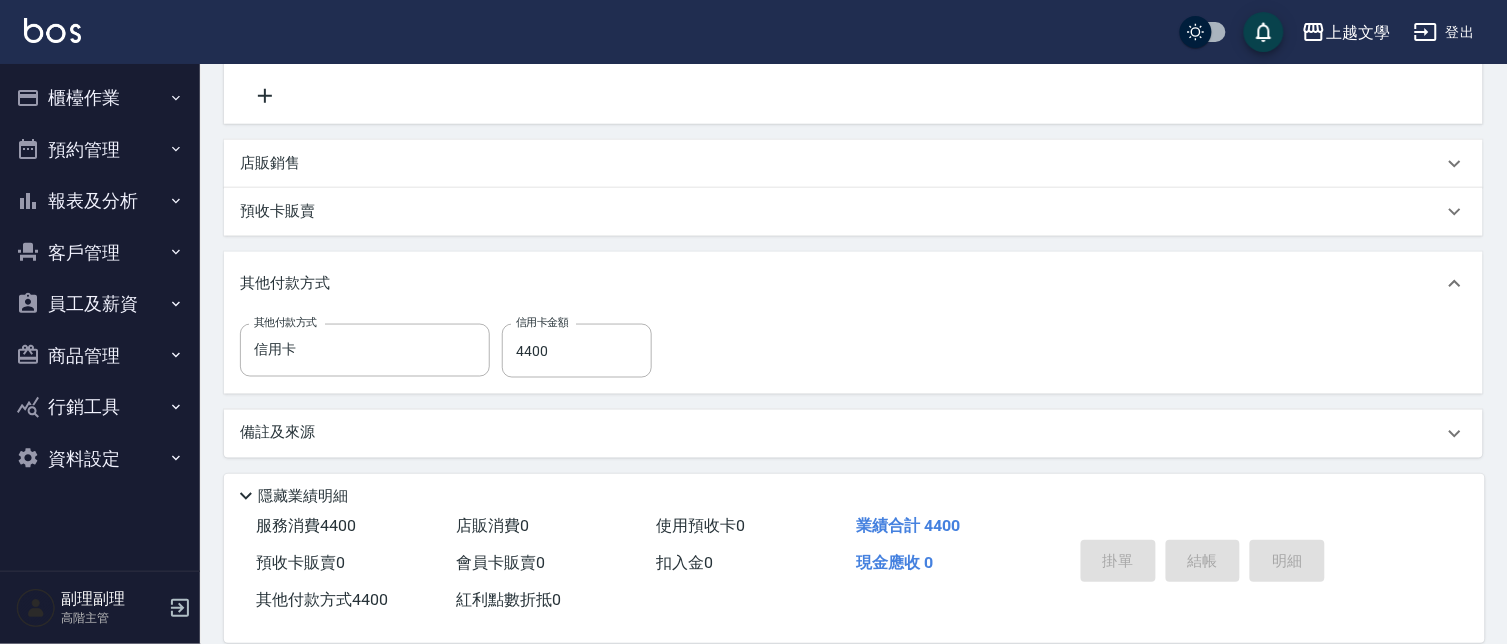 type 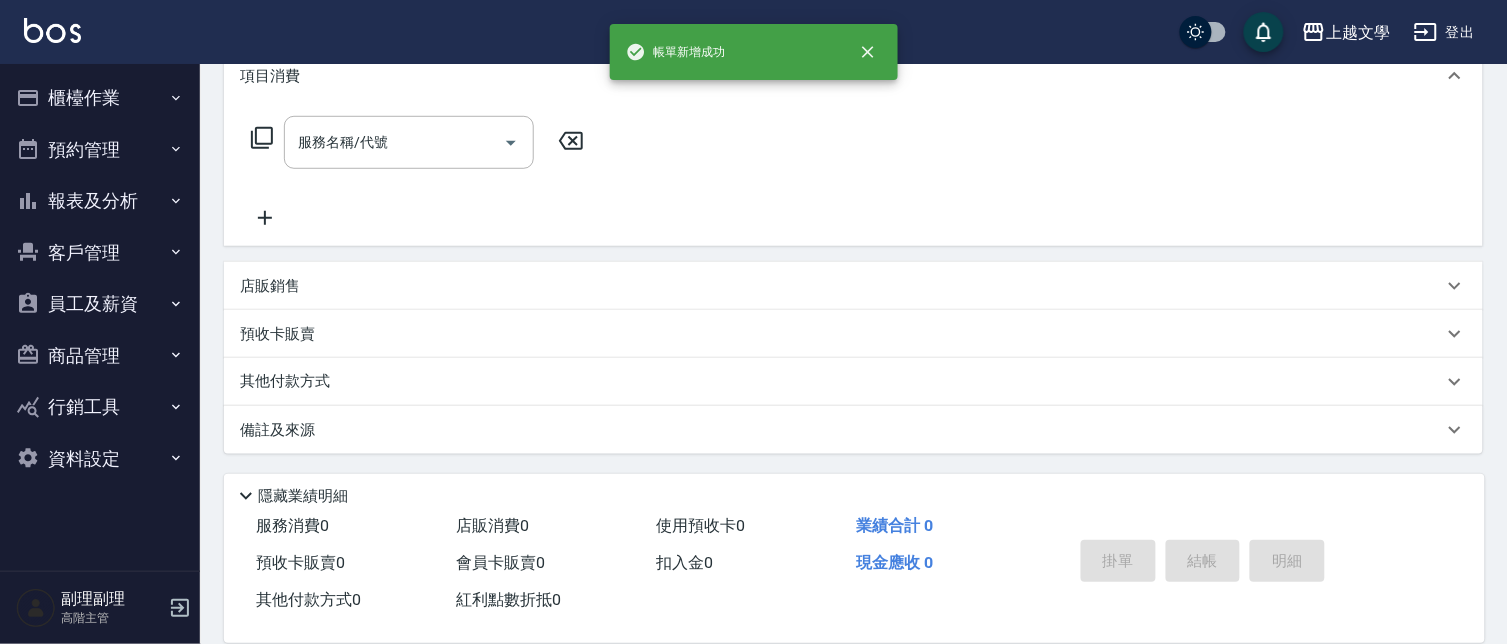 scroll, scrollTop: 0, scrollLeft: 0, axis: both 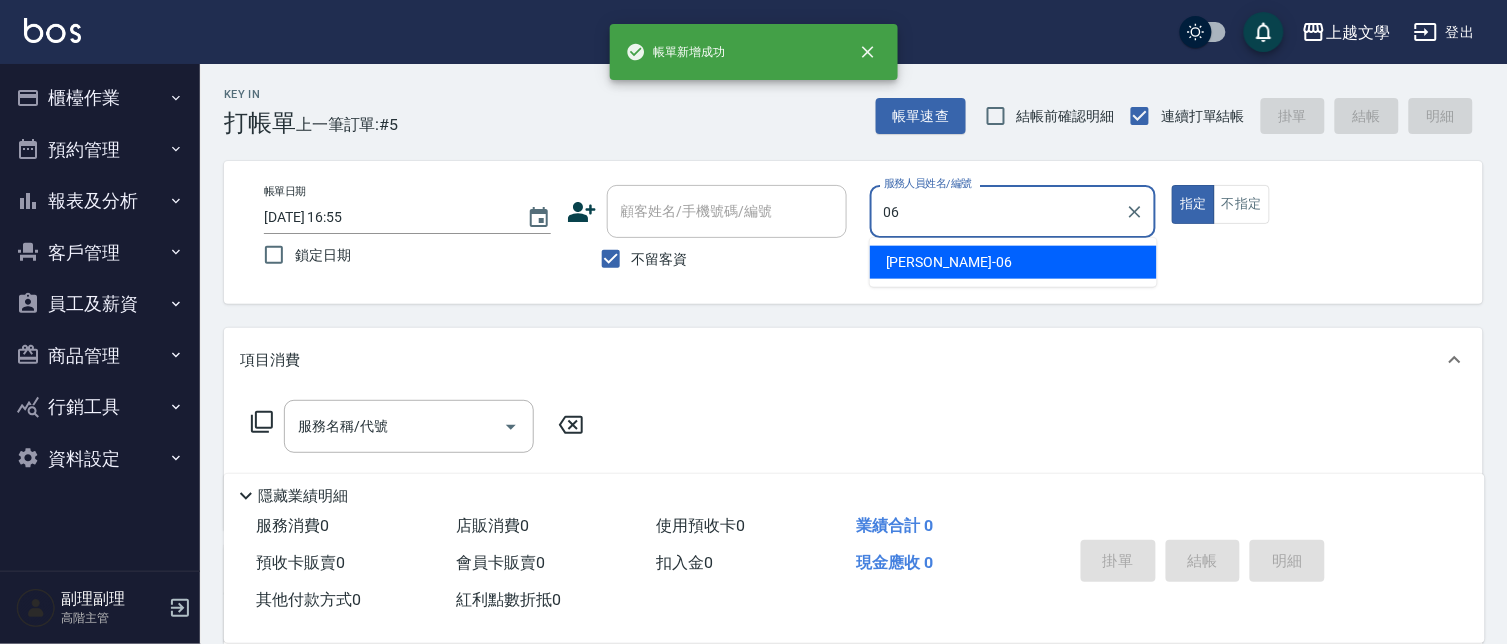 type on "佳珍-06" 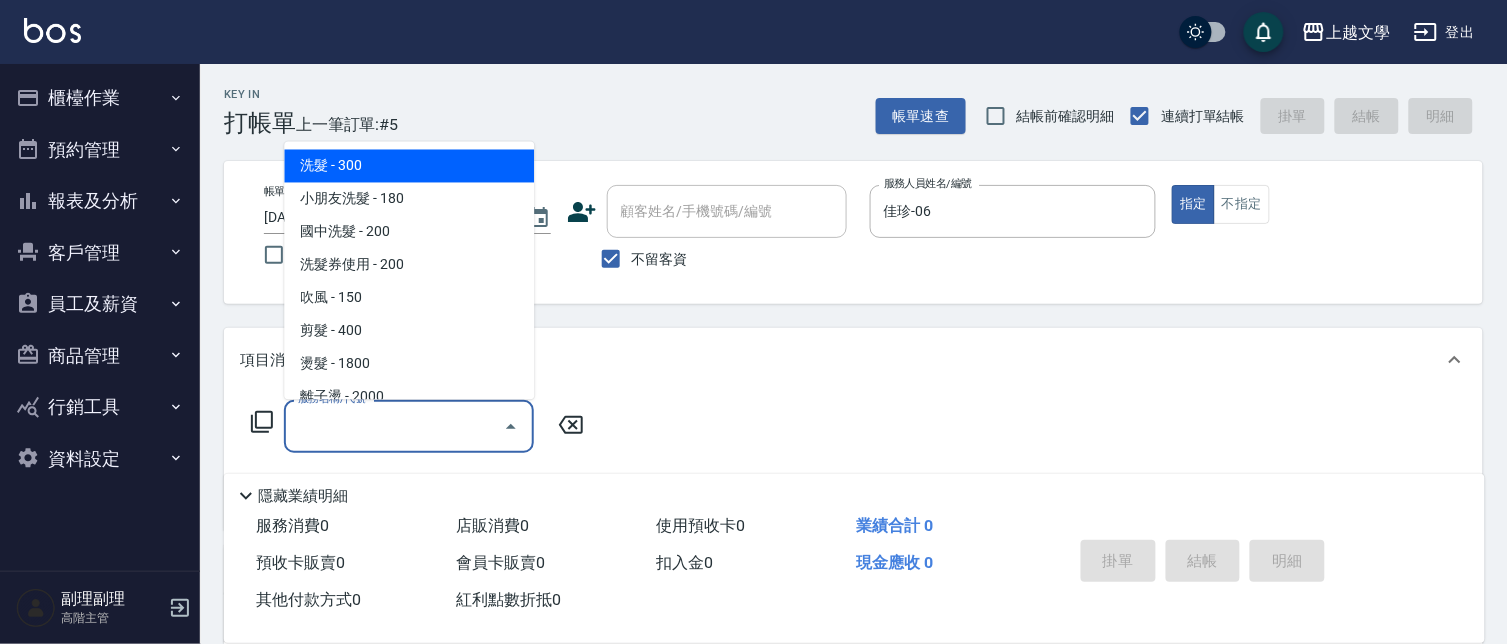 drag, startPoint x: 330, startPoint y: 432, endPoint x: 341, endPoint y: 430, distance: 11.18034 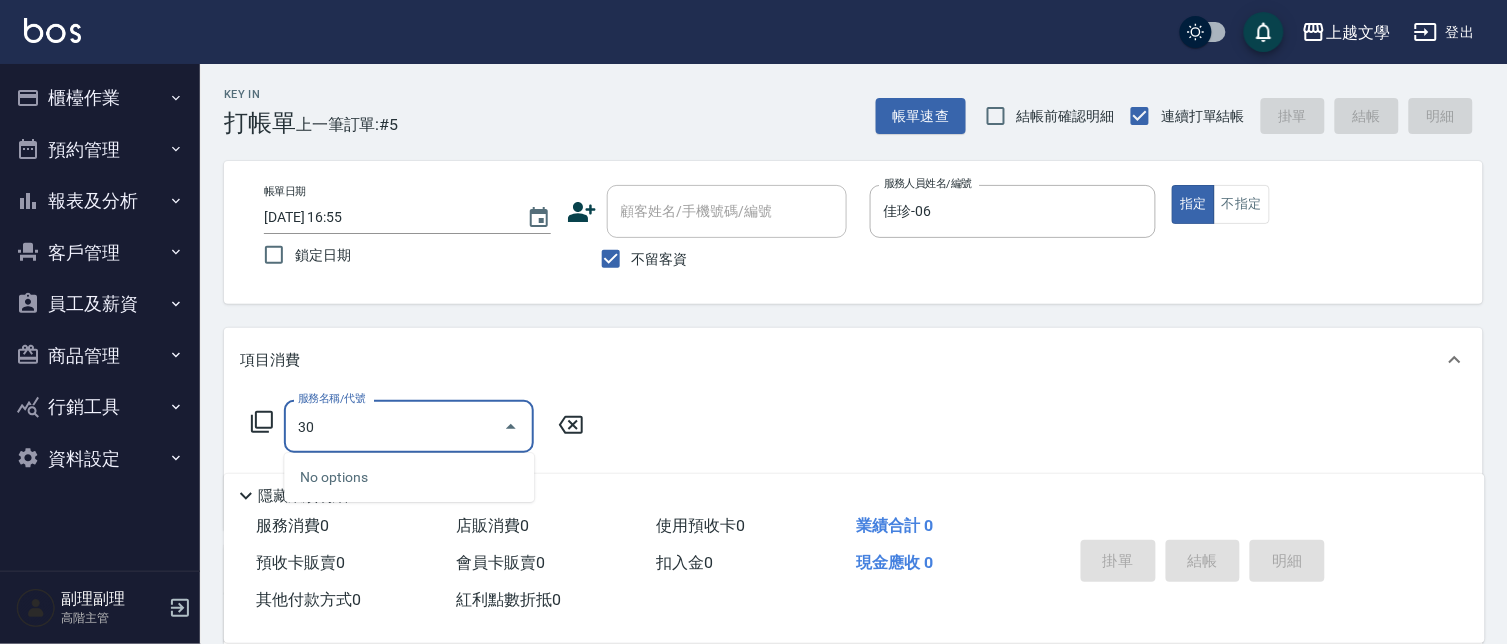 type on "300" 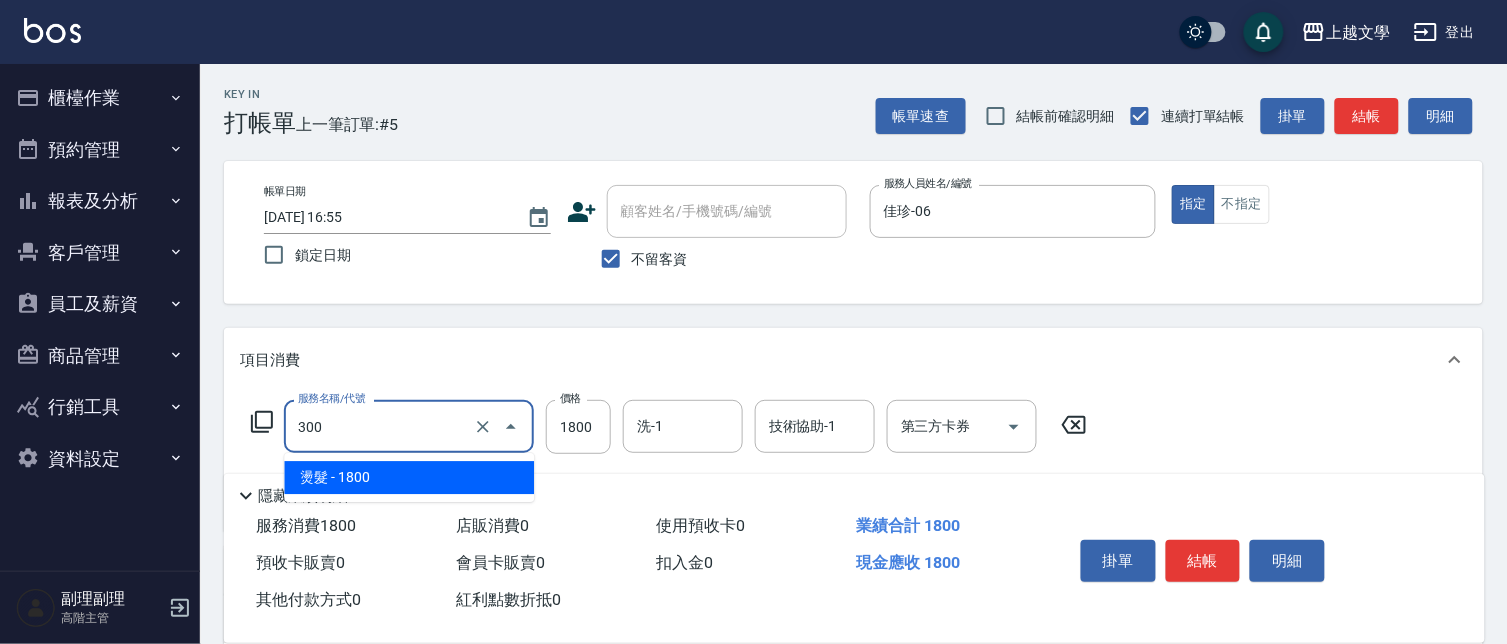 click on "300" at bounding box center (381, 426) 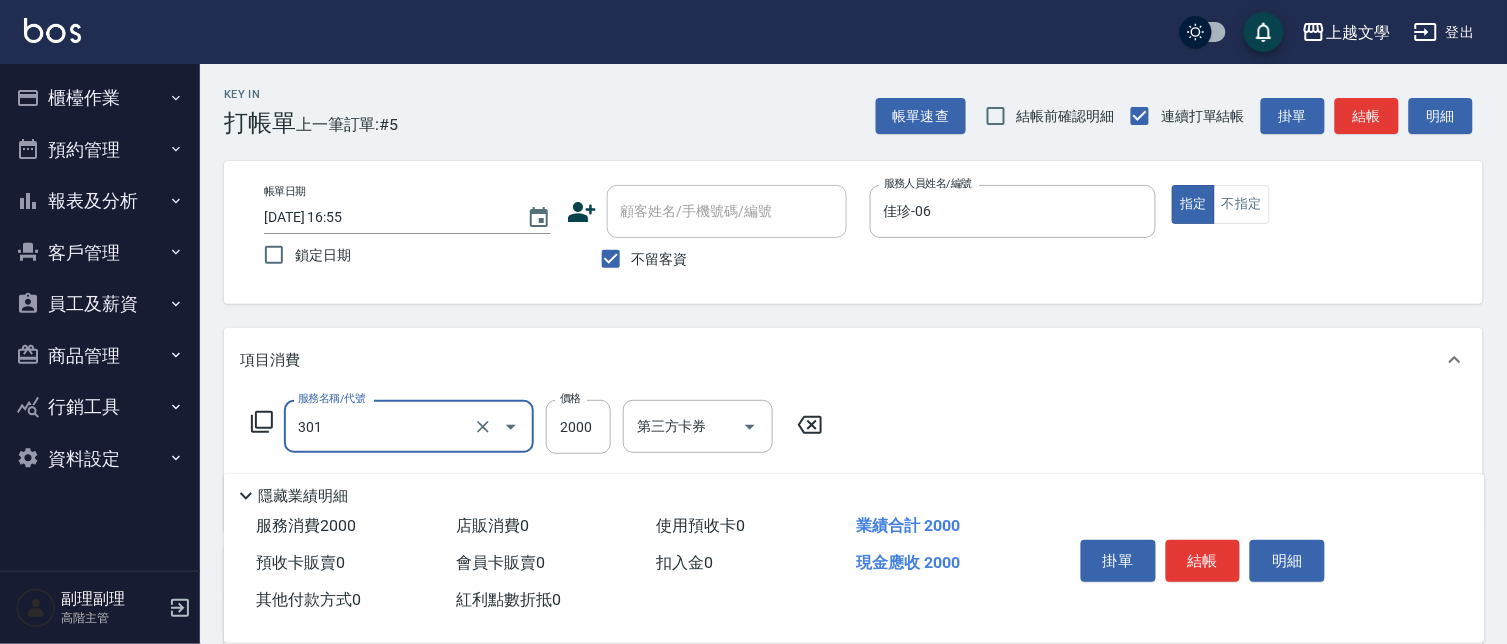 type on "離子燙(301)" 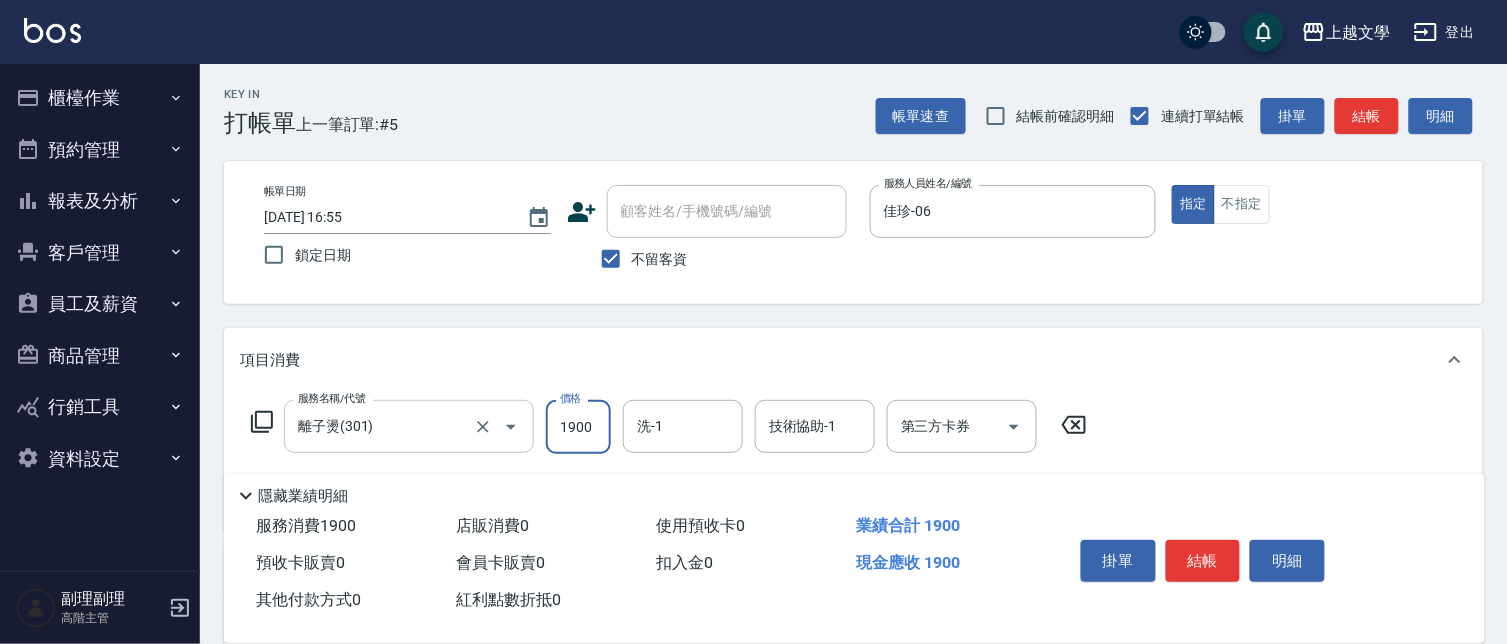 type on "1900" 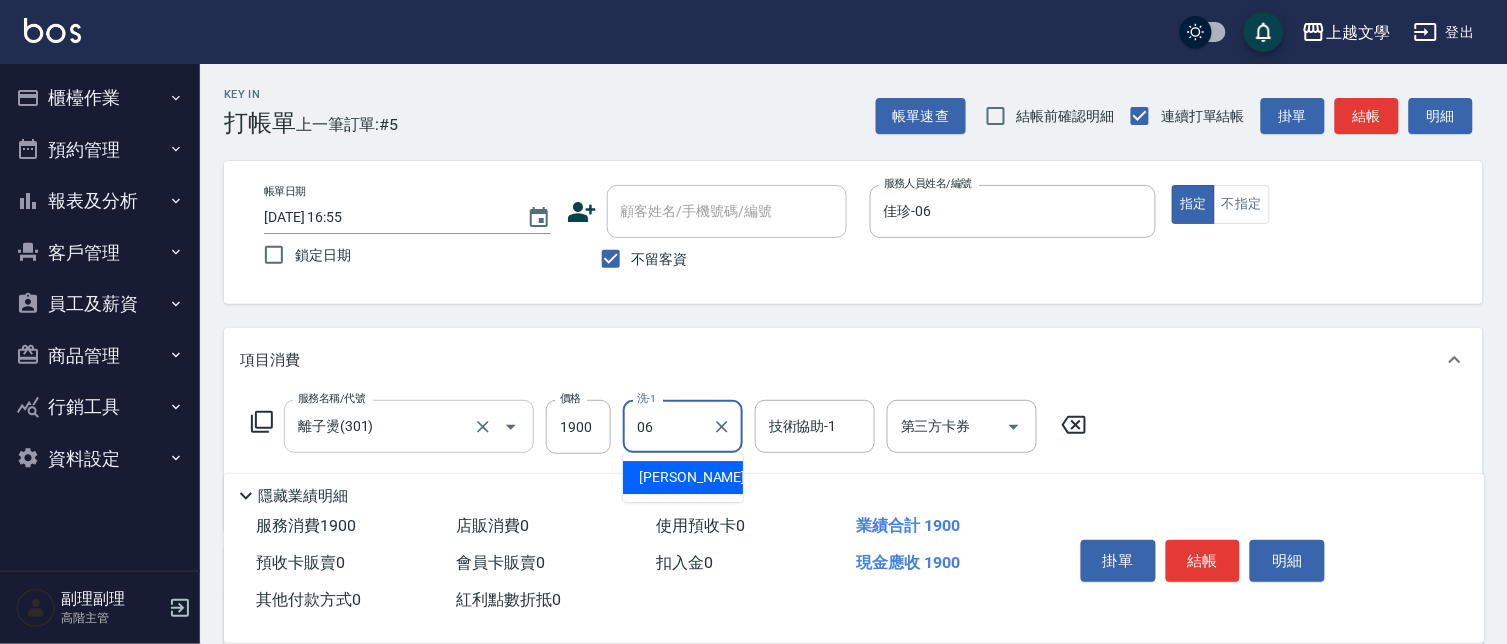 type on "佳珍-06" 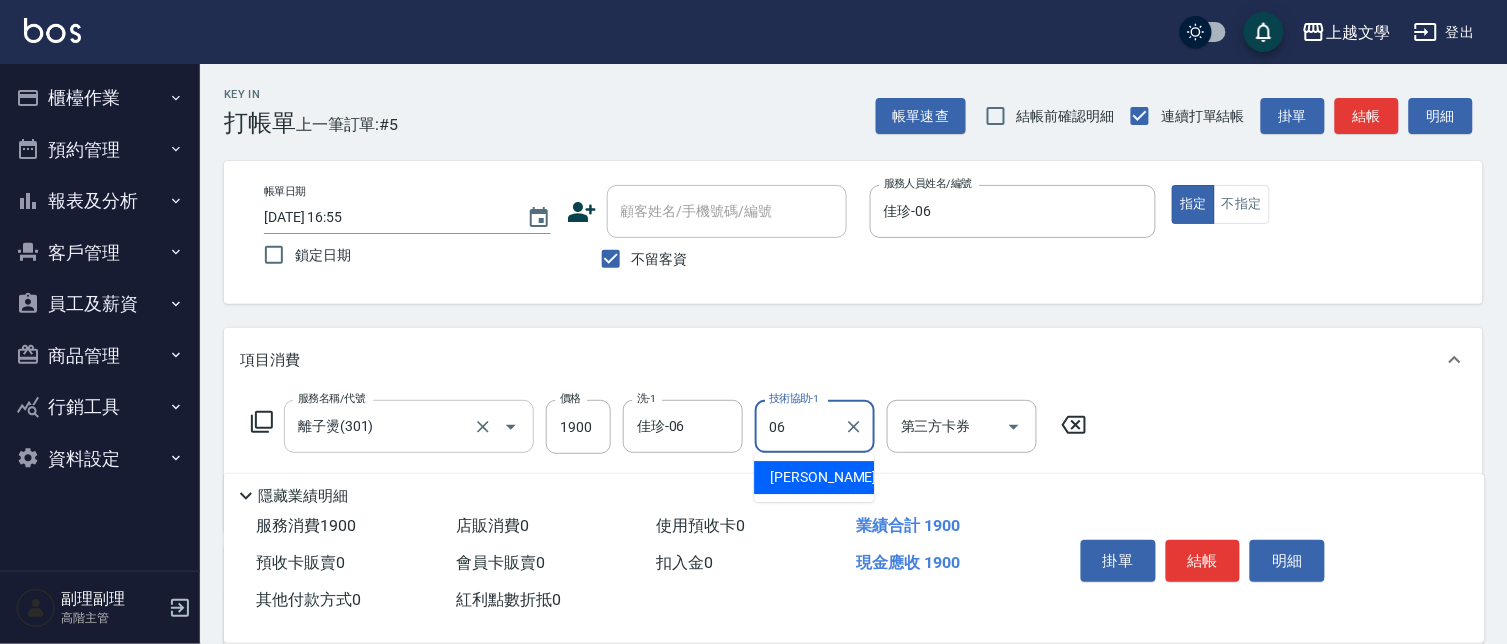 type on "佳珍-06" 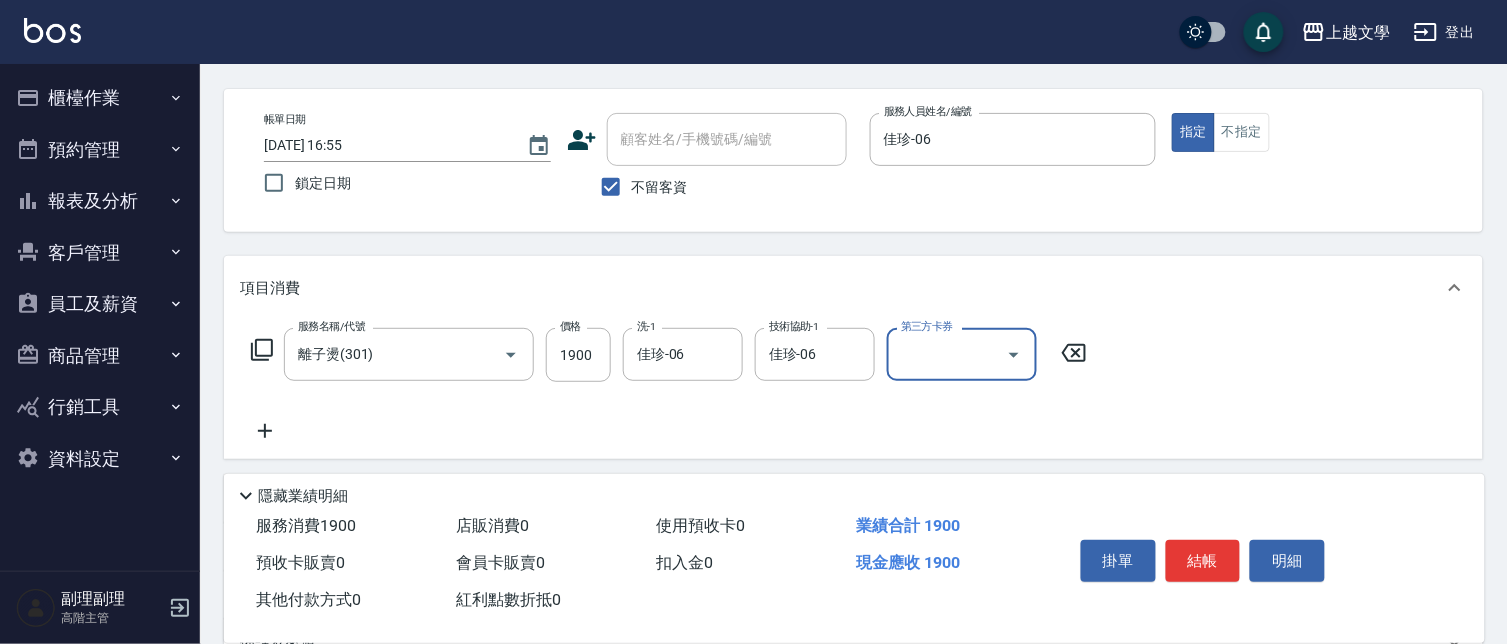 scroll, scrollTop: 111, scrollLeft: 0, axis: vertical 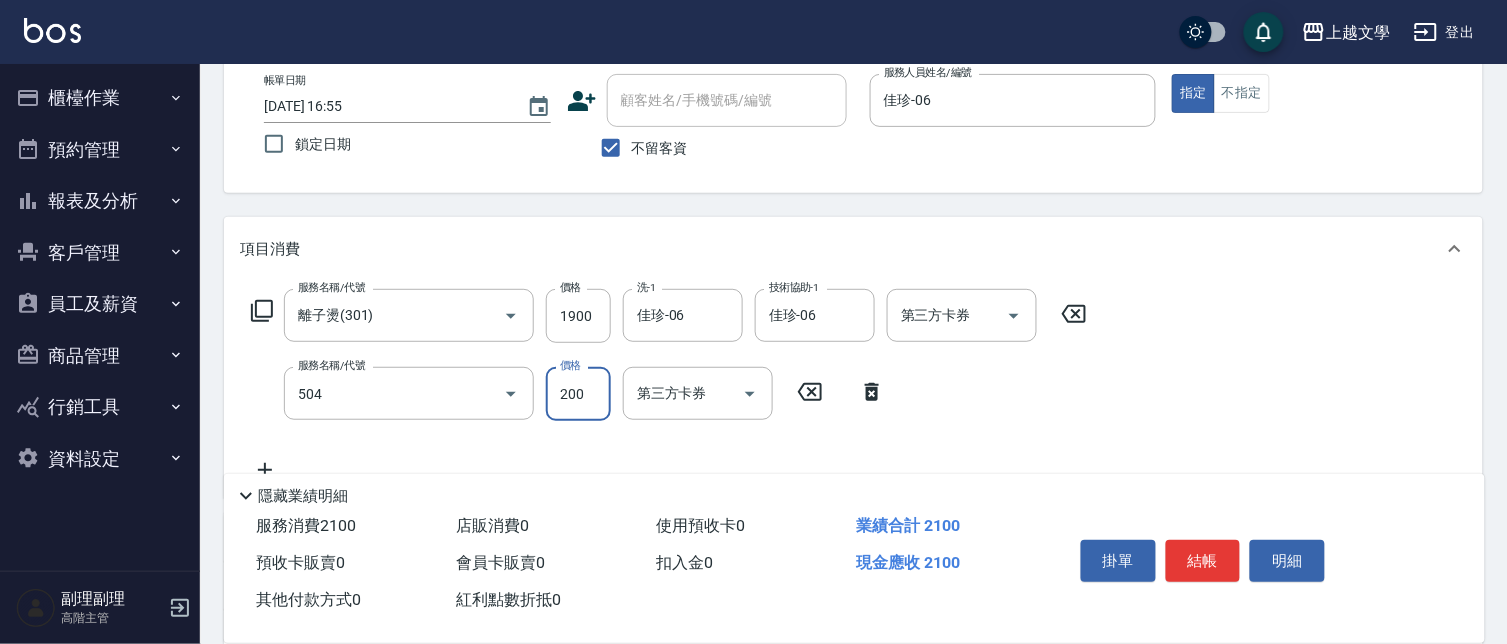 type on "瞬護(504)" 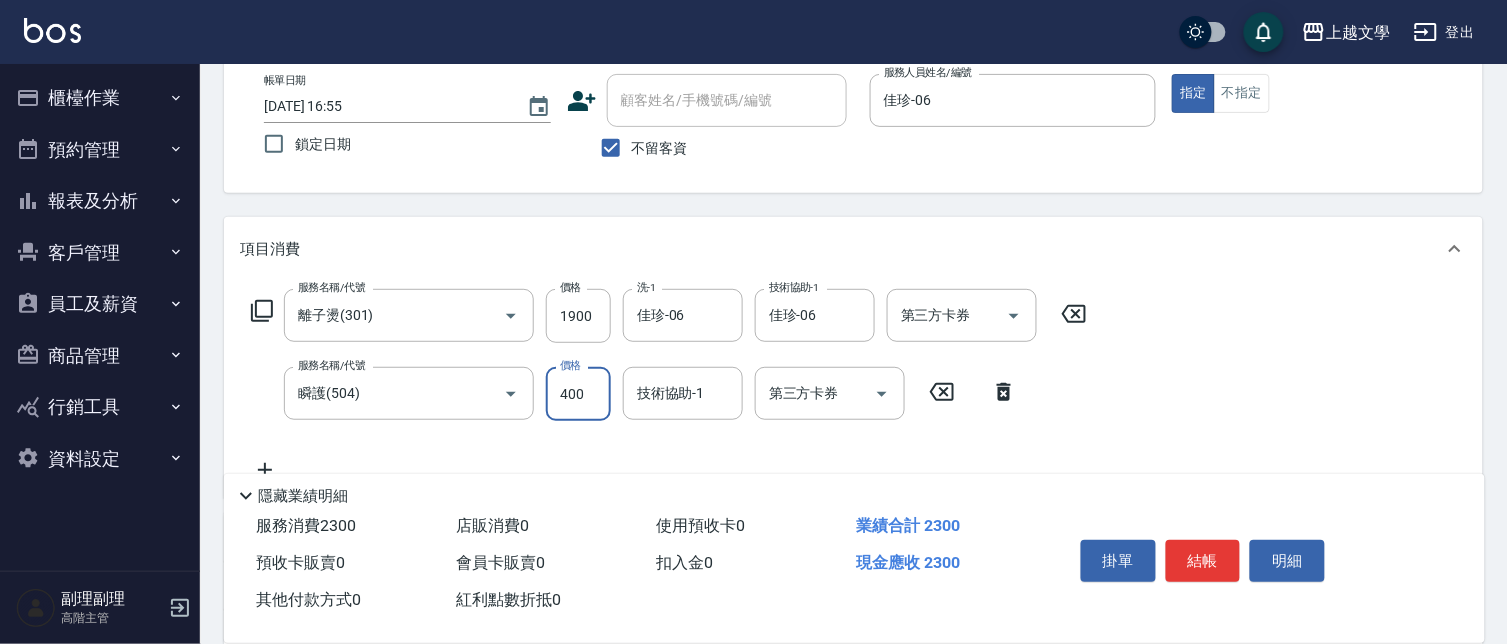 type on "400" 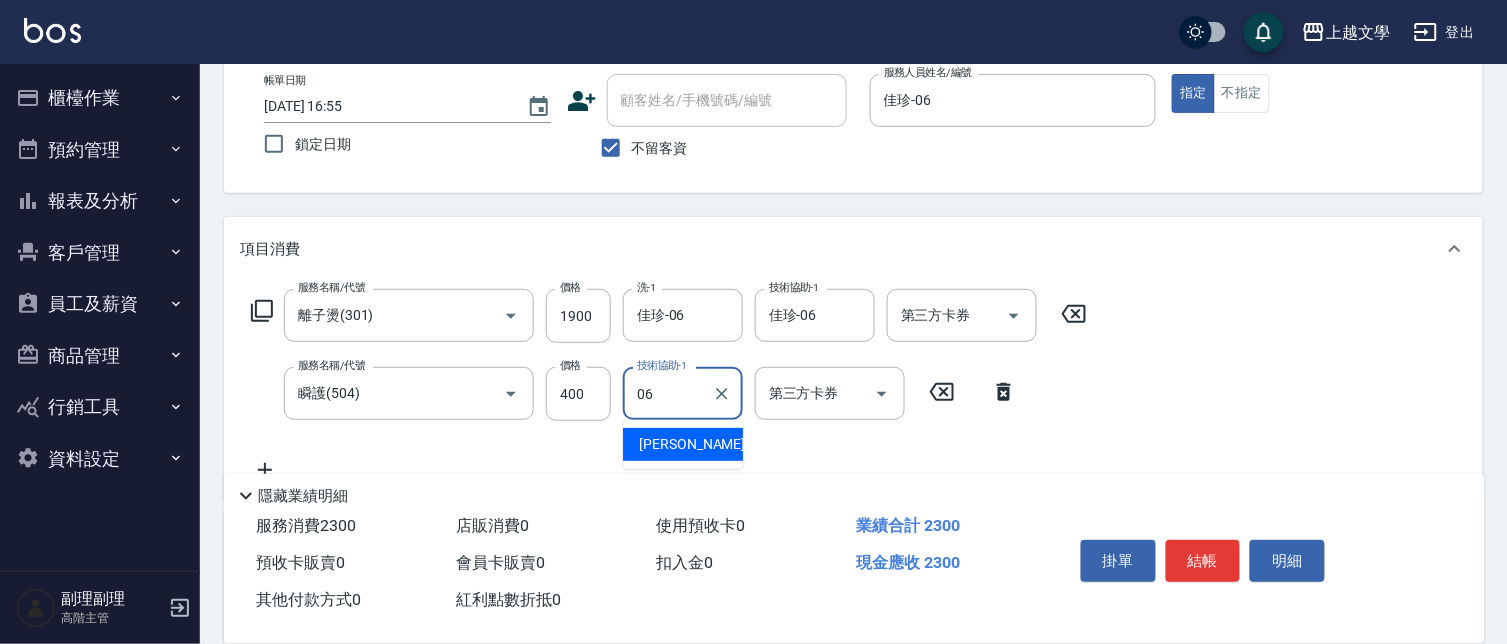 type on "佳珍-06" 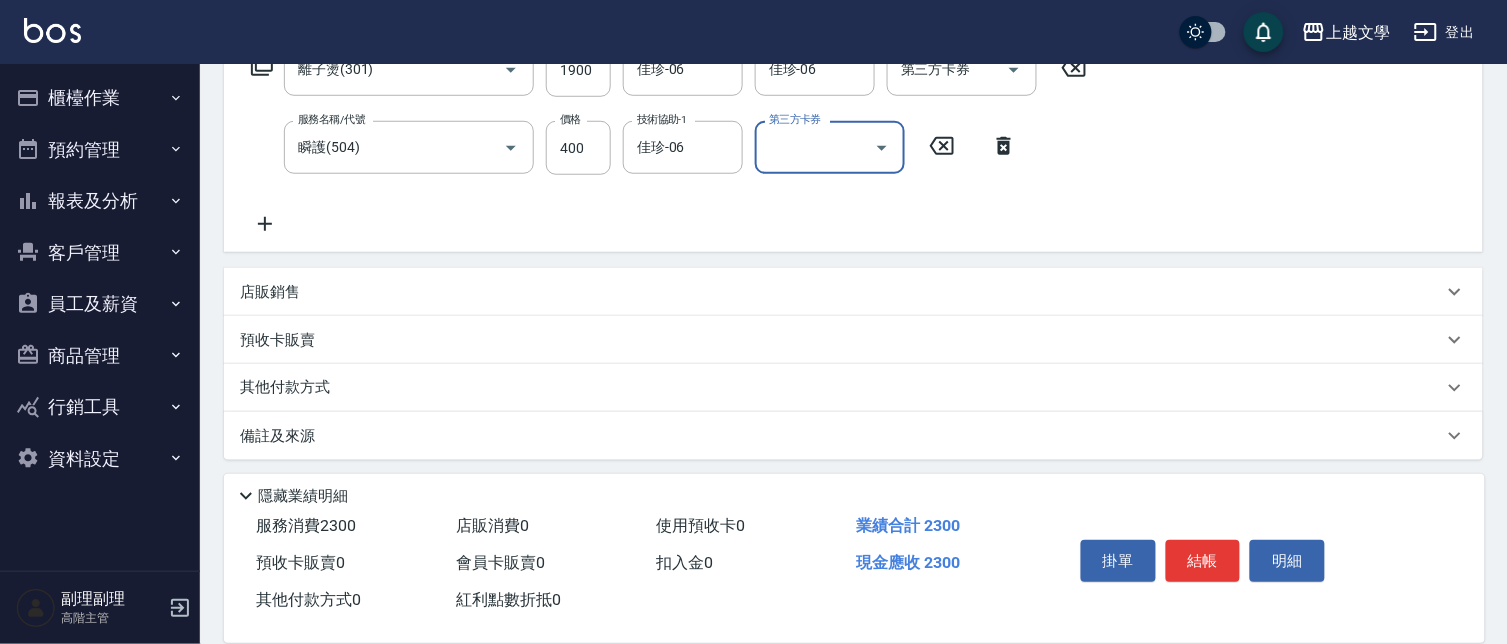 scroll, scrollTop: 362, scrollLeft: 0, axis: vertical 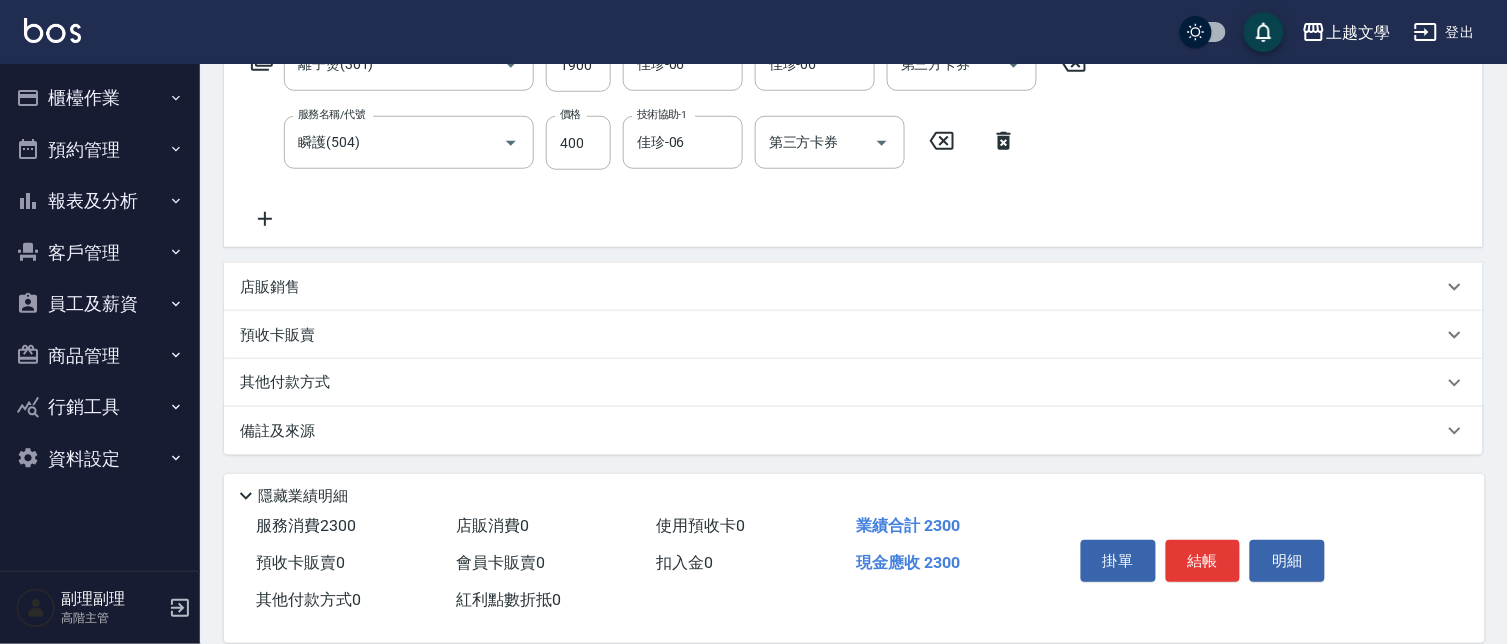 drag, startPoint x: 318, startPoint y: 378, endPoint x: 340, endPoint y: 386, distance: 23.409399 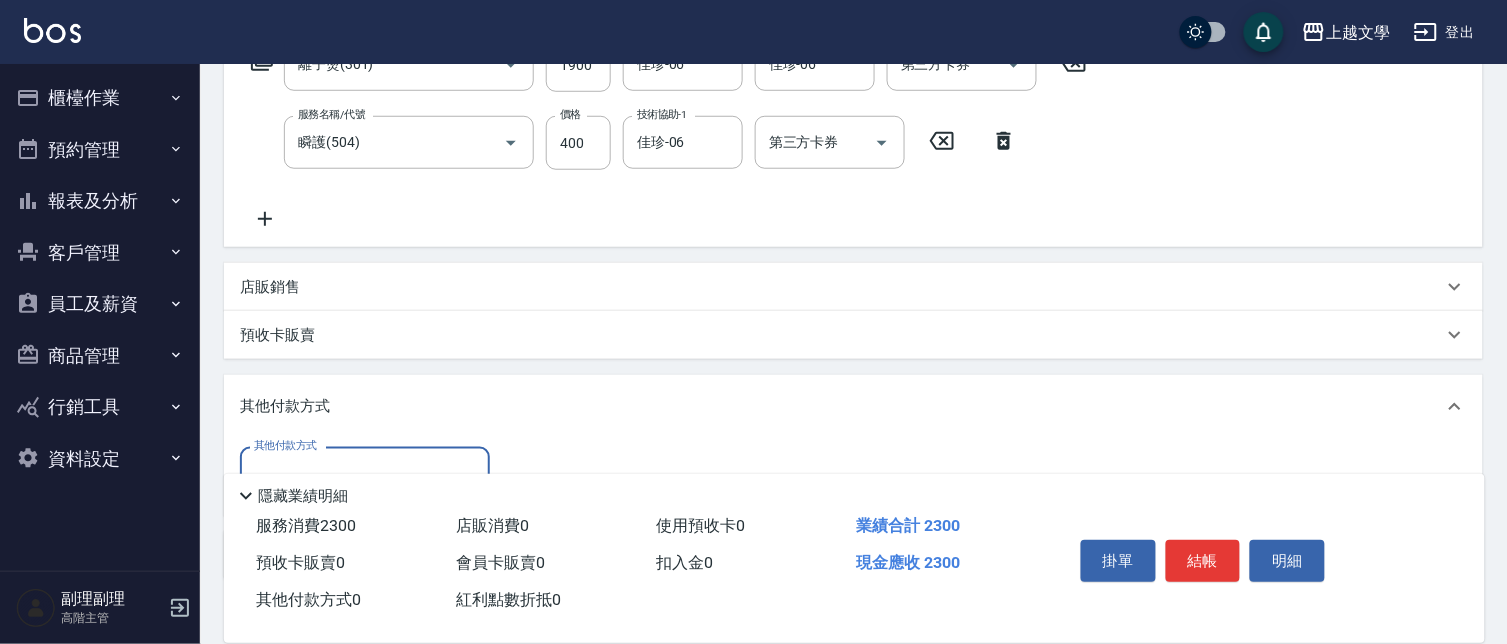 scroll, scrollTop: 0, scrollLeft: 0, axis: both 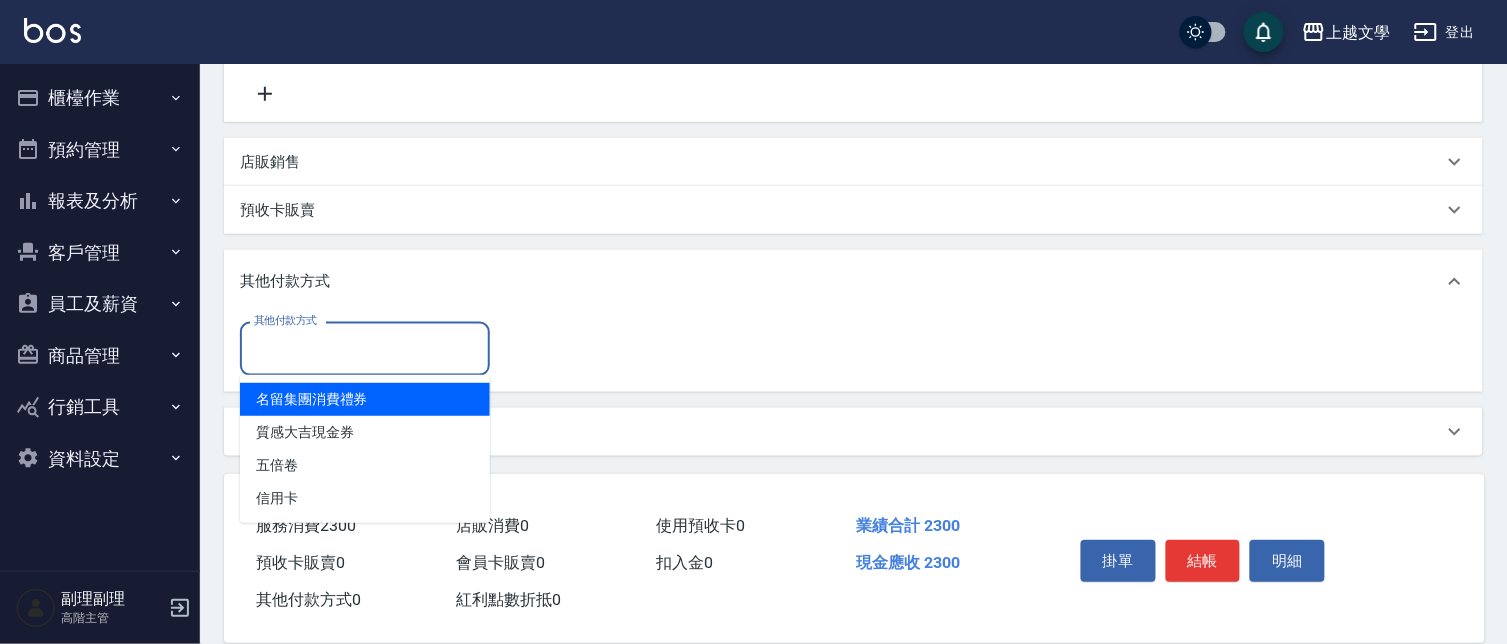 click on "其他付款方式" at bounding box center [365, 348] 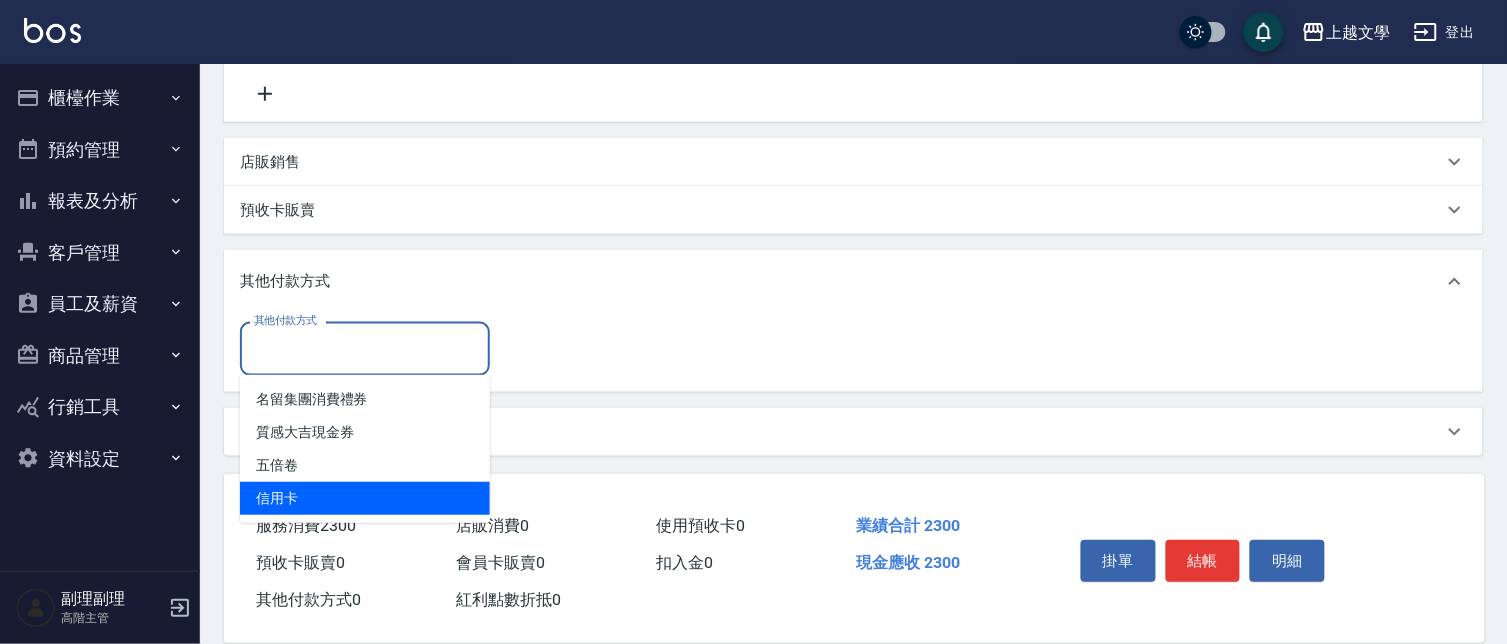 click on "信用卡" at bounding box center (365, 498) 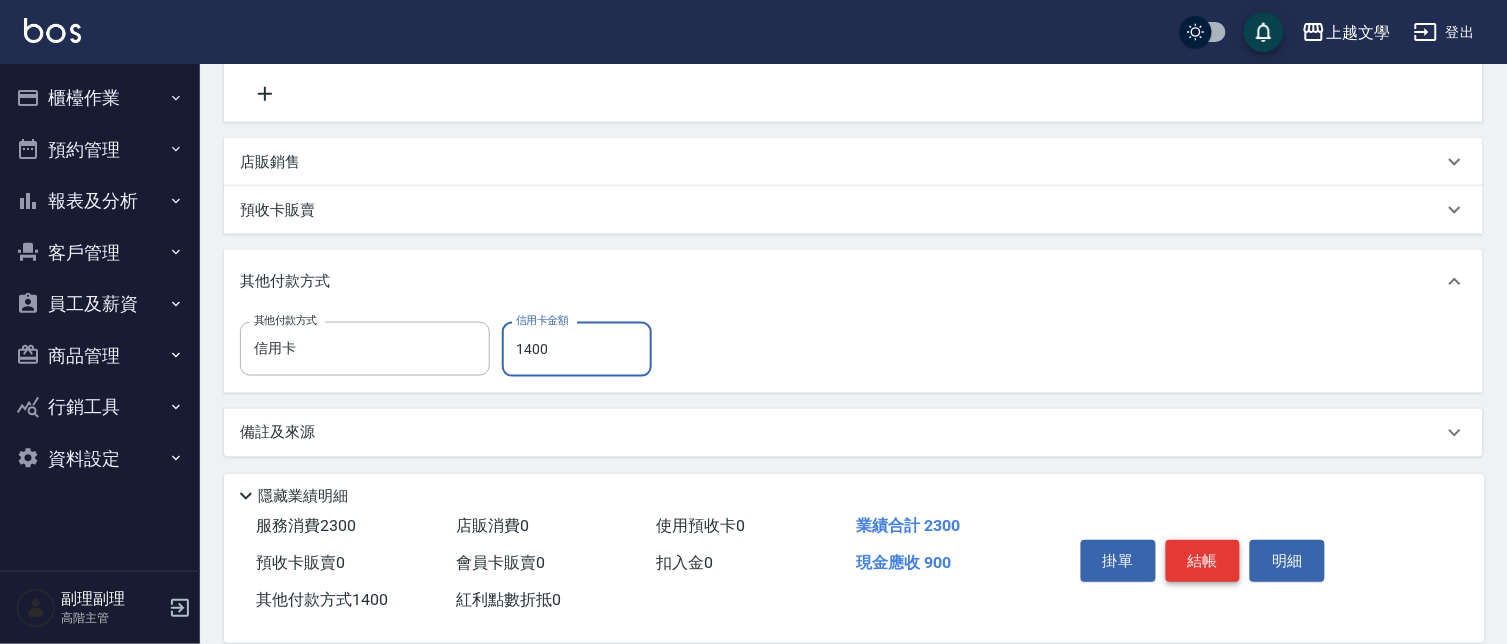 type on "1400" 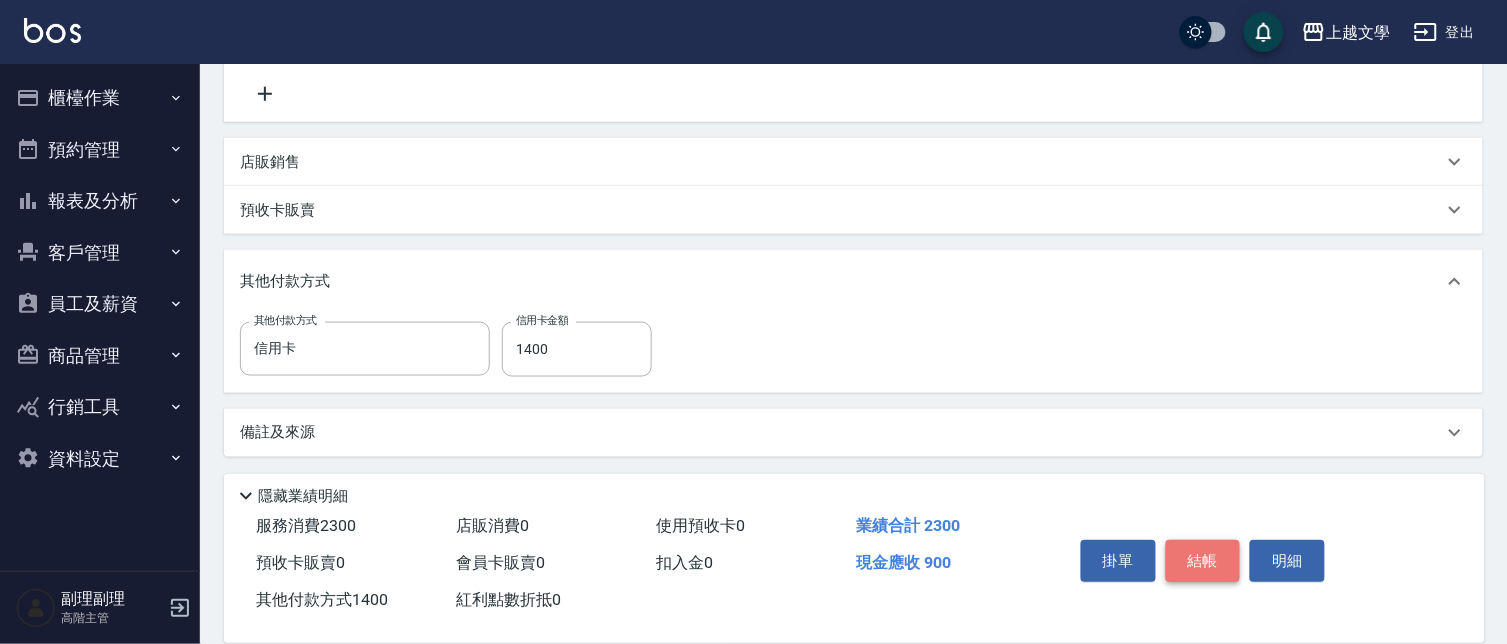 click on "結帳" at bounding box center (1203, 561) 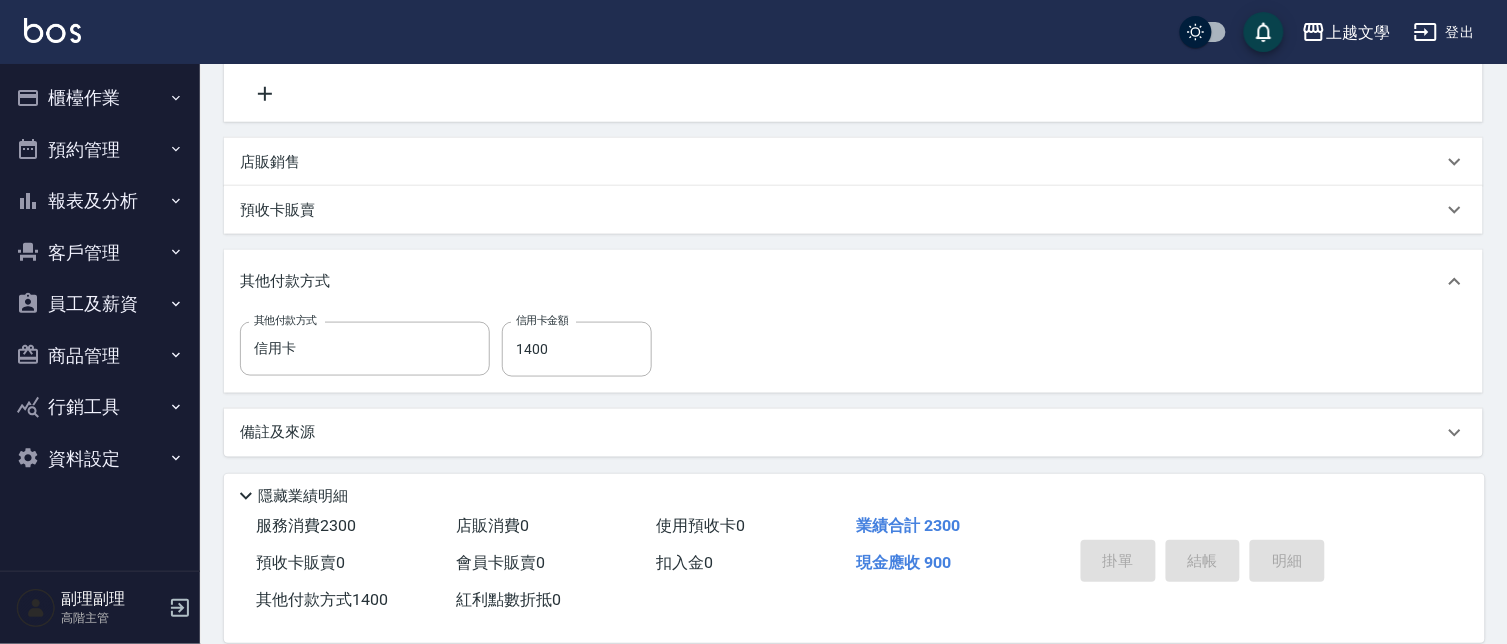 type on "2025/07/12 16:57" 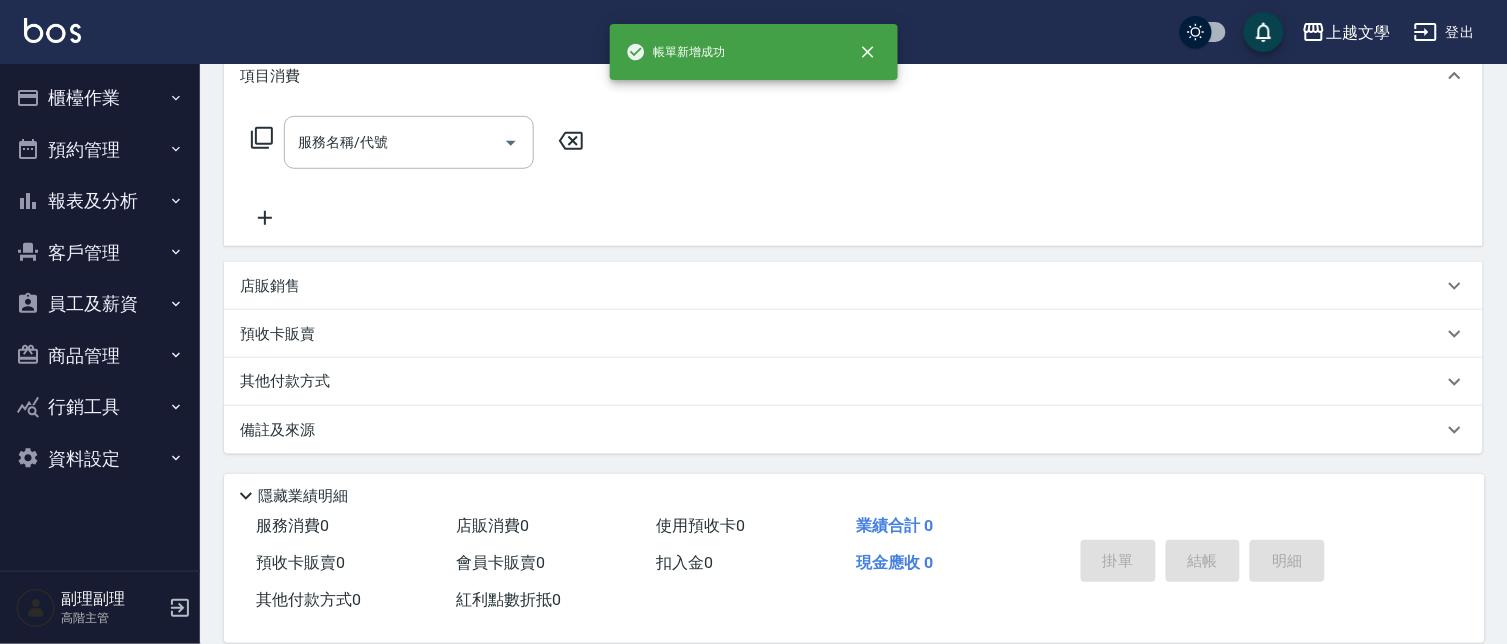 scroll, scrollTop: 0, scrollLeft: 0, axis: both 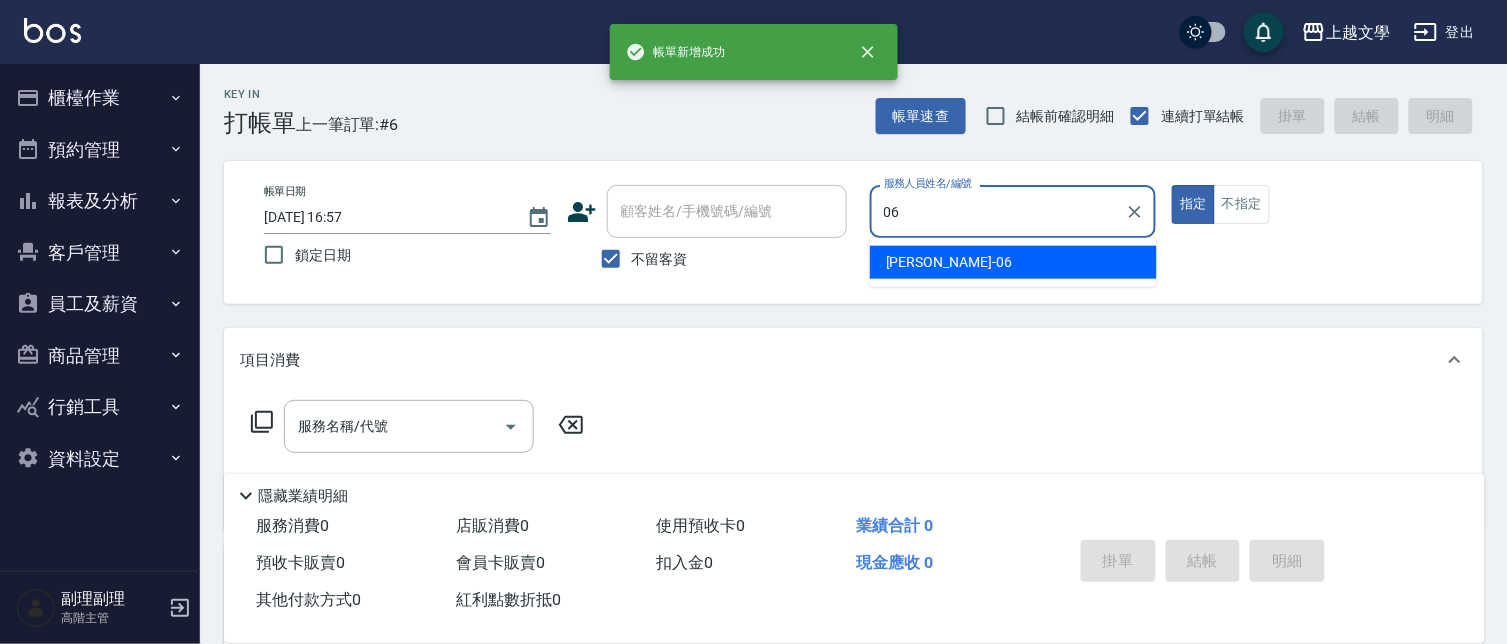 type on "佳珍-06" 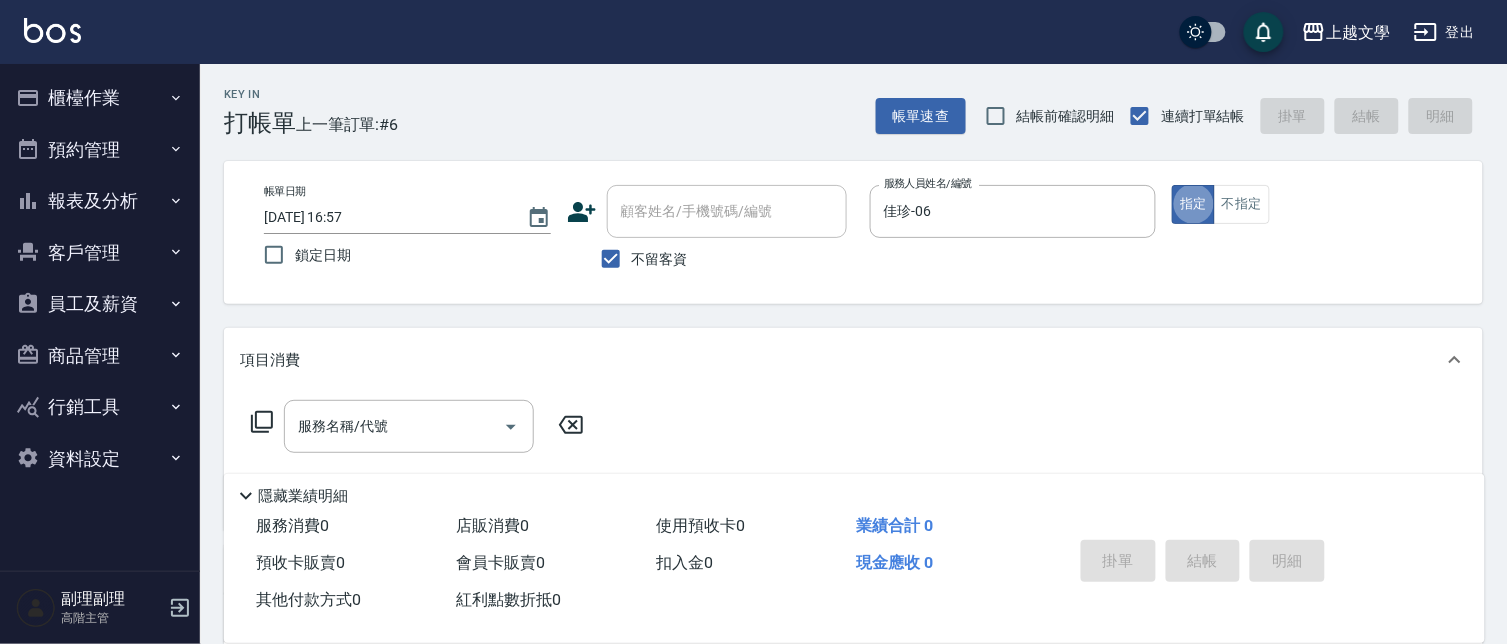 click on "服務名稱/代號" at bounding box center [394, 426] 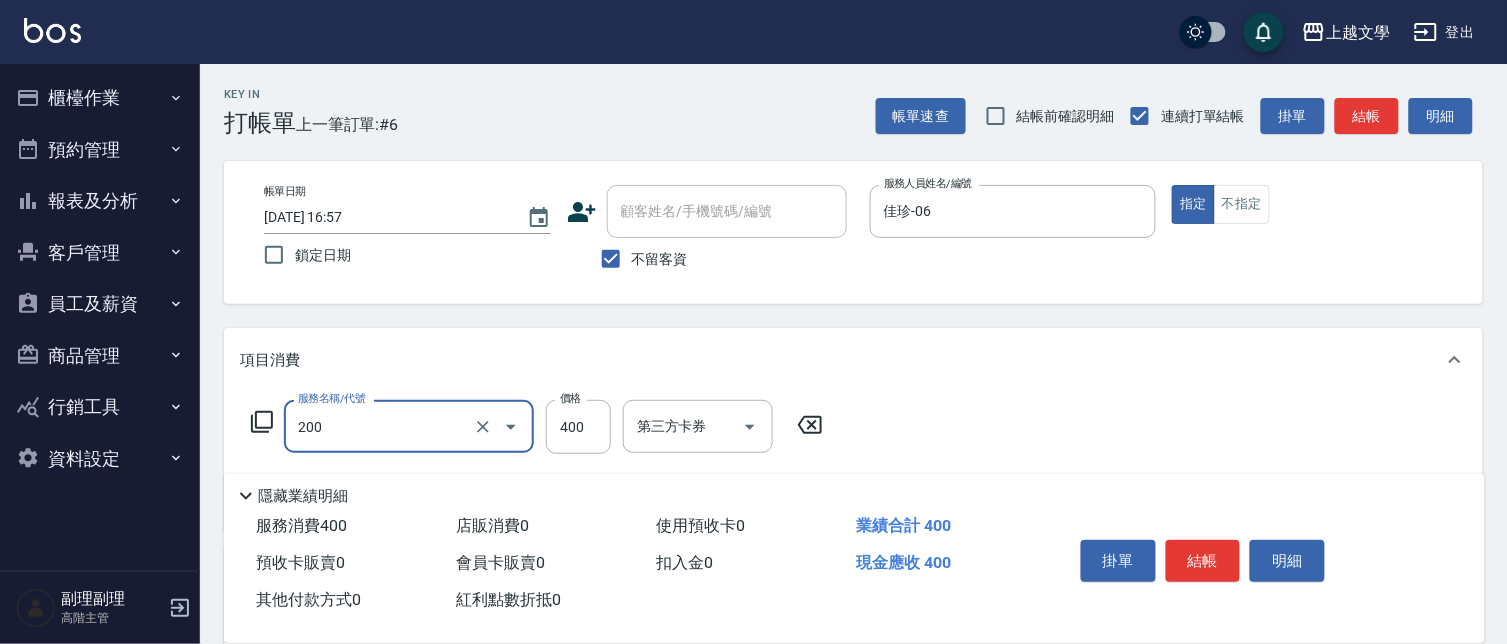 type on "剪髮(200)" 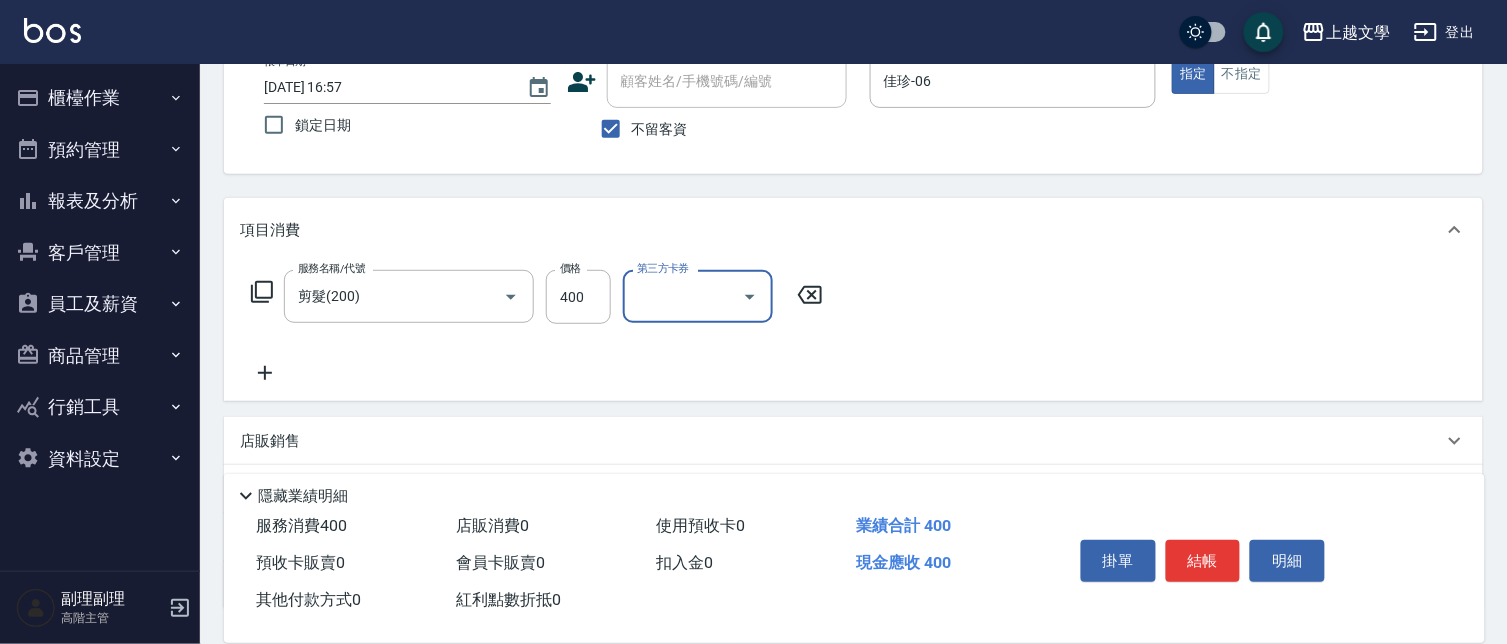 scroll, scrollTop: 284, scrollLeft: 0, axis: vertical 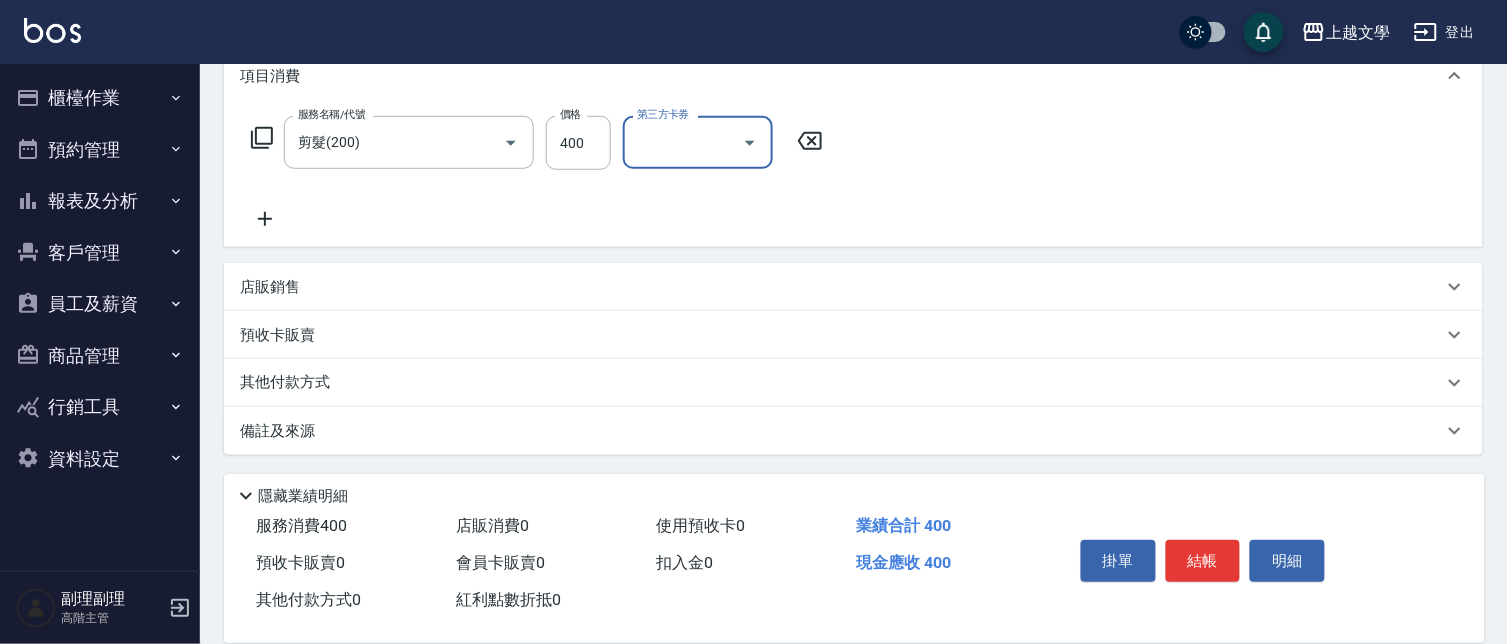 drag, startPoint x: 295, startPoint y: 382, endPoint x: 300, endPoint y: 413, distance: 31.400637 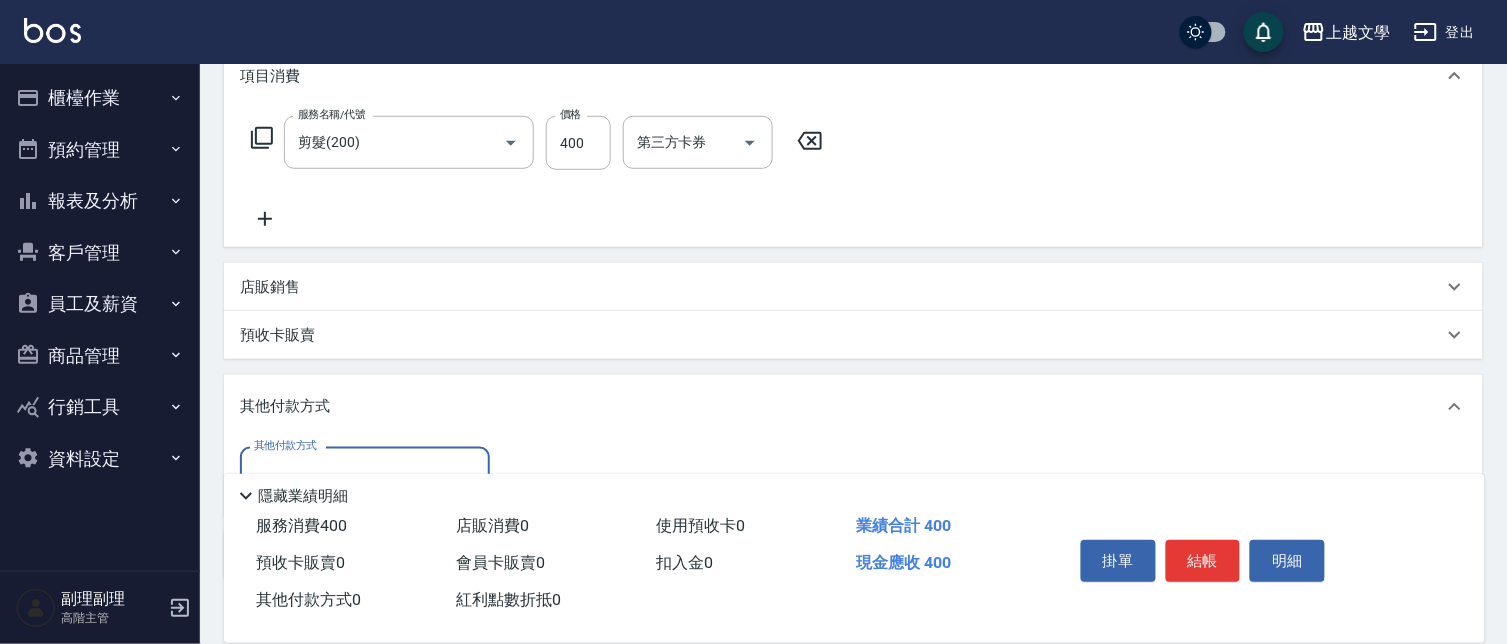 scroll, scrollTop: 0, scrollLeft: 0, axis: both 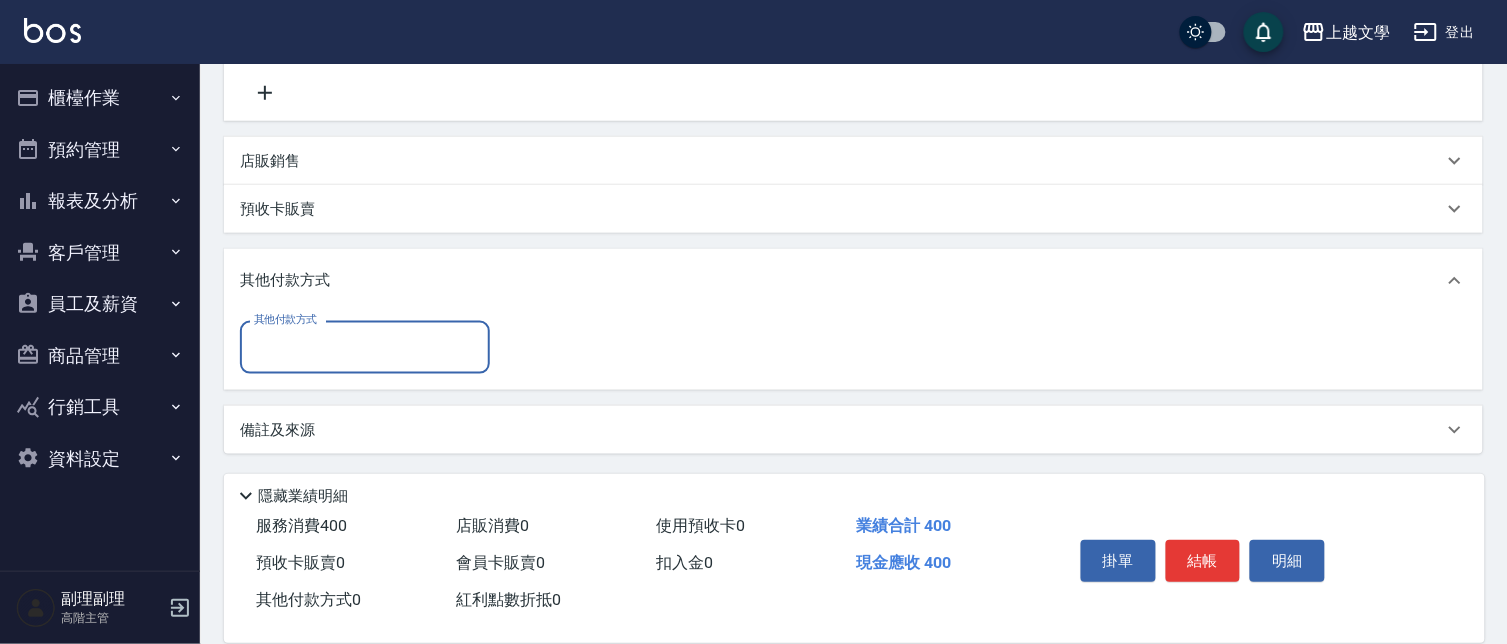click on "其他付款方式" at bounding box center [365, 347] 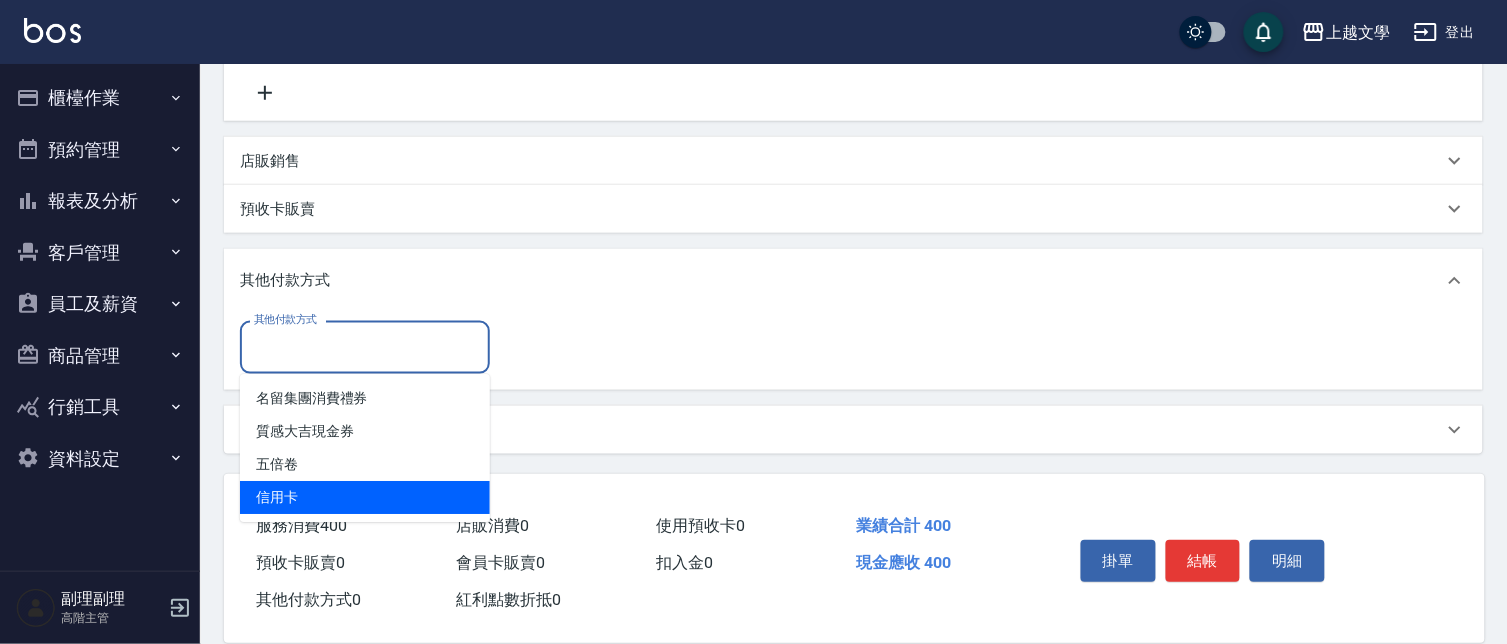 click on "信用卡" at bounding box center [365, 497] 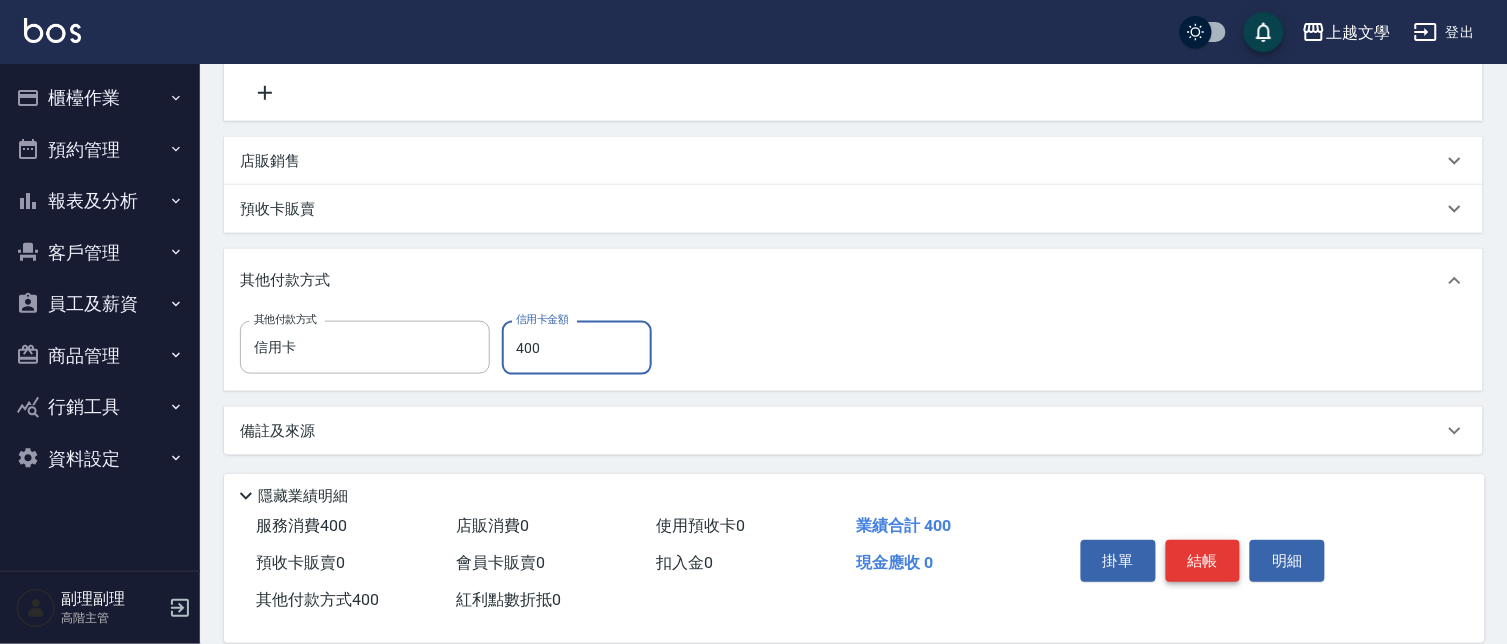 type on "400" 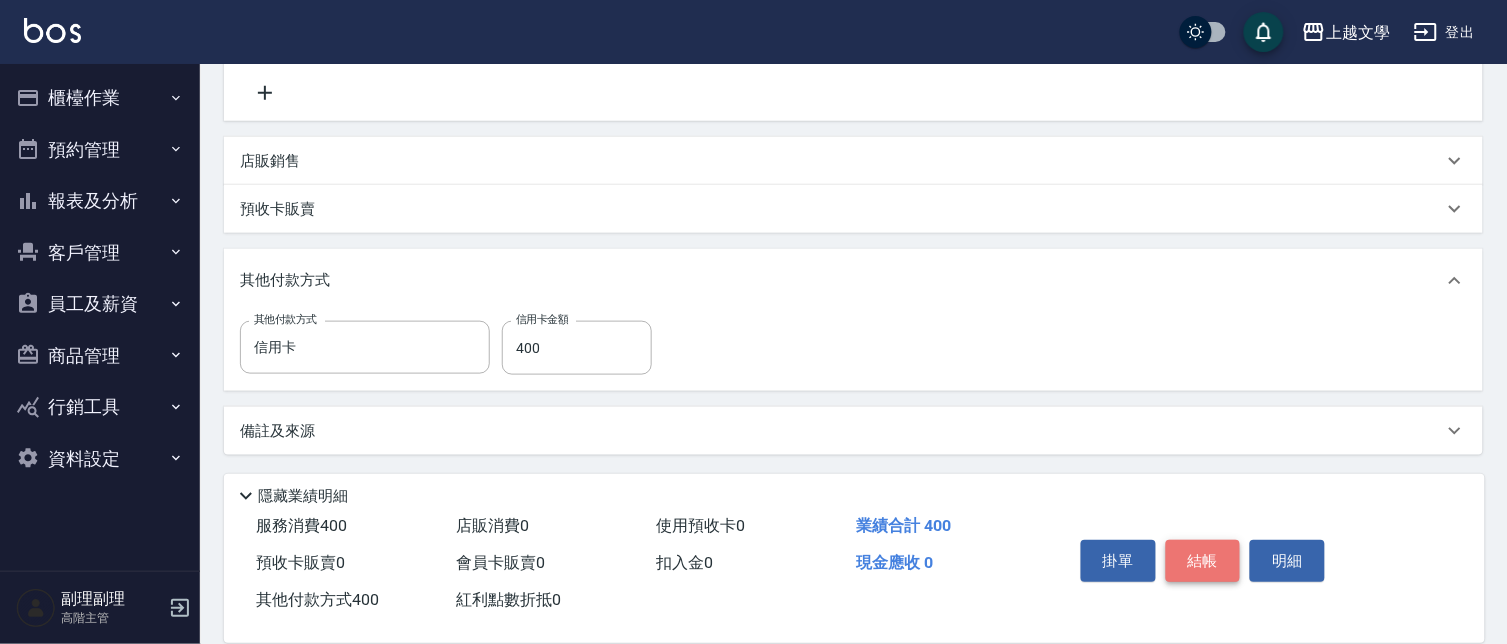 click on "結帳" at bounding box center (1203, 561) 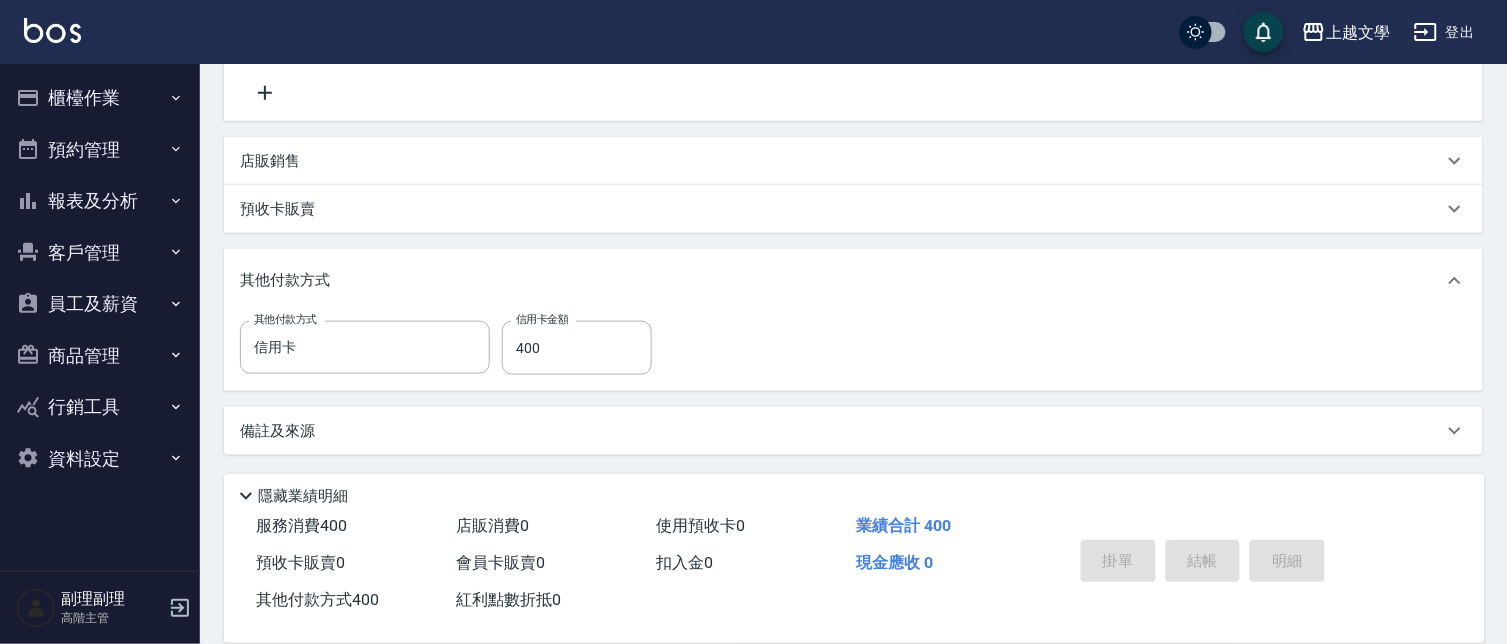 type 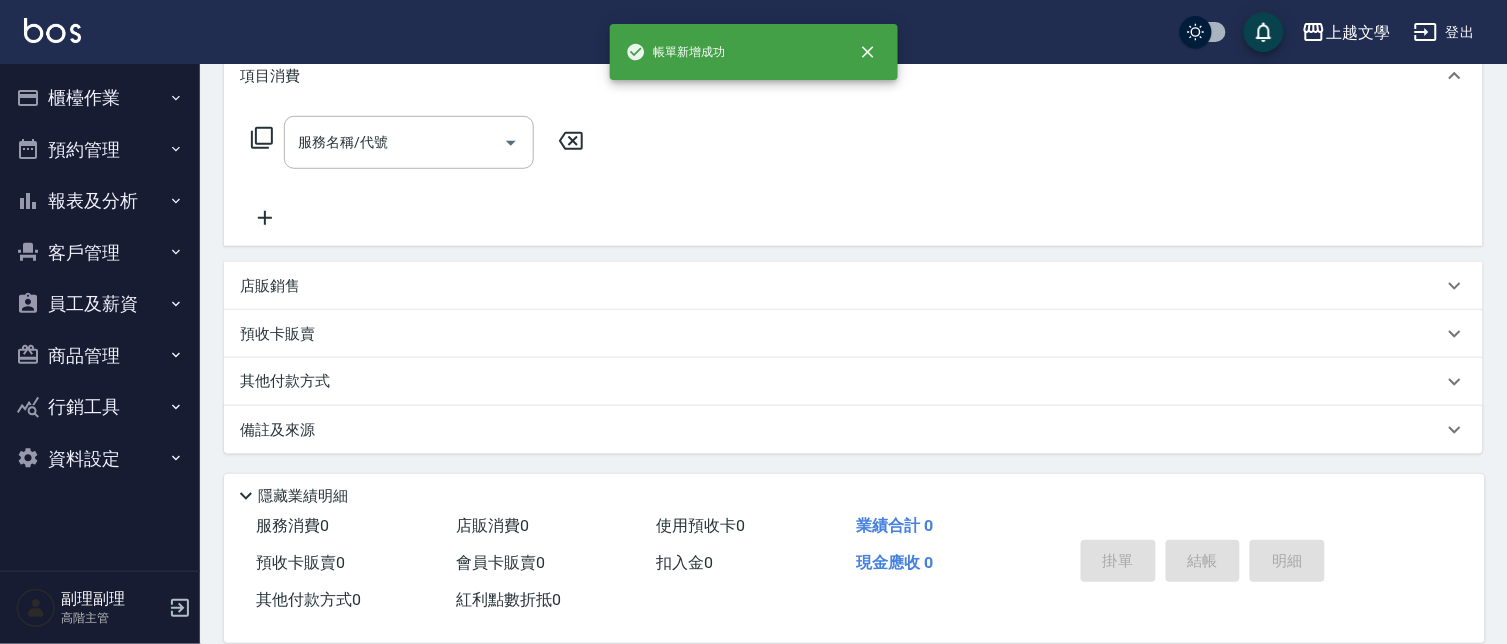 scroll, scrollTop: 0, scrollLeft: 0, axis: both 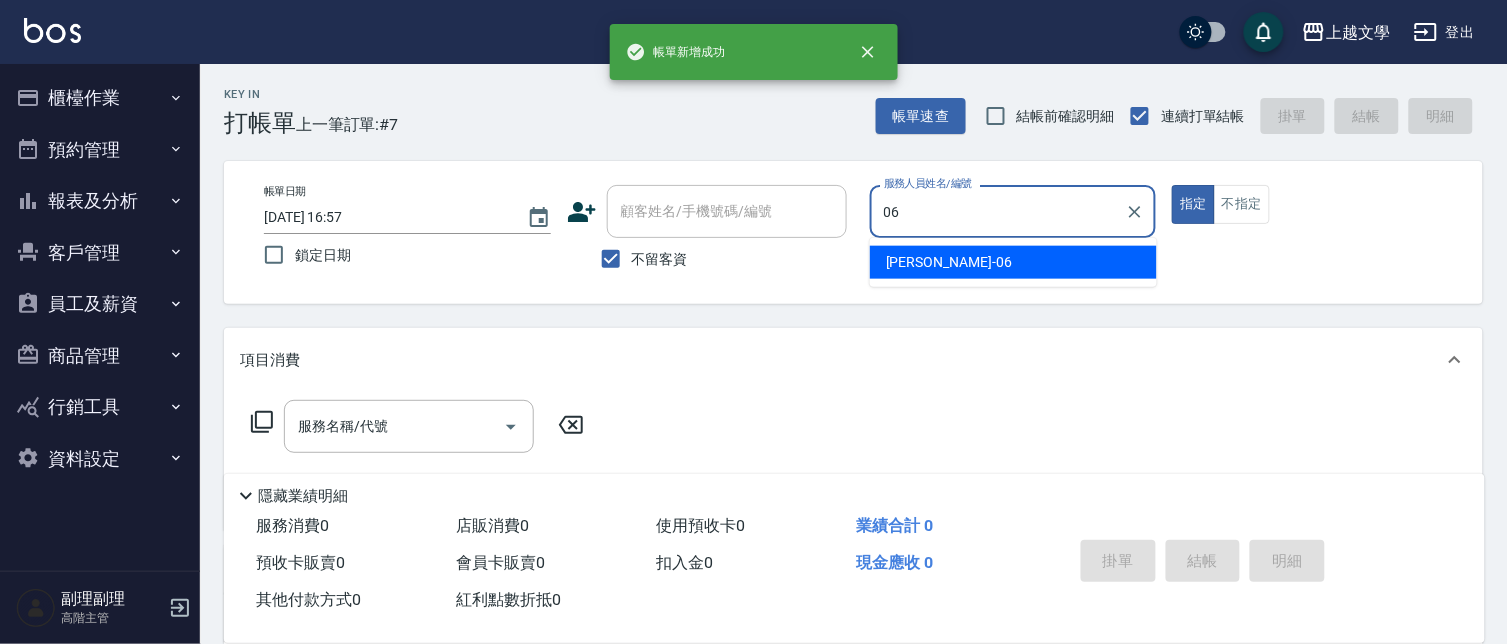 type on "佳珍-06" 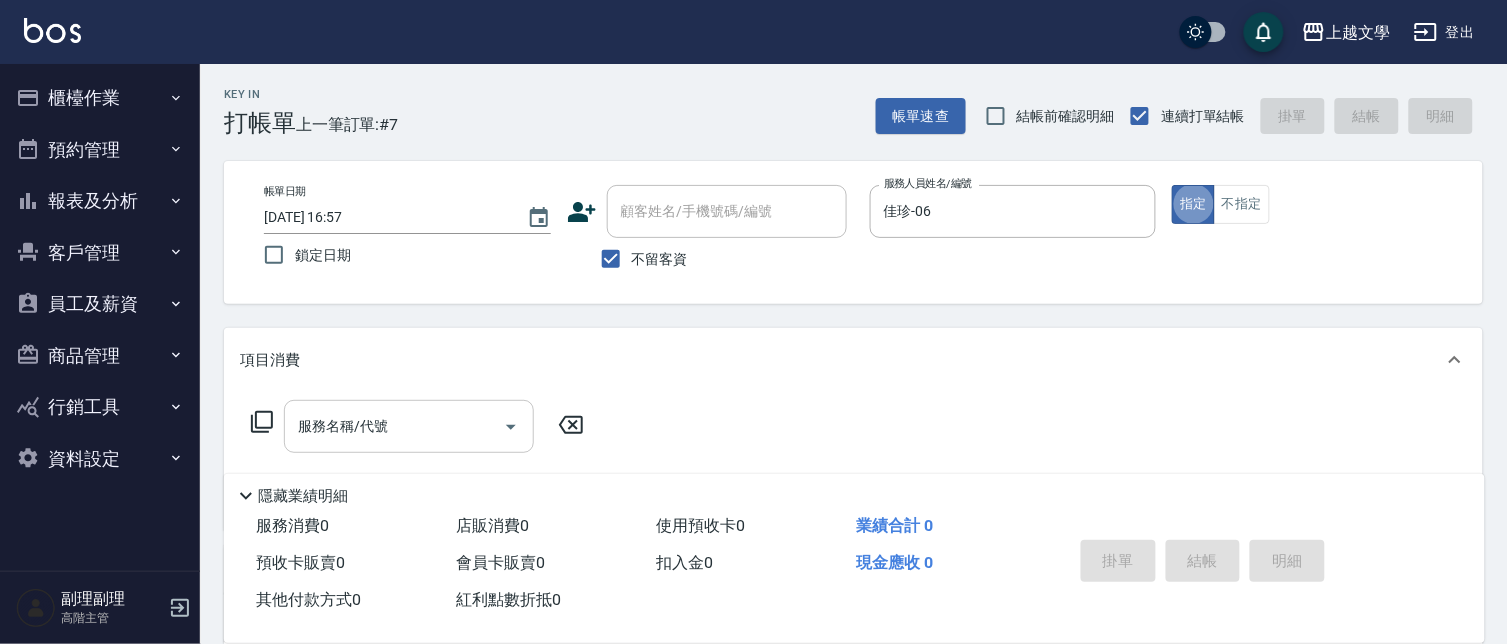 click on "服務名稱/代號" at bounding box center (394, 426) 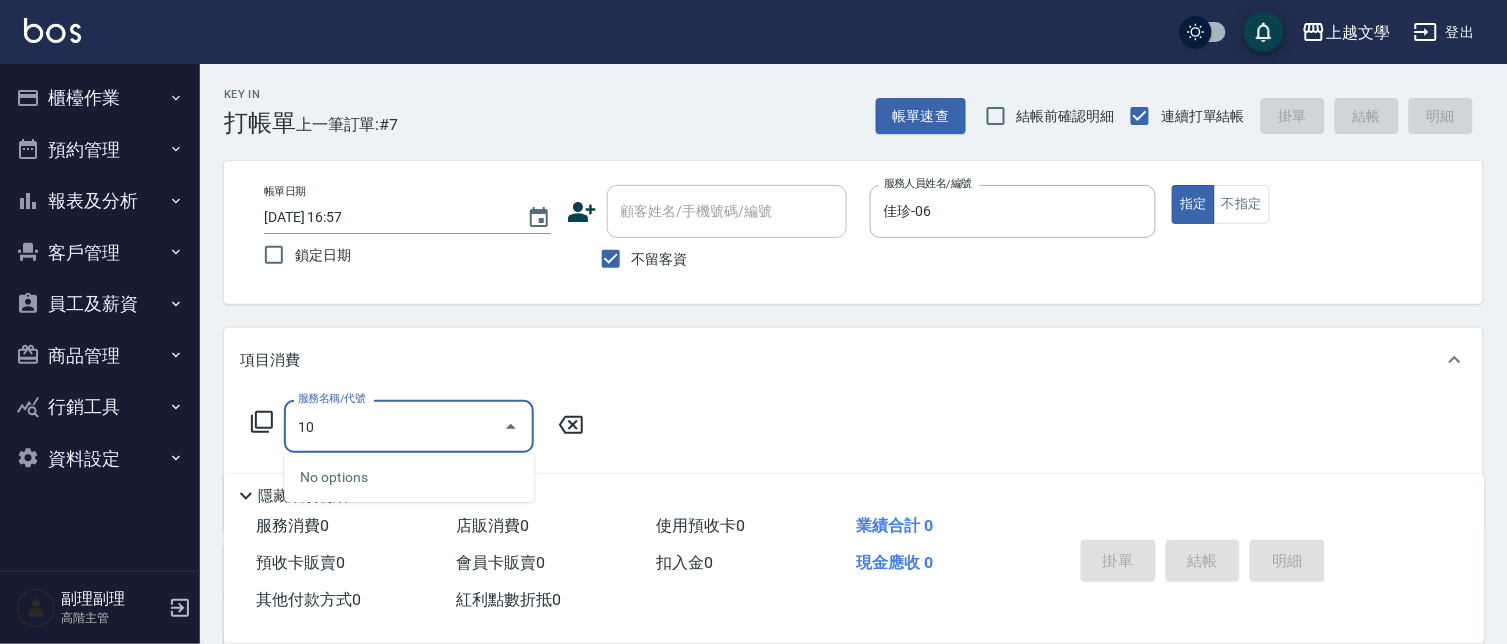 type on "100" 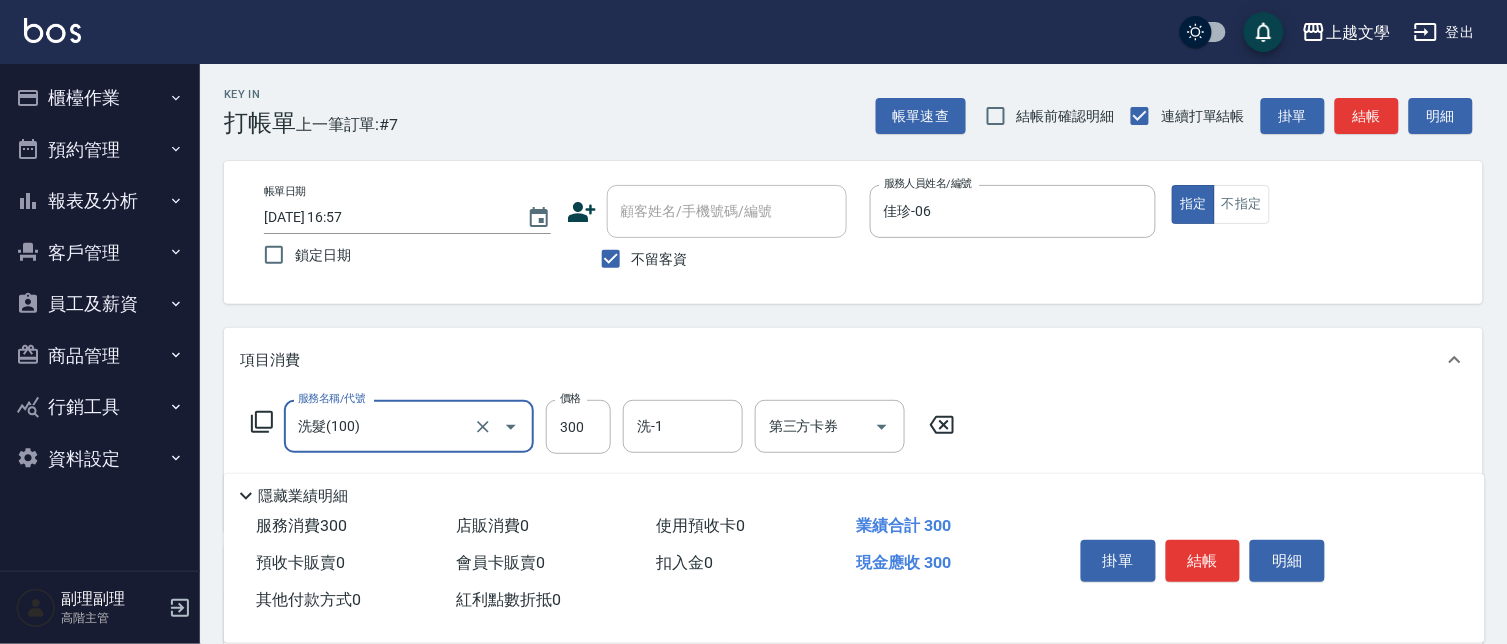 type on "洗髮(100)" 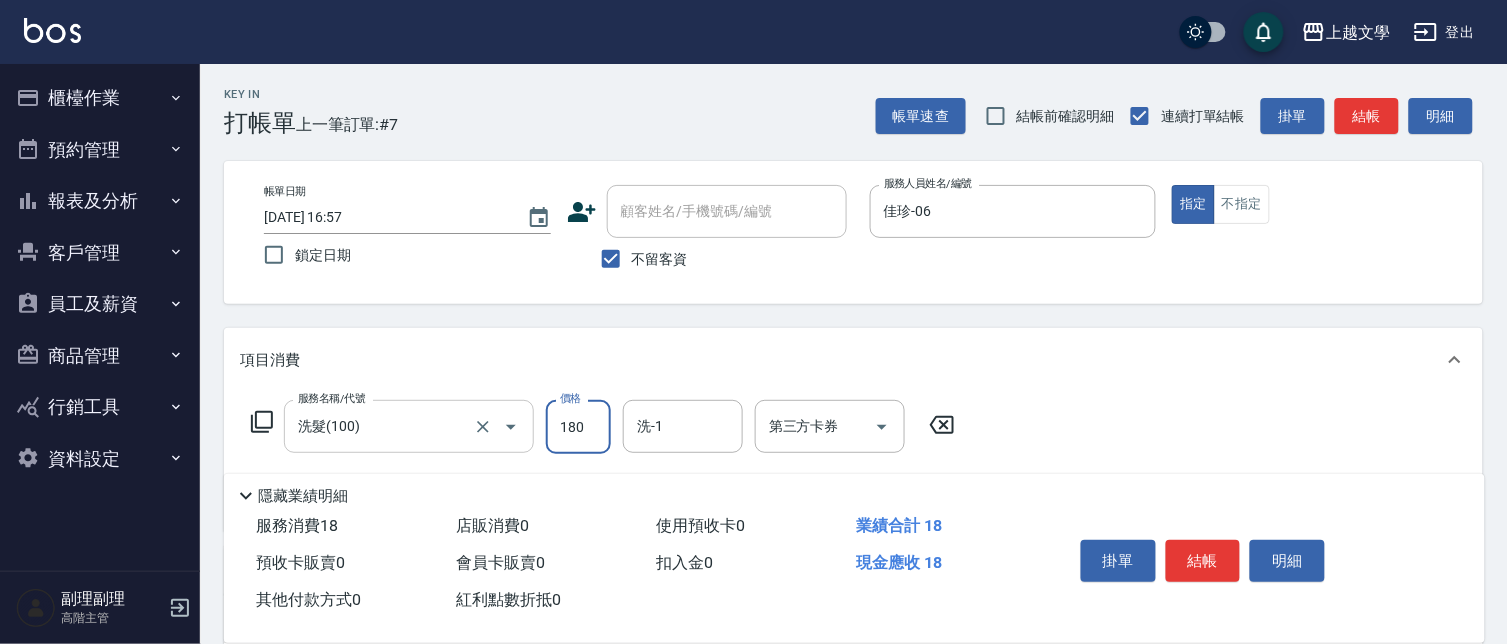 type on "180" 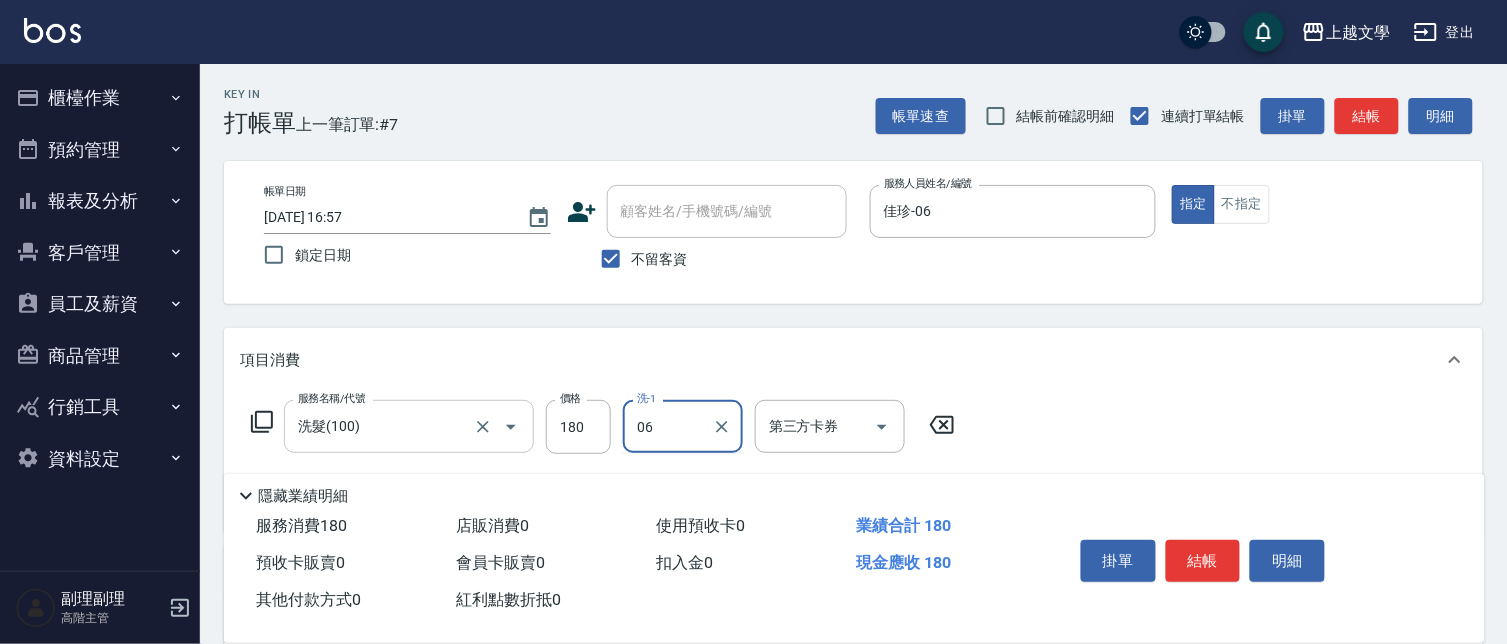 type on "佳珍-06" 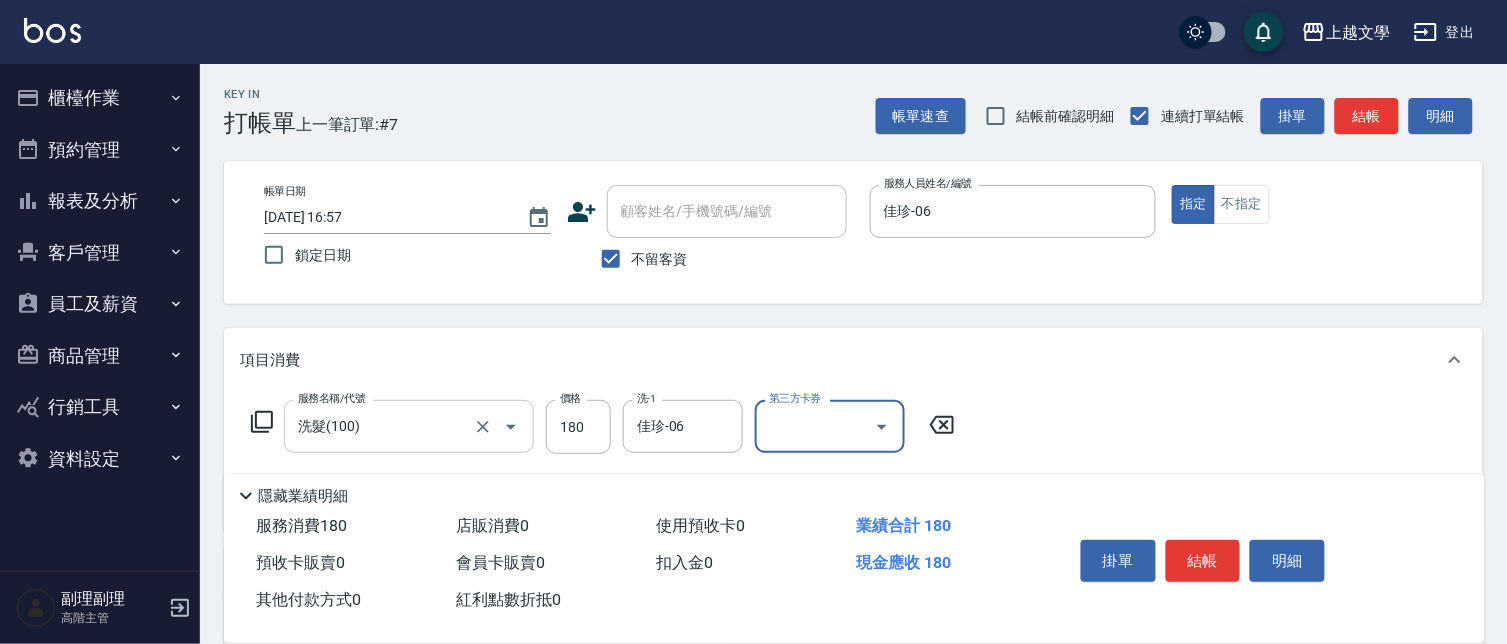 type 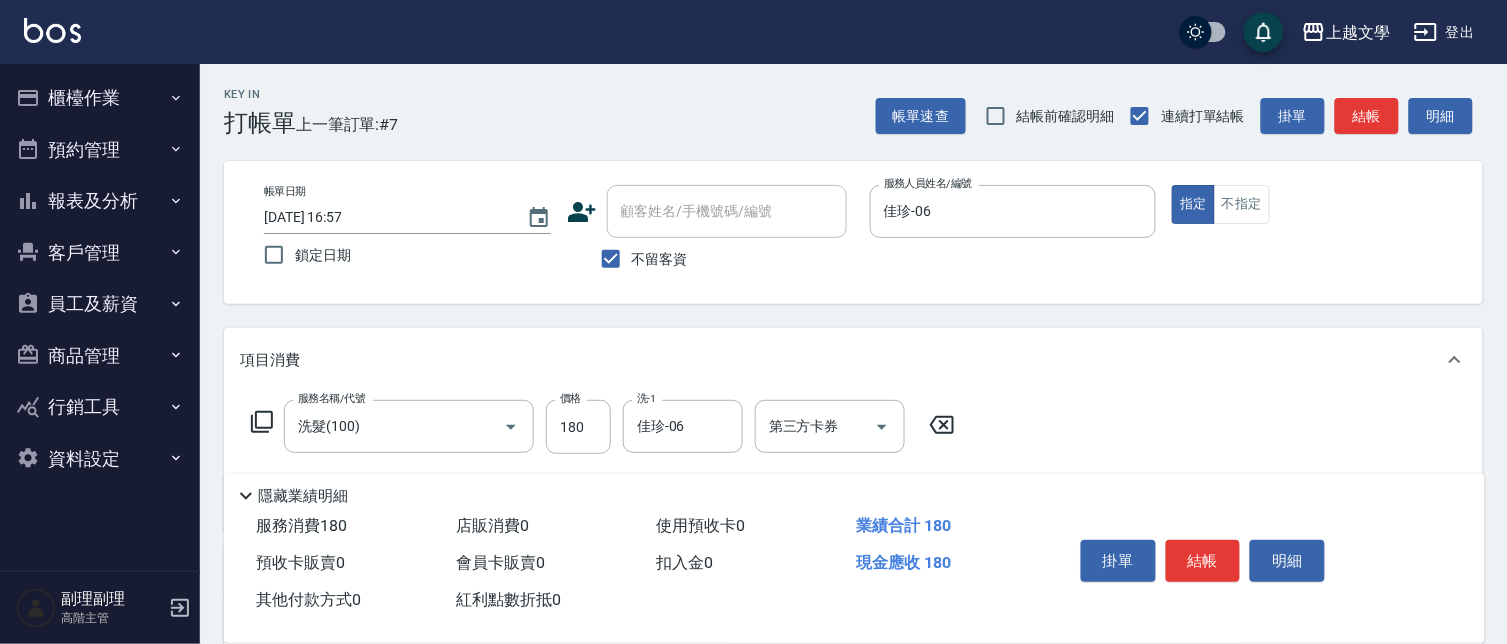 click on "服務名稱/代號 洗髮(100) 服務名稱/代號 價格 180 價格 洗-1 佳珍-06 洗-1 第三方卡券 第三方卡券" at bounding box center (853, 461) 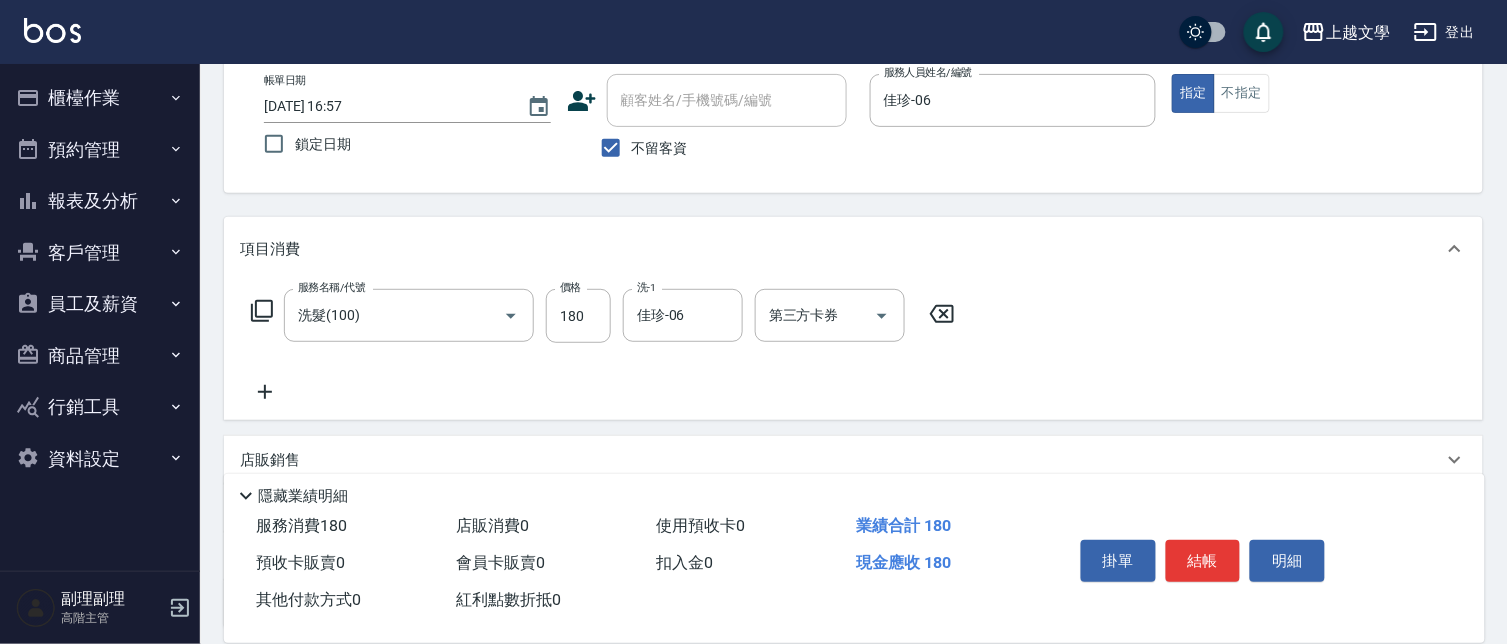 click 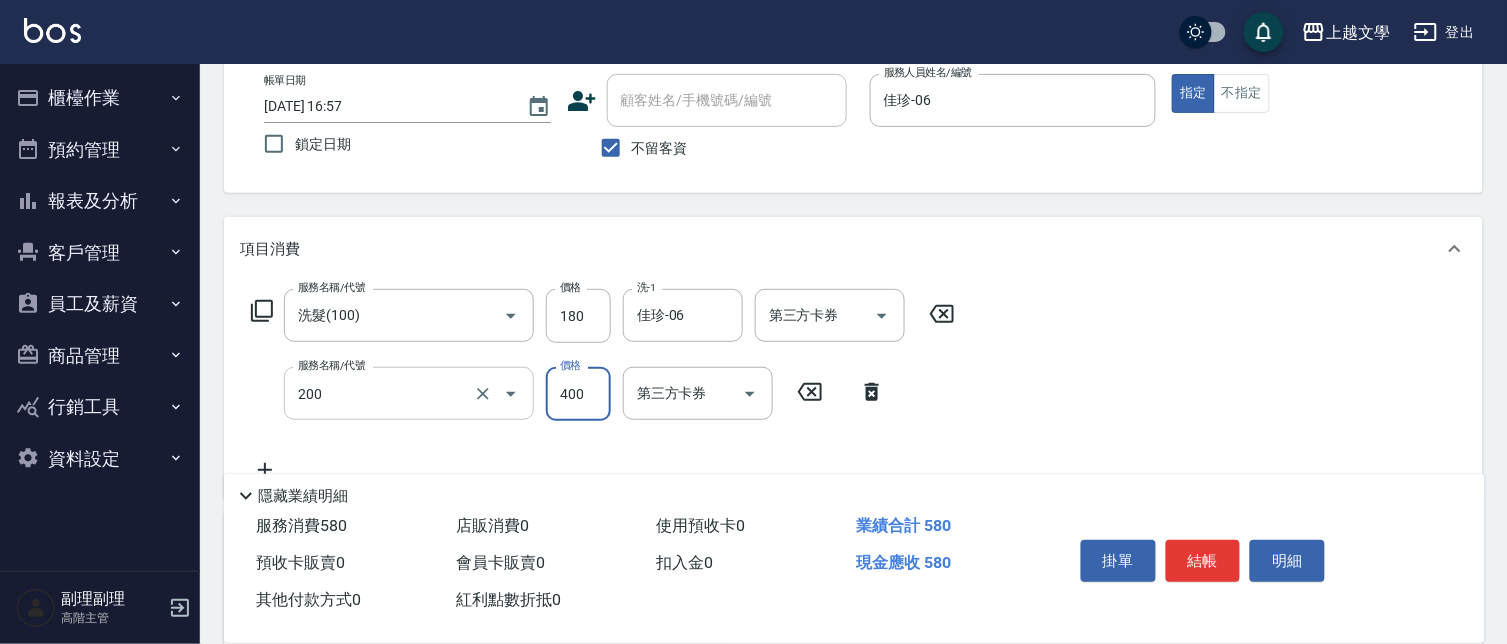 type on "剪髮(200)" 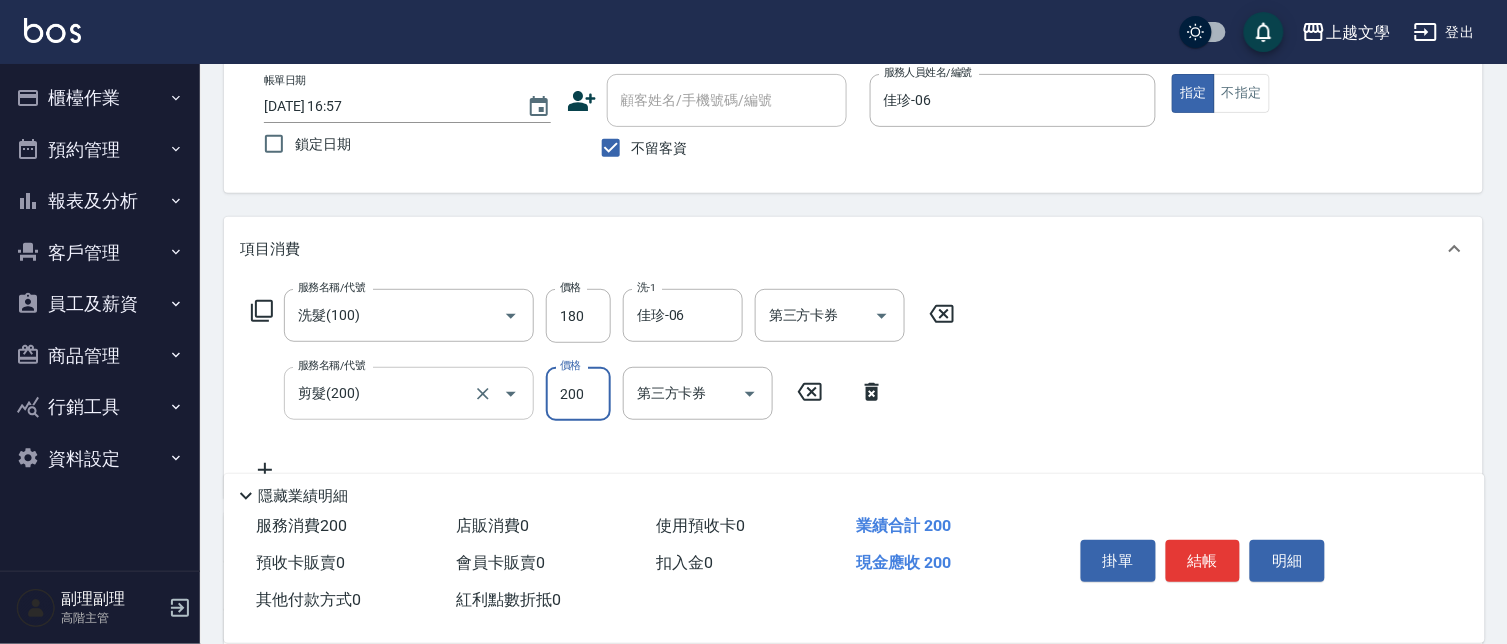 type on "200" 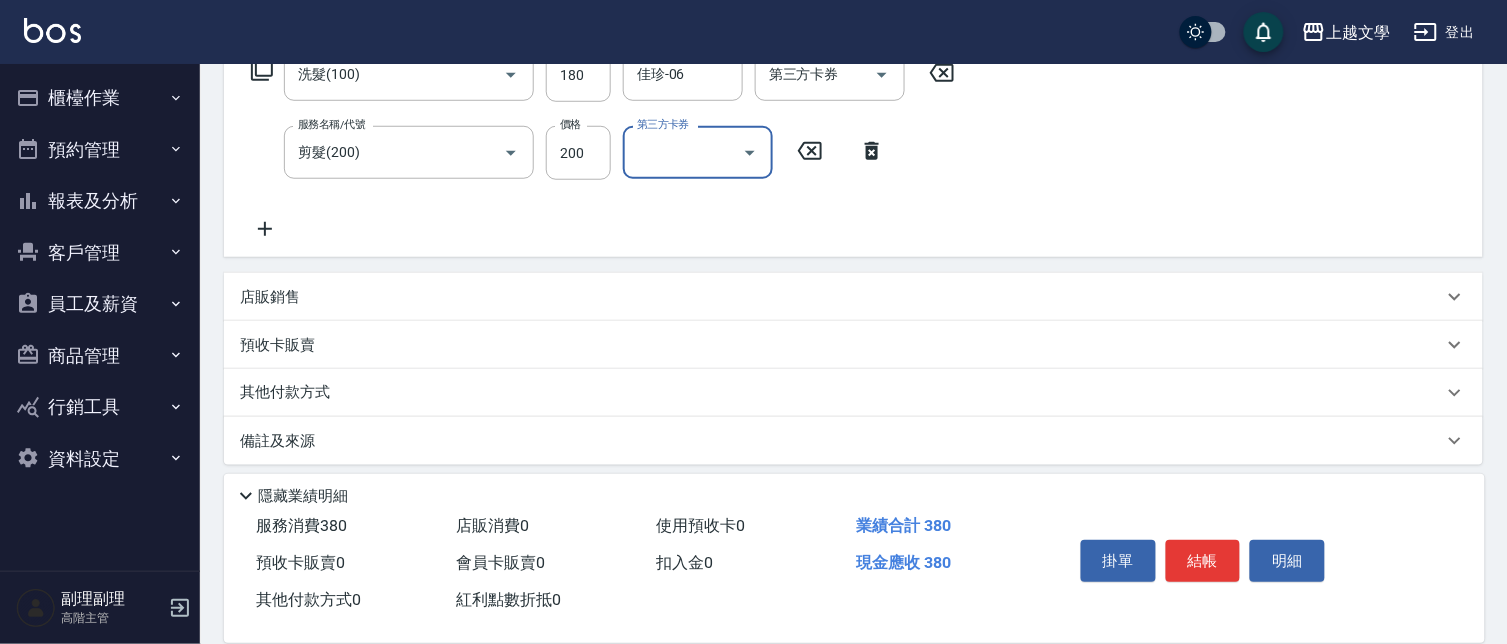 scroll, scrollTop: 362, scrollLeft: 0, axis: vertical 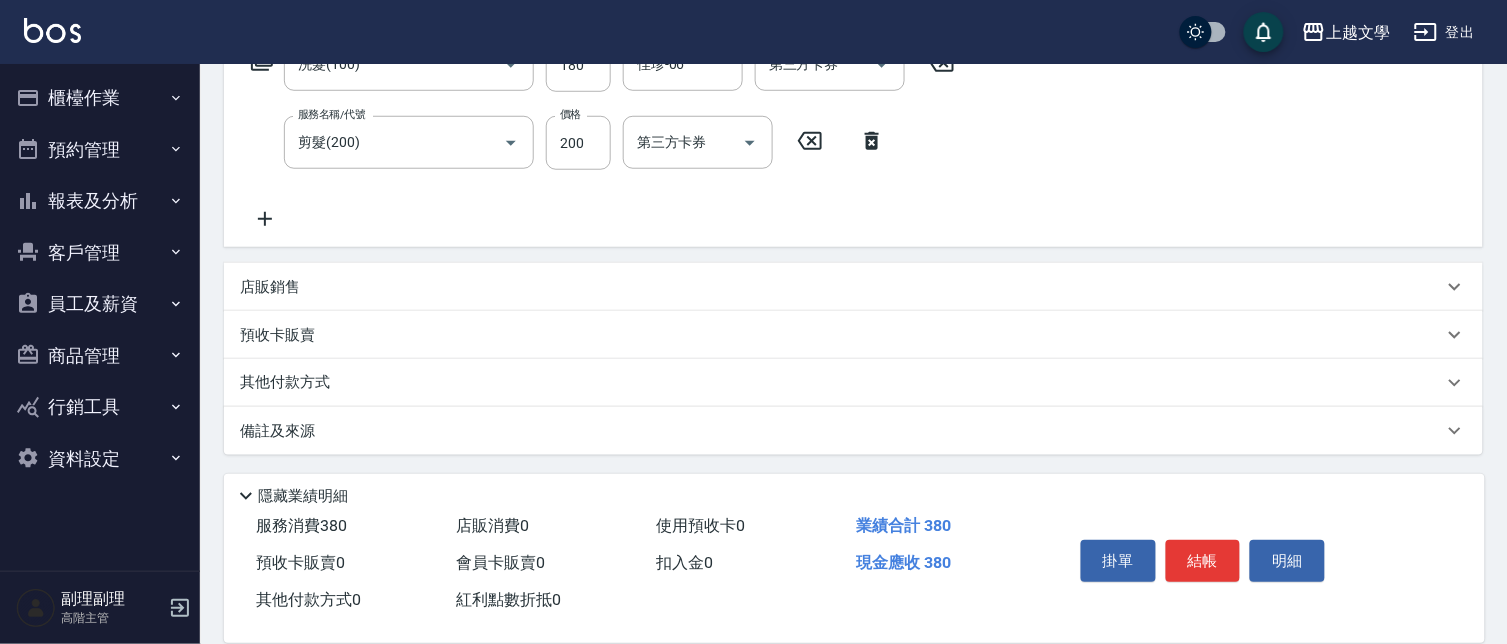 drag, startPoint x: 317, startPoint y: 383, endPoint x: 315, endPoint y: 396, distance: 13.152946 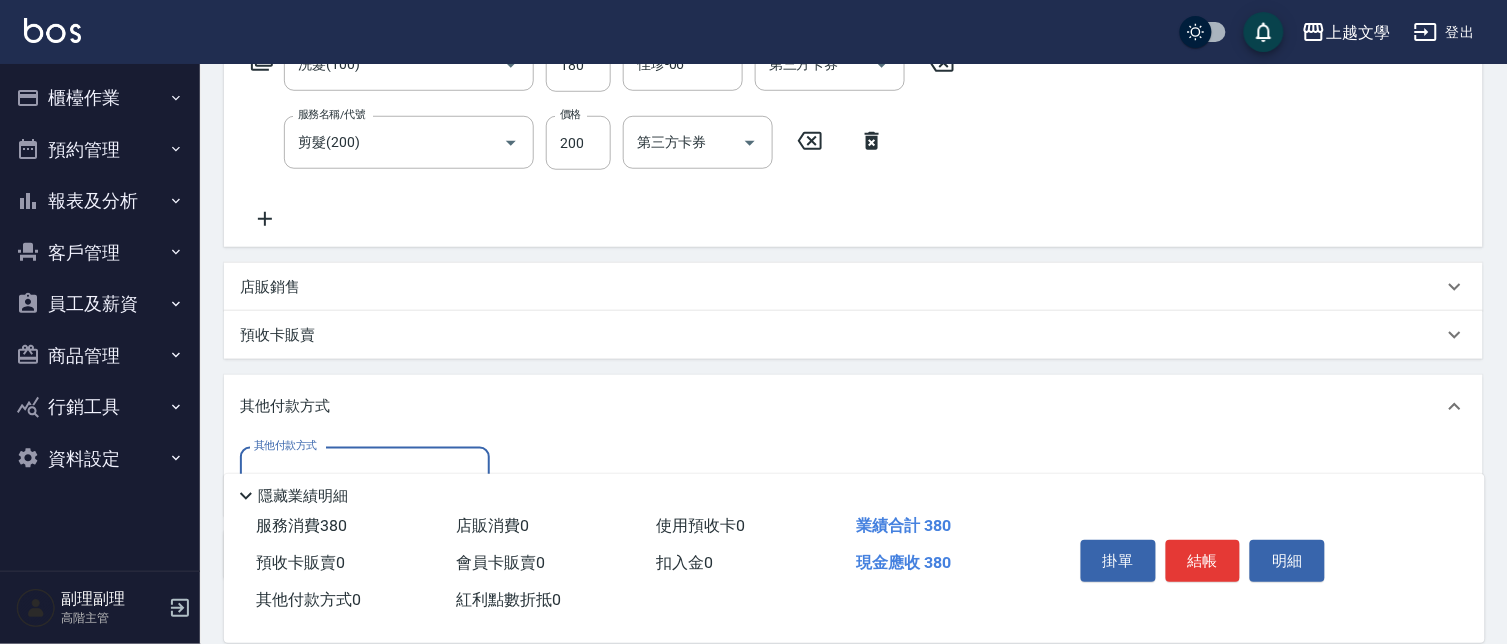 scroll, scrollTop: 0, scrollLeft: 0, axis: both 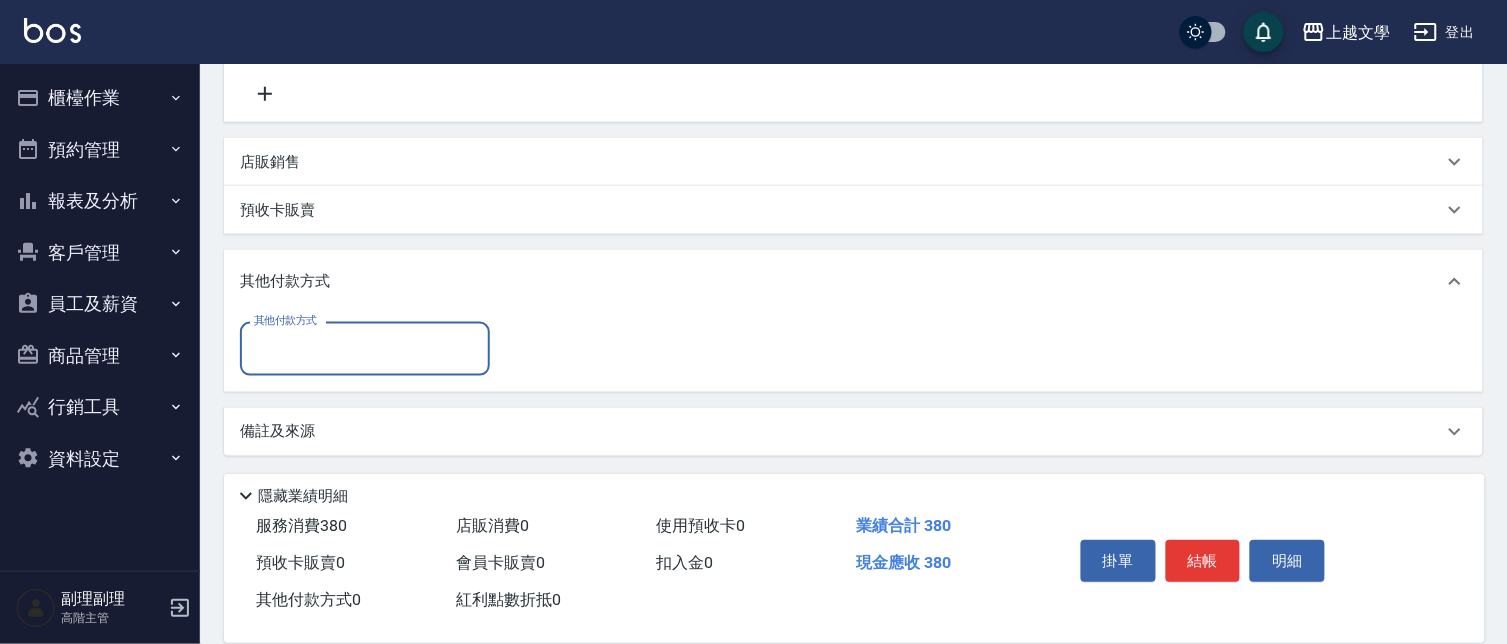click on "其他付款方式" at bounding box center (365, 348) 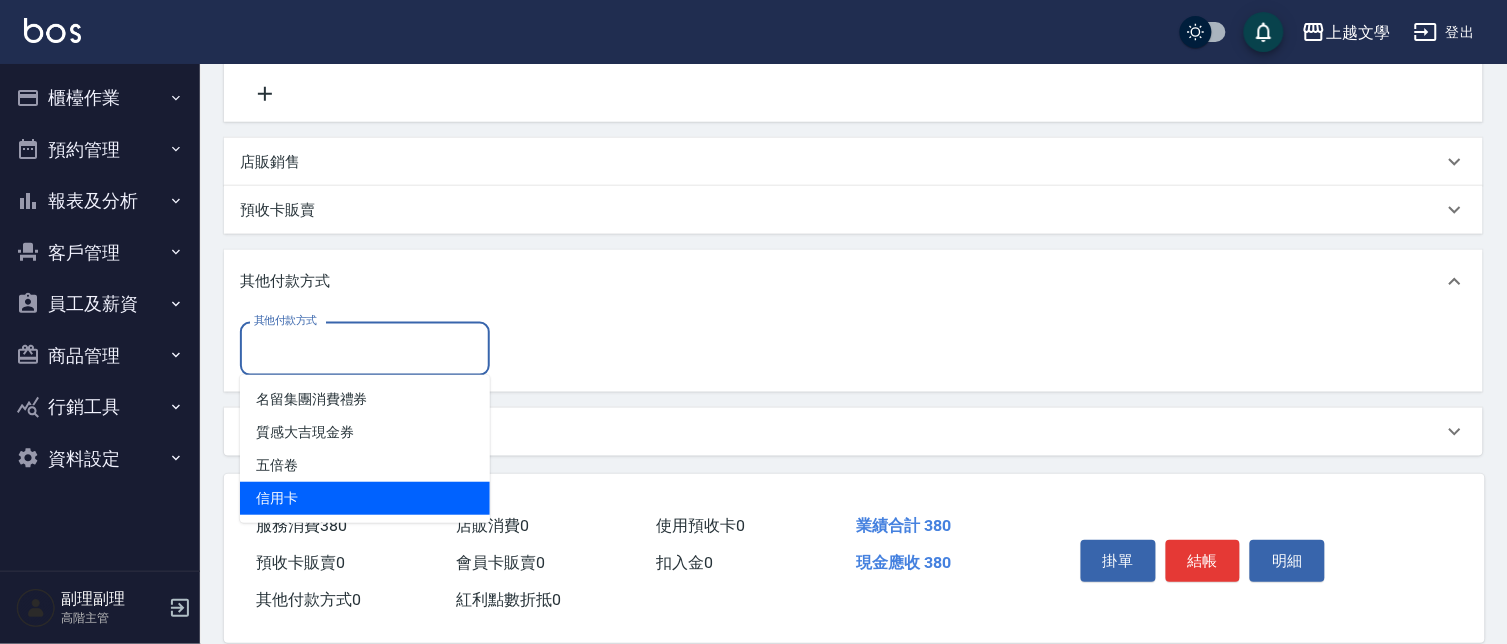 click on "信用卡" at bounding box center [365, 498] 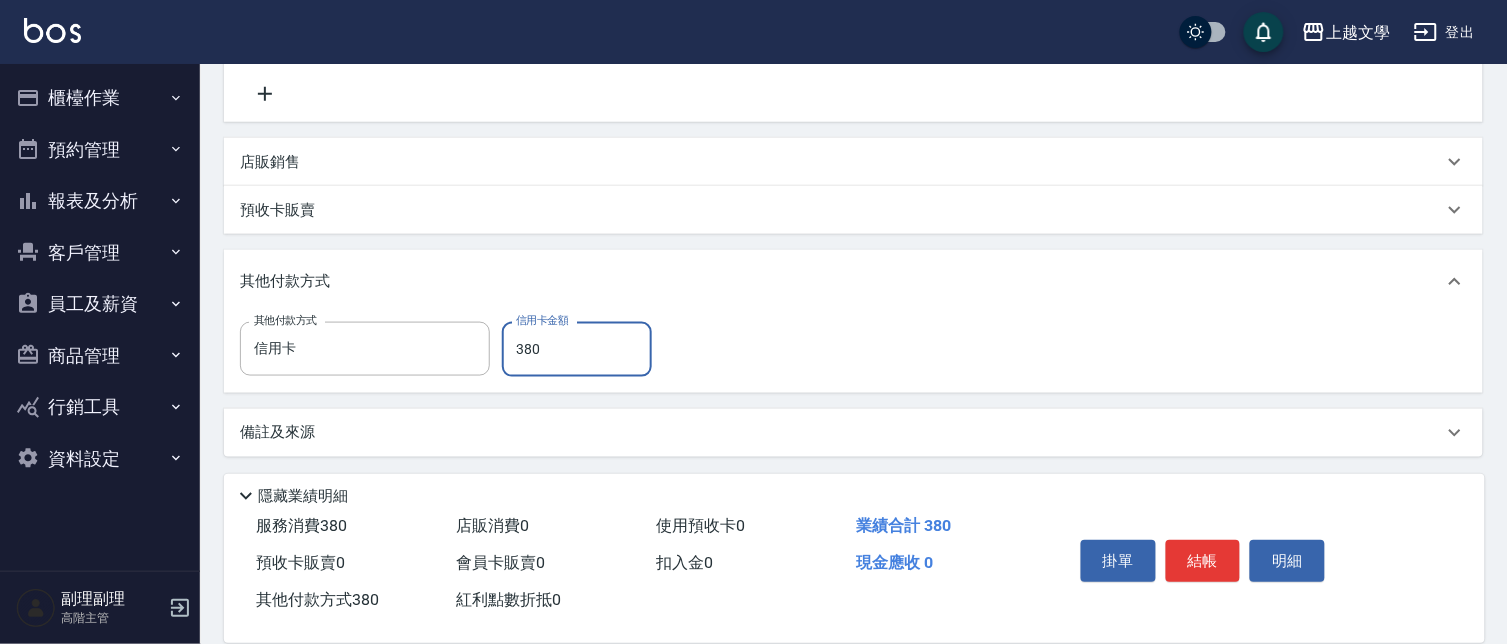 type on "380" 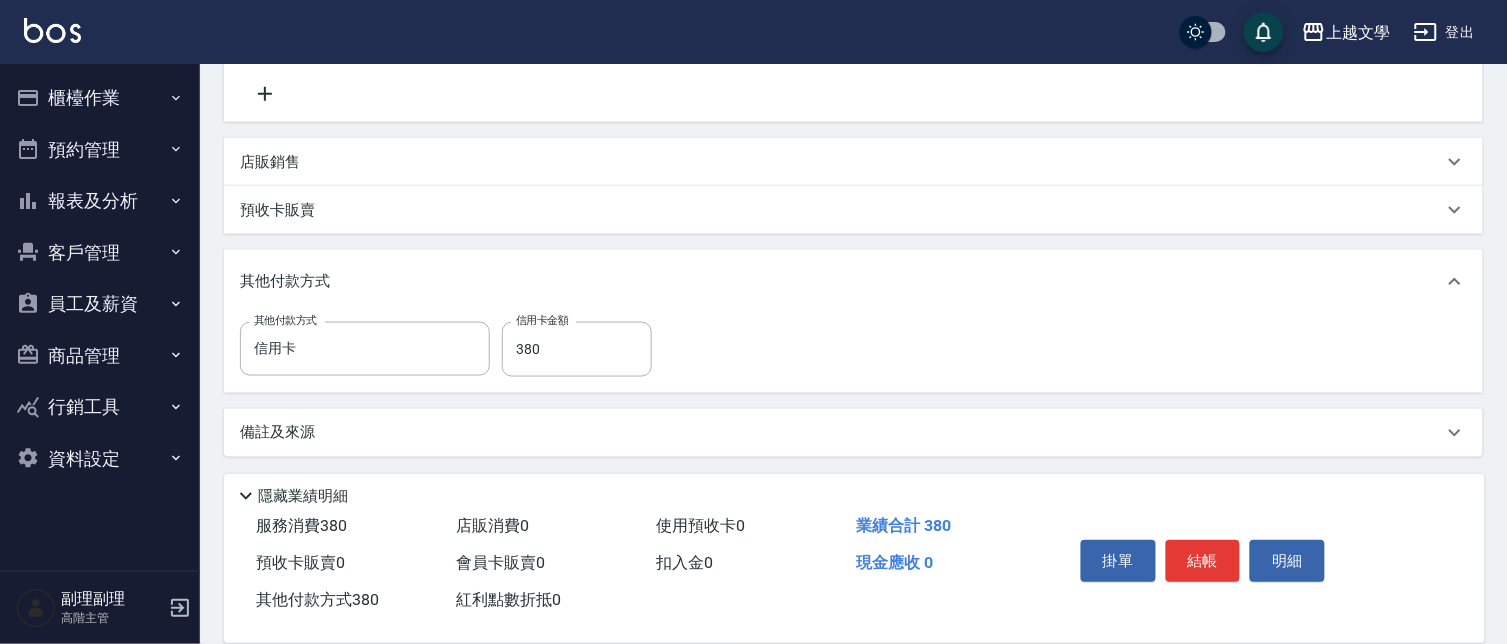 click on "備註及來源" at bounding box center [841, 432] 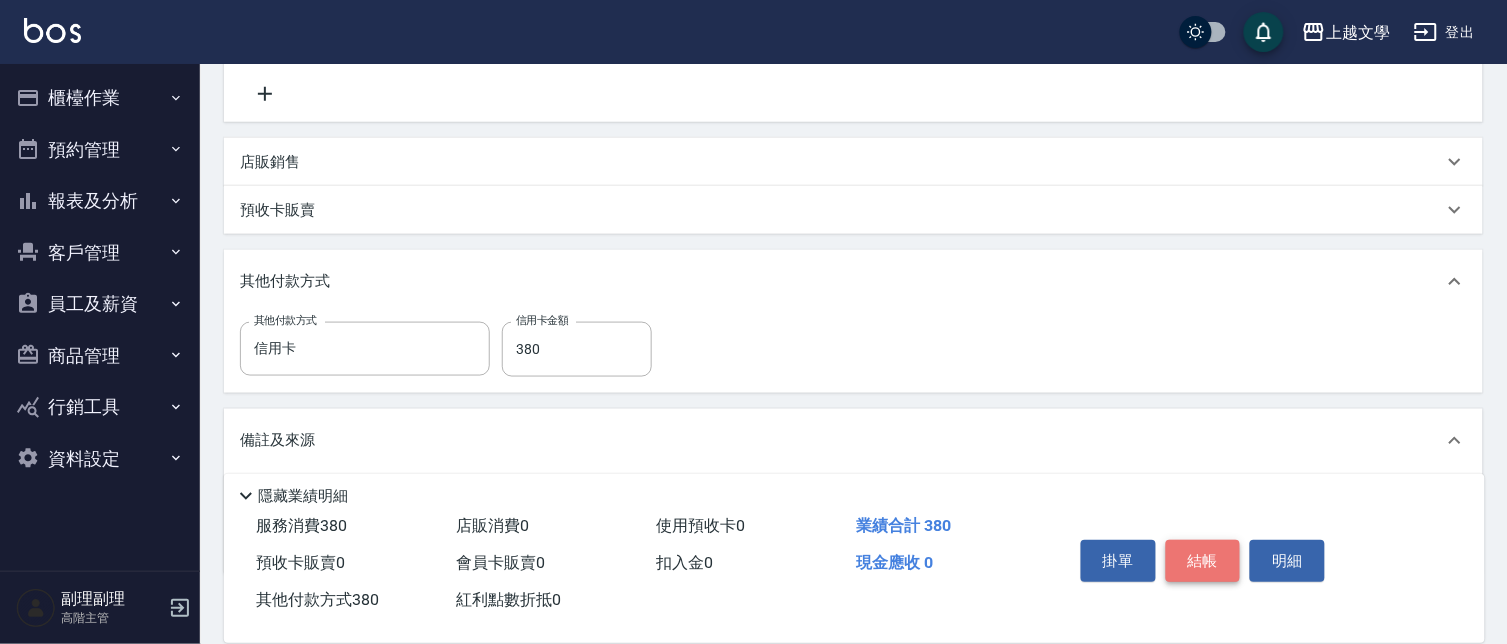click on "結帳" at bounding box center (1203, 561) 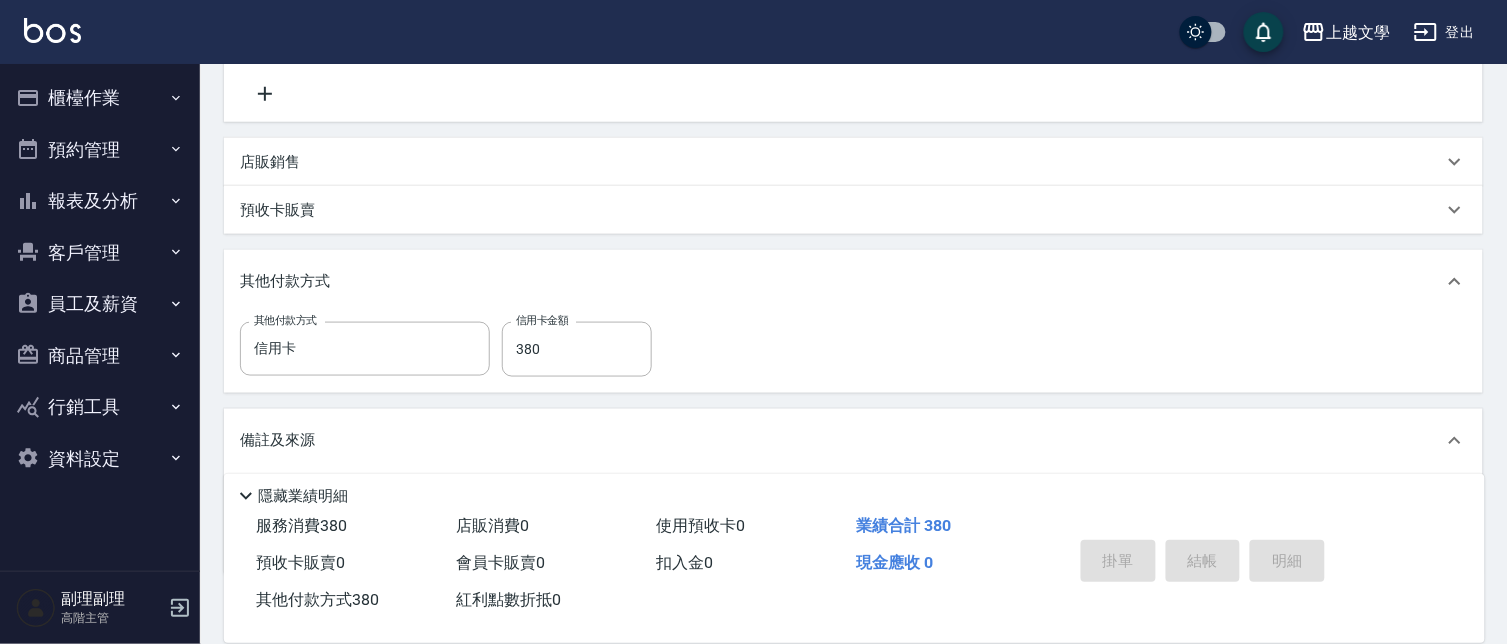 type 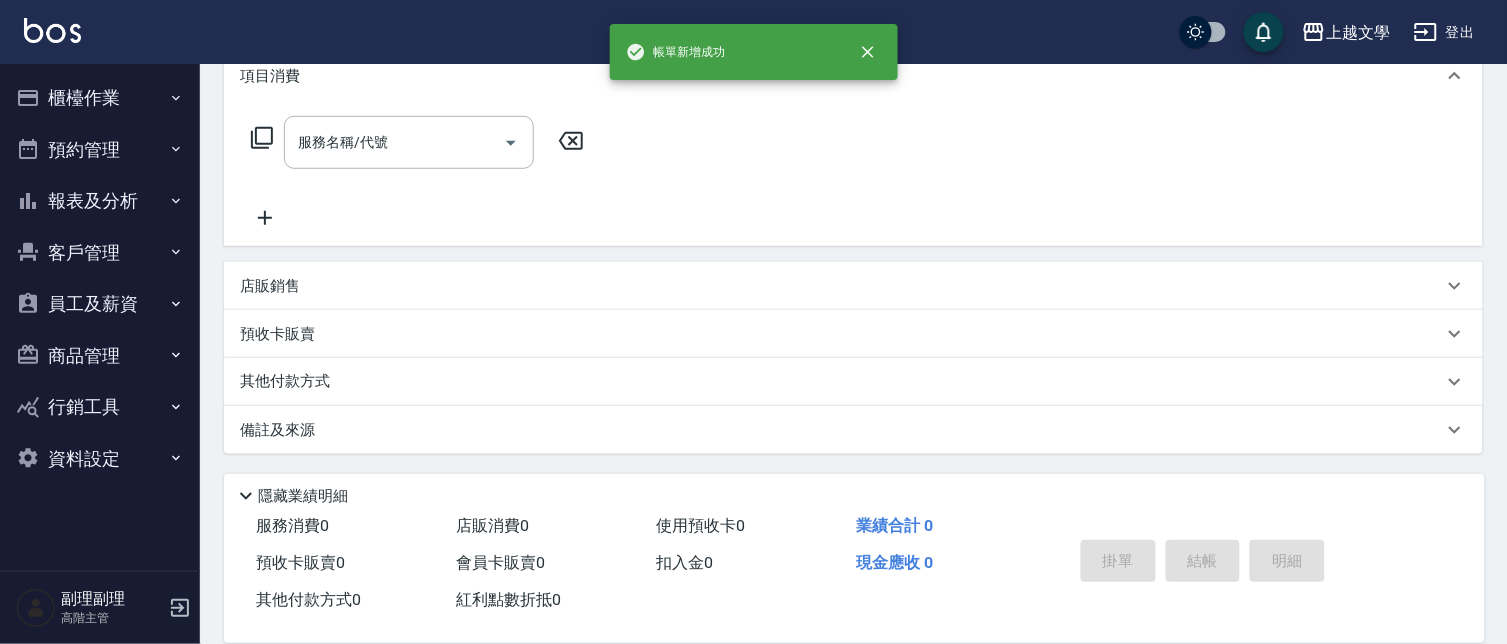 scroll, scrollTop: 0, scrollLeft: 0, axis: both 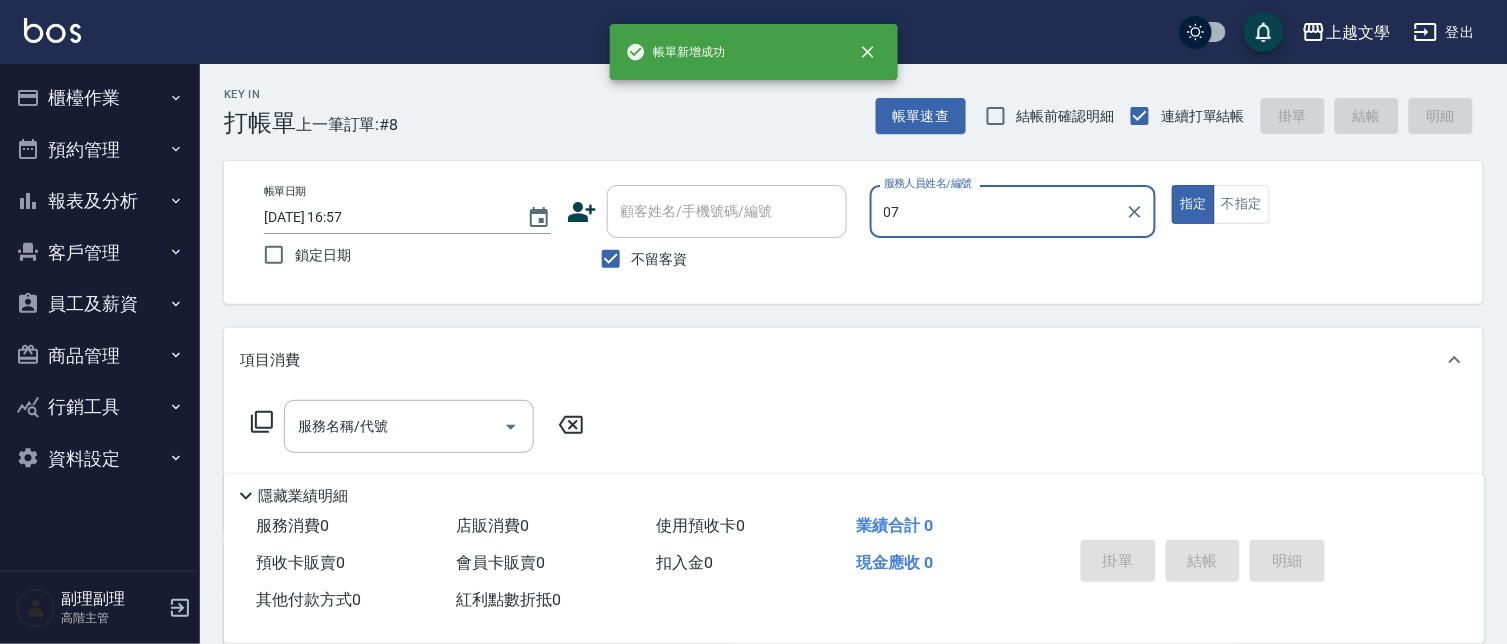 type on "美鳳-07" 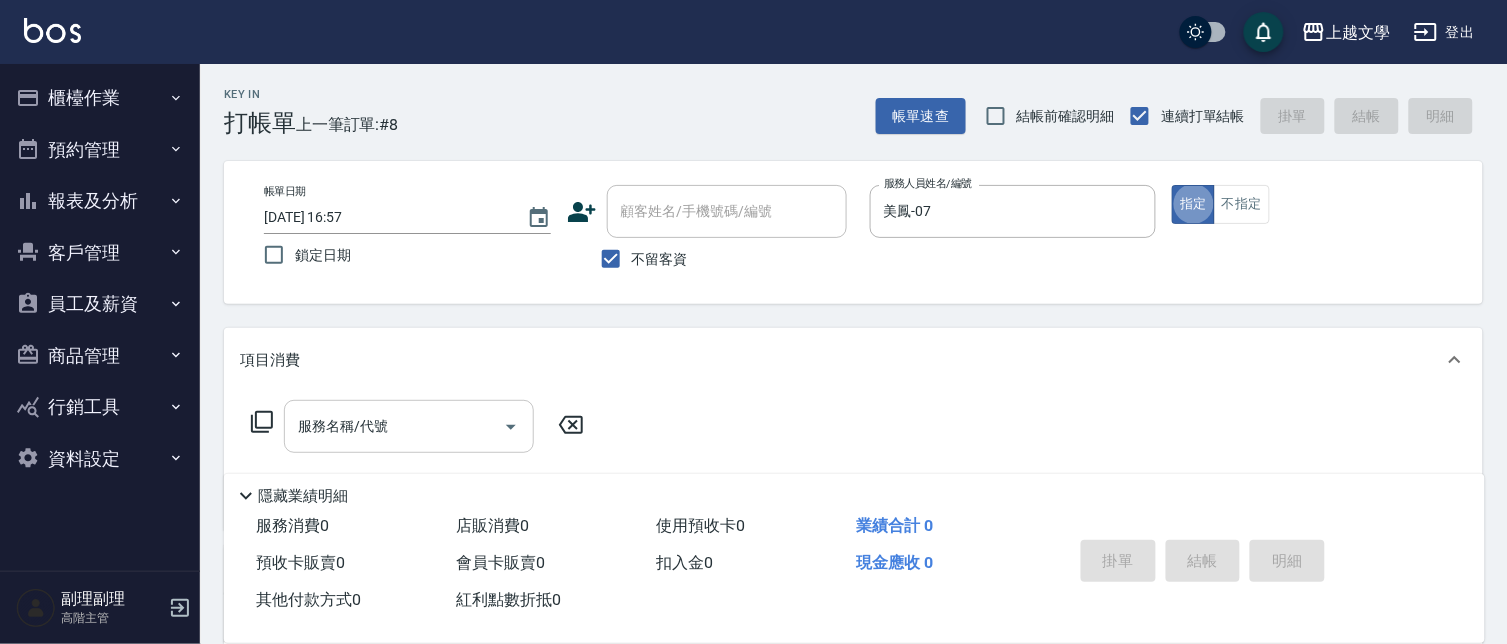 click on "服務名稱/代號" at bounding box center [394, 426] 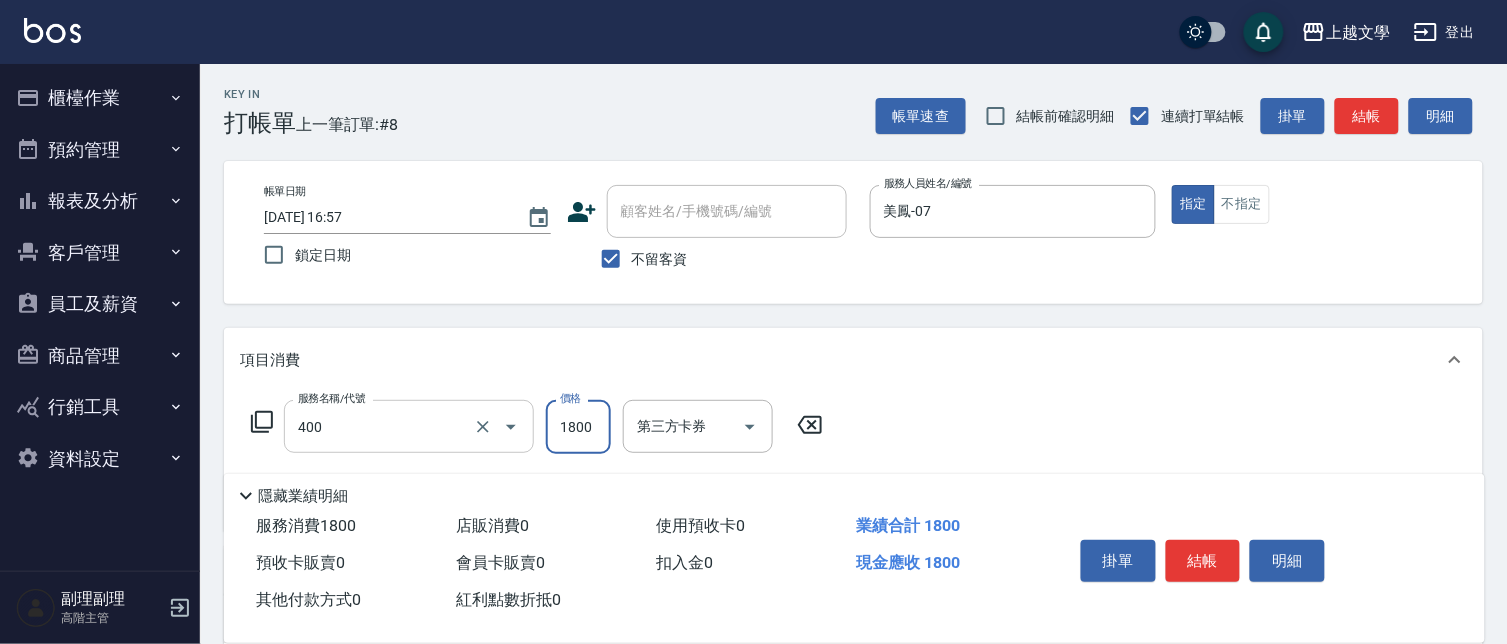 type on "染髮(400)" 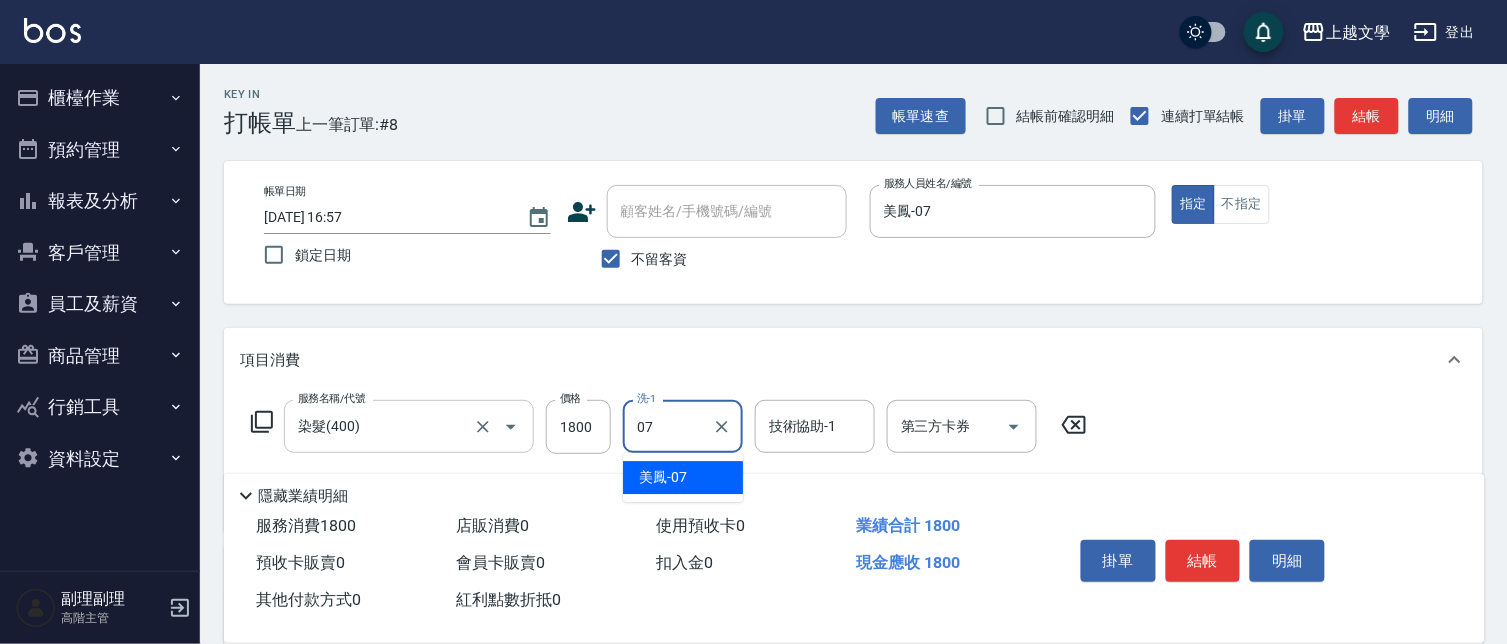 type on "美鳳-07" 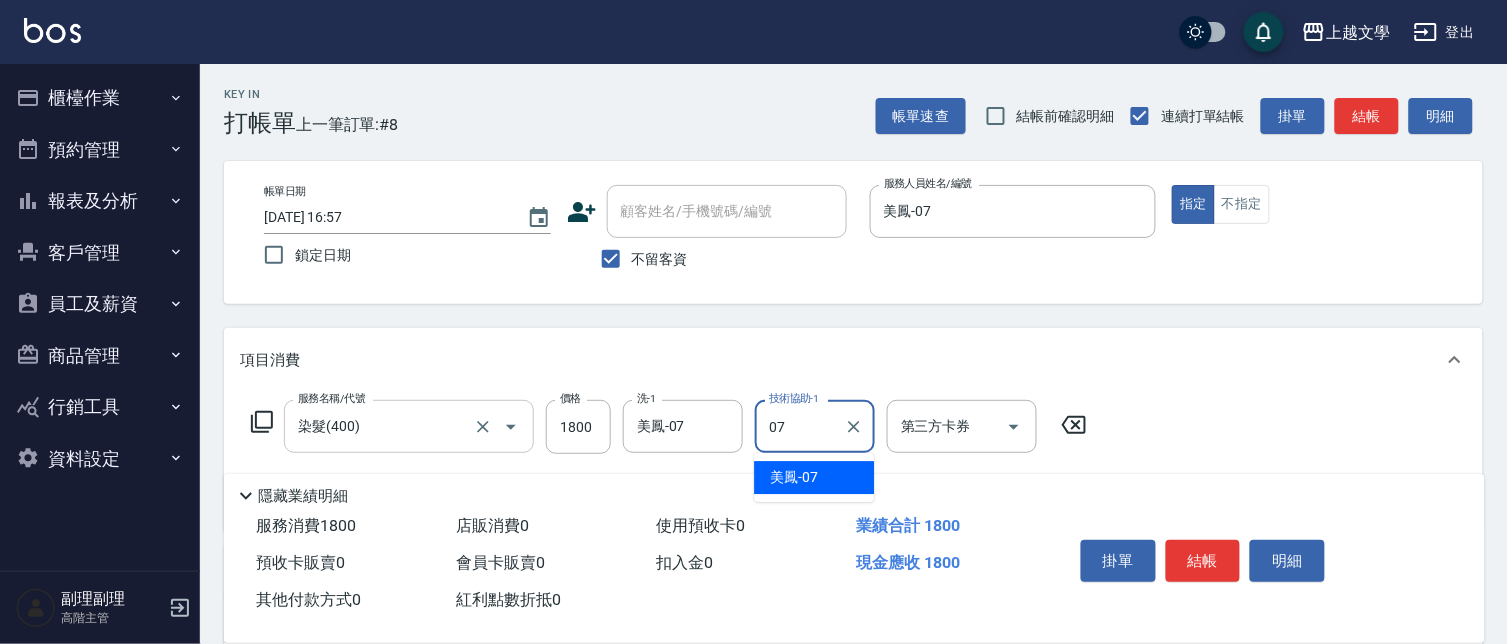 type on "美鳳-07" 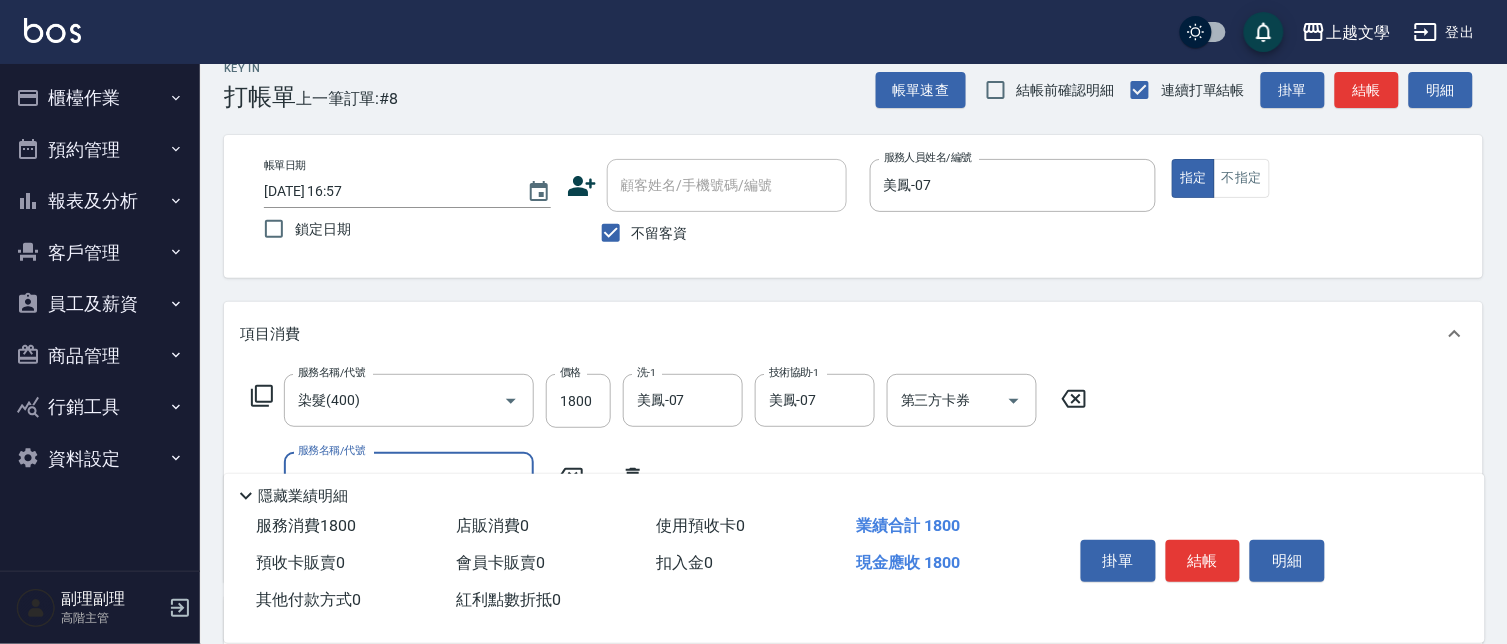 scroll, scrollTop: 111, scrollLeft: 0, axis: vertical 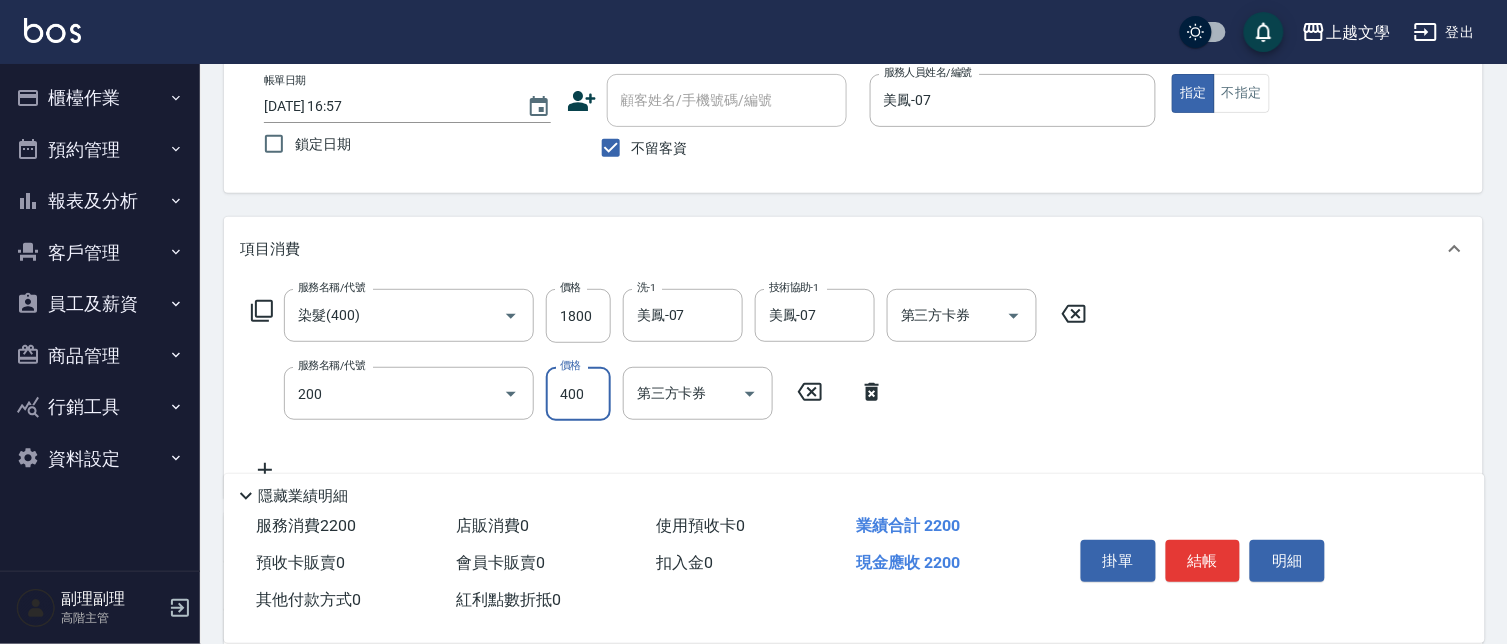 type on "剪髮(200)" 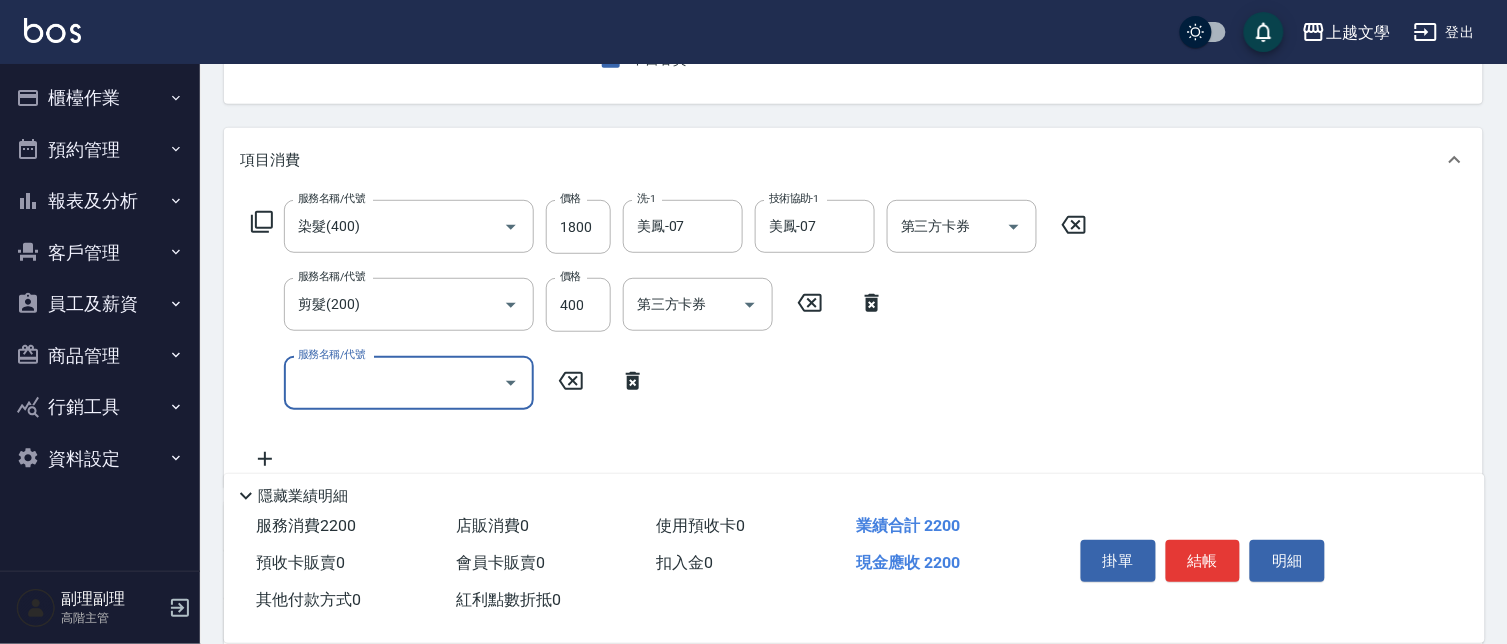 scroll, scrollTop: 333, scrollLeft: 0, axis: vertical 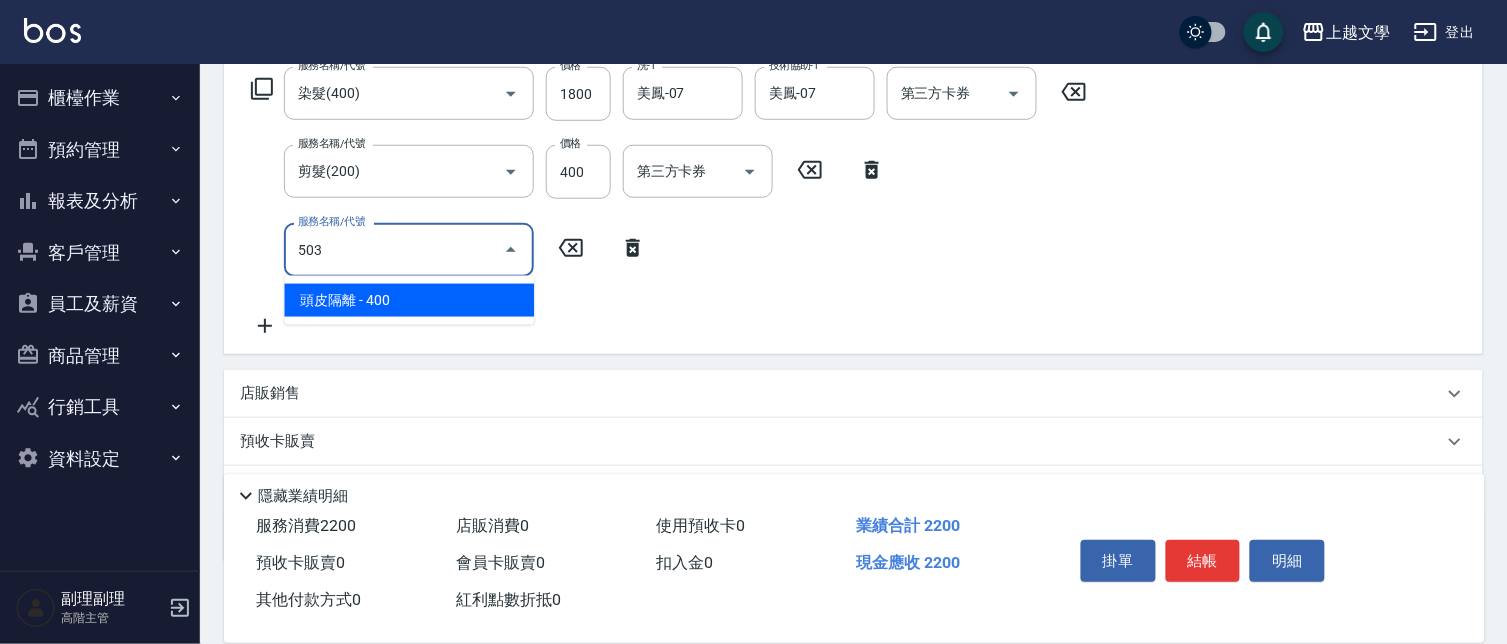 type on "頭皮隔離(503)" 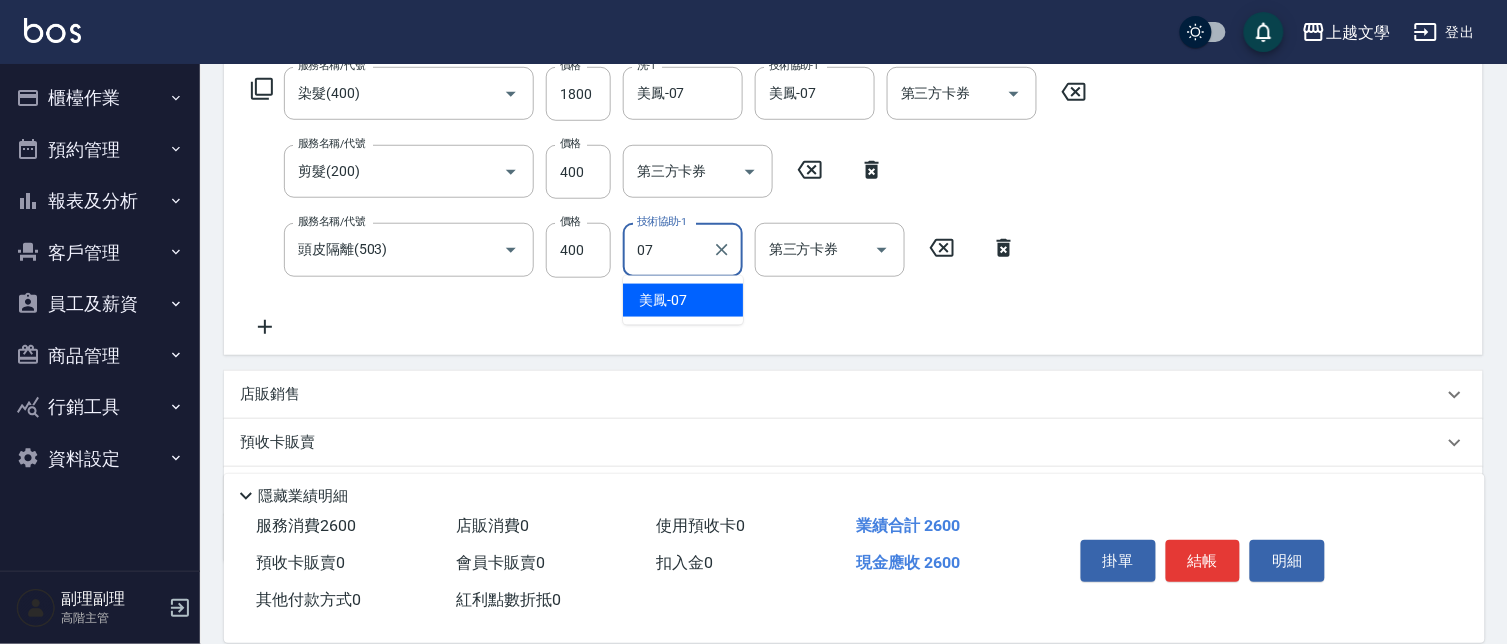 type on "美鳳-07" 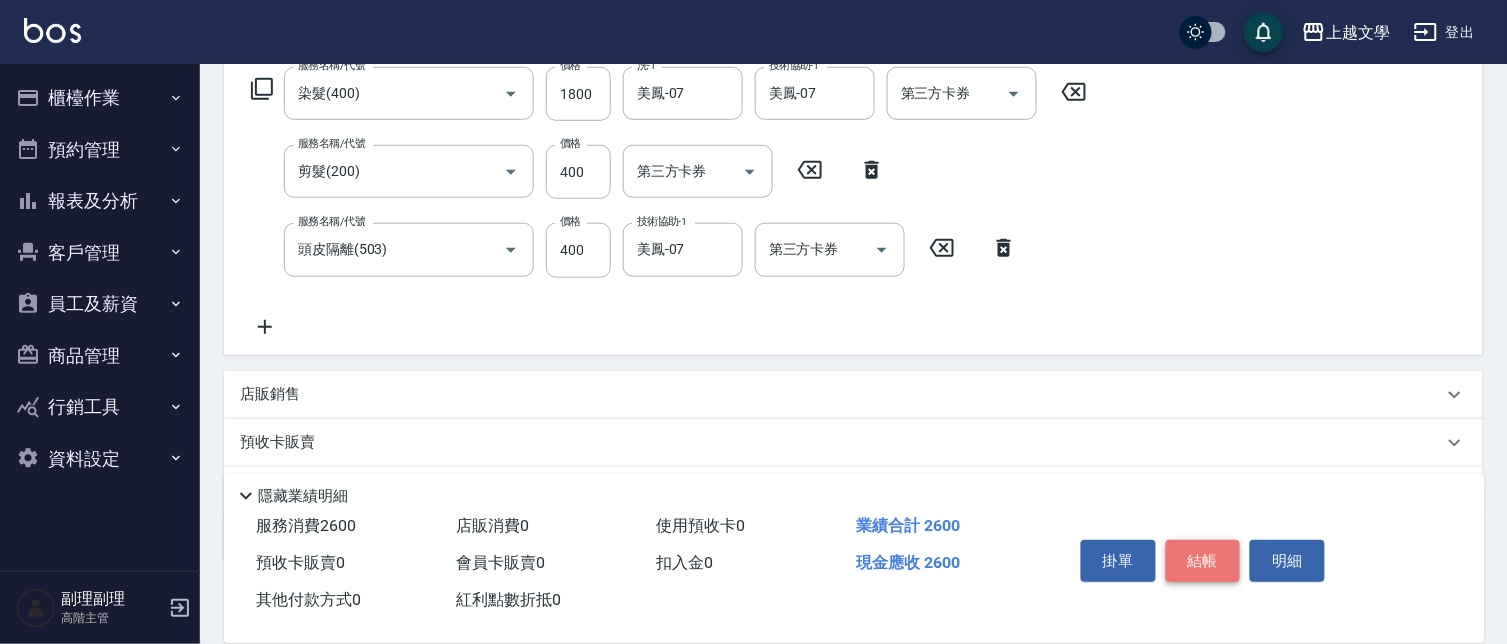 click on "結帳" at bounding box center [1203, 561] 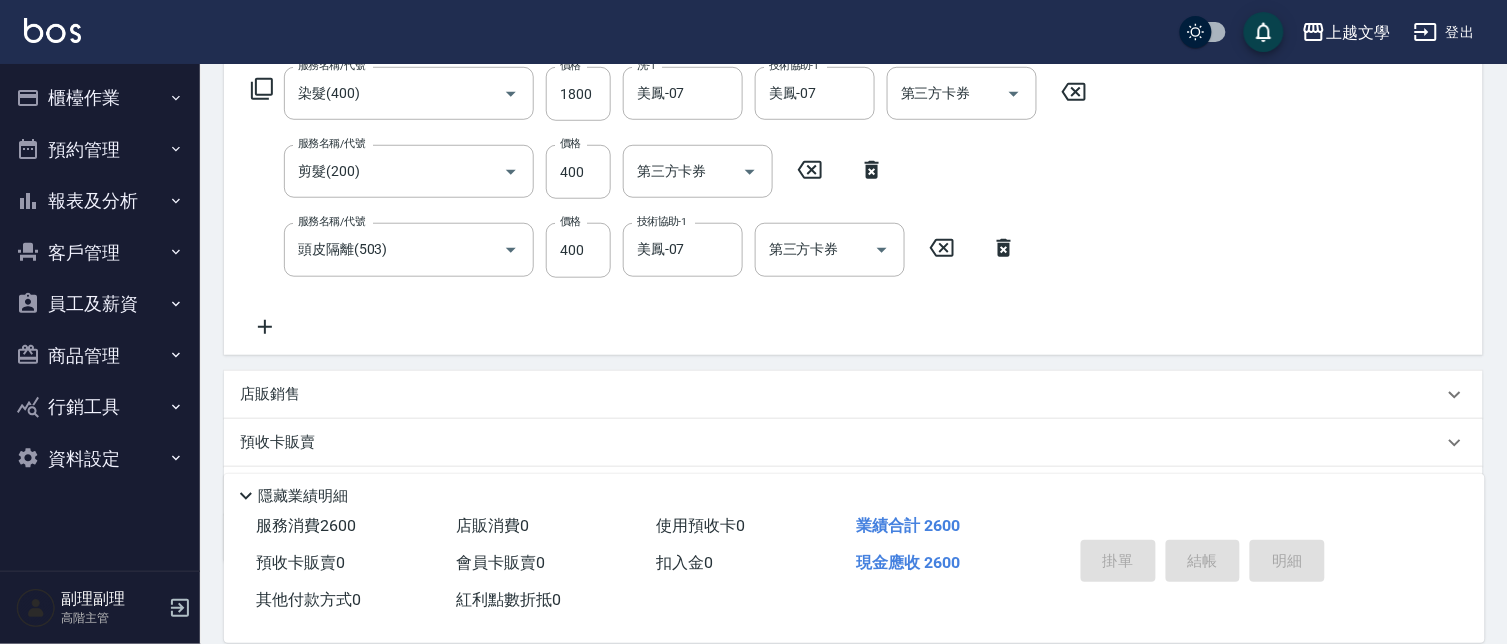 type on "2025/07/12 16:58" 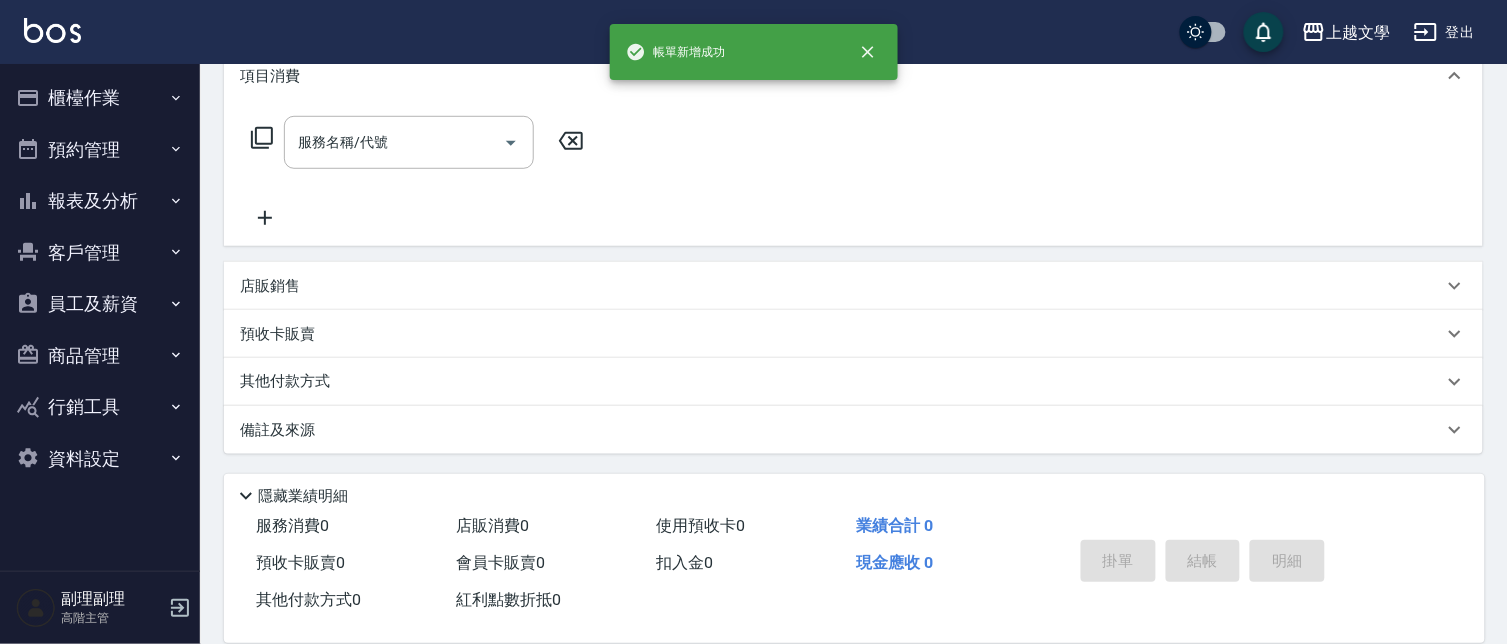 scroll, scrollTop: 0, scrollLeft: 0, axis: both 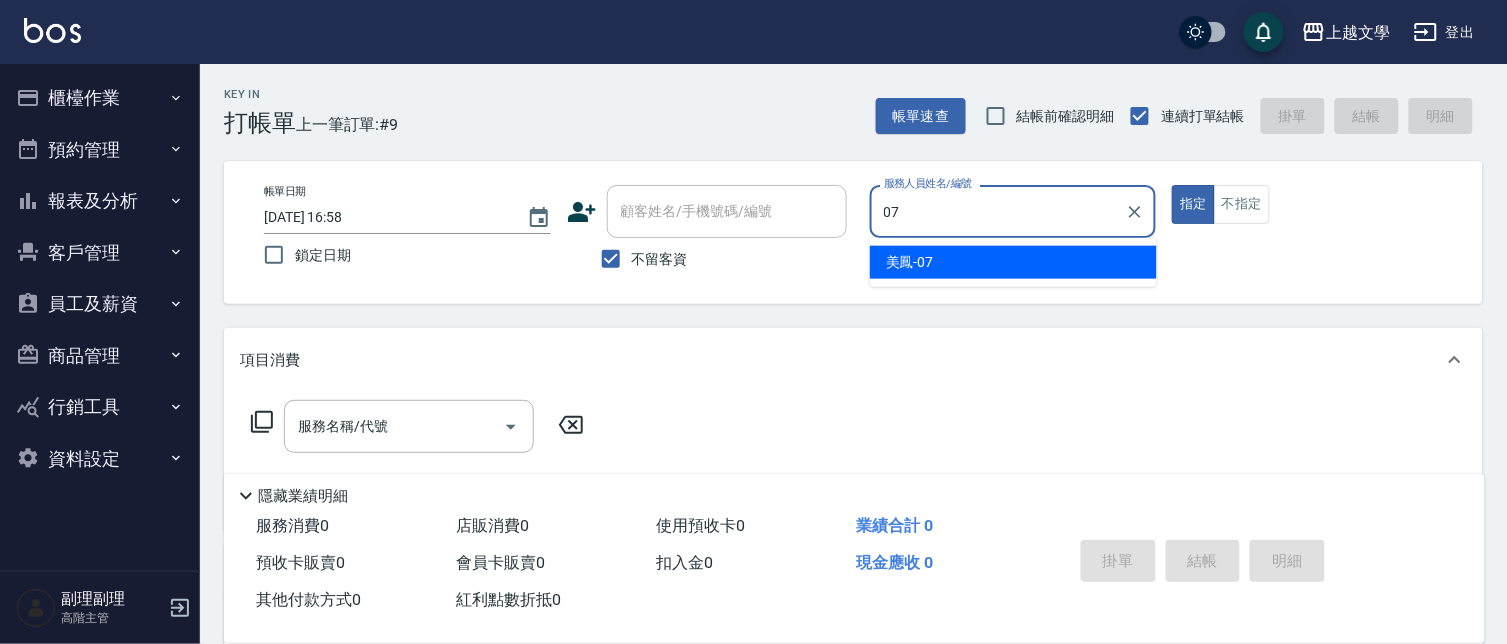 type on "美鳳-07" 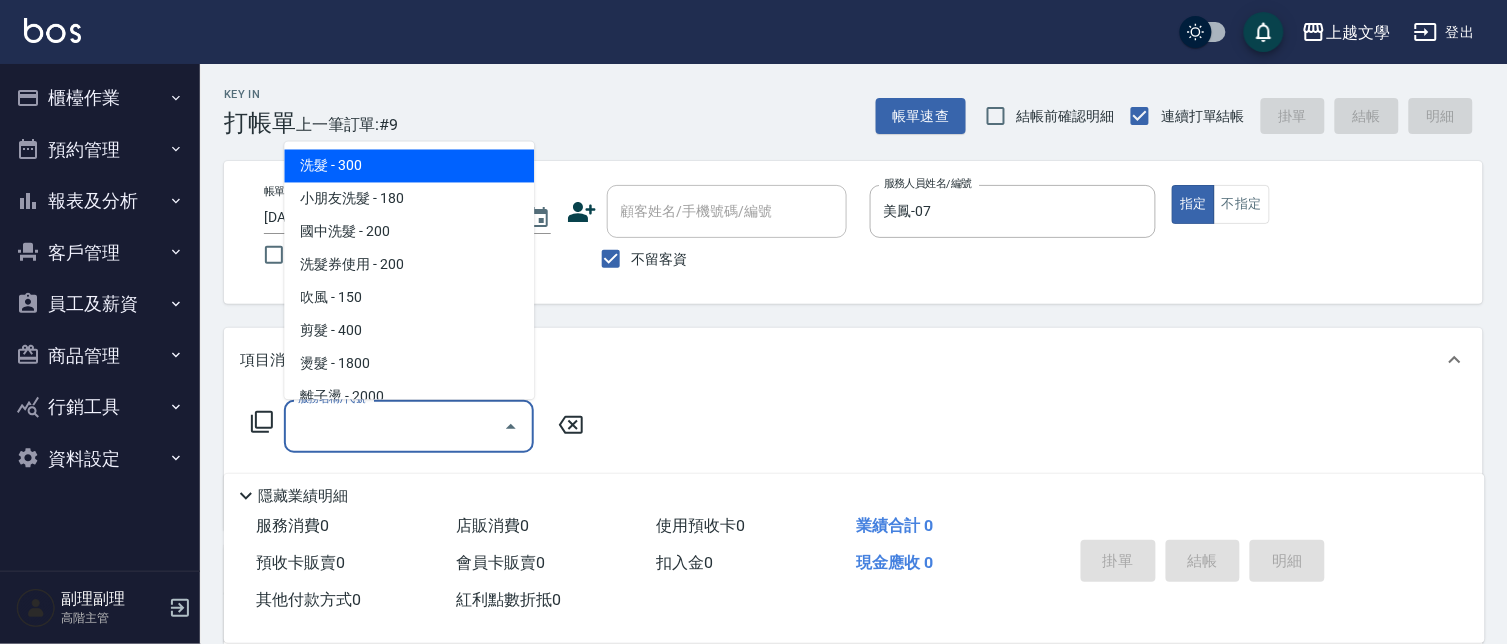 click on "服務名稱/代號" at bounding box center [394, 426] 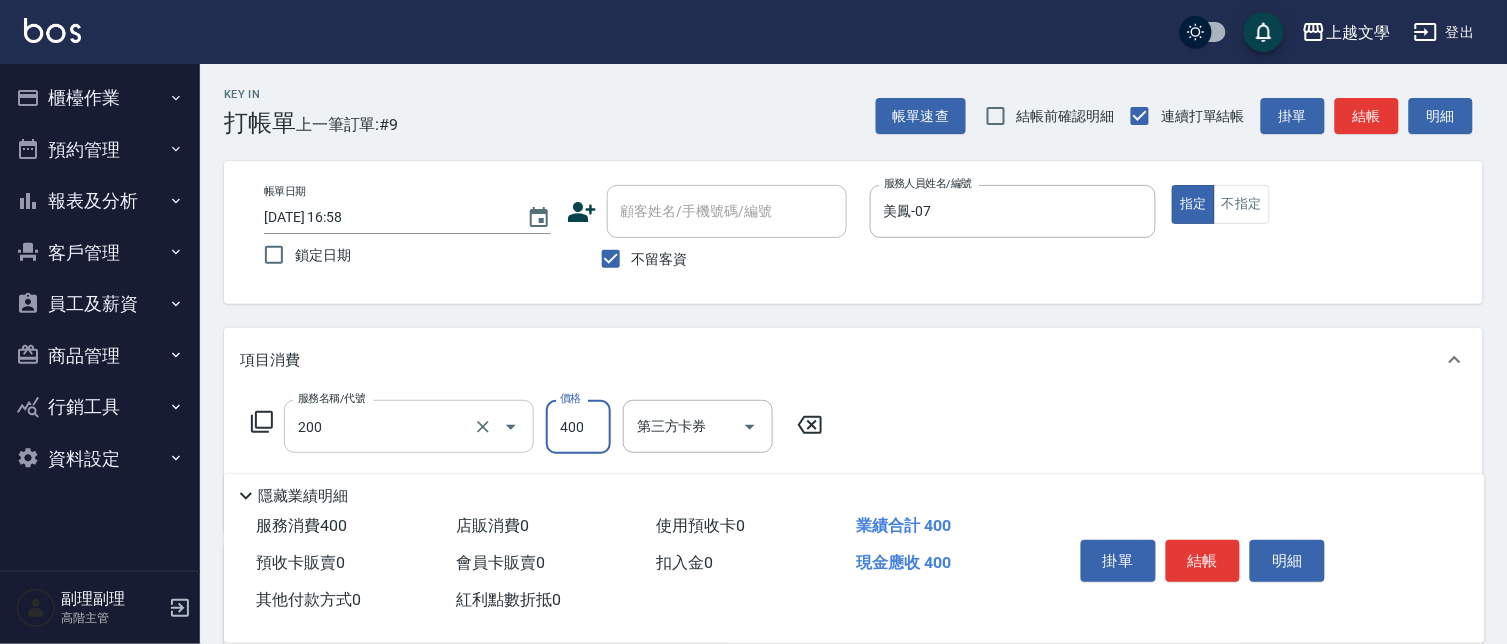type on "剪髮(200)" 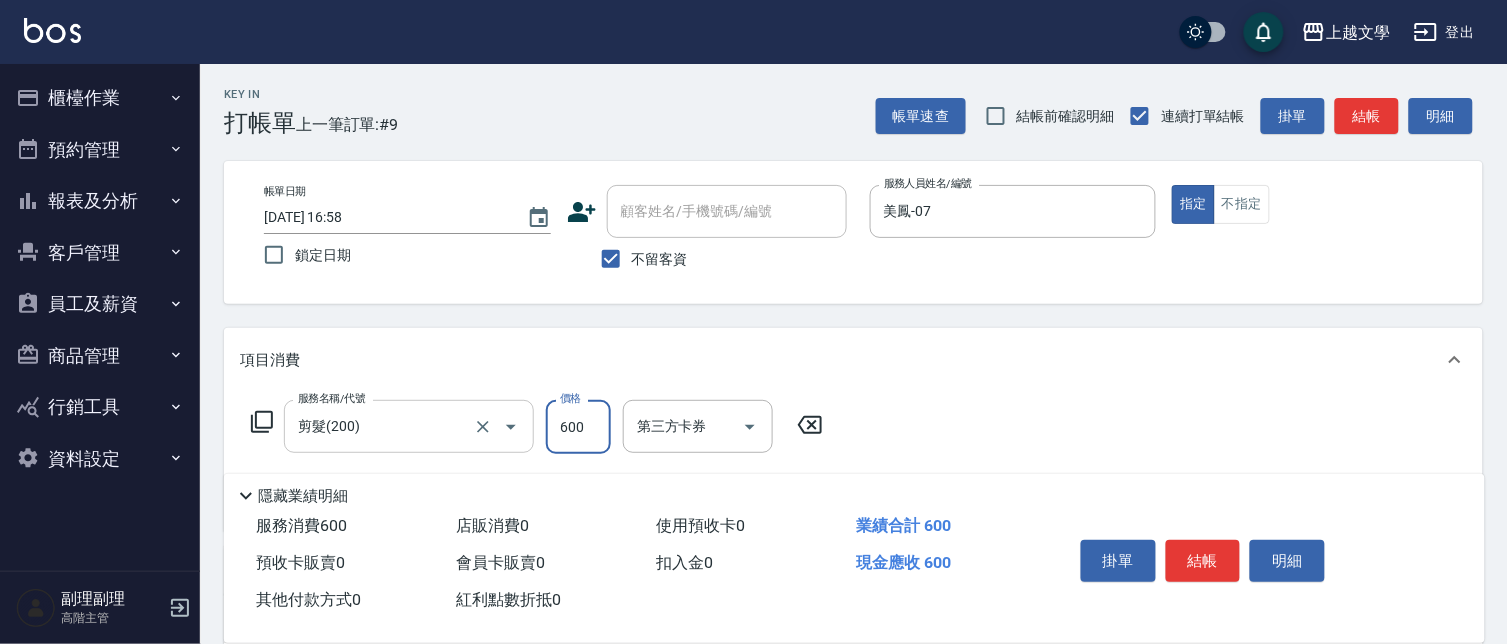 type on "600" 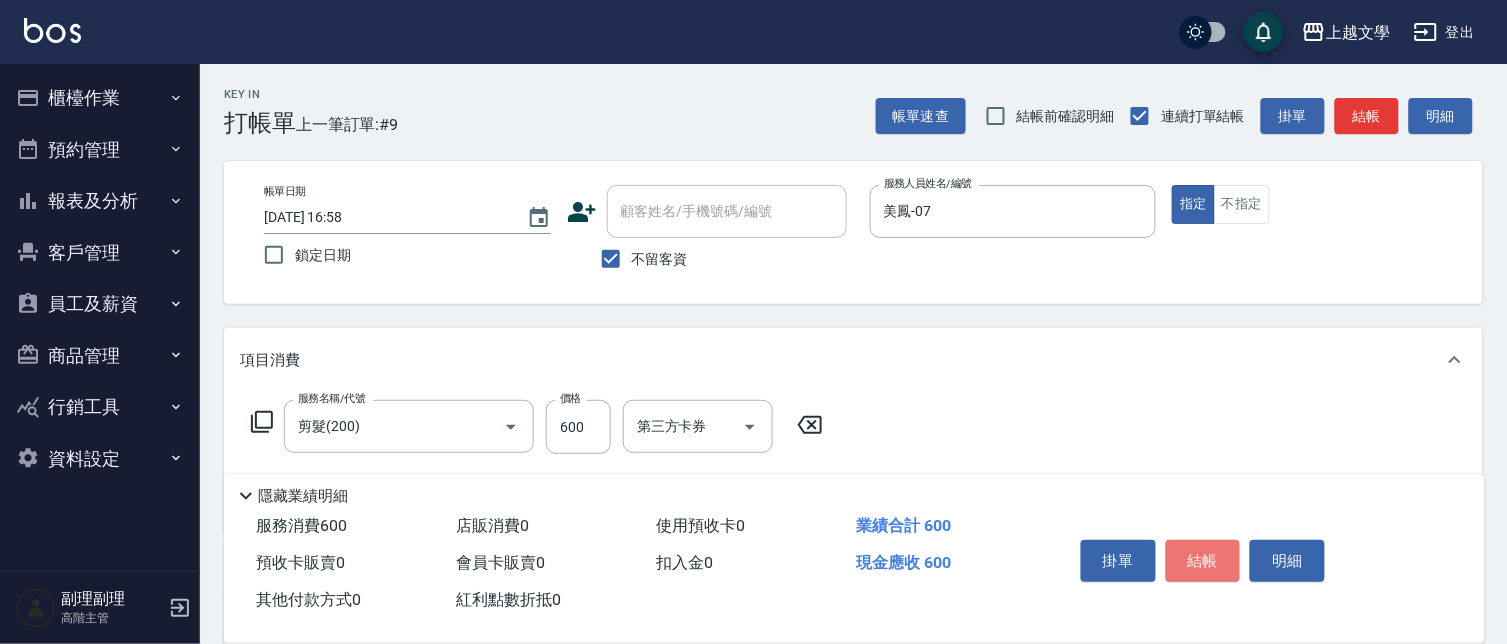 click on "結帳" at bounding box center [1203, 561] 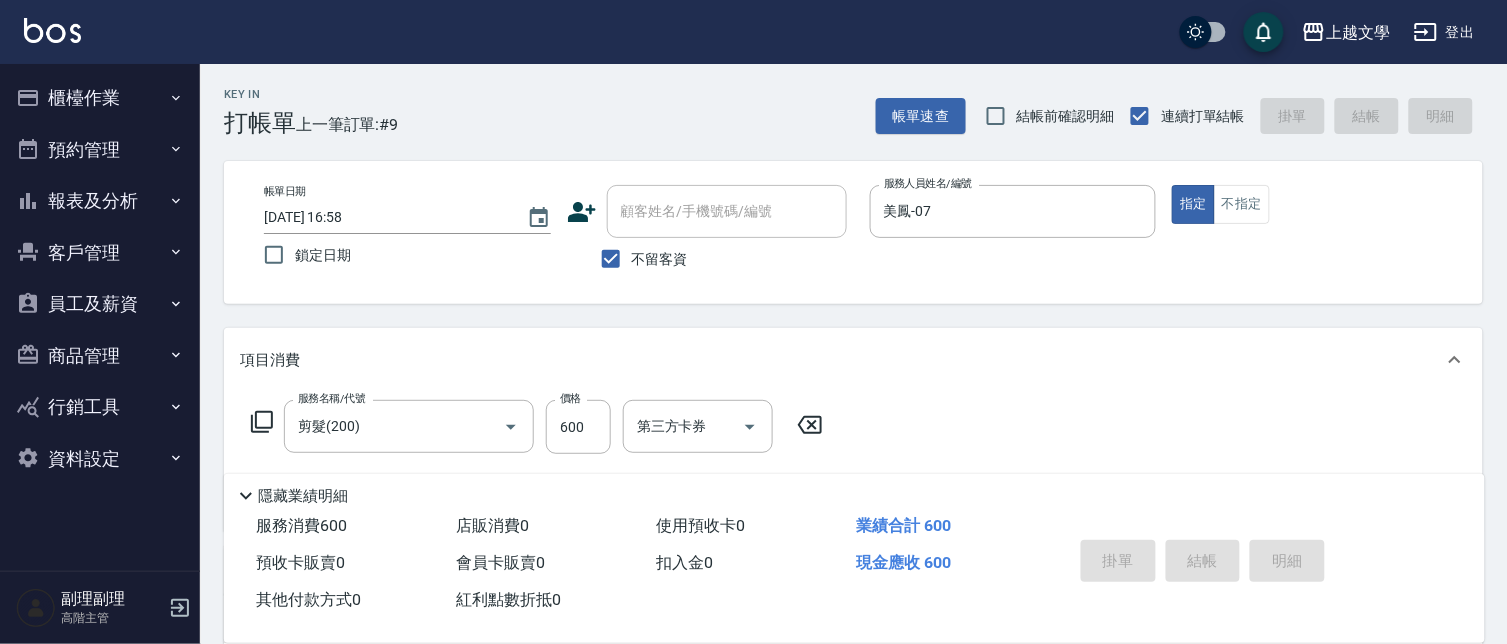type 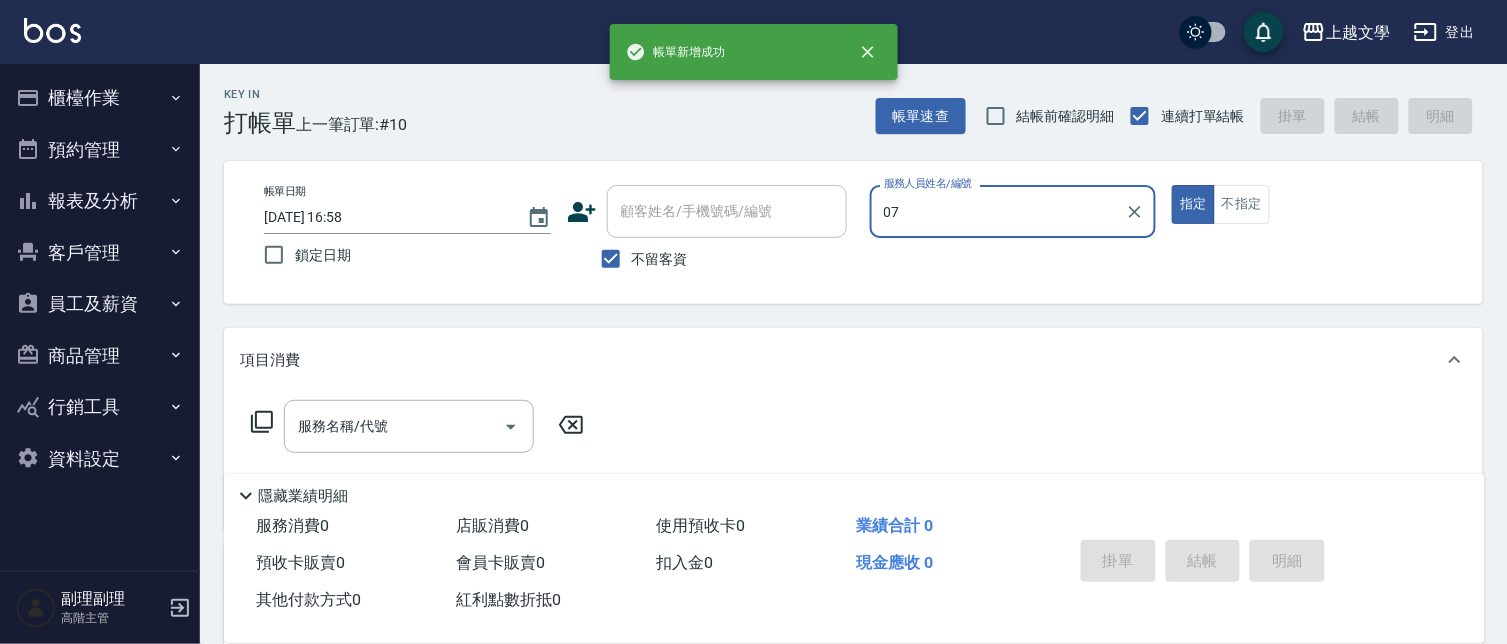 type on "美鳳-07" 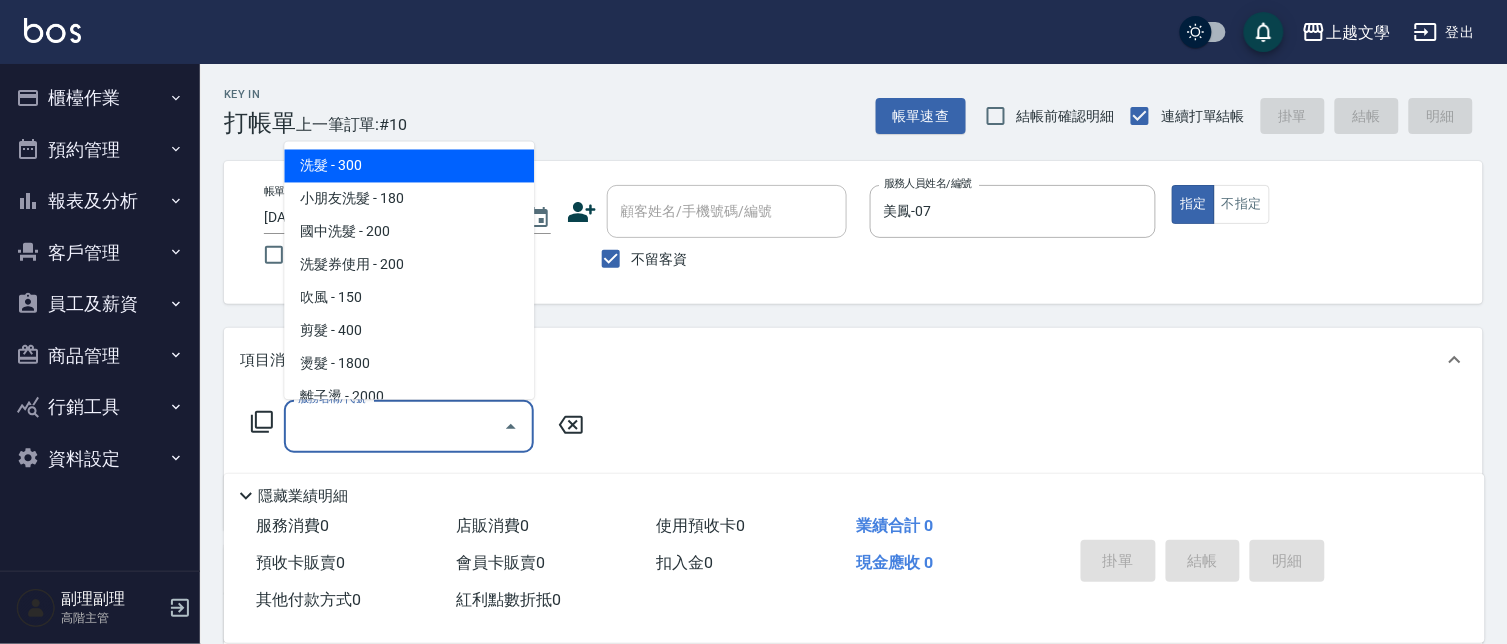 click on "服務名稱/代號" at bounding box center [394, 426] 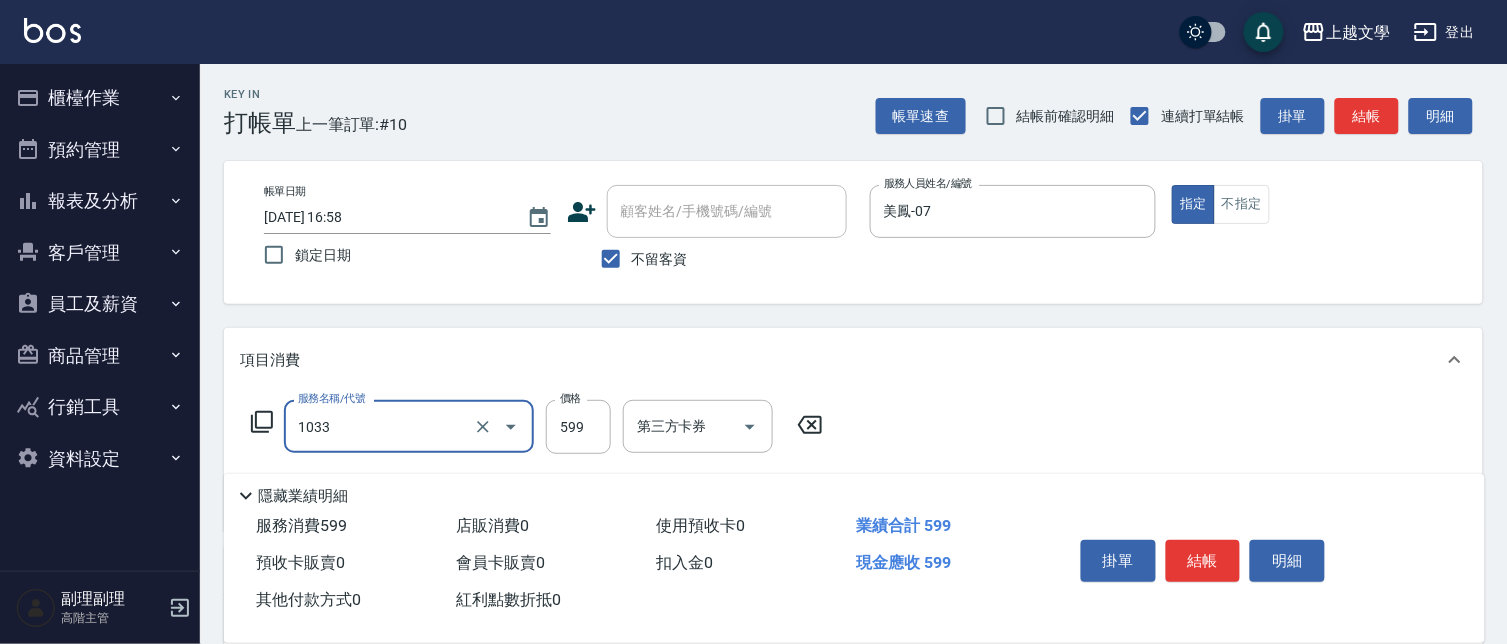 type on "深層洗髮(1033)" 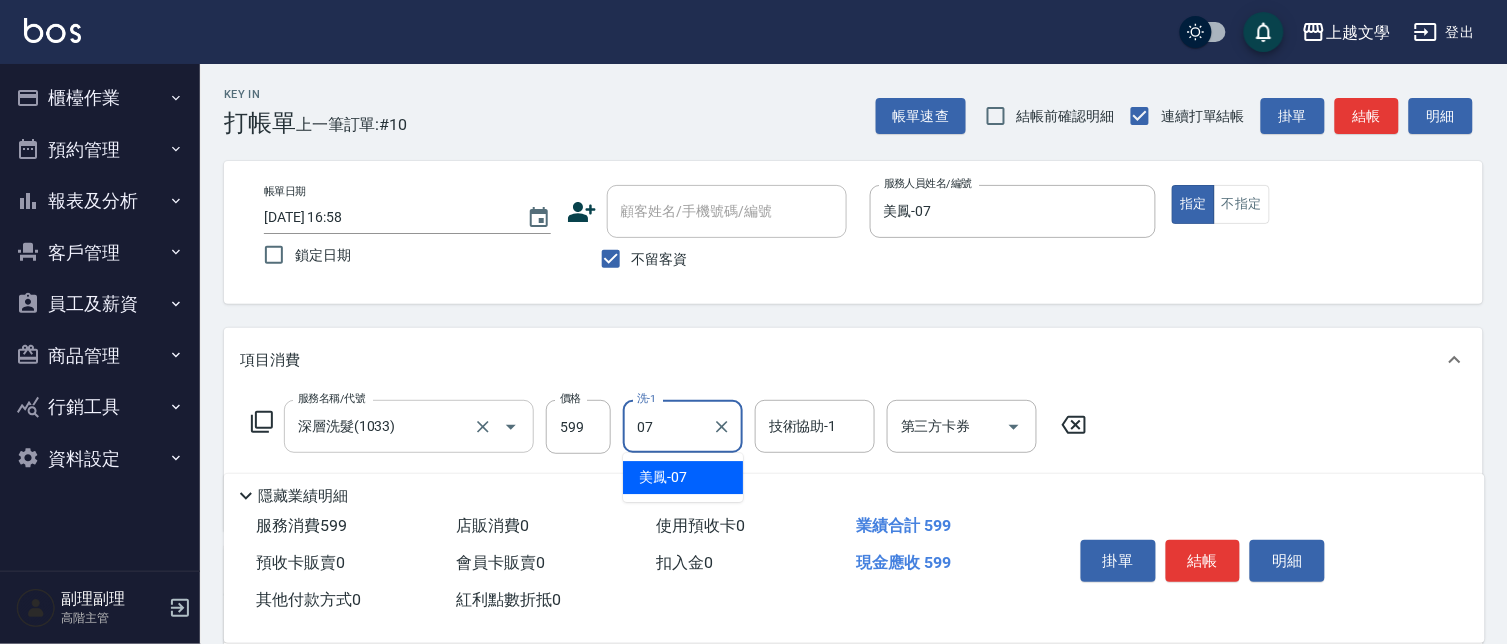 type on "美鳳-07" 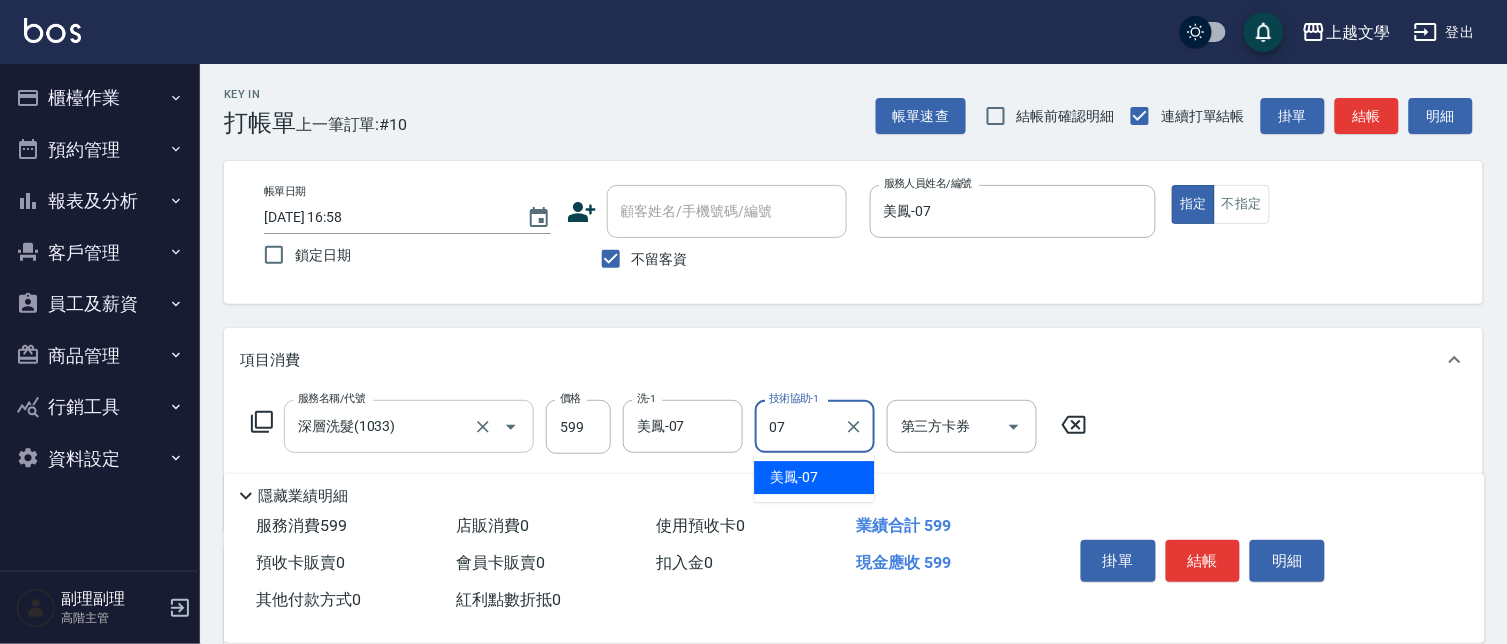 type on "美鳳-07" 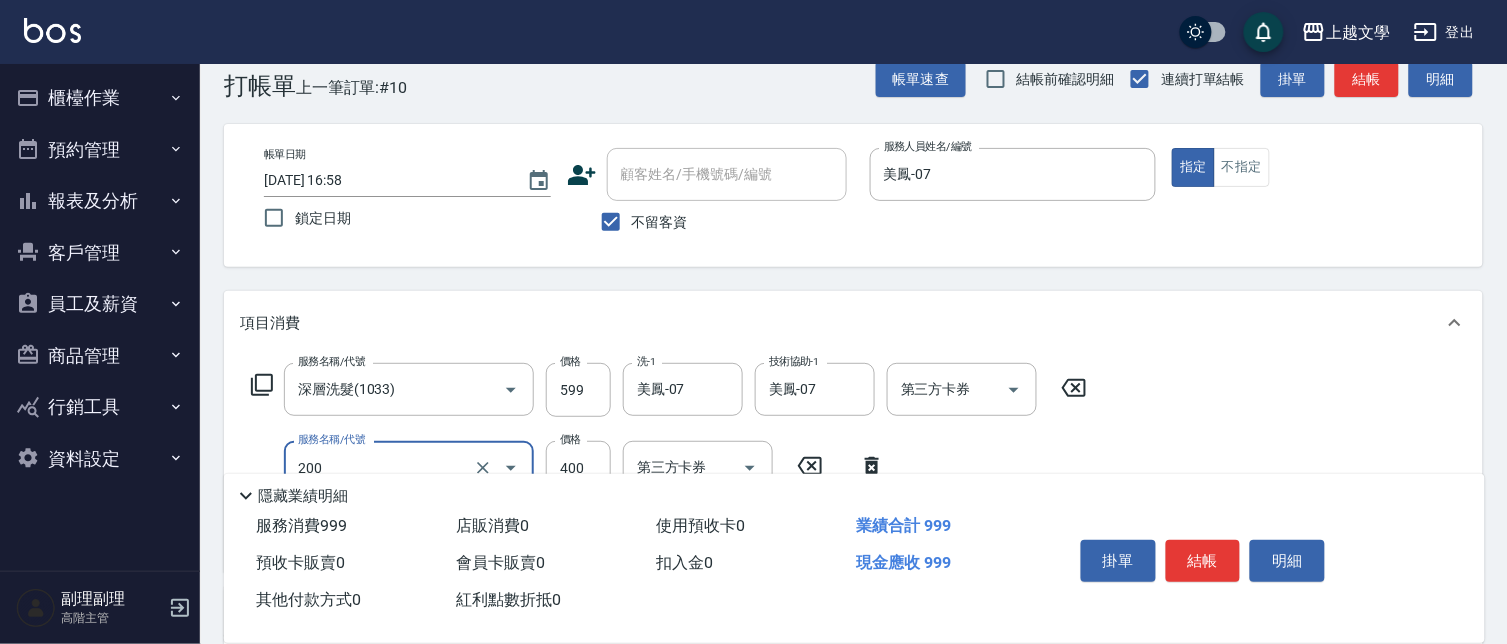 scroll, scrollTop: 222, scrollLeft: 0, axis: vertical 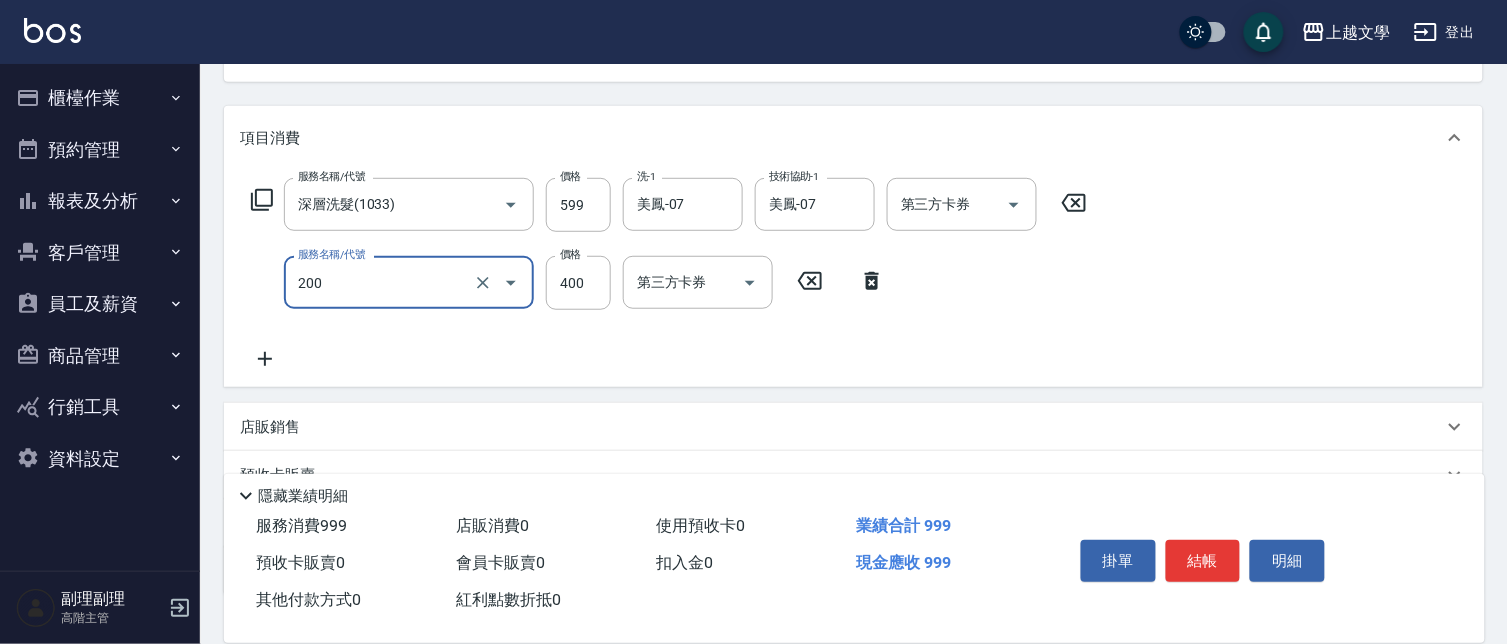 type on "剪髮(200)" 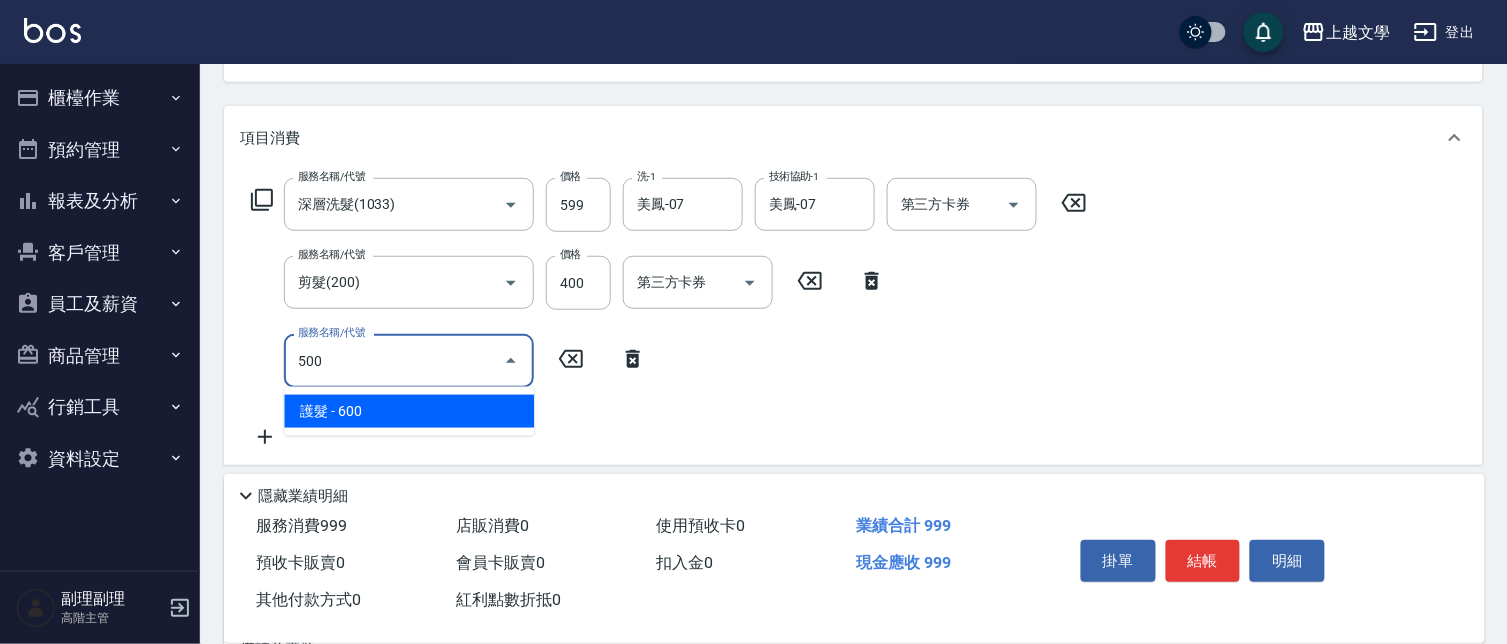 type on "護髮(500)" 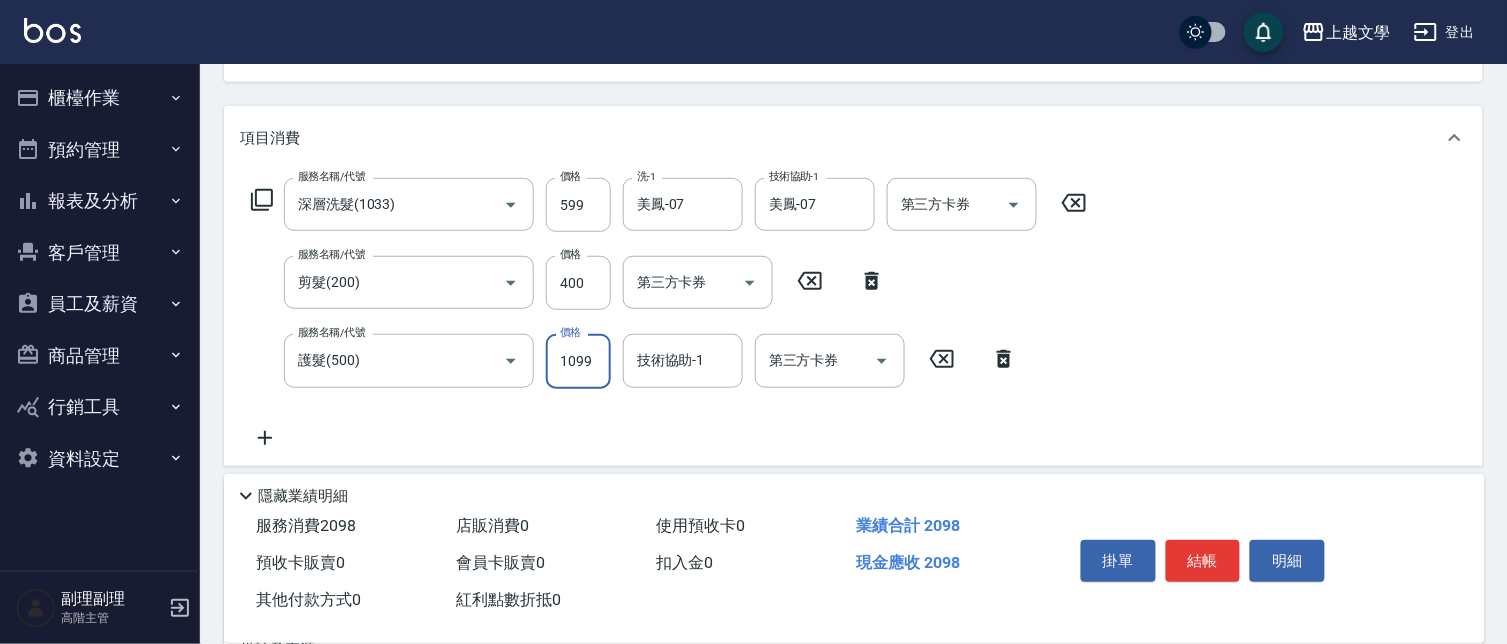 type on "1099" 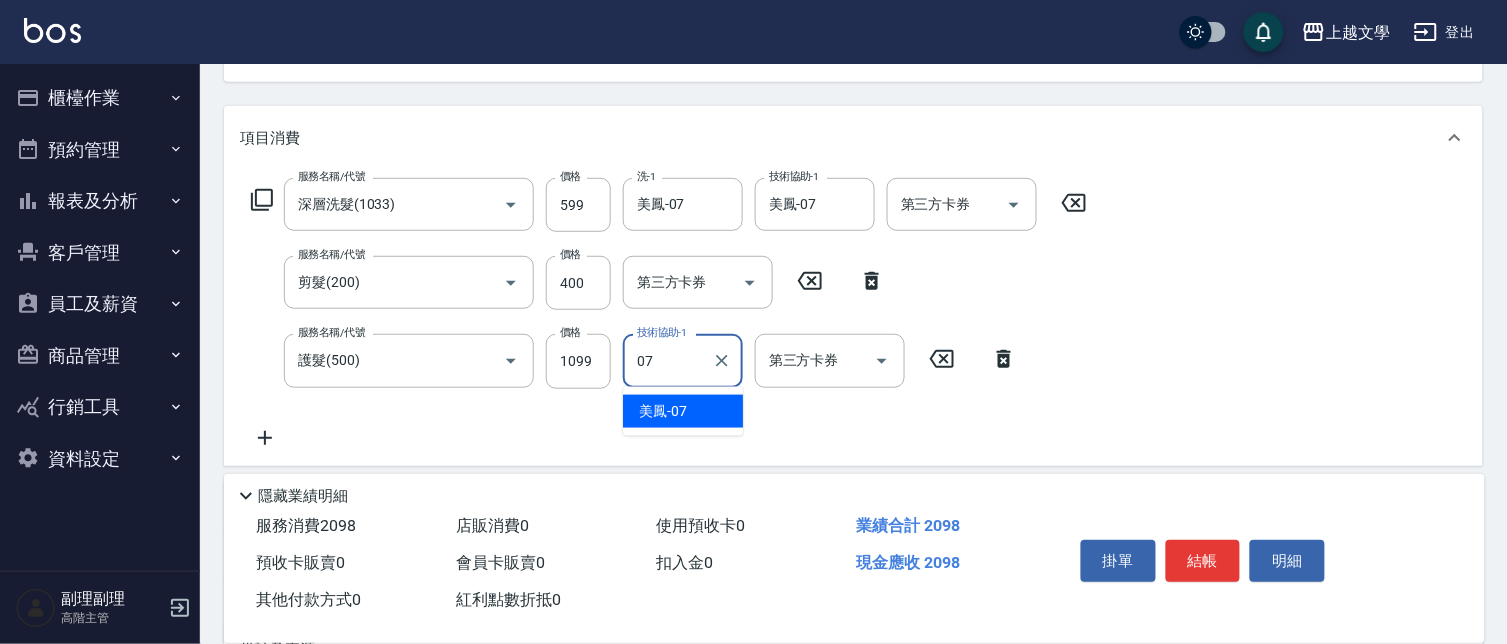 type on "美鳳-07" 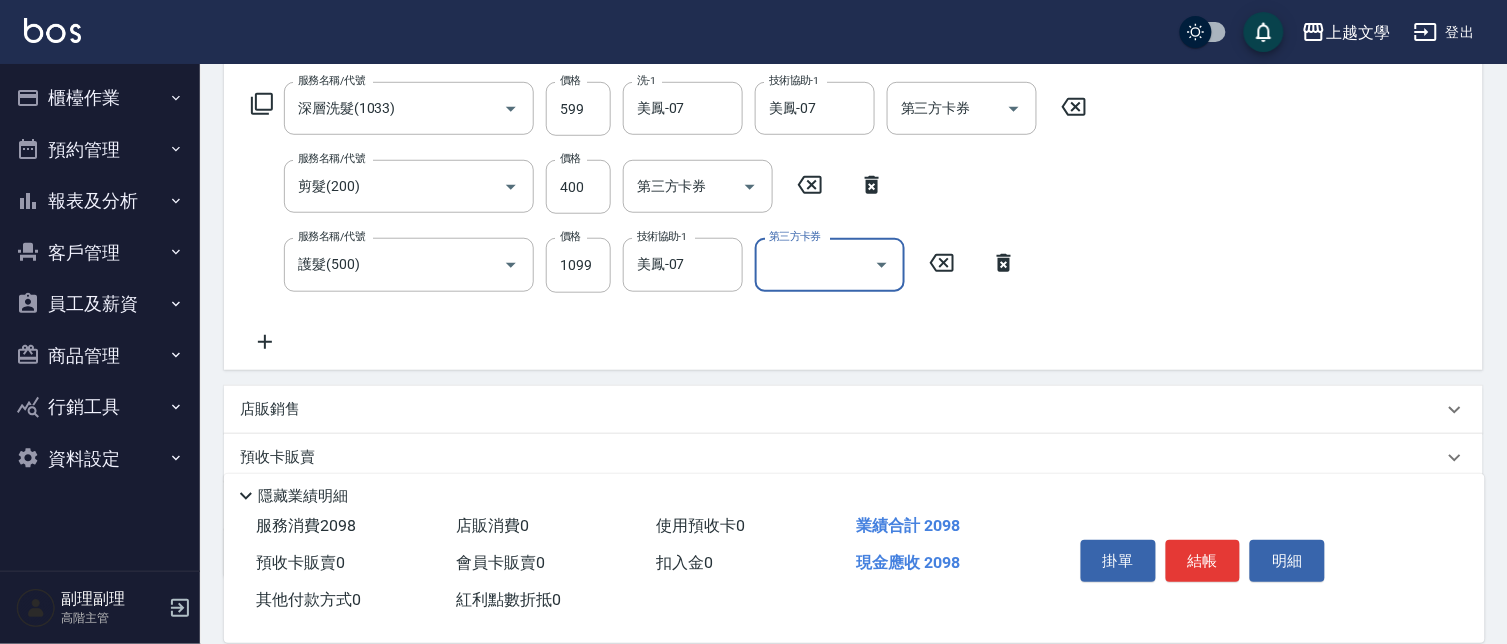 scroll, scrollTop: 441, scrollLeft: 0, axis: vertical 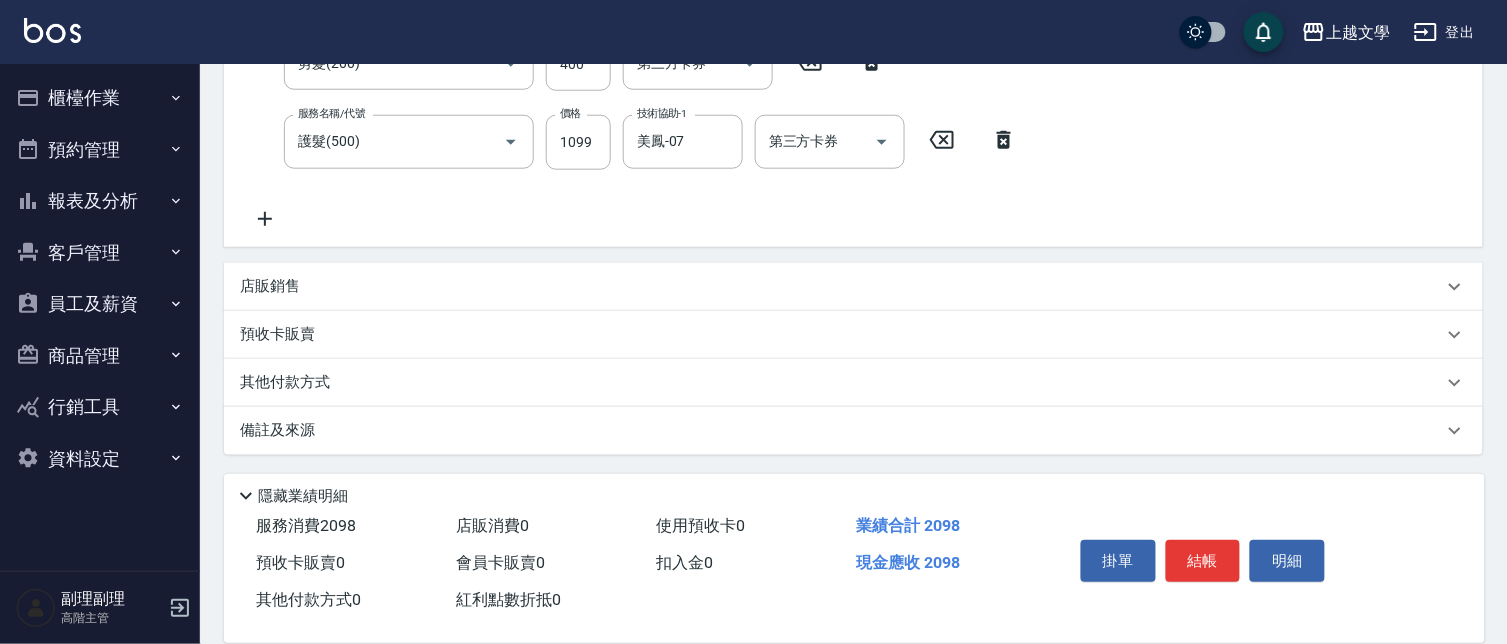 click on "其他付款方式" at bounding box center (290, 383) 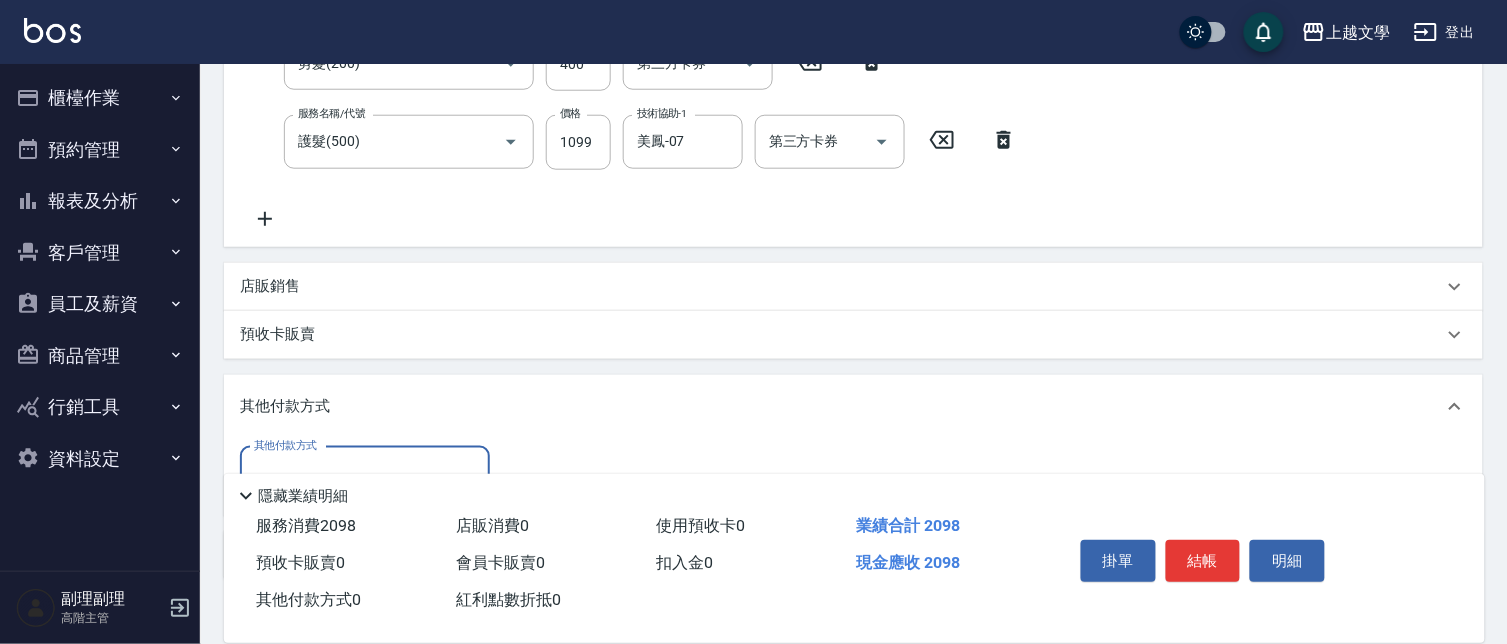 scroll, scrollTop: 0, scrollLeft: 0, axis: both 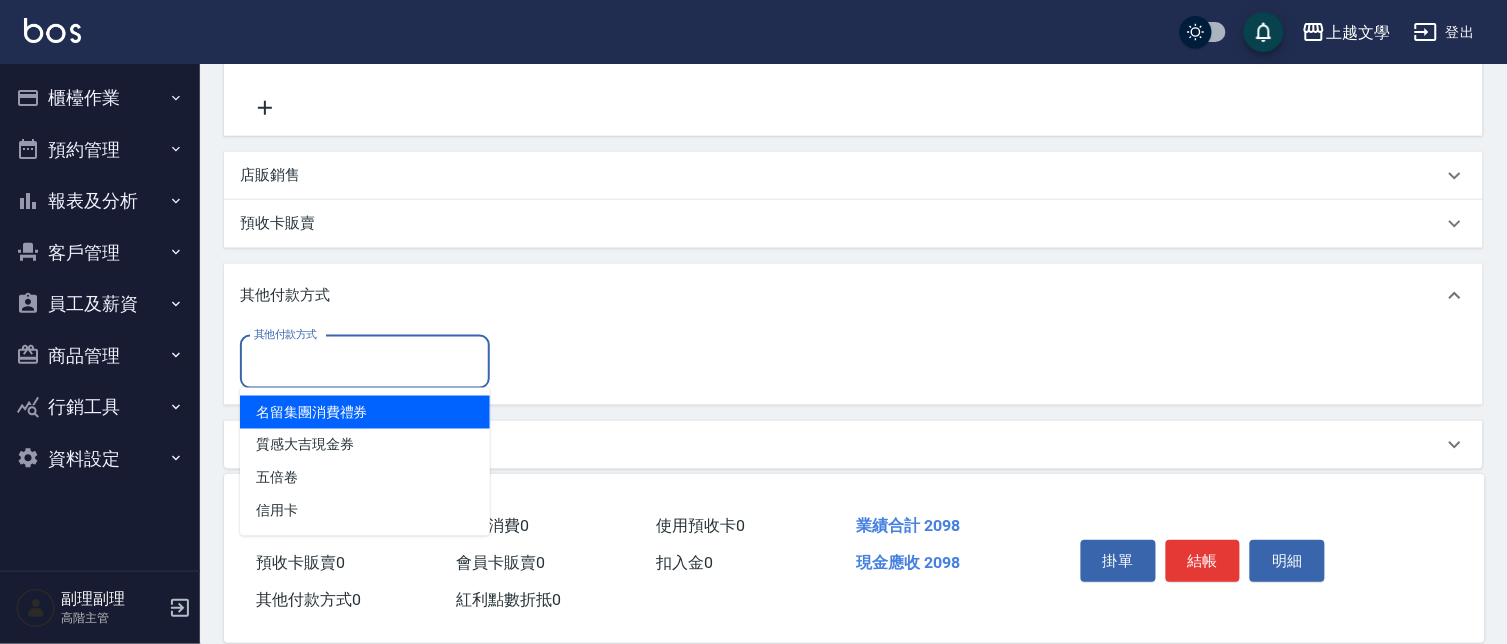 click on "其他付款方式" at bounding box center [365, 362] 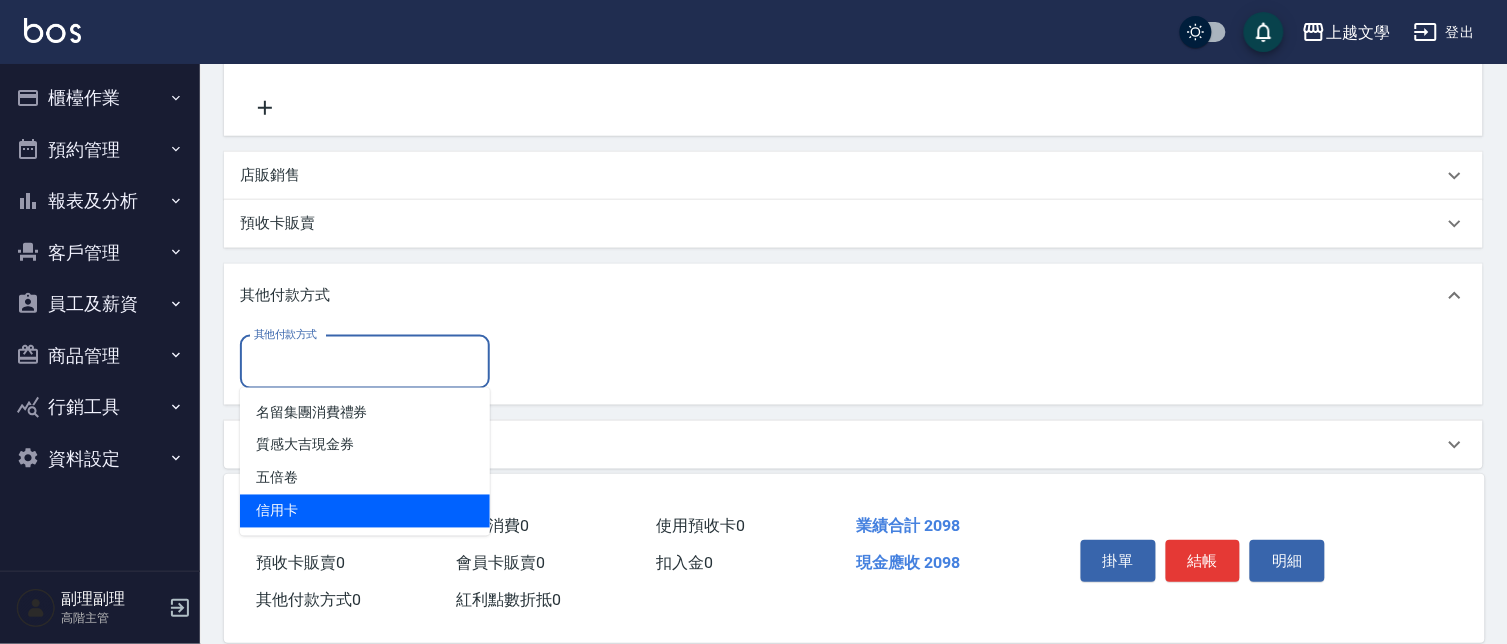click on "信用卡" at bounding box center [365, 511] 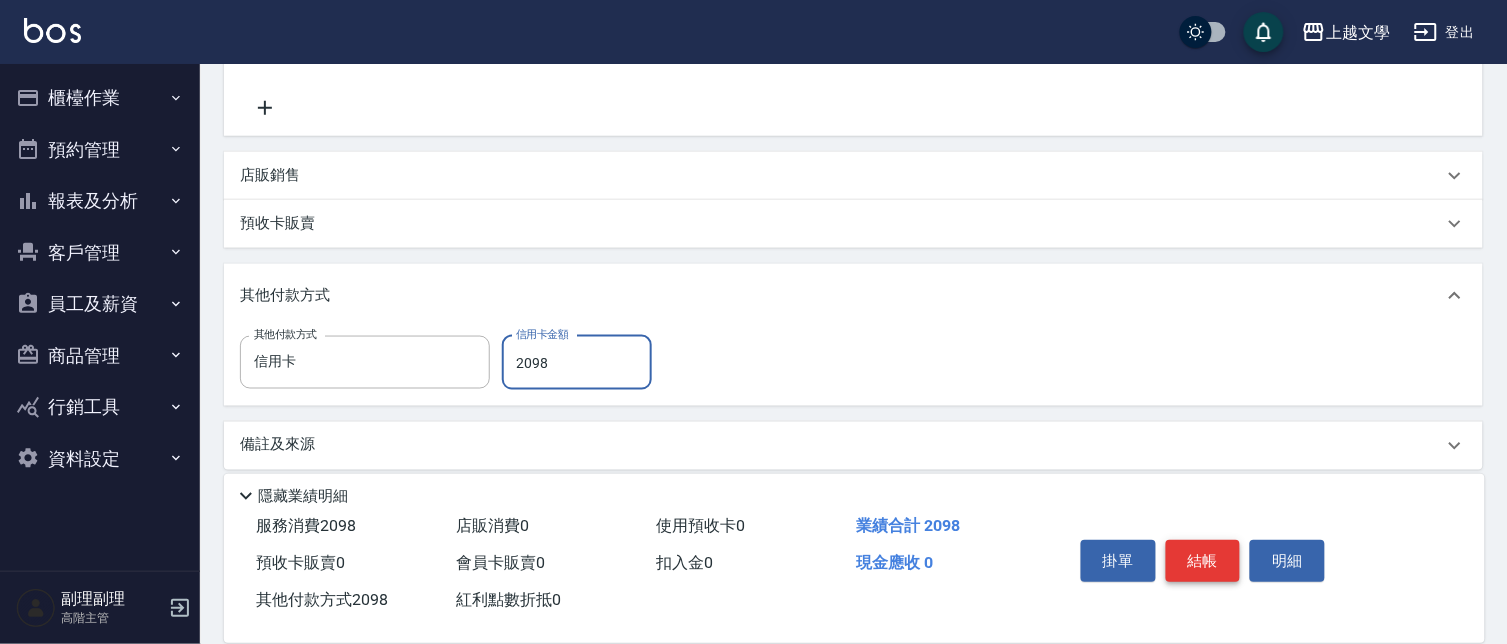 type on "2098" 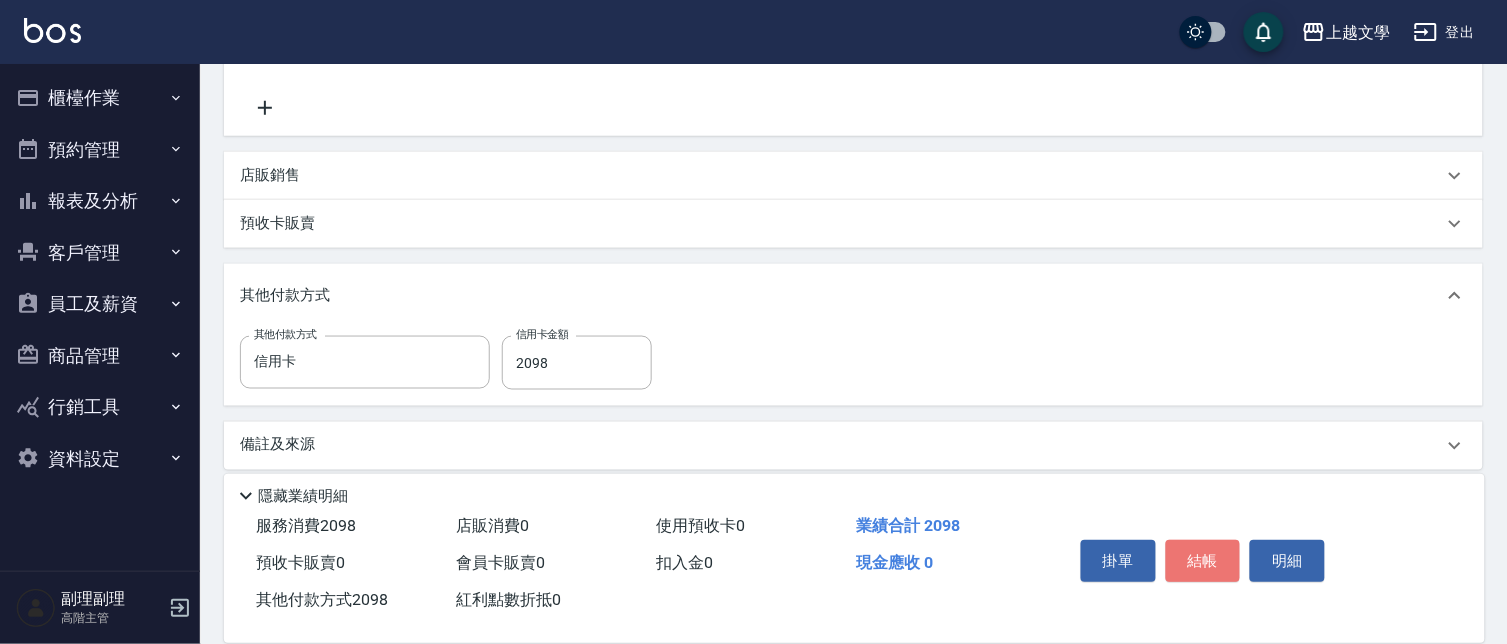 click on "結帳" at bounding box center [1203, 561] 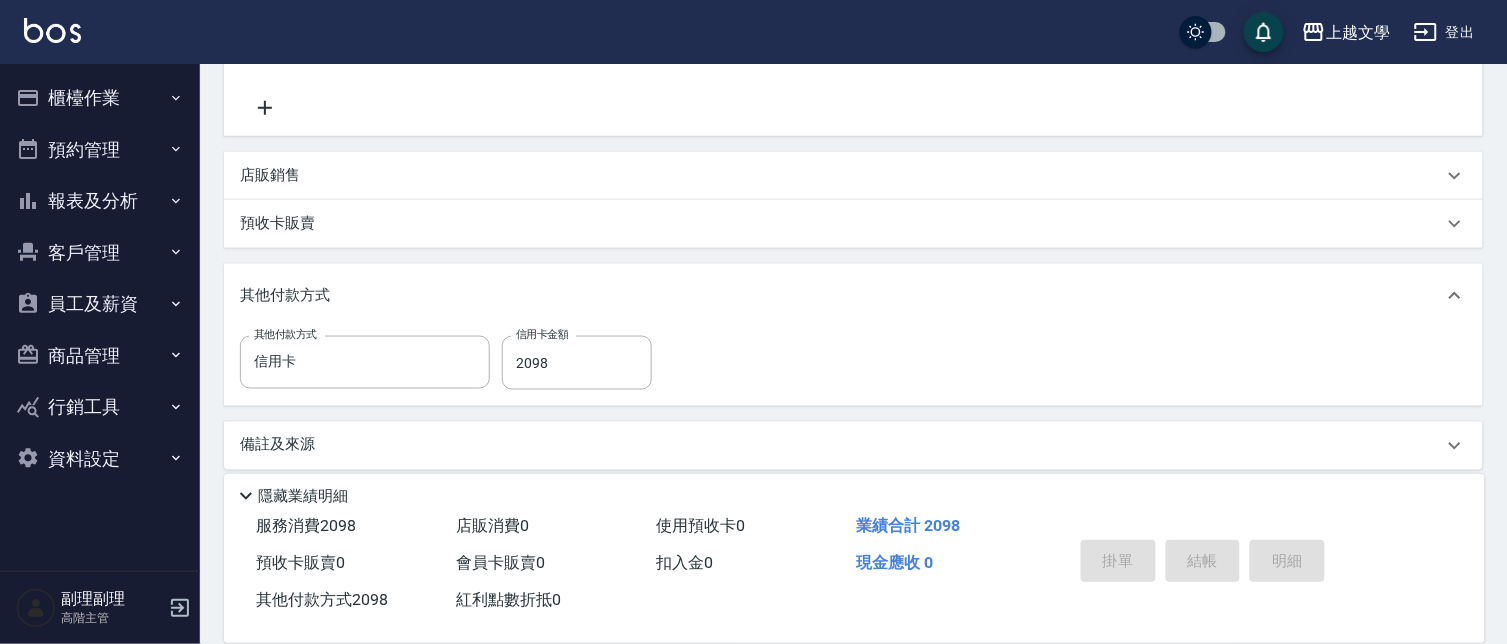 type on "2025/07/12 16:59" 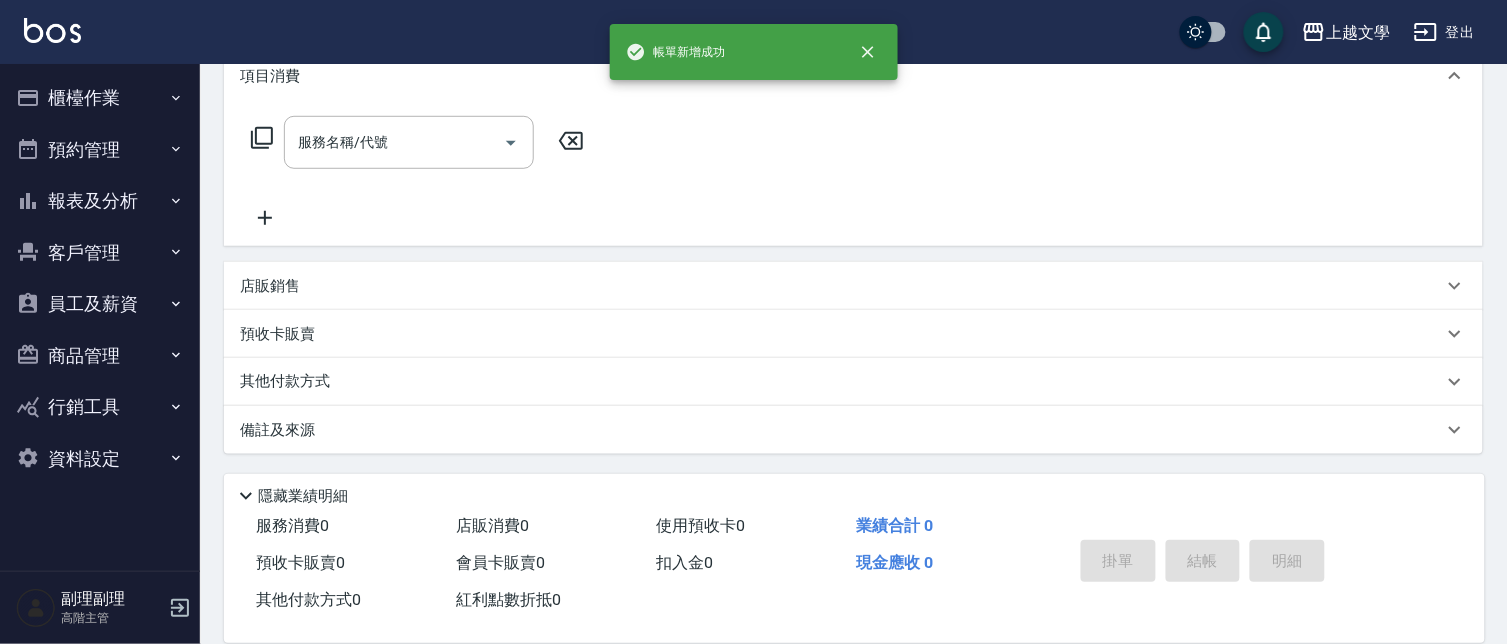 scroll, scrollTop: 0, scrollLeft: 0, axis: both 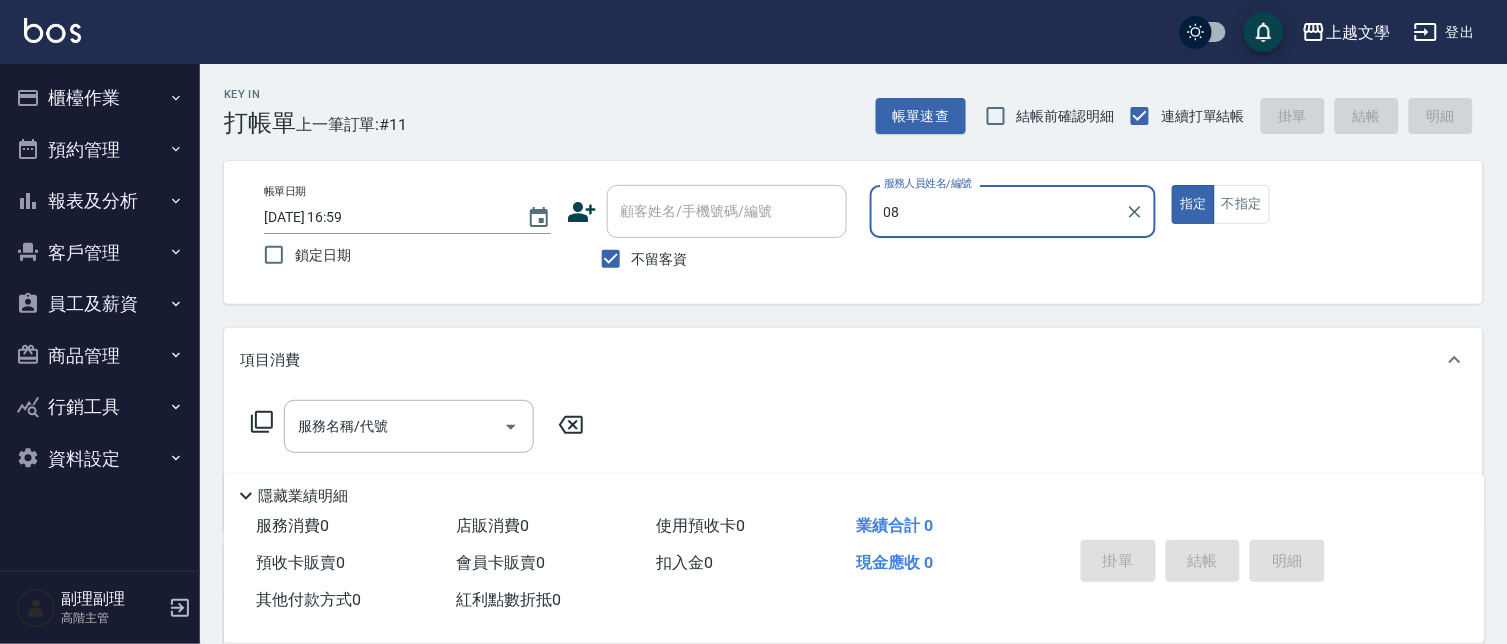 type on "淑娟-08" 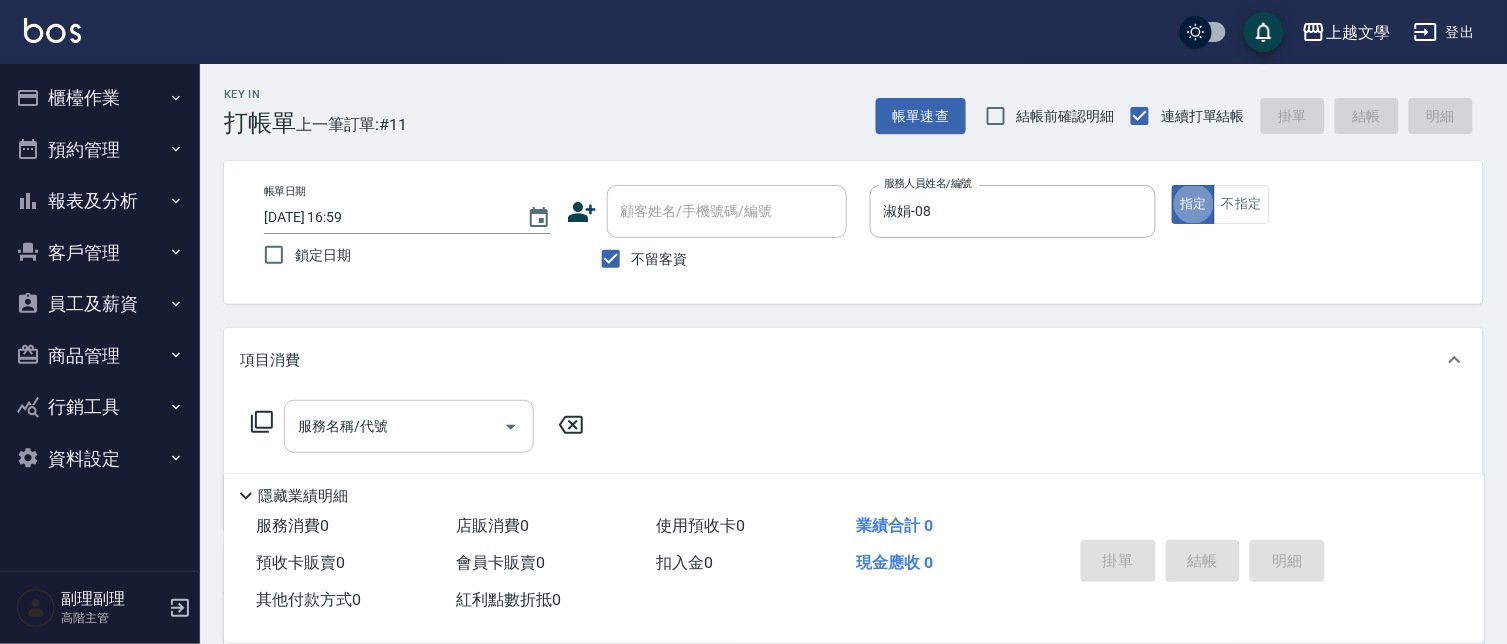click on "服務名稱/代號" at bounding box center (394, 426) 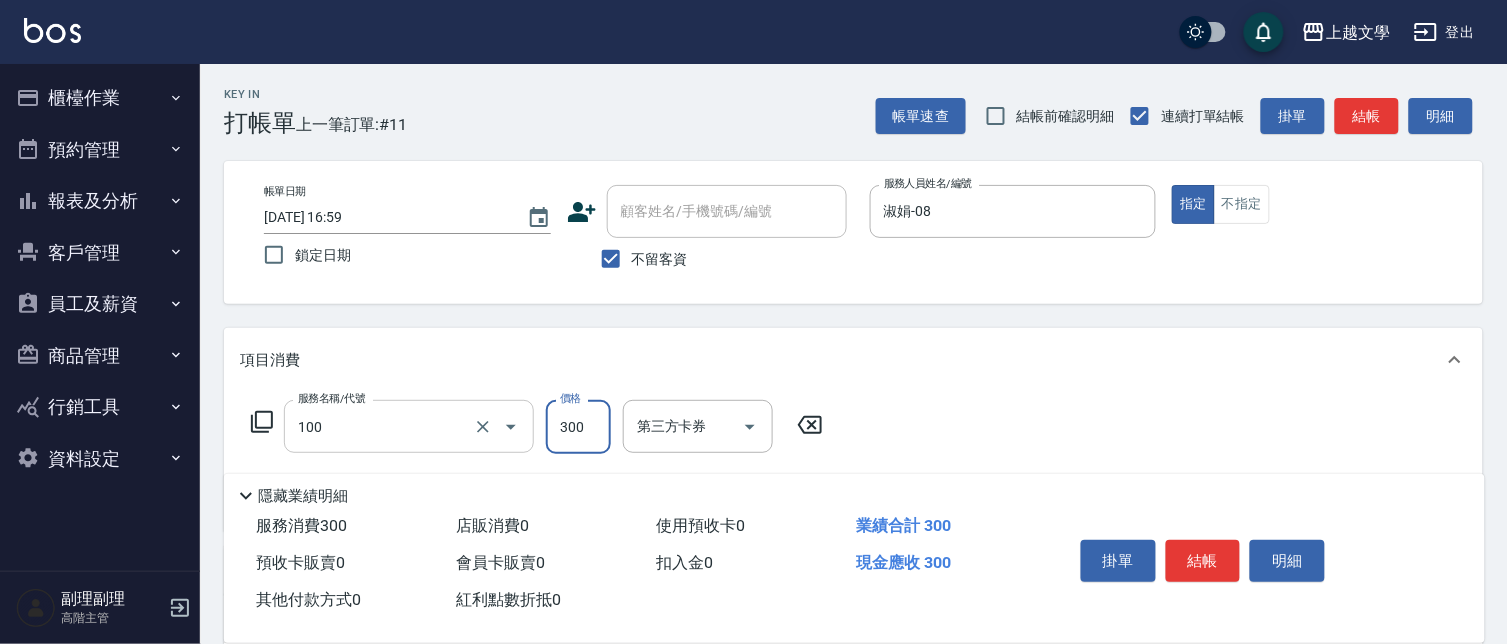 type on "洗髮(100)" 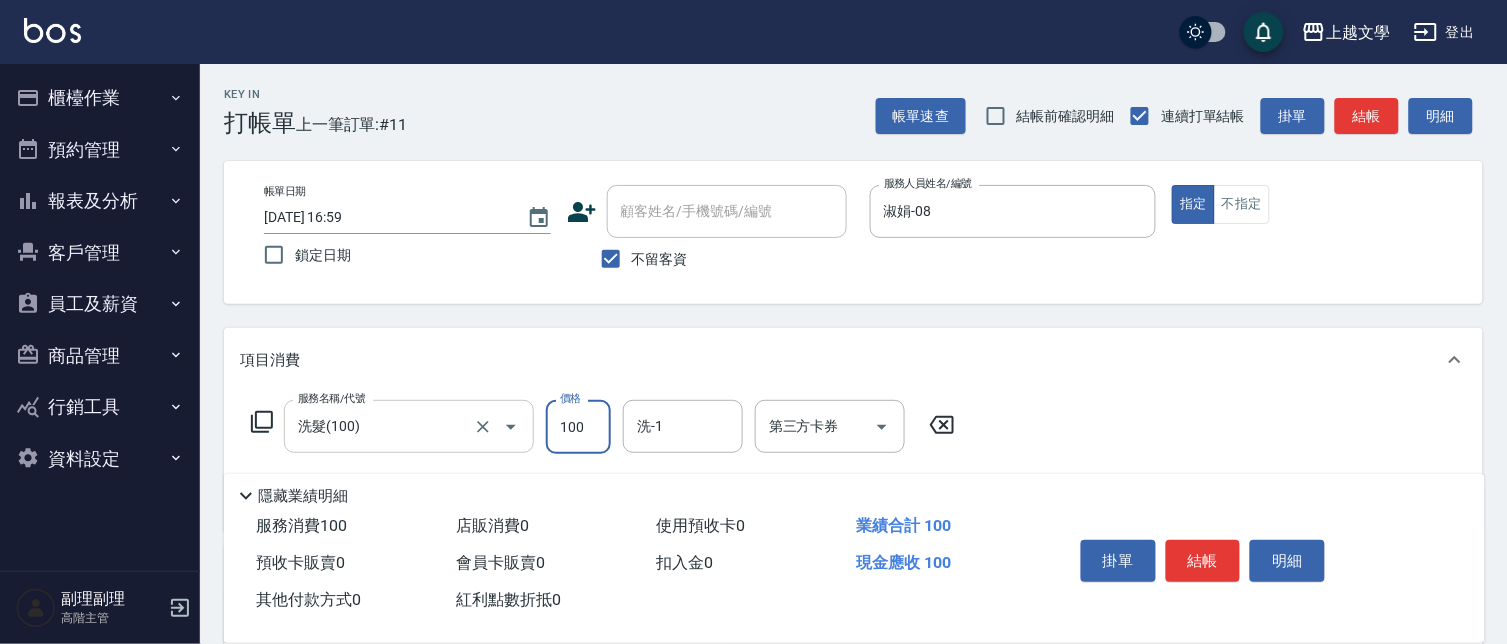 type on "100" 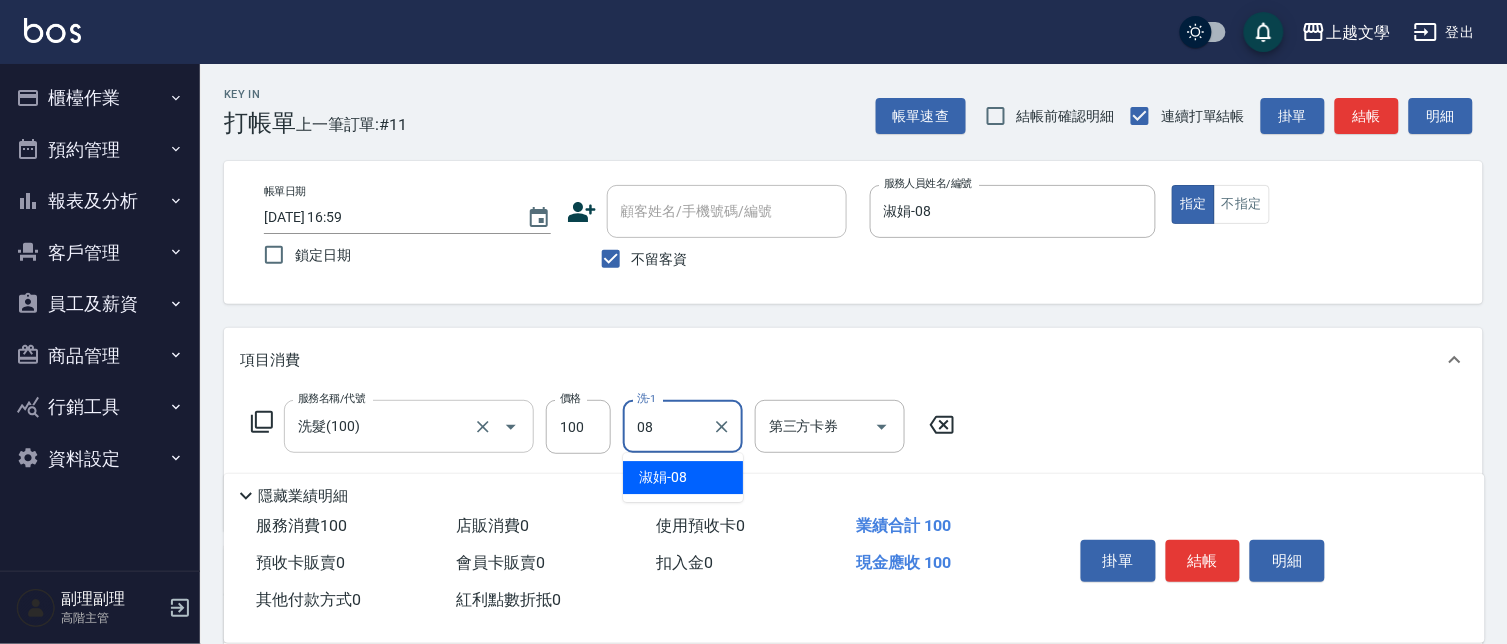 type on "淑娟-08" 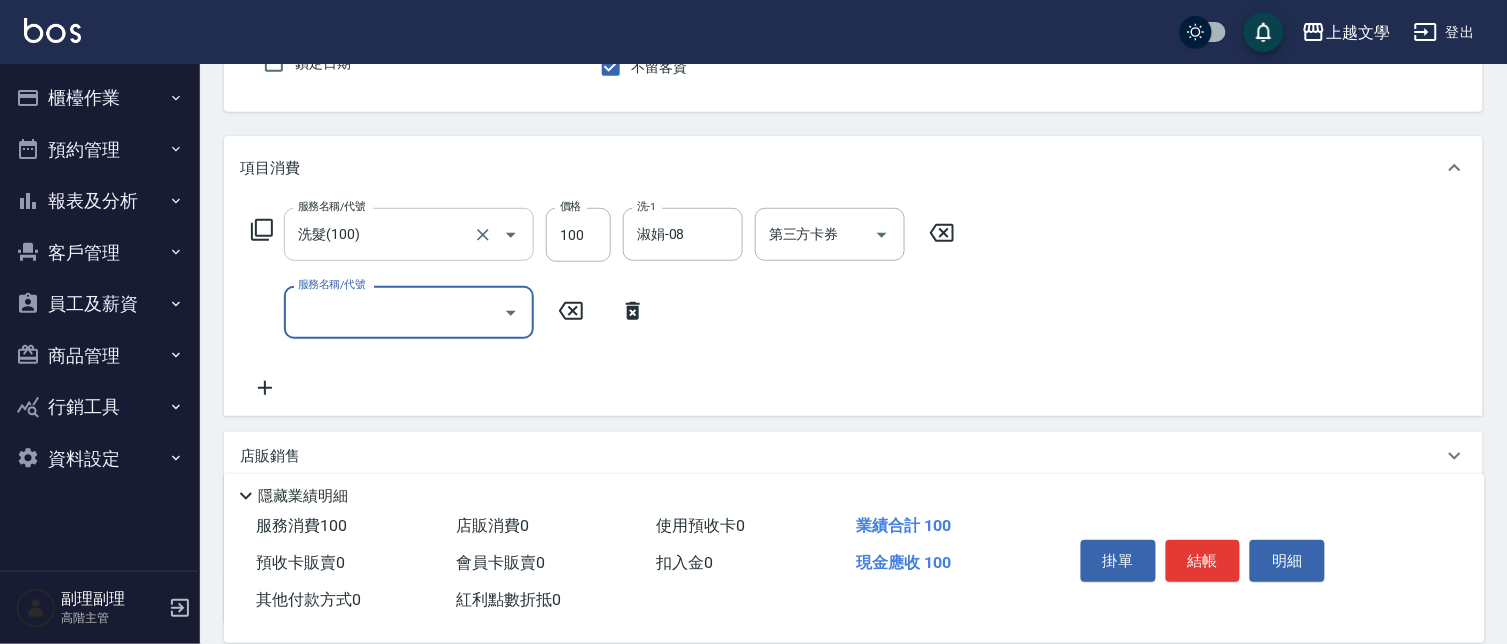scroll, scrollTop: 222, scrollLeft: 0, axis: vertical 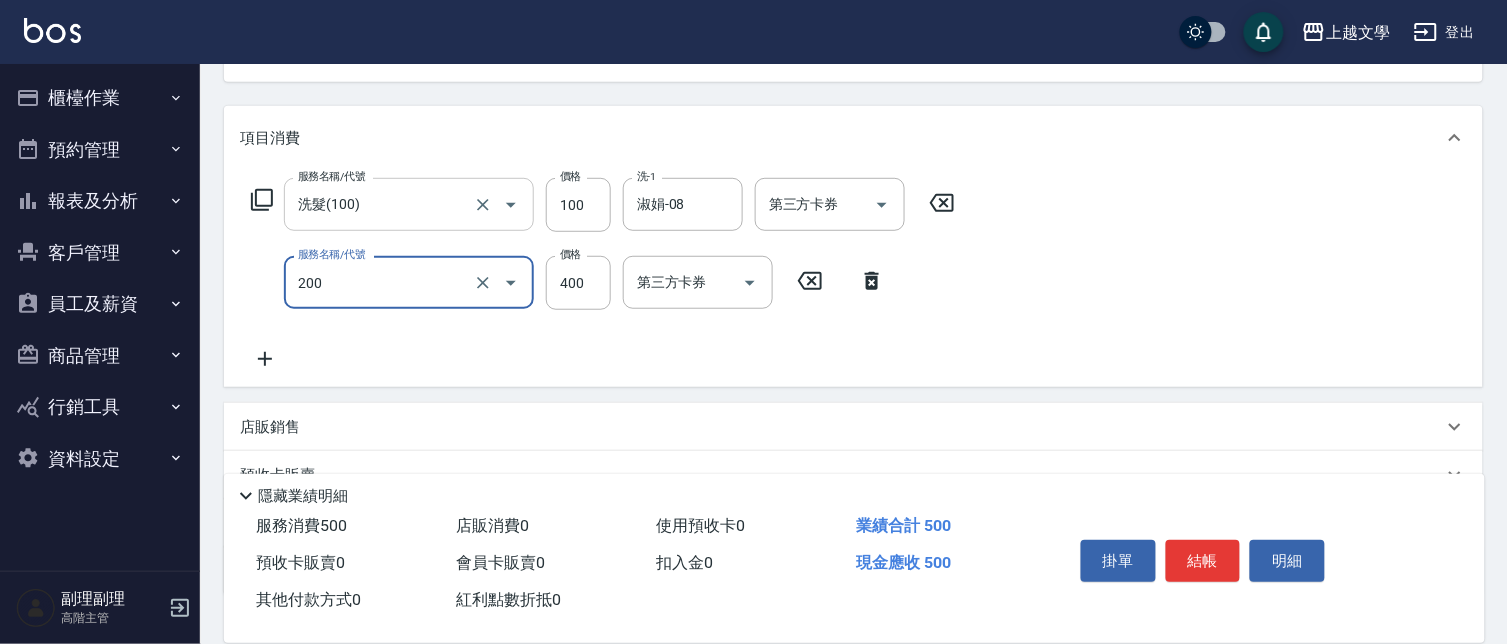 type on "剪髮(200)" 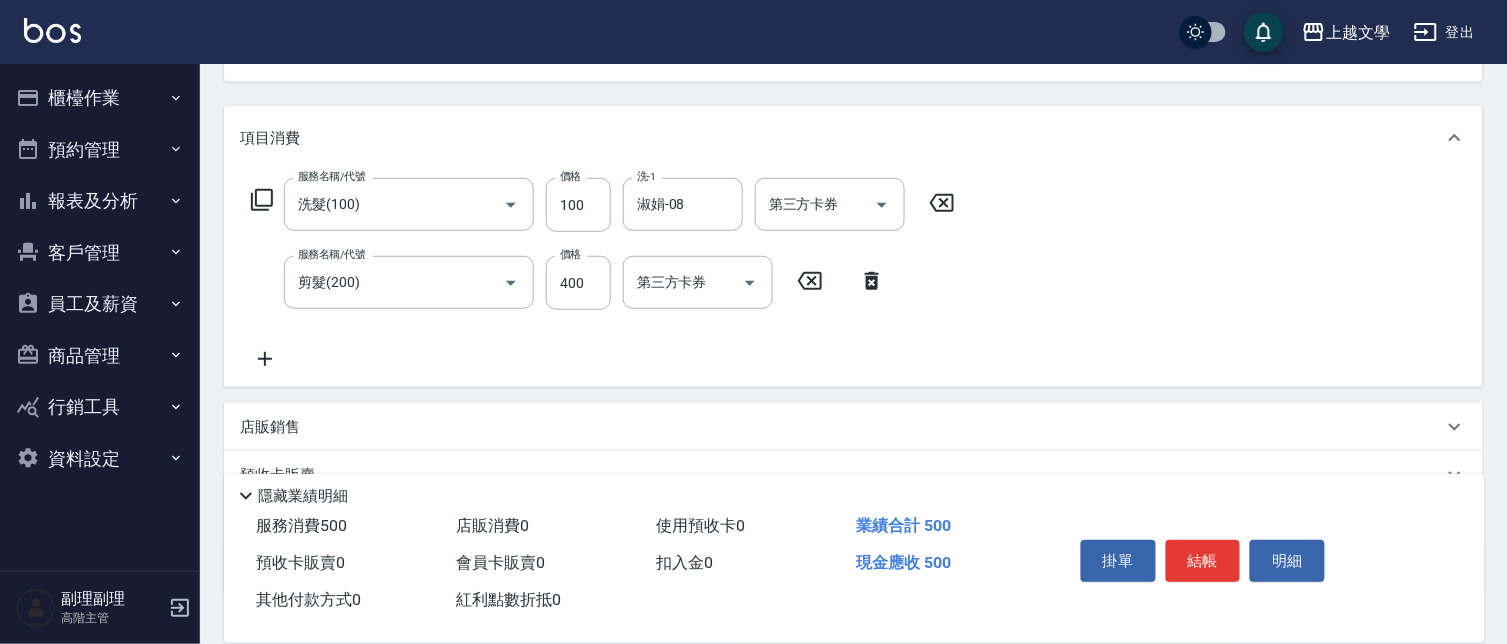 click on "服務名稱/代號 洗髮(100) 服務名稱/代號 價格 100 價格 洗-1 淑娟-08 洗-1 第三方卡券 第三方卡券" at bounding box center [603, 205] 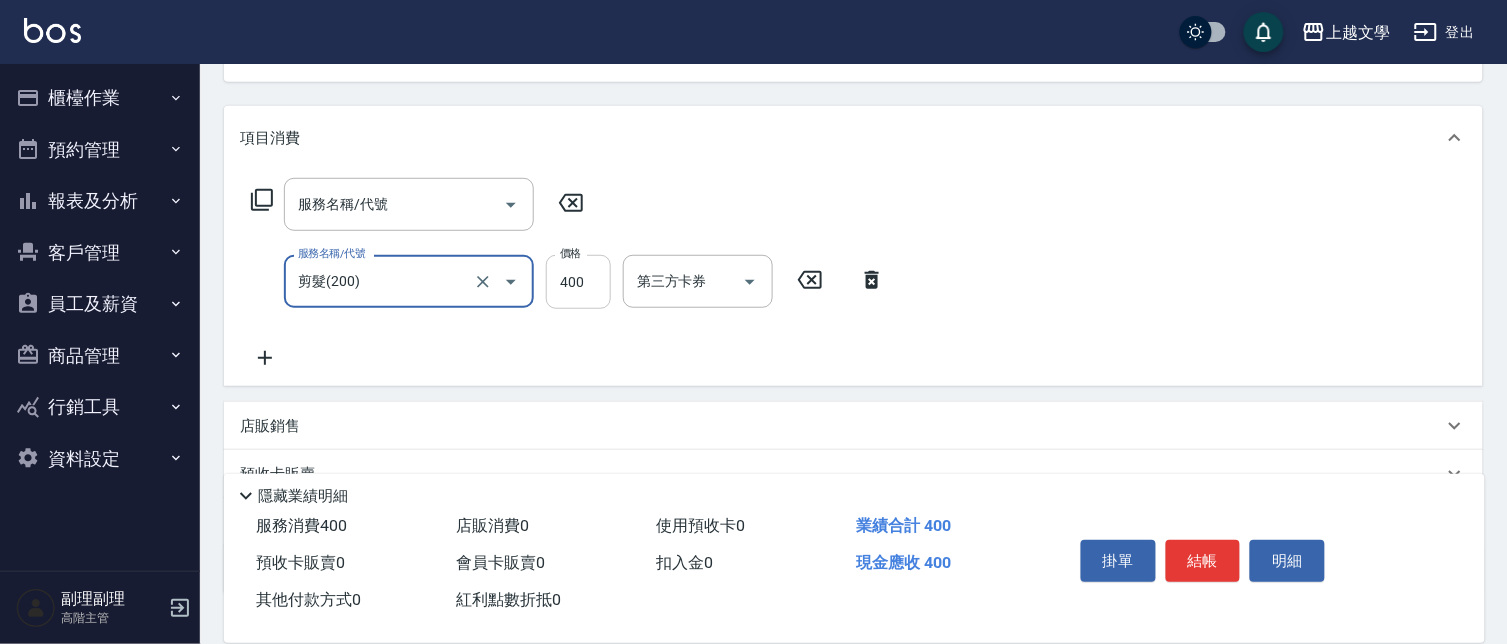 click on "400" at bounding box center [578, 282] 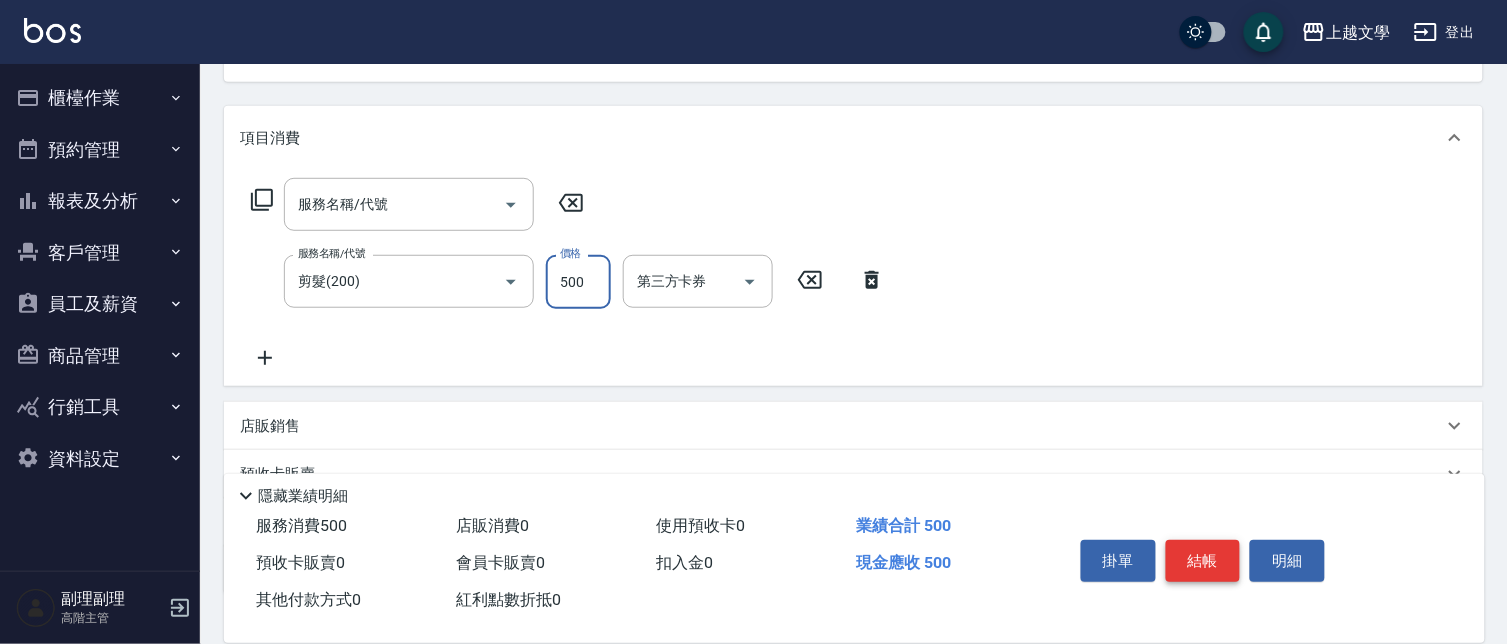 type on "500" 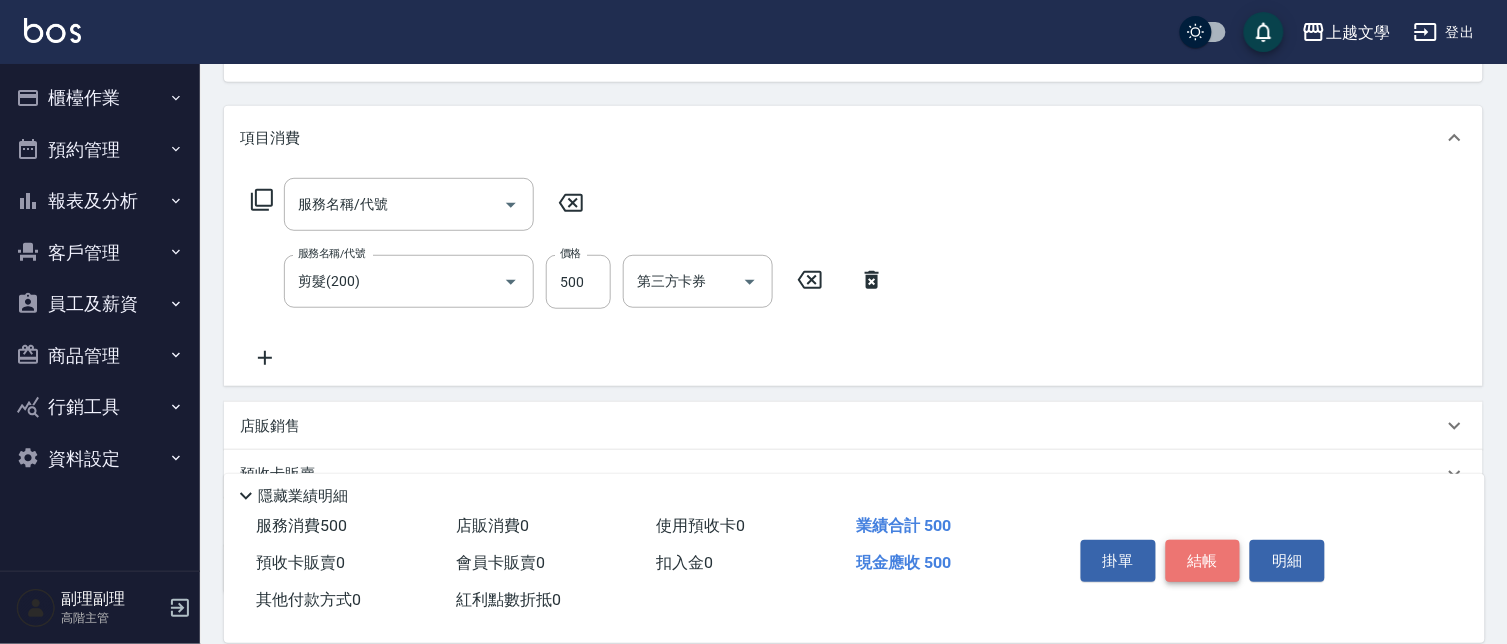 click on "結帳" at bounding box center [1203, 561] 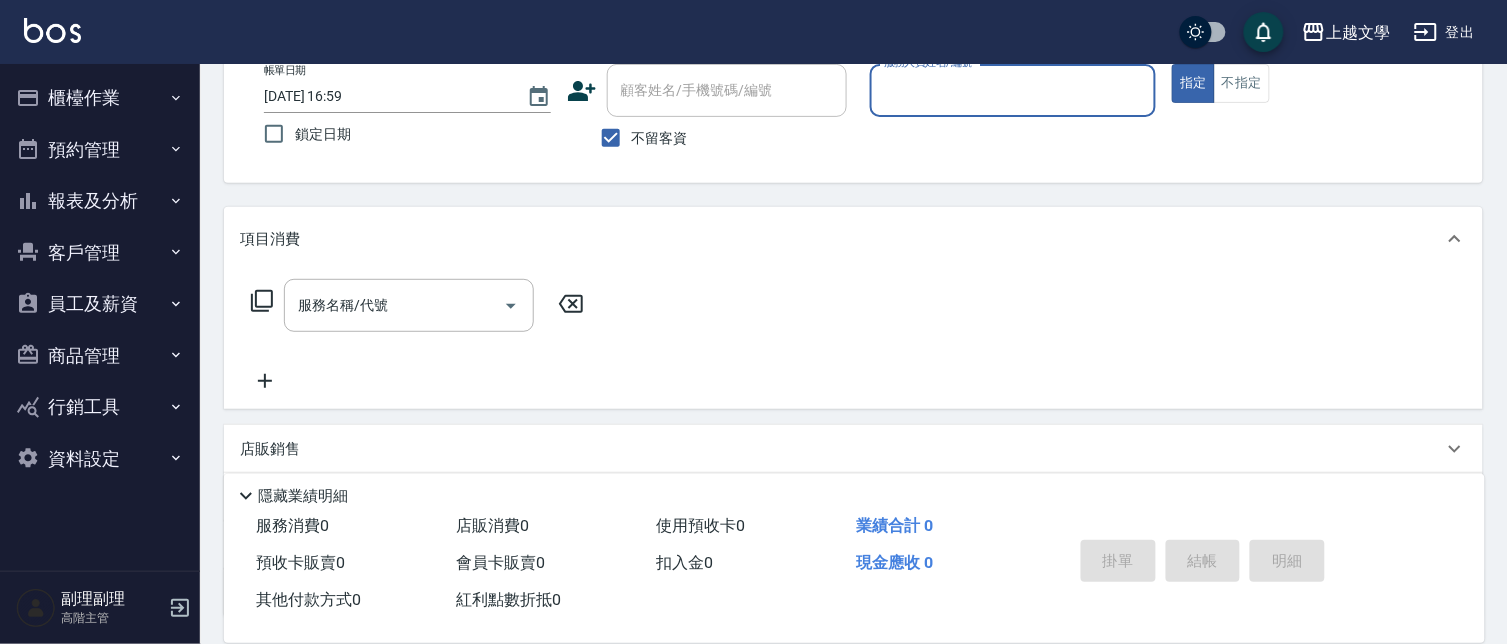 scroll, scrollTop: 82, scrollLeft: 0, axis: vertical 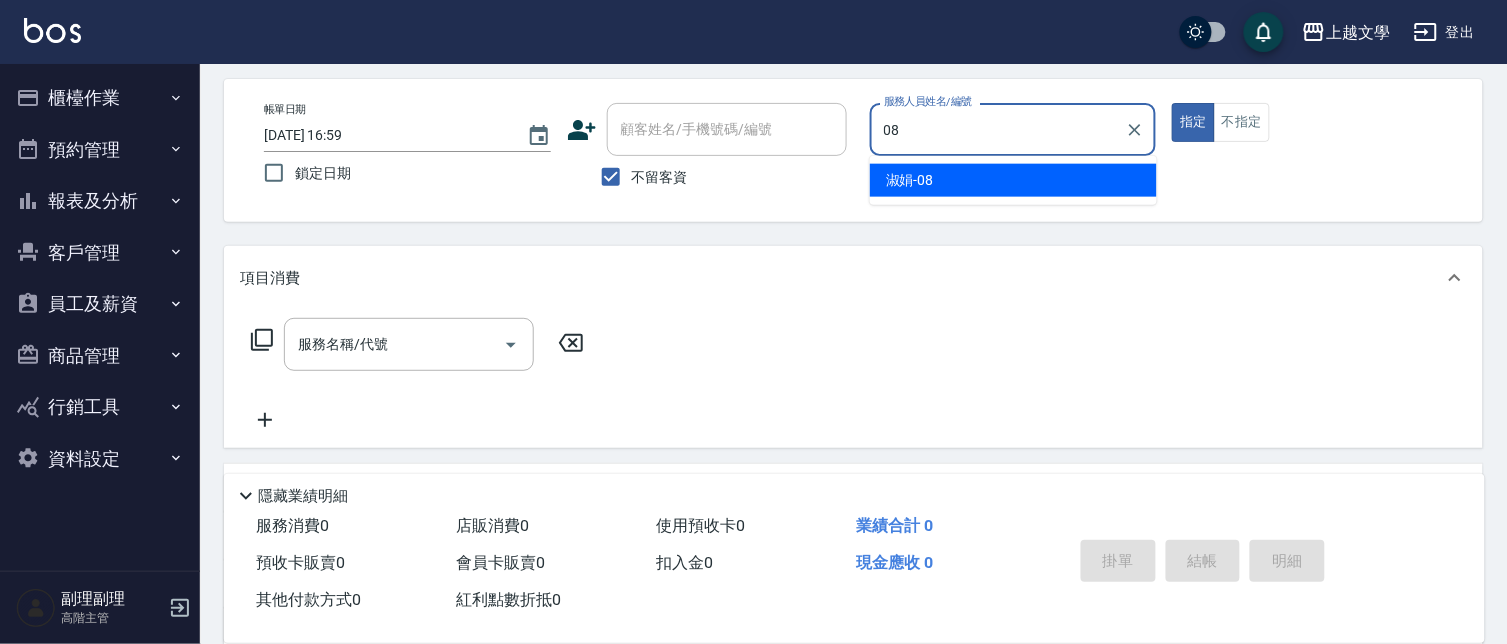 type on "淑娟-08" 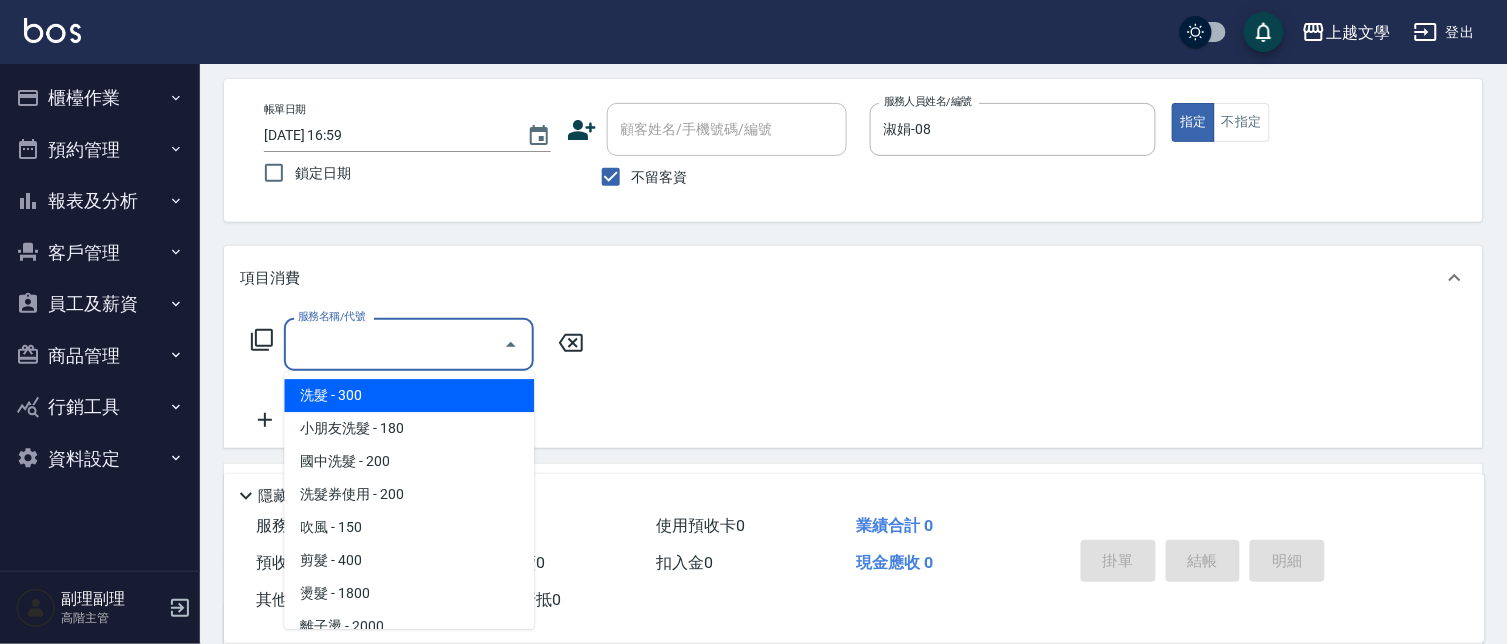 click on "服務名稱/代號" at bounding box center (394, 344) 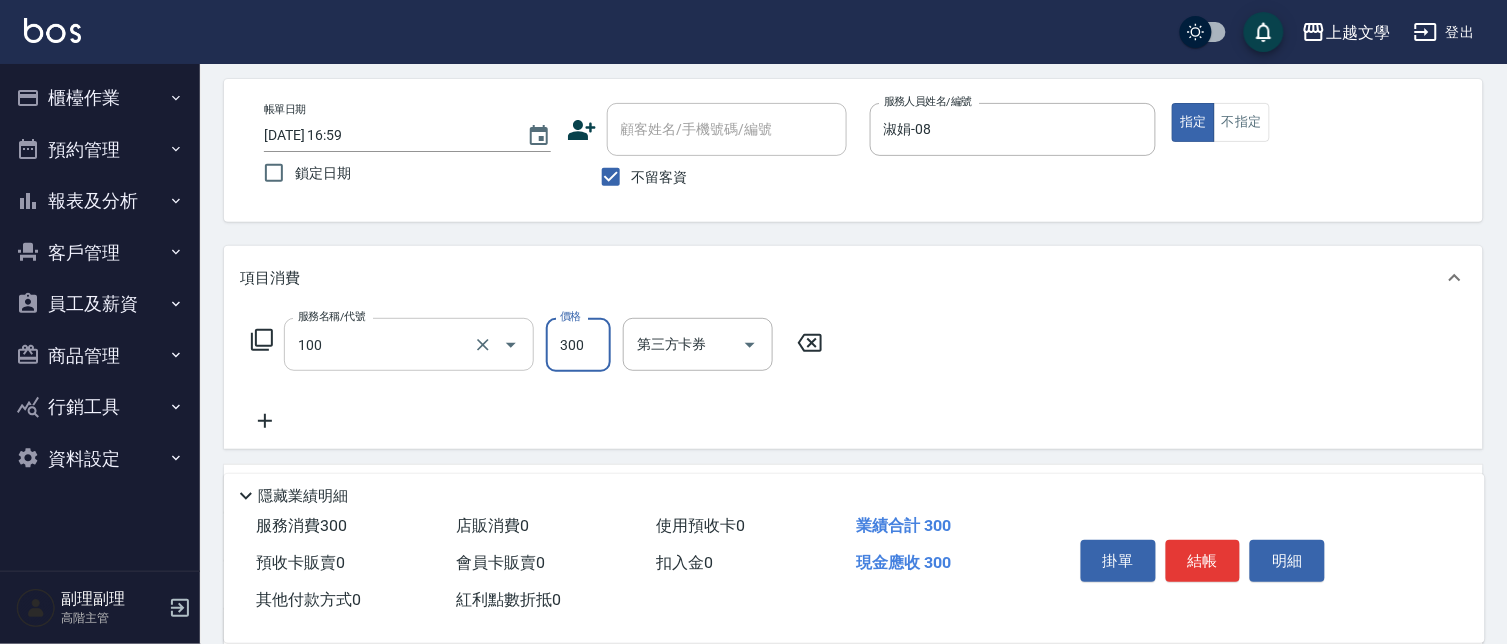 type on "洗髮(100)" 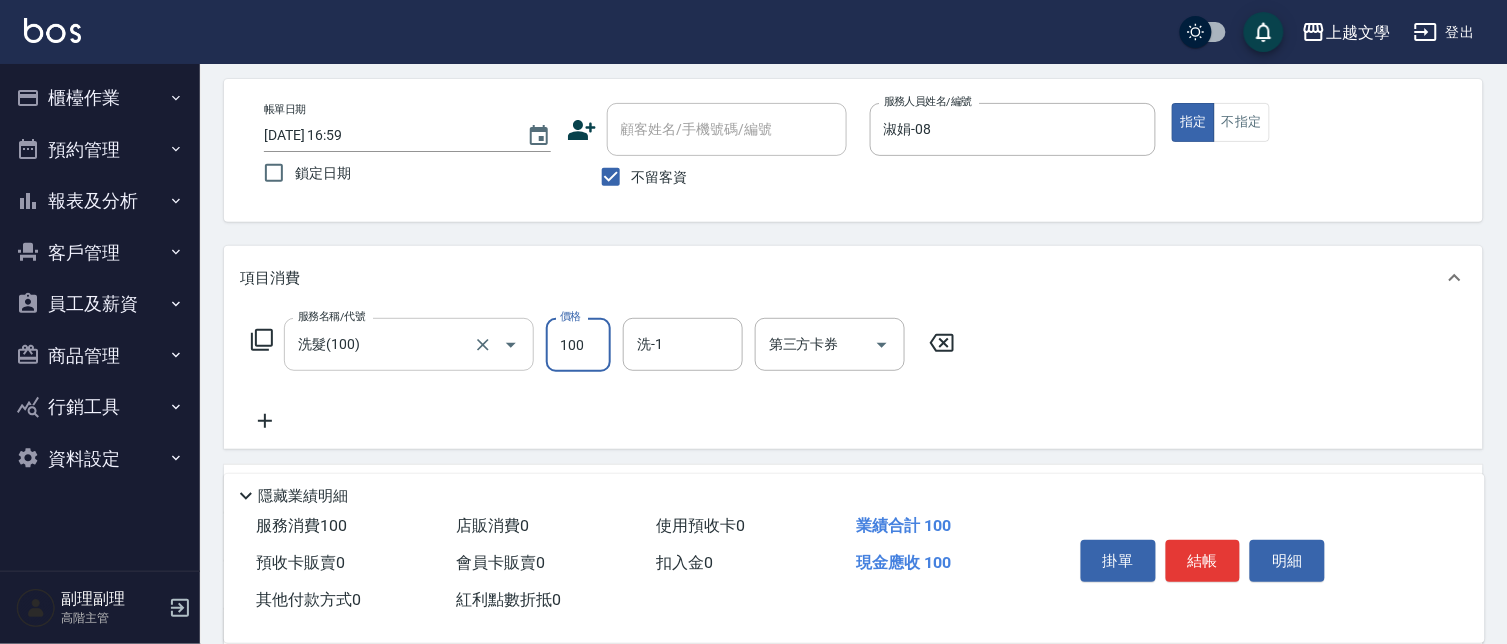 type on "100" 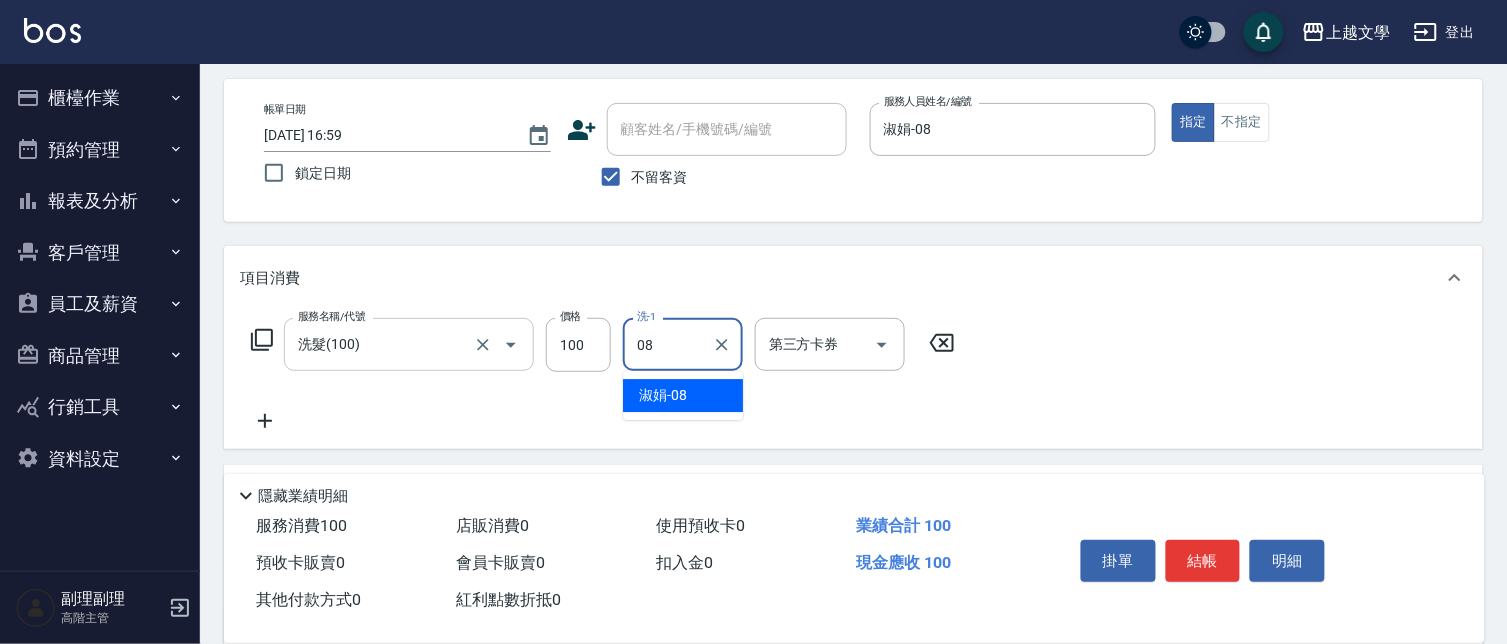 type on "淑娟-08" 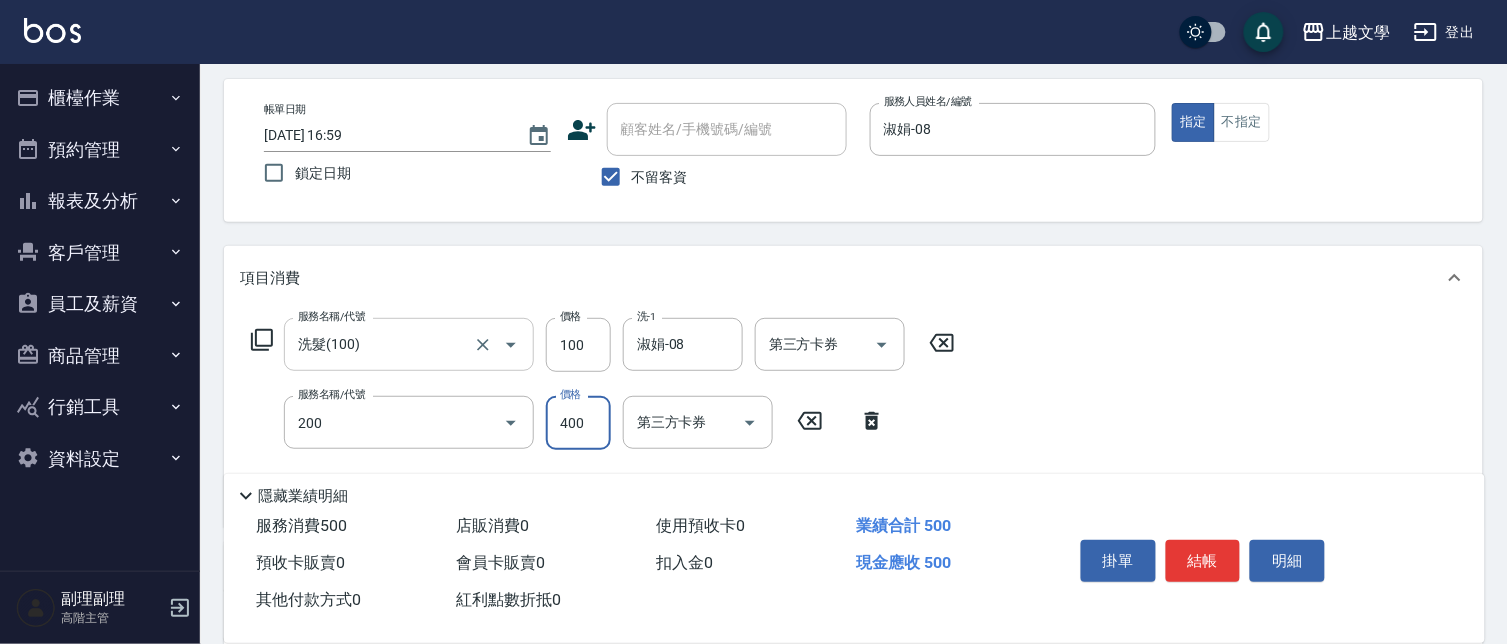 type on "剪髮(200)" 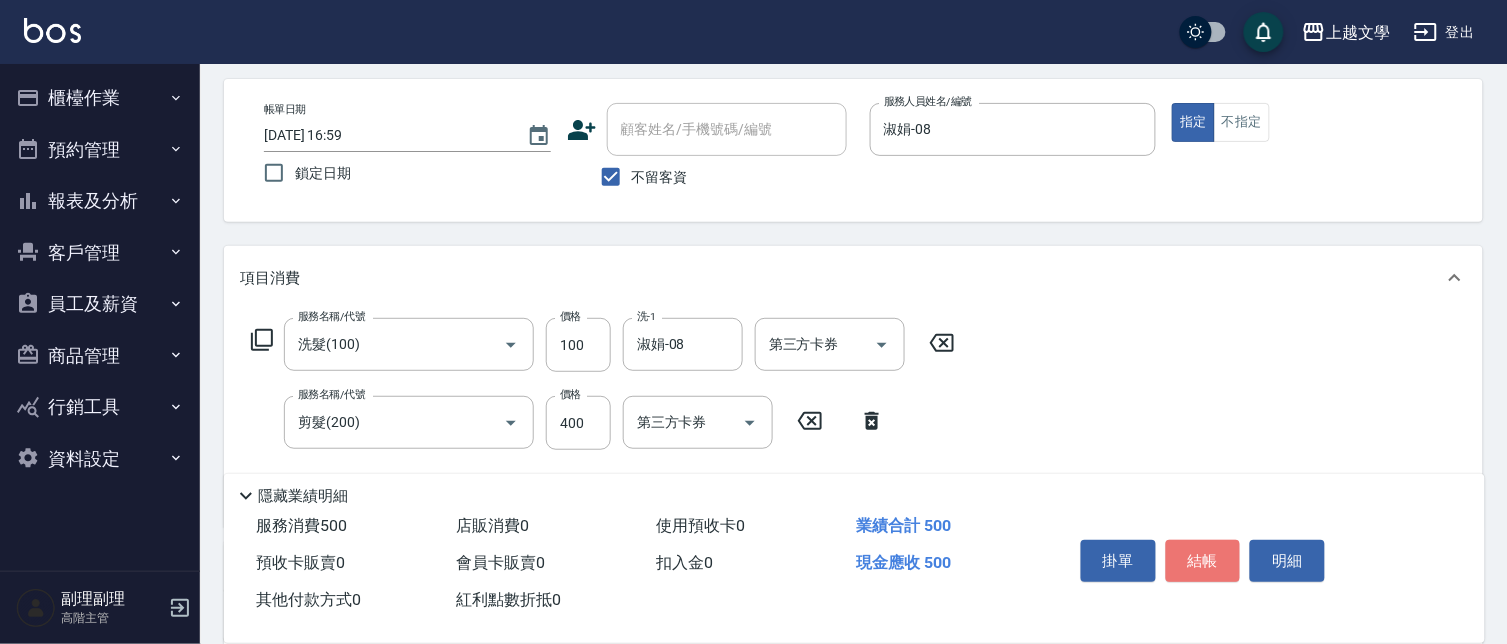 click on "結帳" at bounding box center (1203, 561) 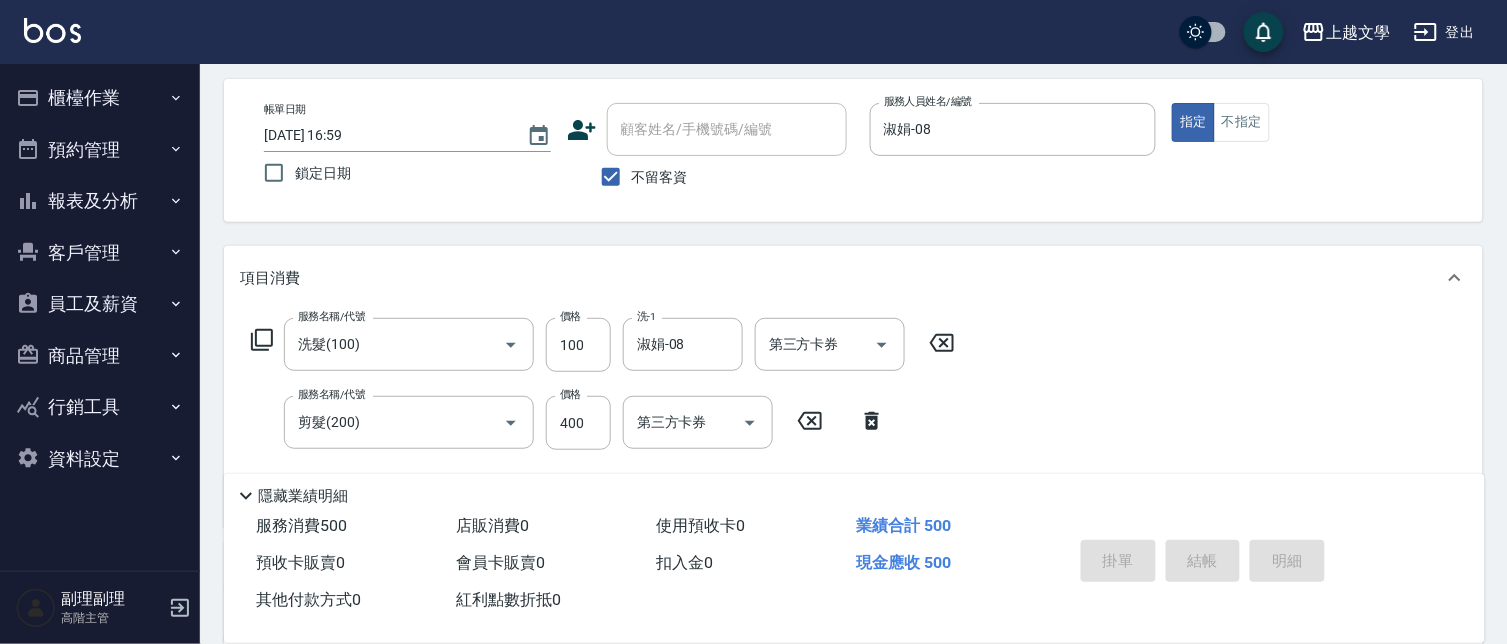 type 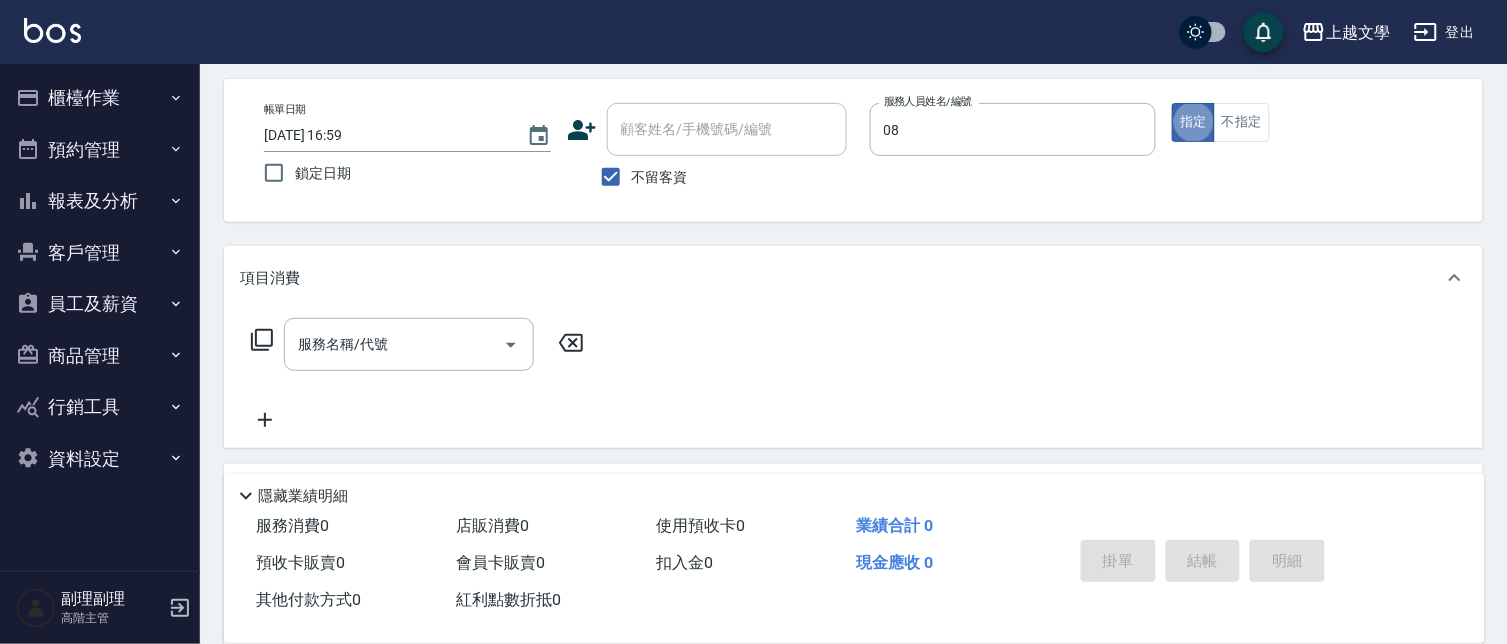 type on "淑娟-08" 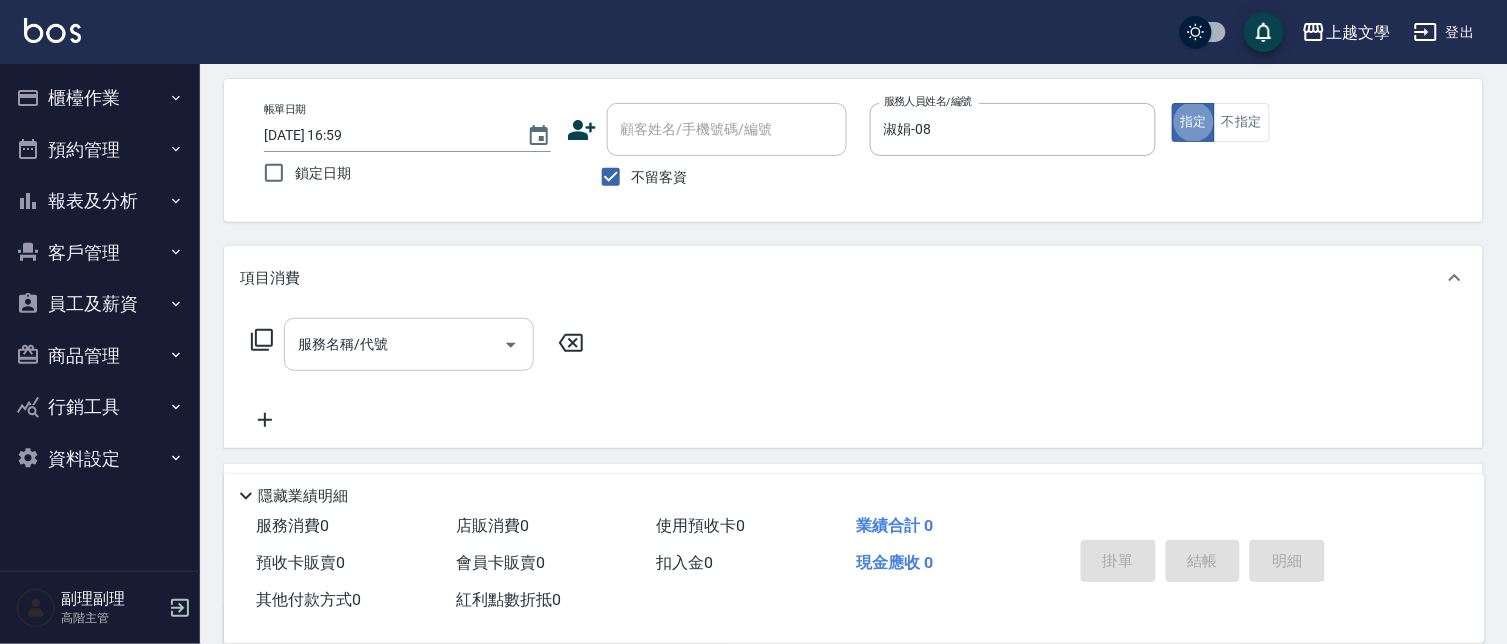click on "服務名稱/代號" at bounding box center (394, 344) 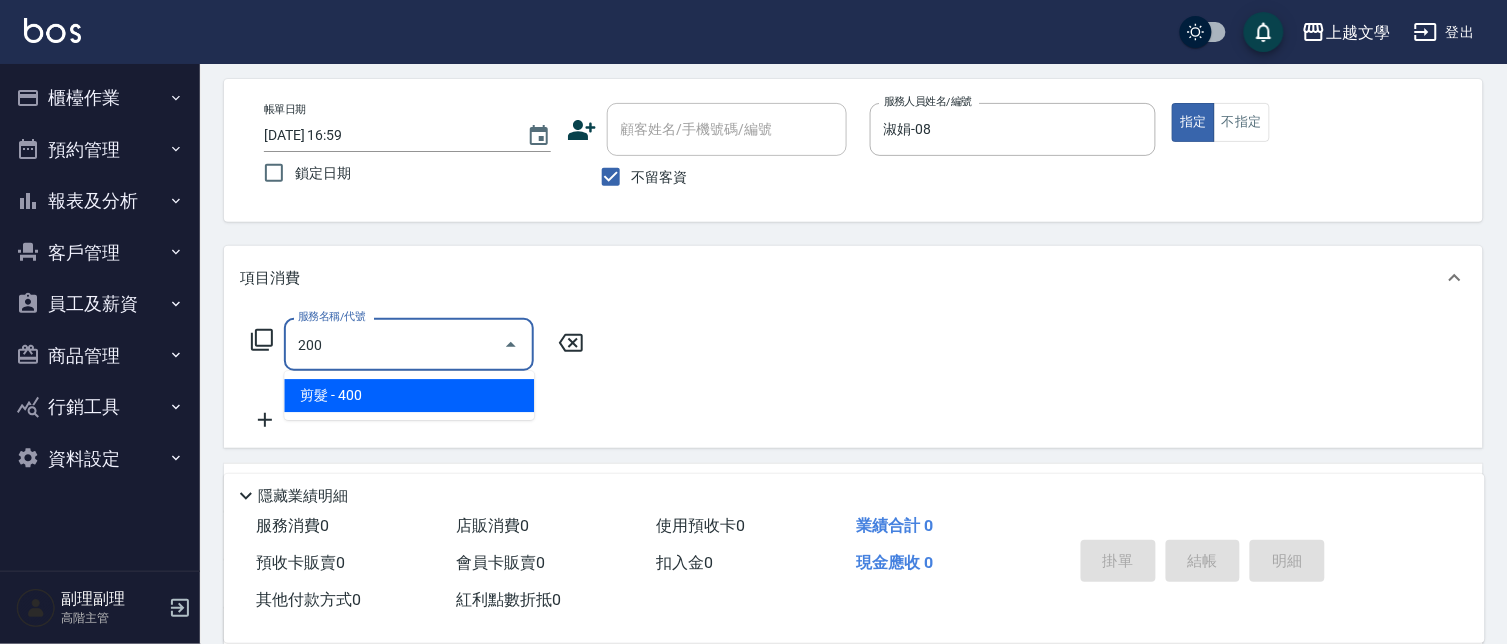 type on "剪髮(200)" 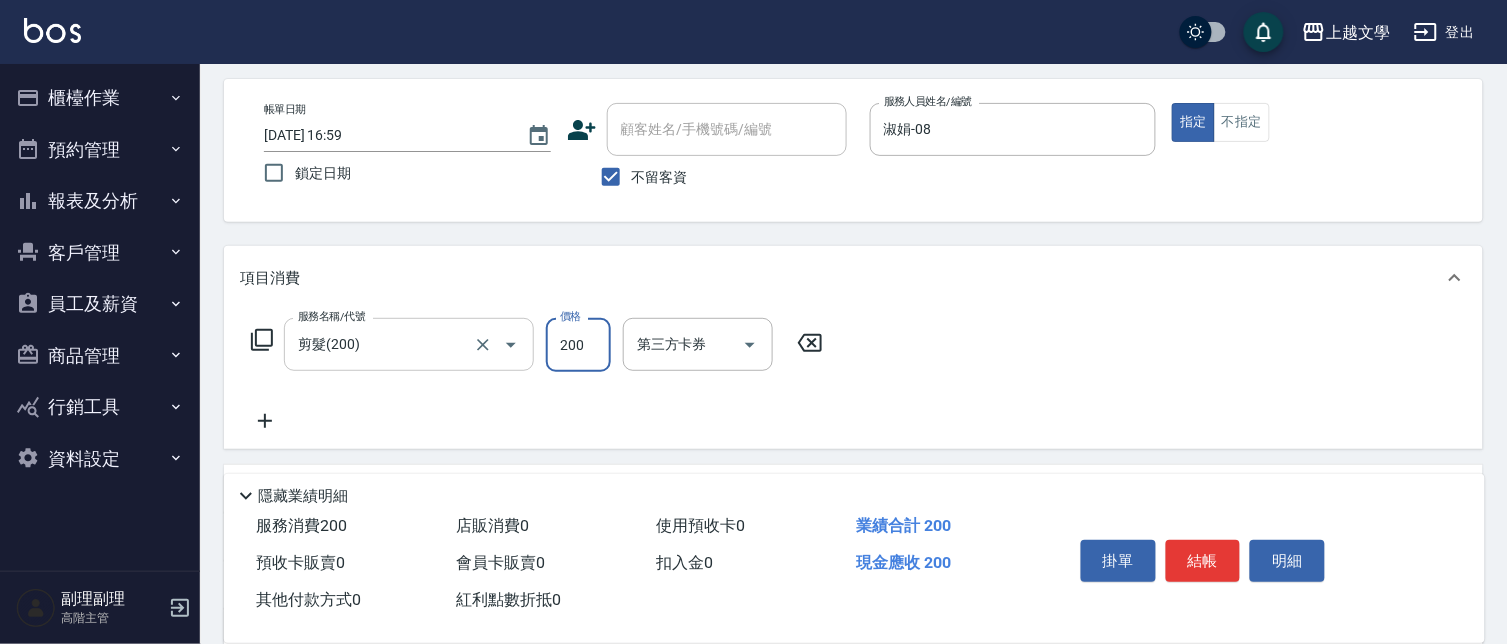 type on "200" 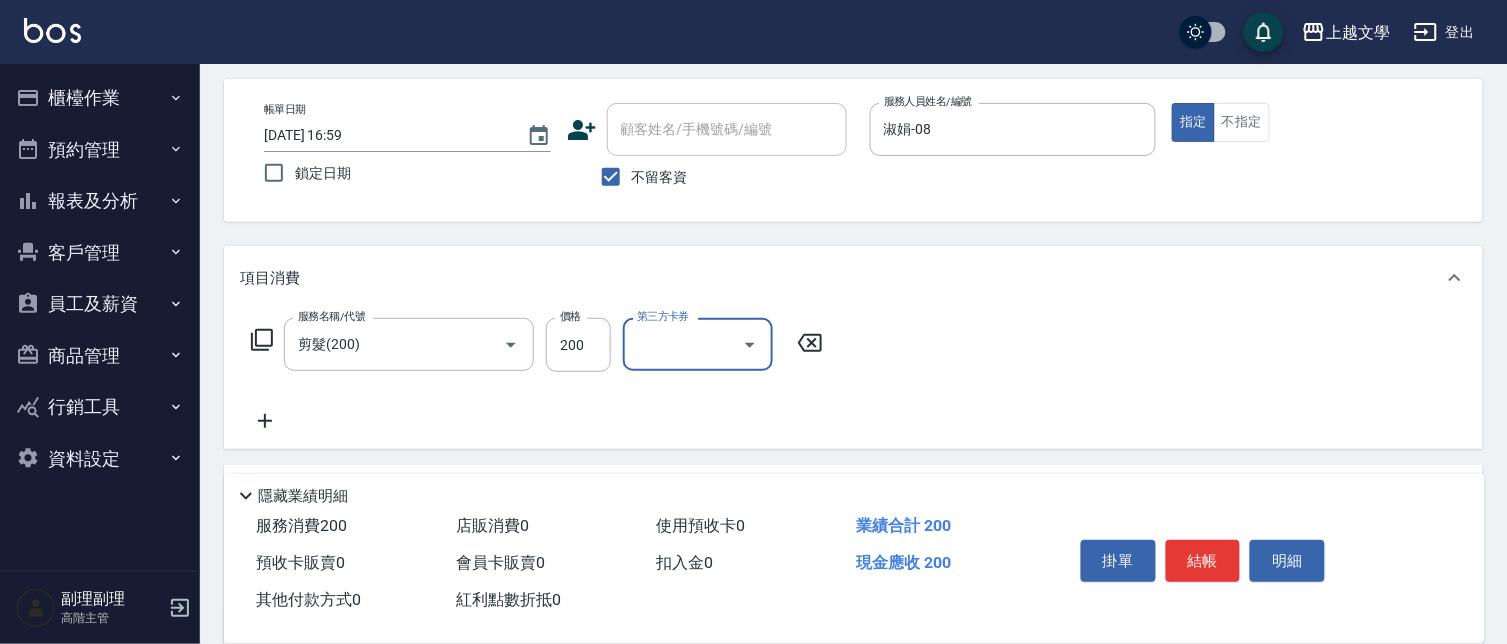 click on "結帳" at bounding box center [1203, 561] 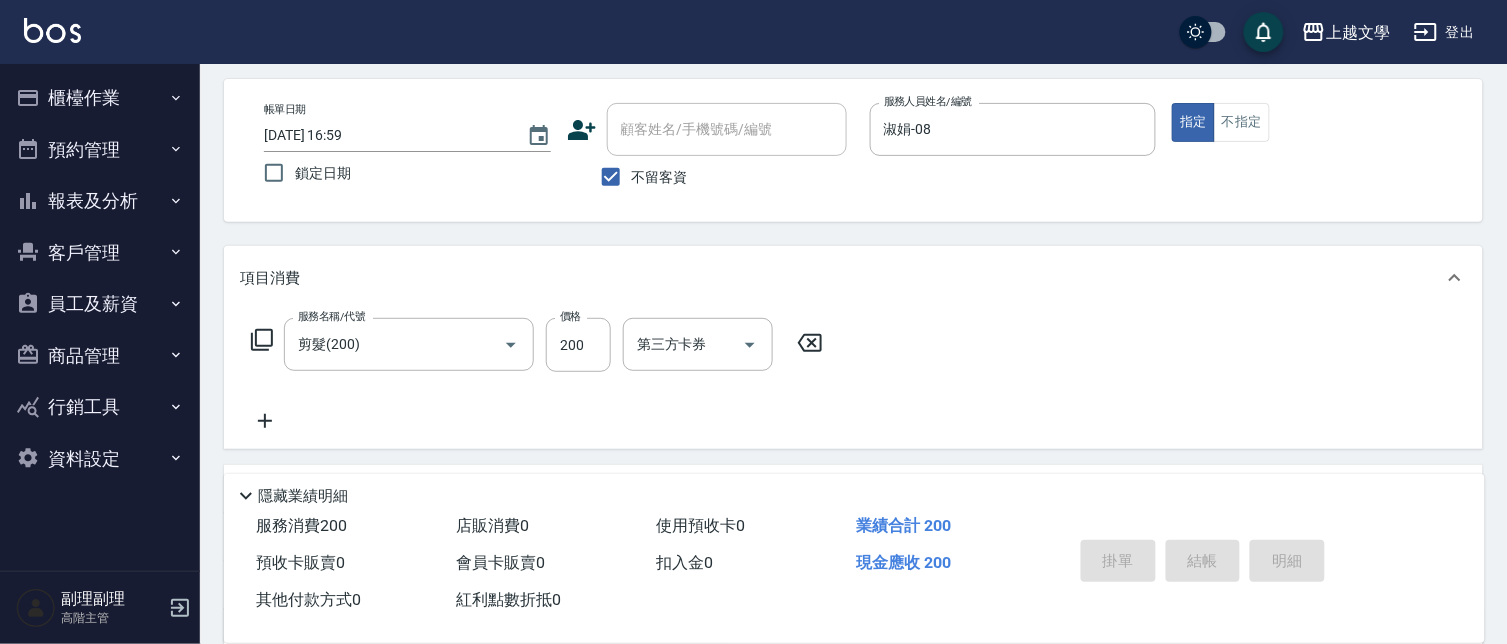 type on "2025/07/12 17:00" 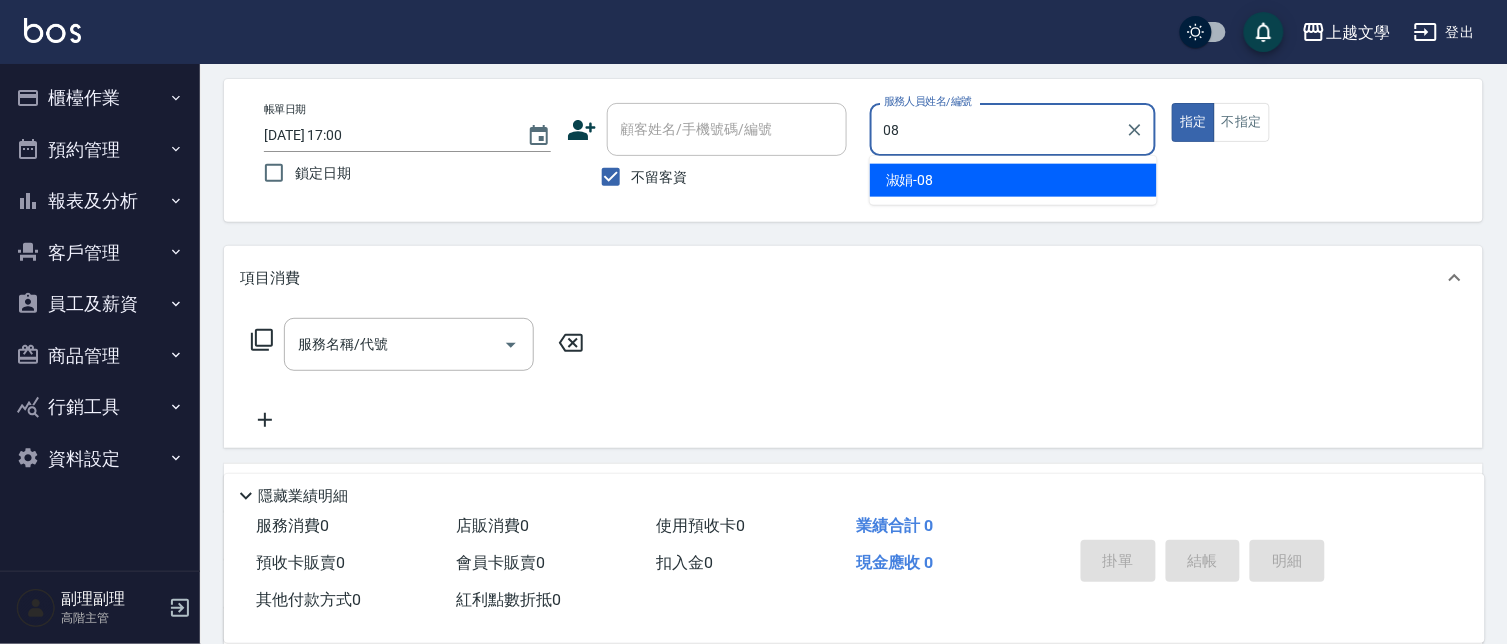 type on "淑娟-08" 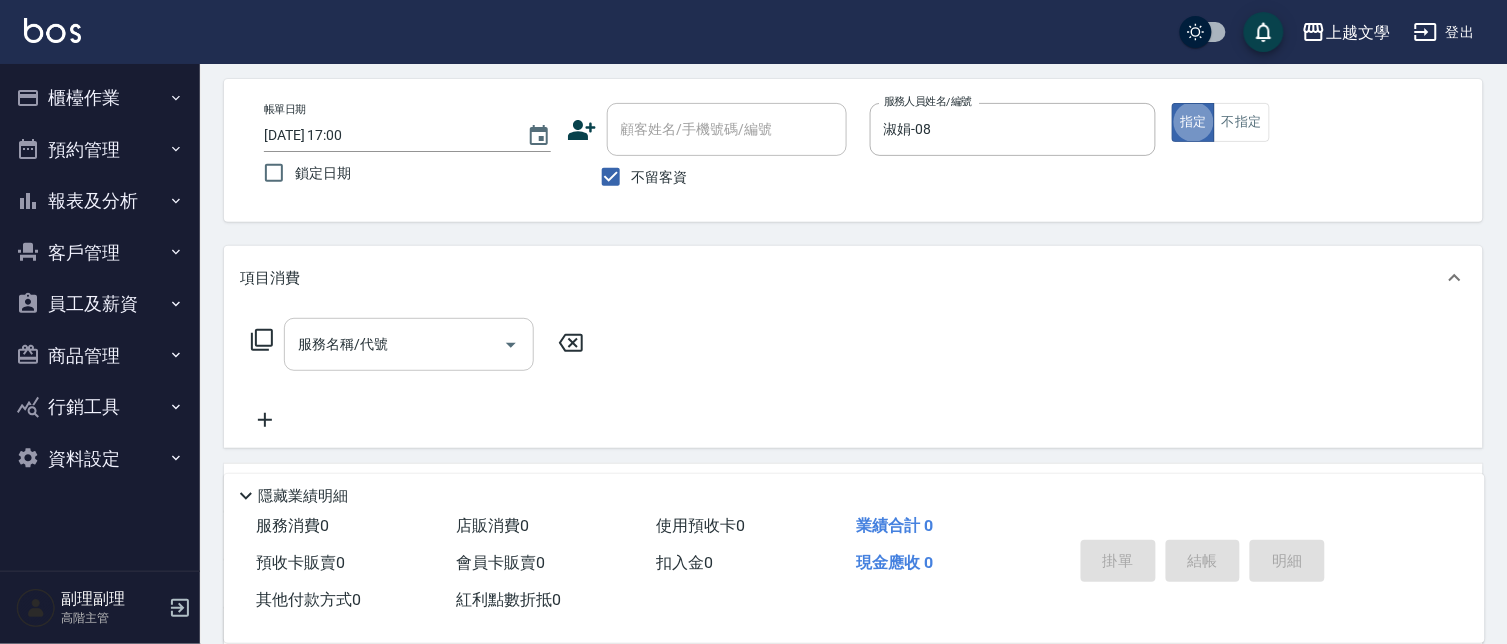 click on "服務名稱/代號" at bounding box center [394, 344] 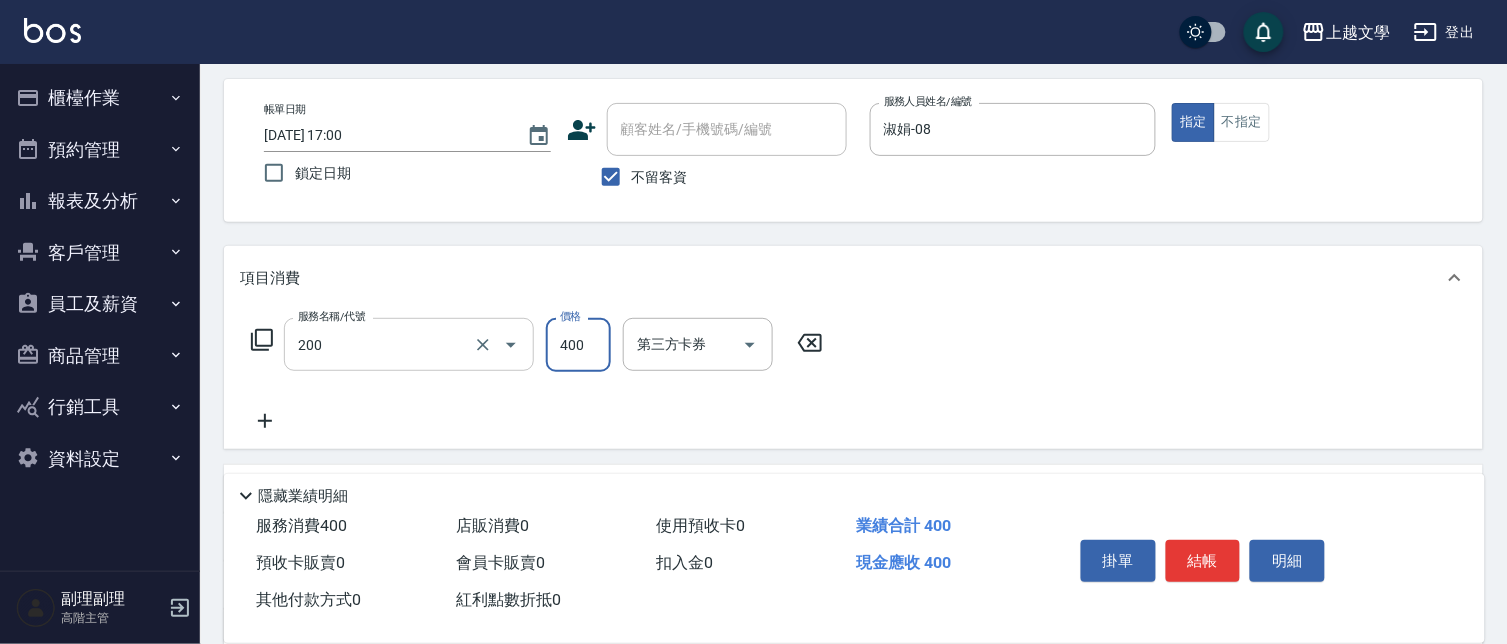 type on "剪髮(200)" 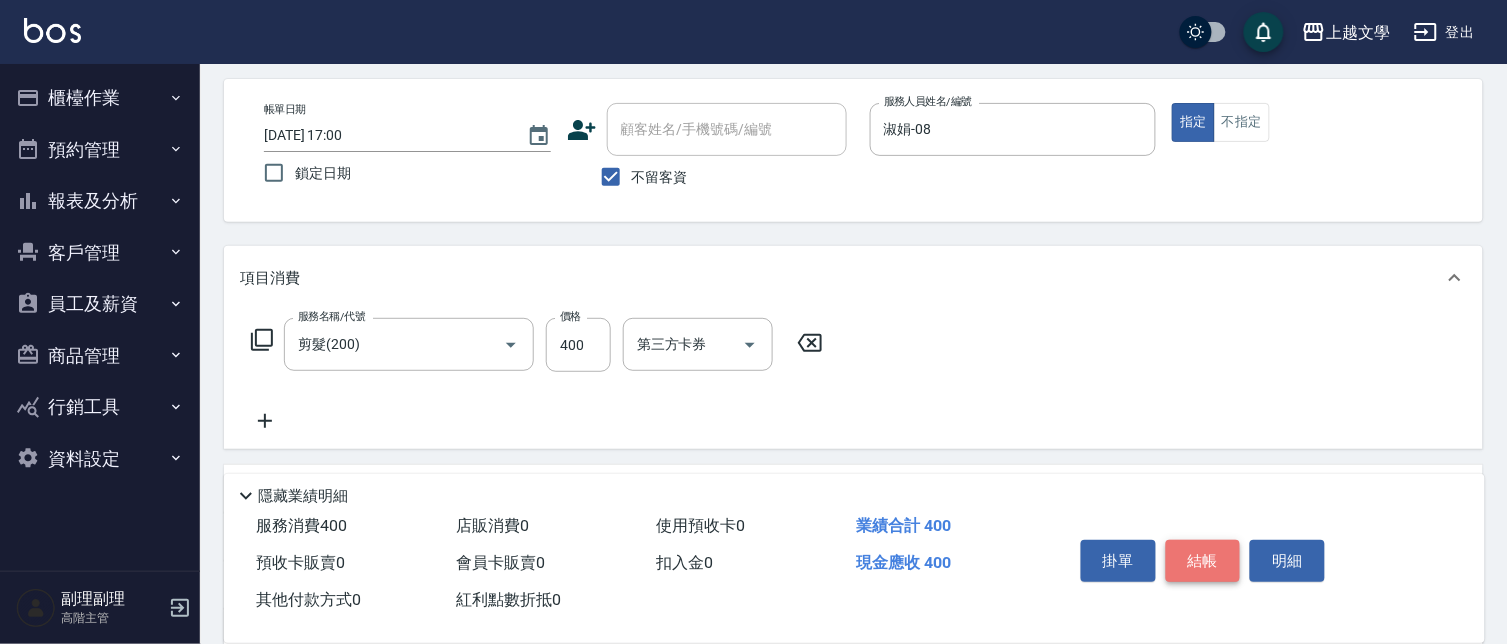 click on "結帳" at bounding box center (1203, 561) 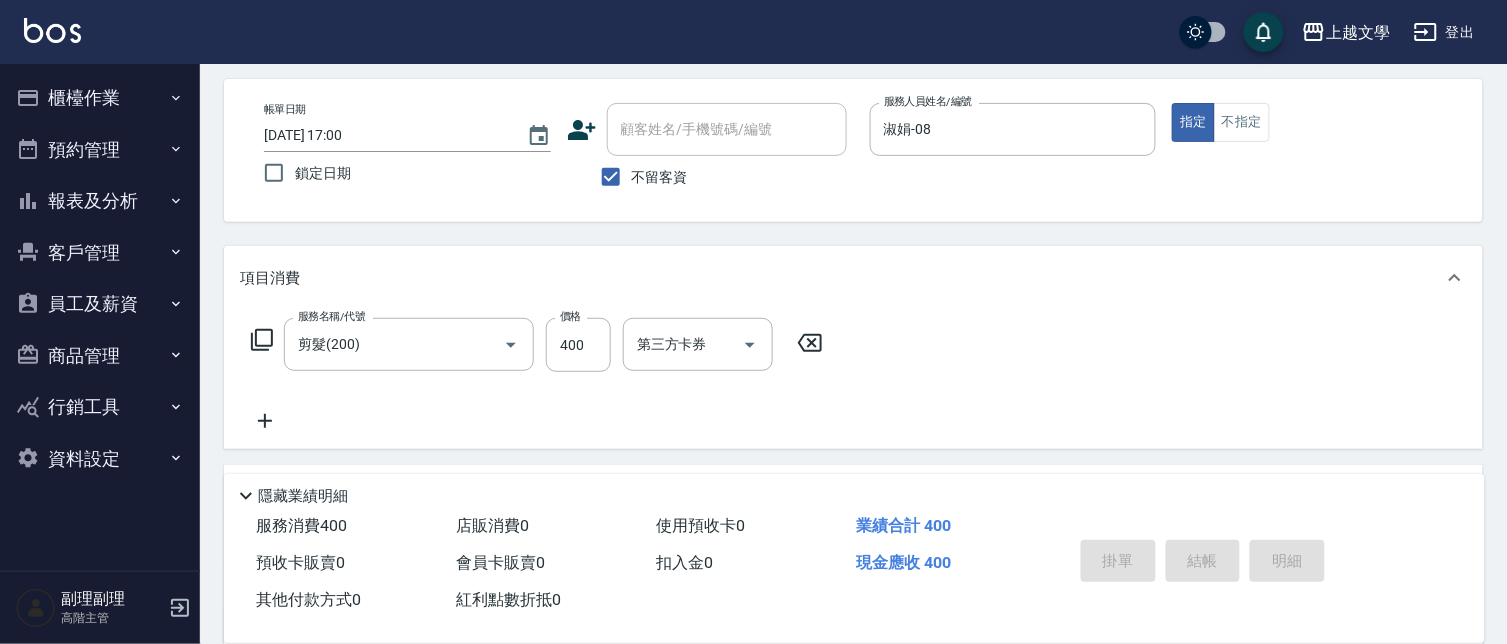 type 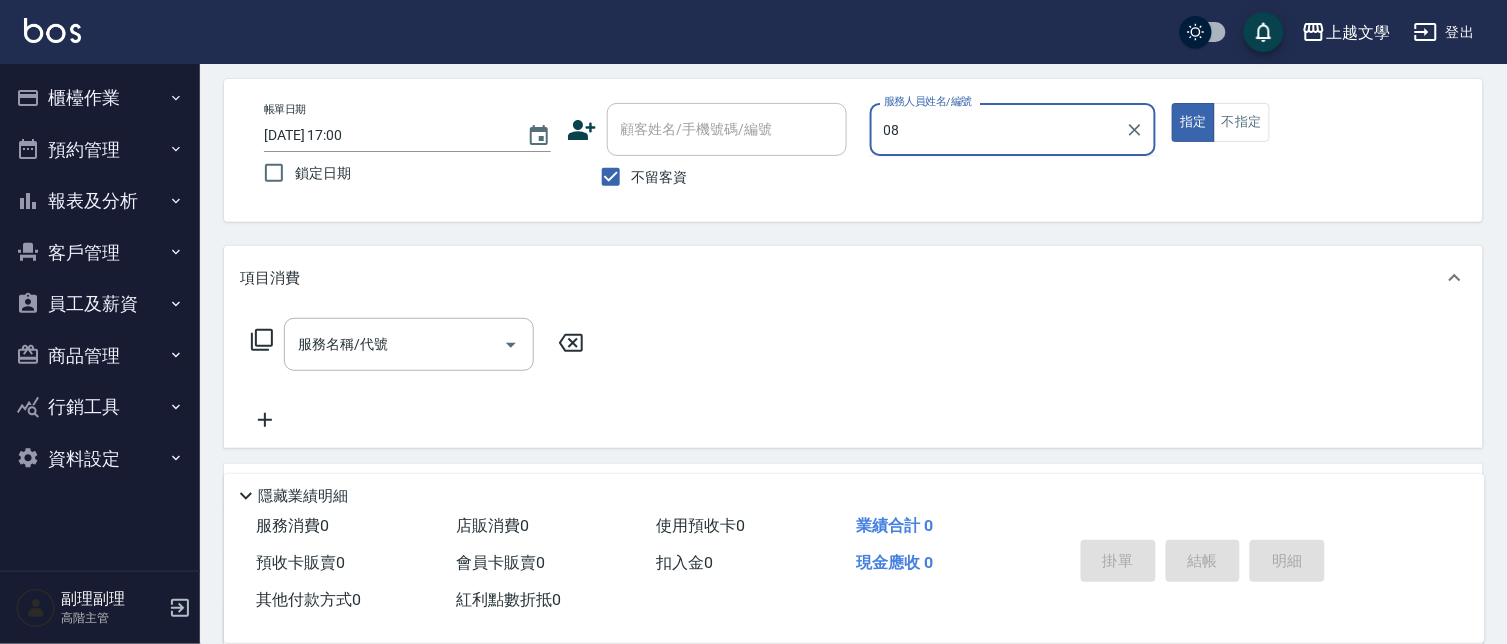 type on "淑娟-08" 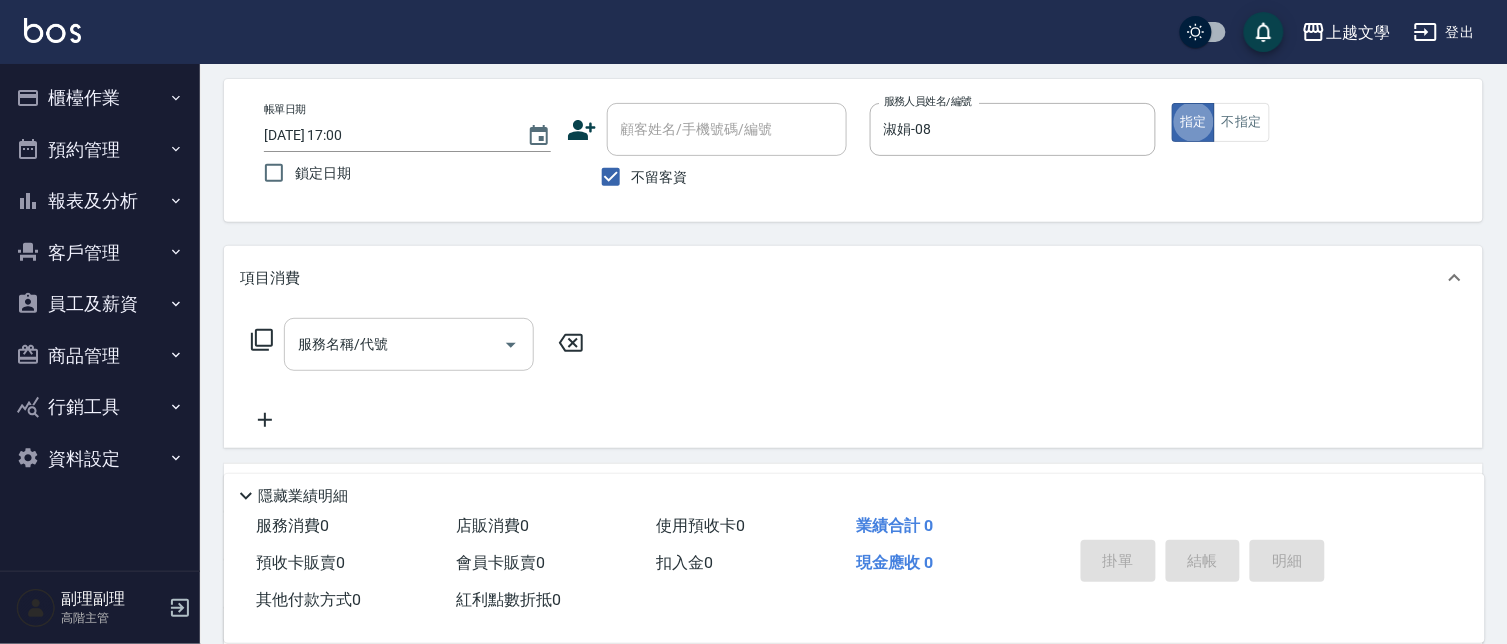 click on "服務名稱/代號" at bounding box center (394, 344) 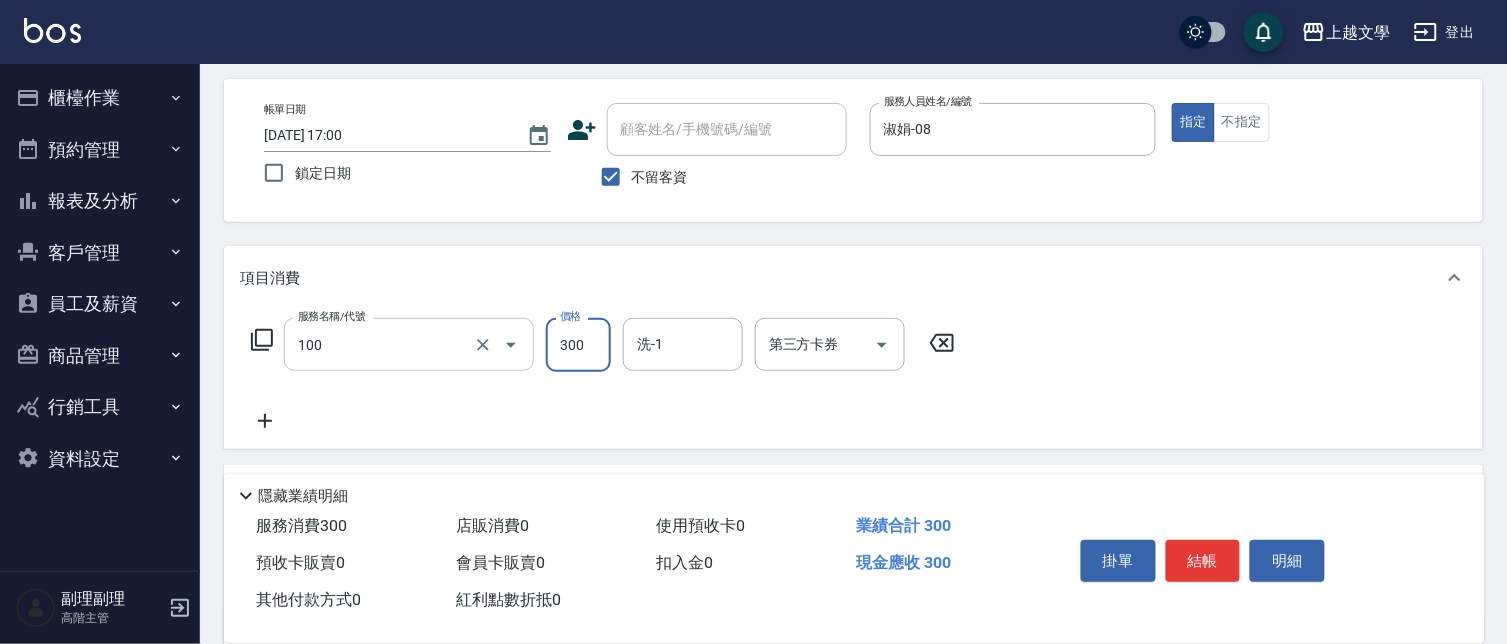 type on "洗髮(100)" 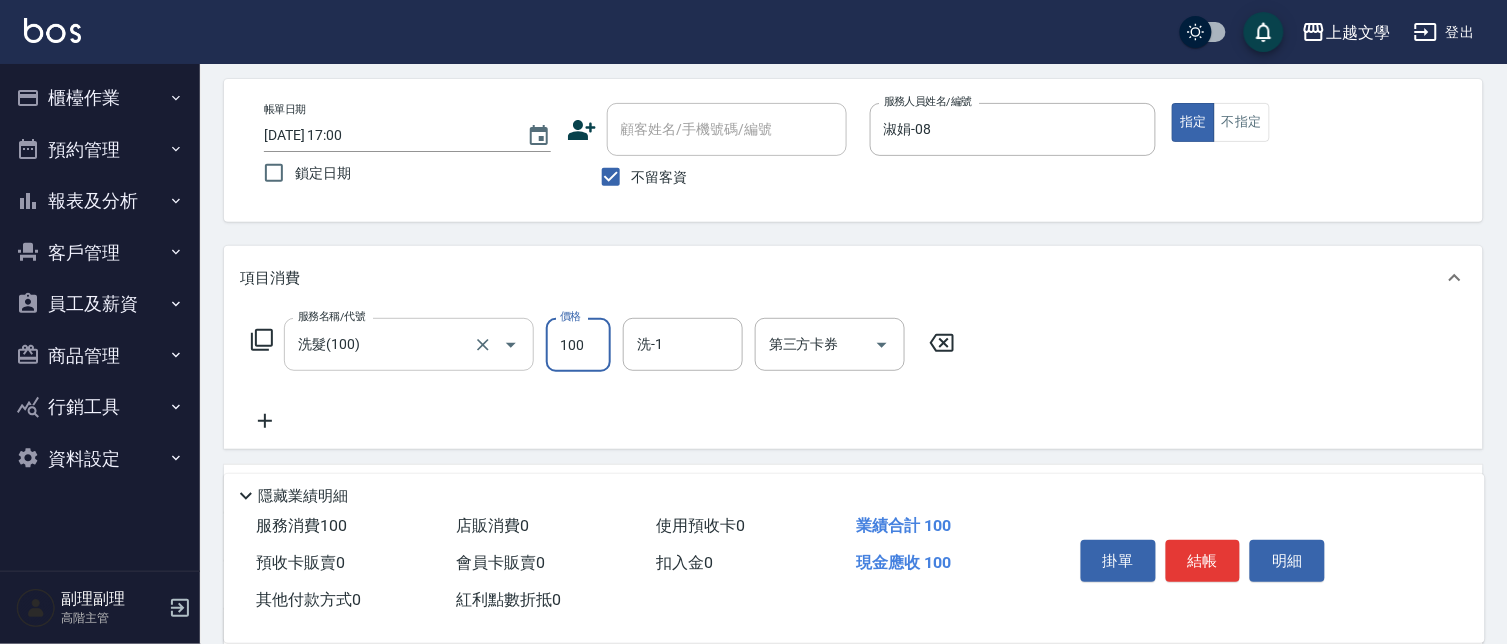 type on "100" 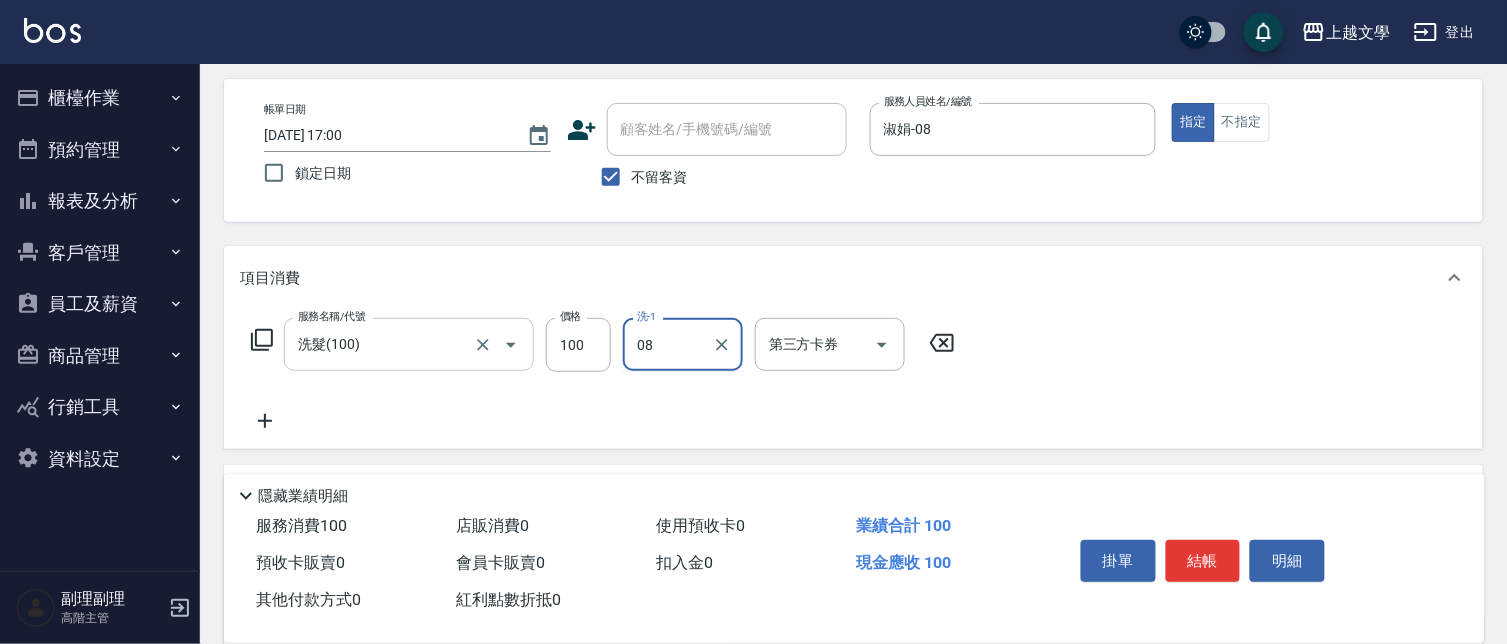 type on "淑娟-08" 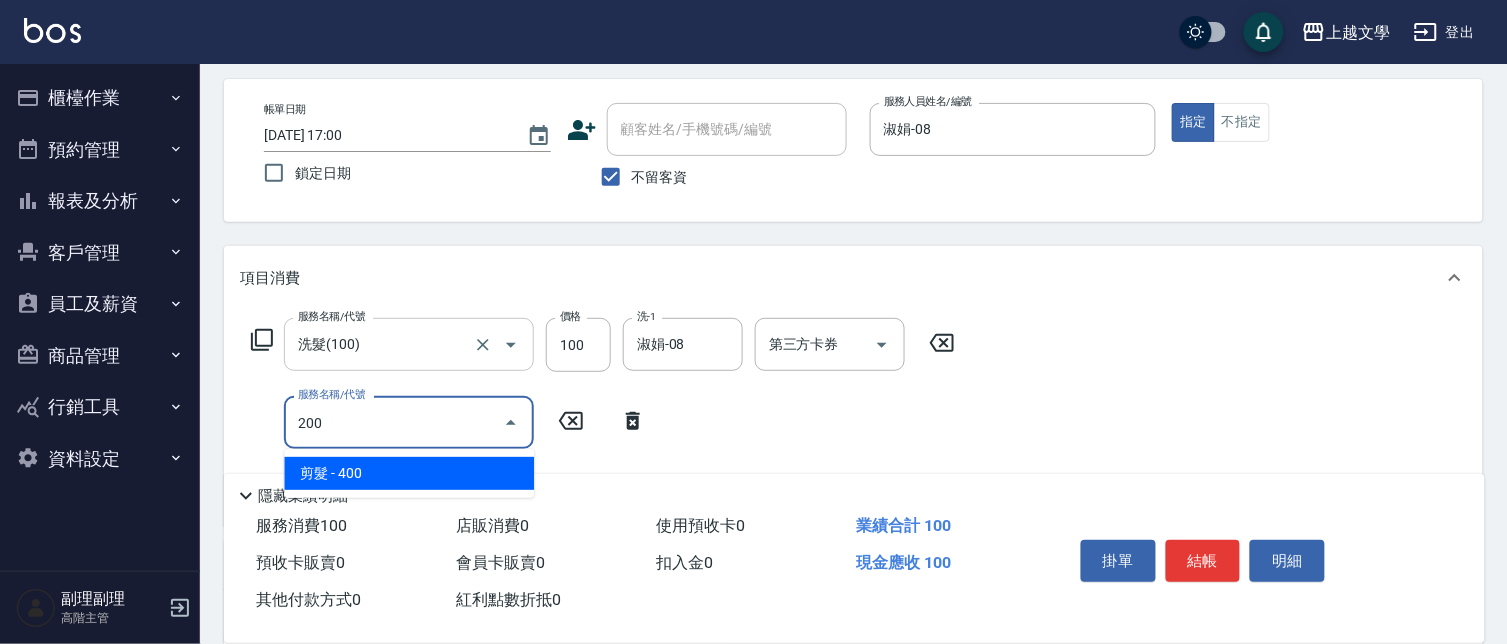 type on "剪髮(200)" 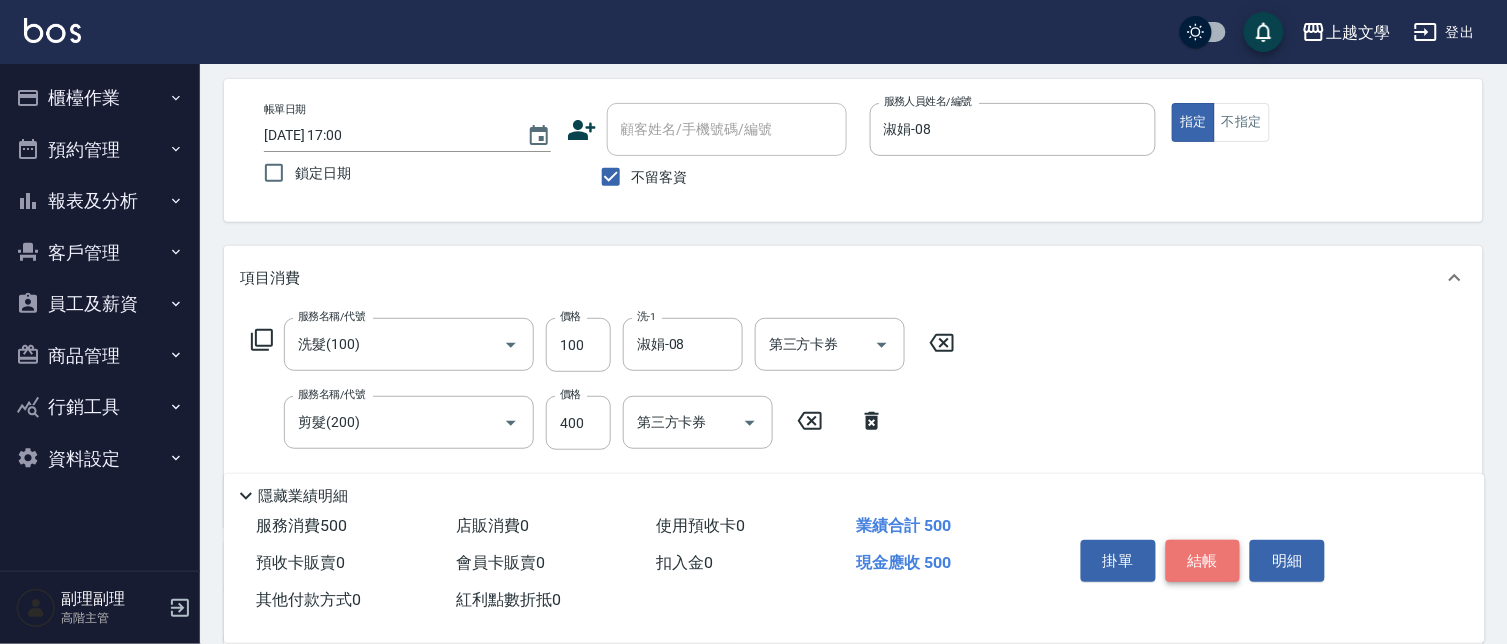 click on "結帳" at bounding box center (1203, 561) 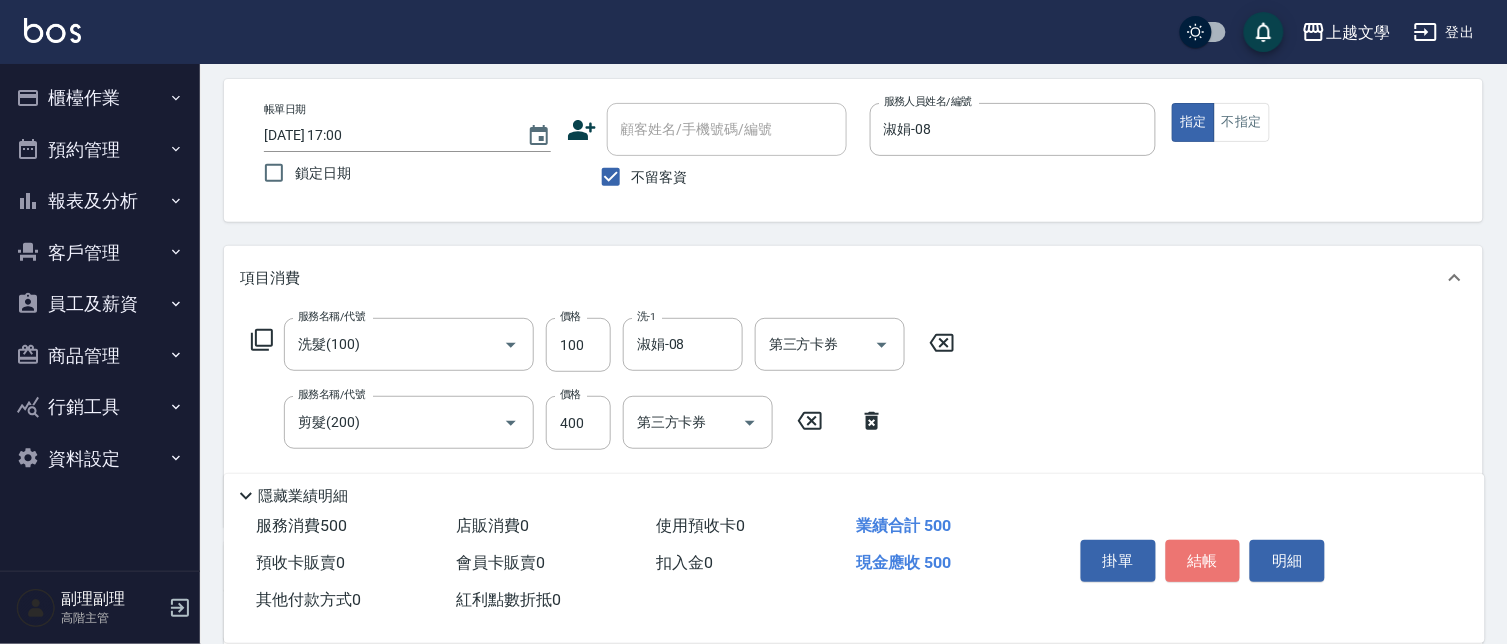 type 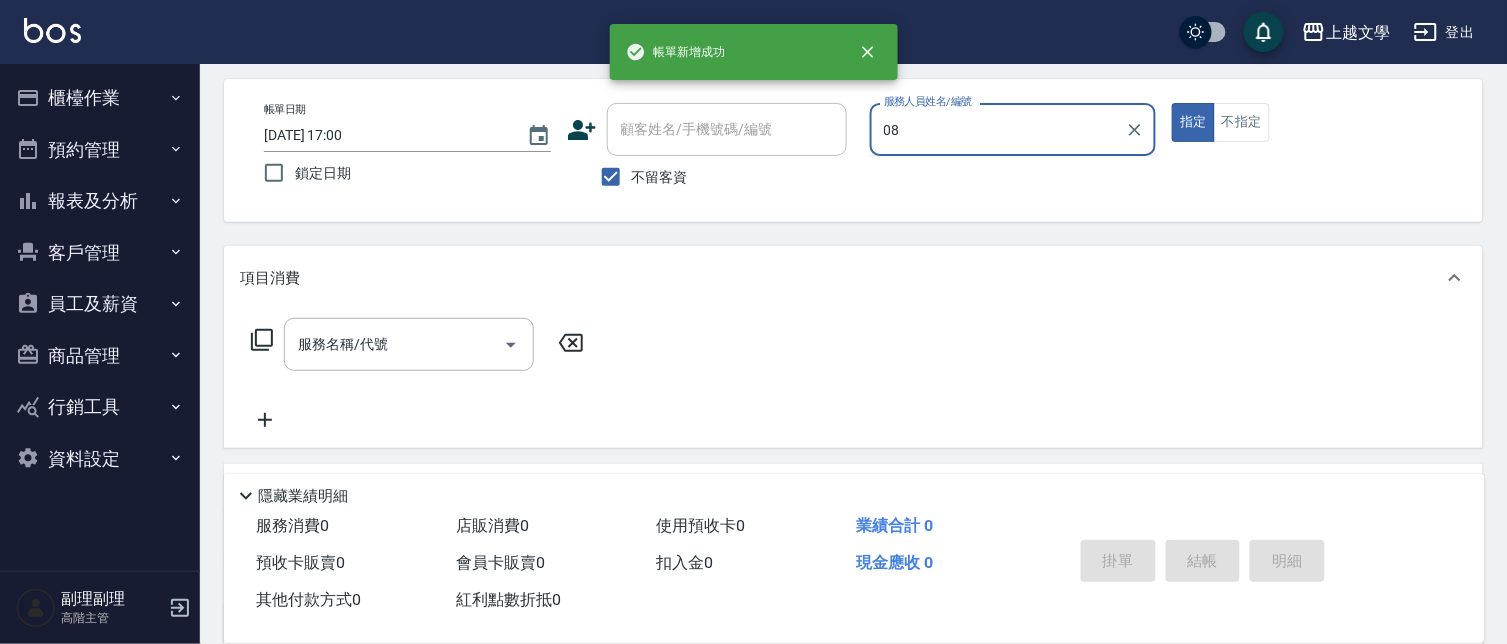 type on "淑娟-08" 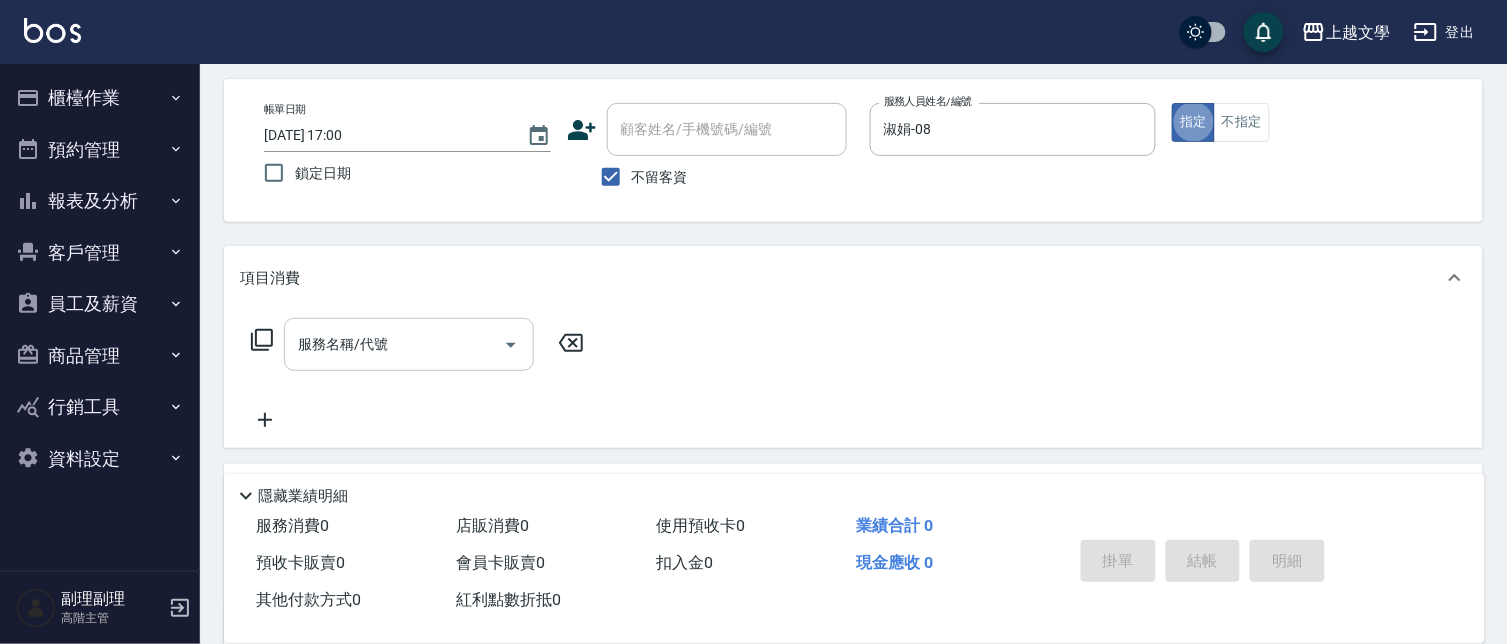 click on "服務名稱/代號" at bounding box center [409, 344] 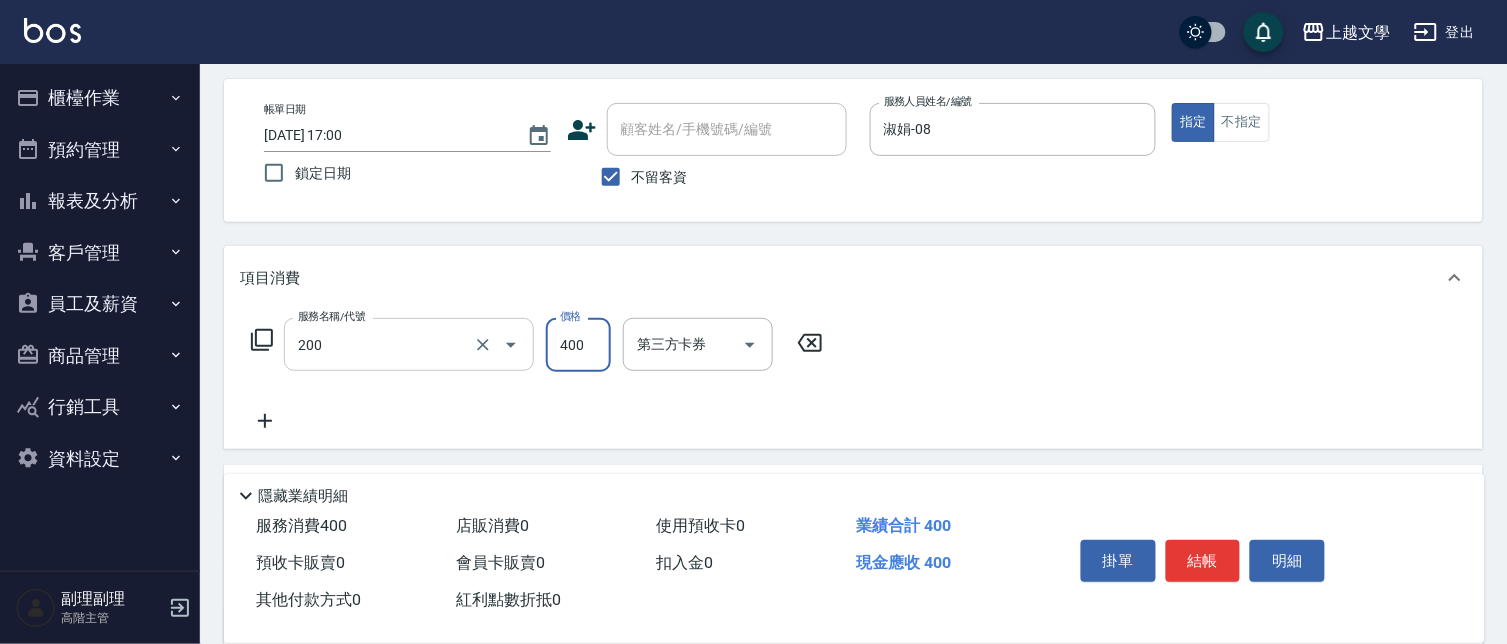type on "剪髮(200)" 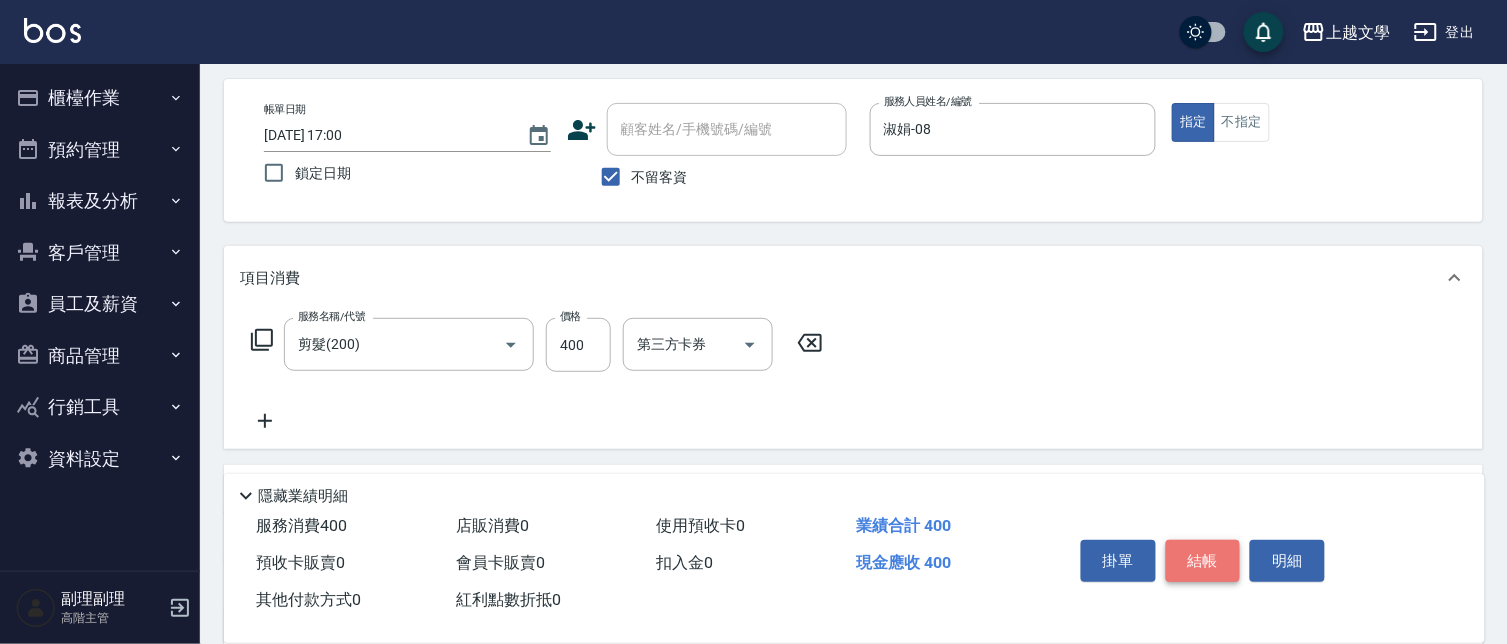 click on "結帳" at bounding box center (1203, 561) 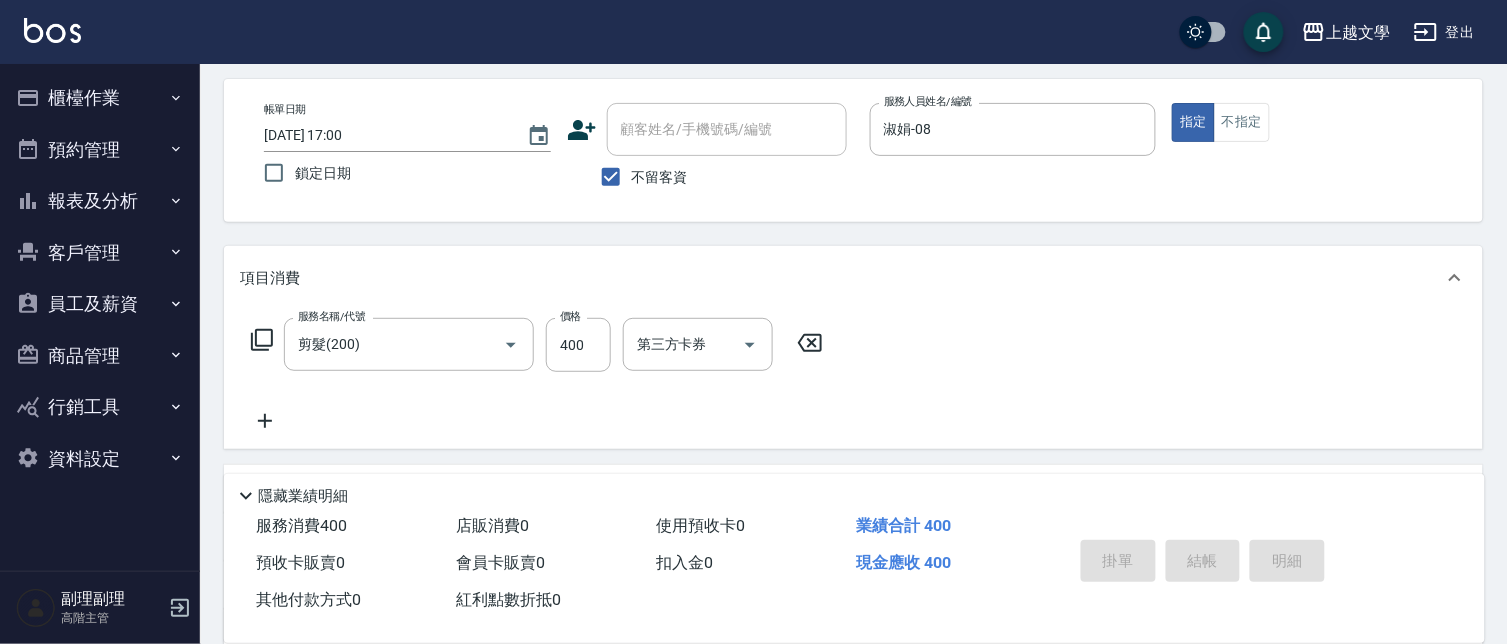 type 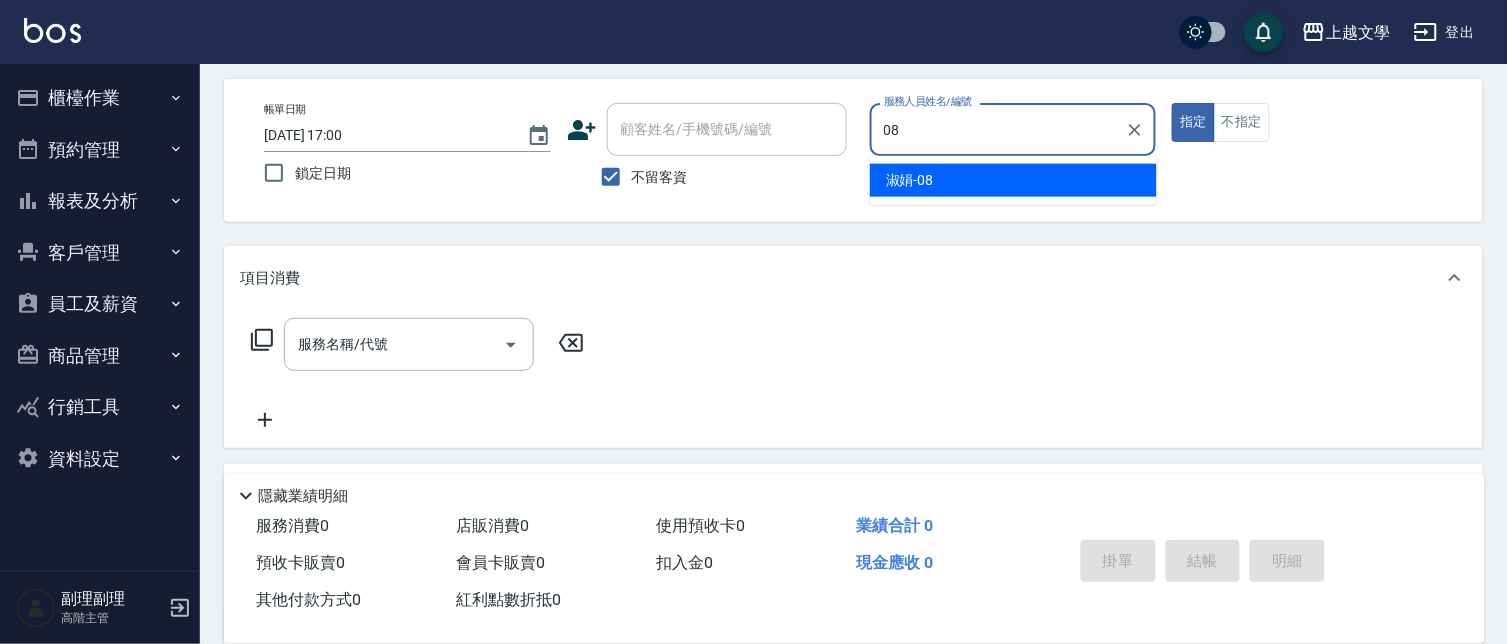 type on "淑娟-08" 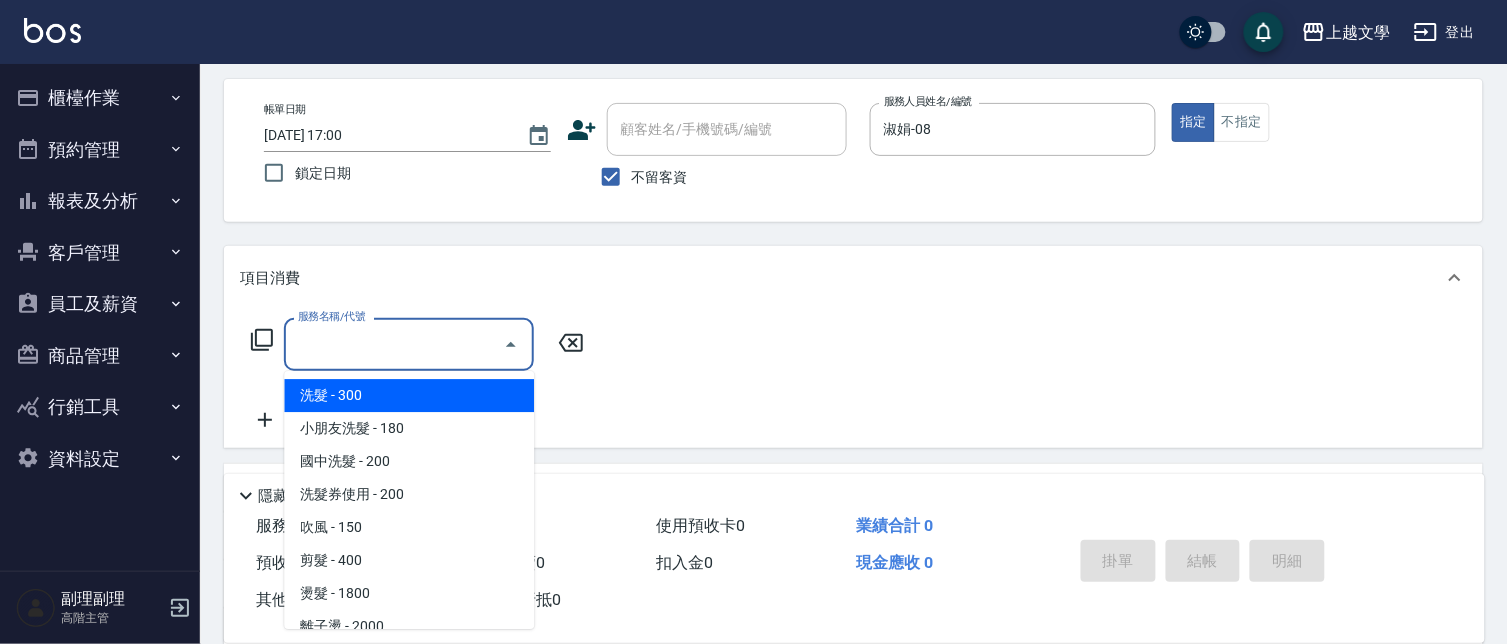 click on "服務名稱/代號" at bounding box center (394, 344) 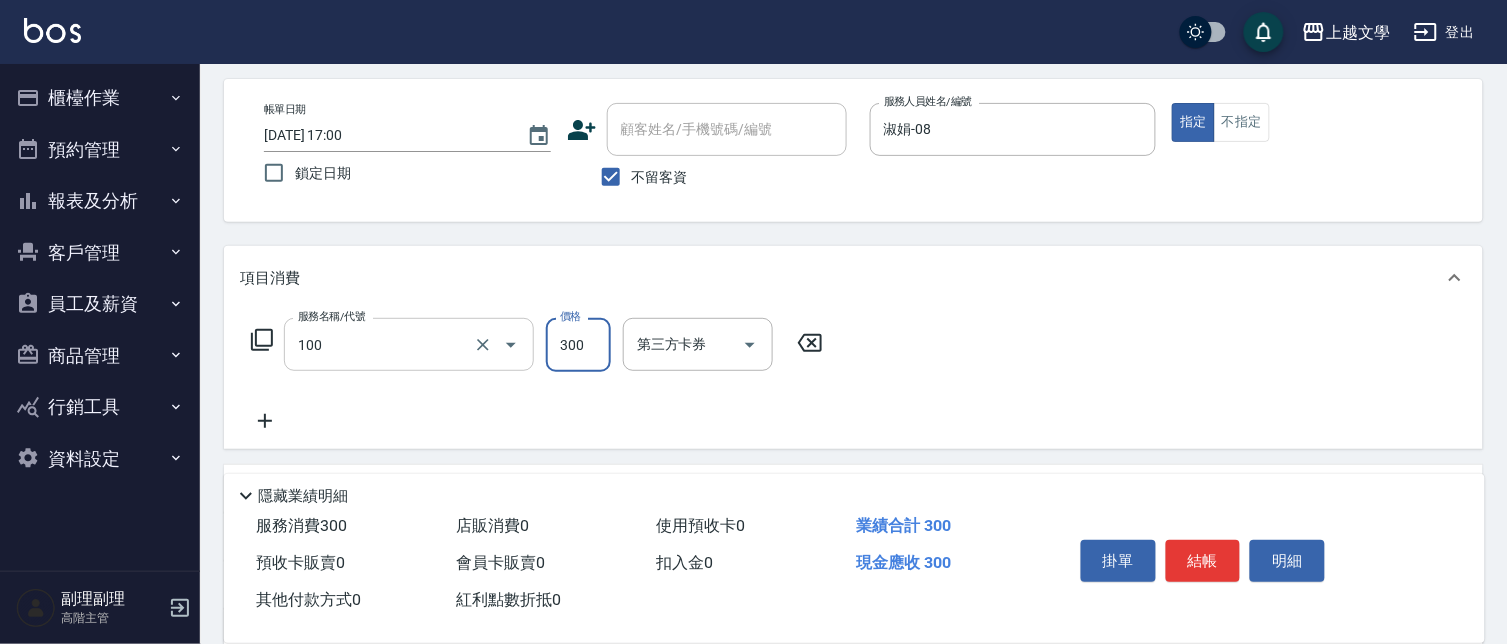type on "洗髮(100)" 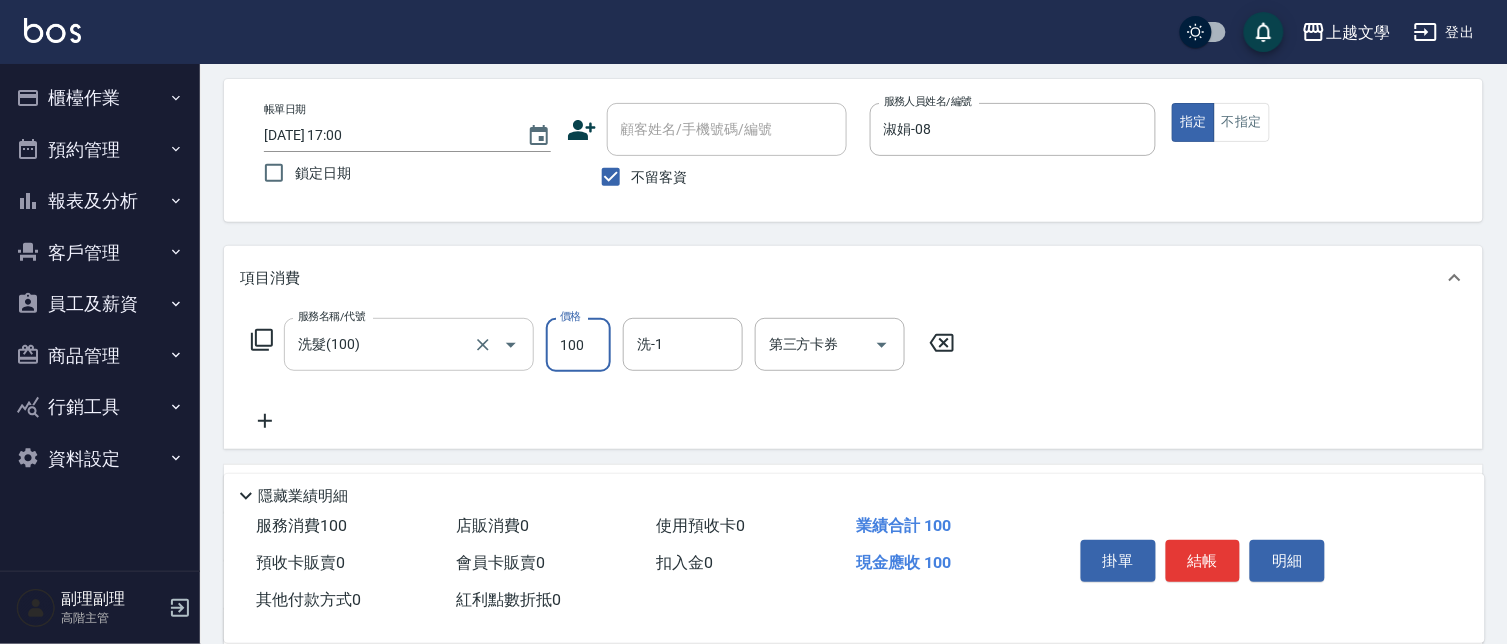 type on "100" 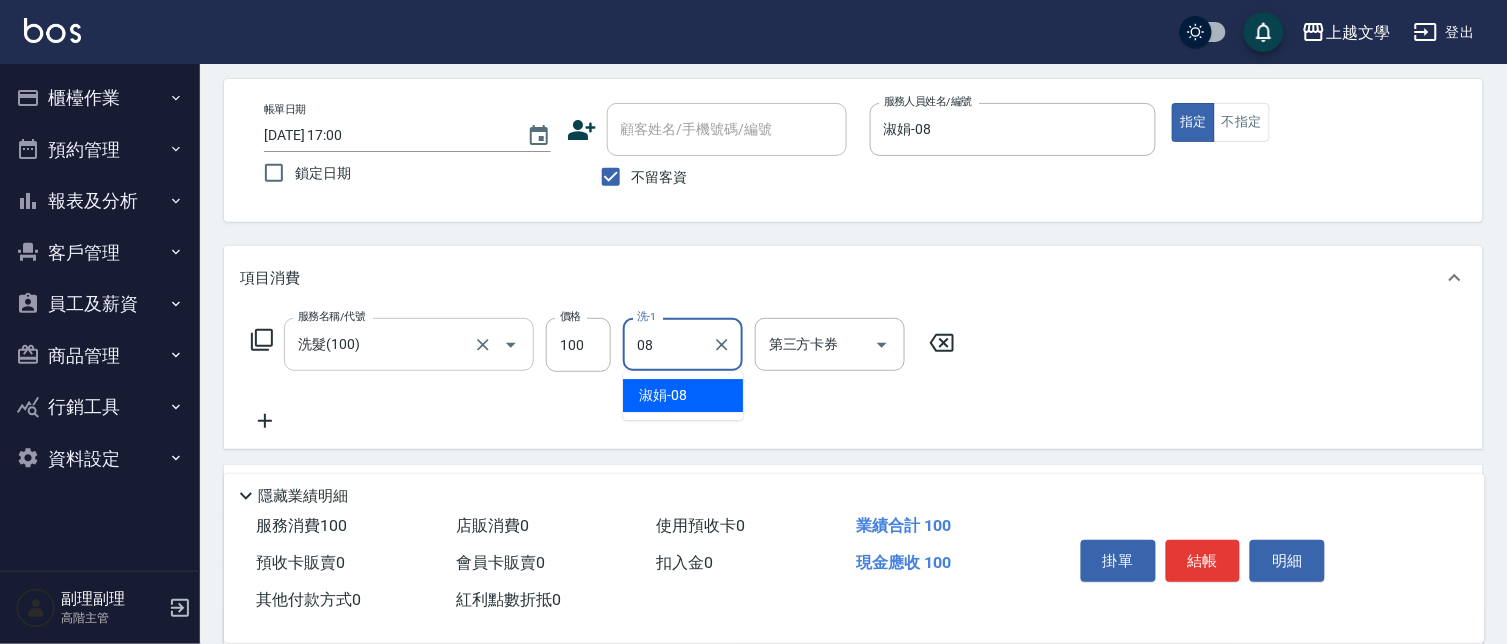 type on "淑娟-08" 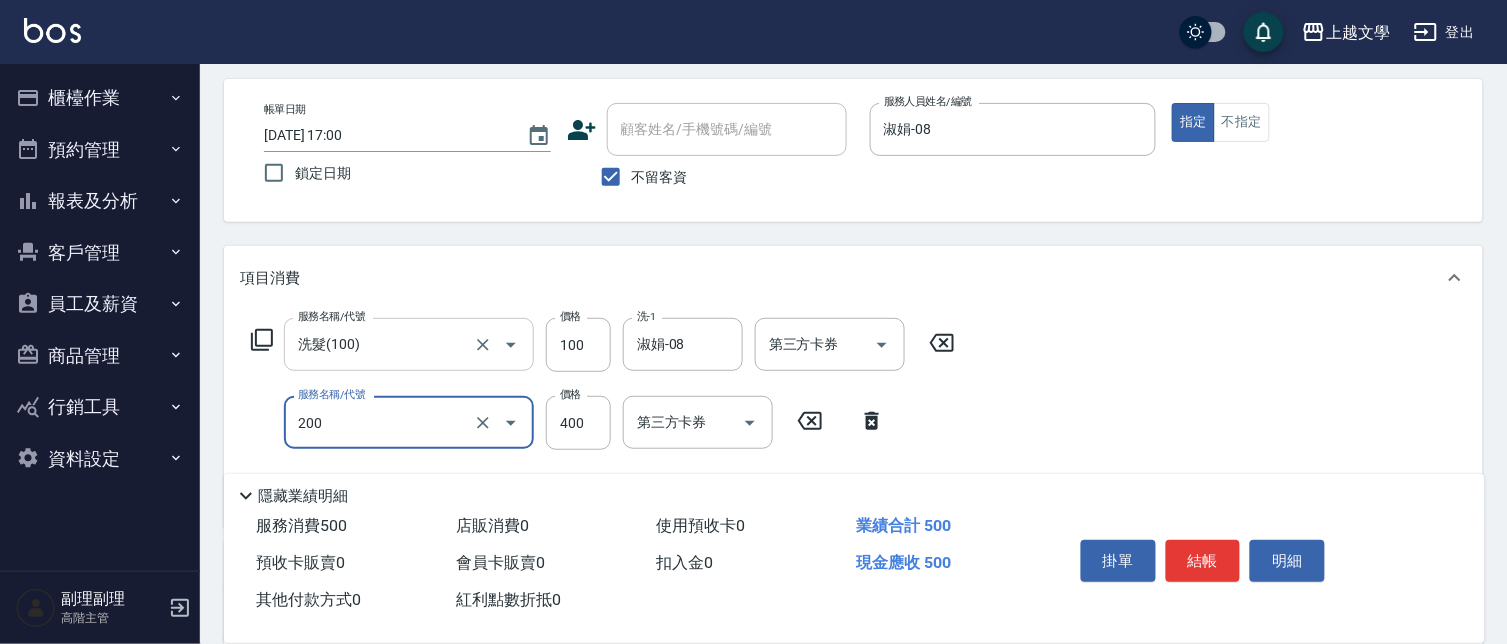 type on "剪髮(200)" 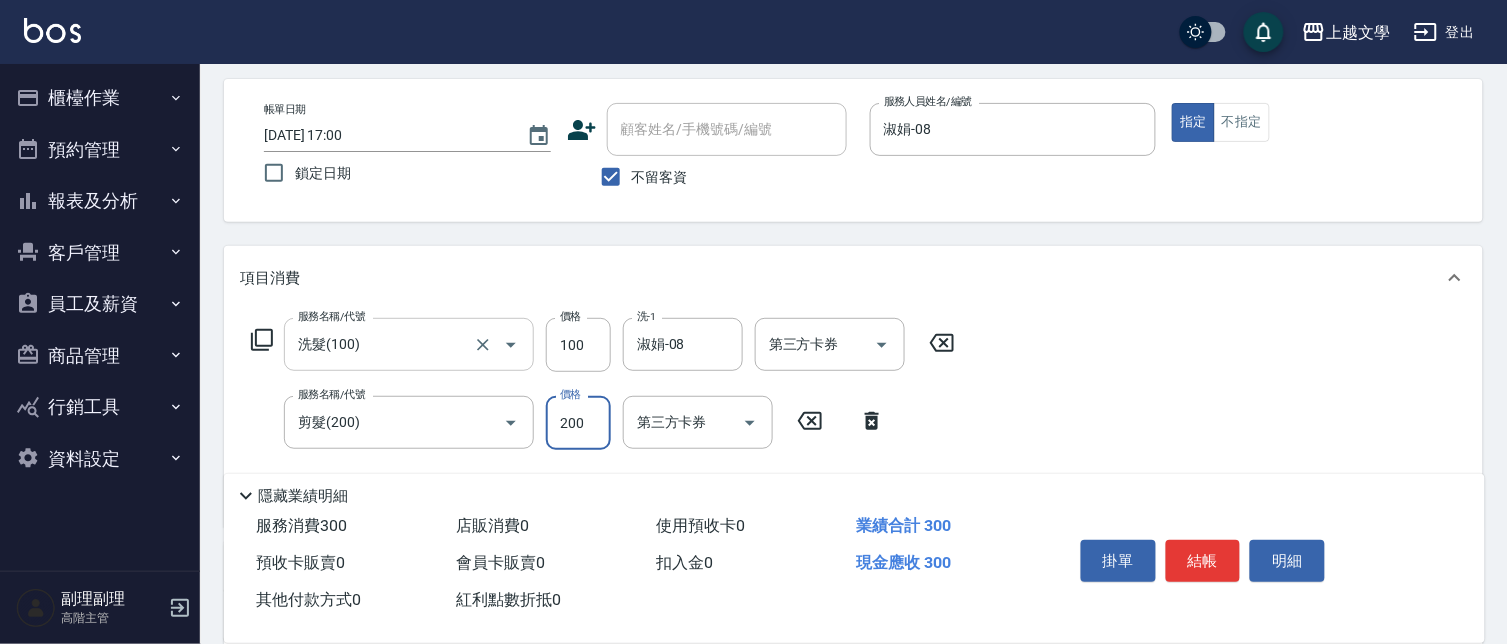 type on "200" 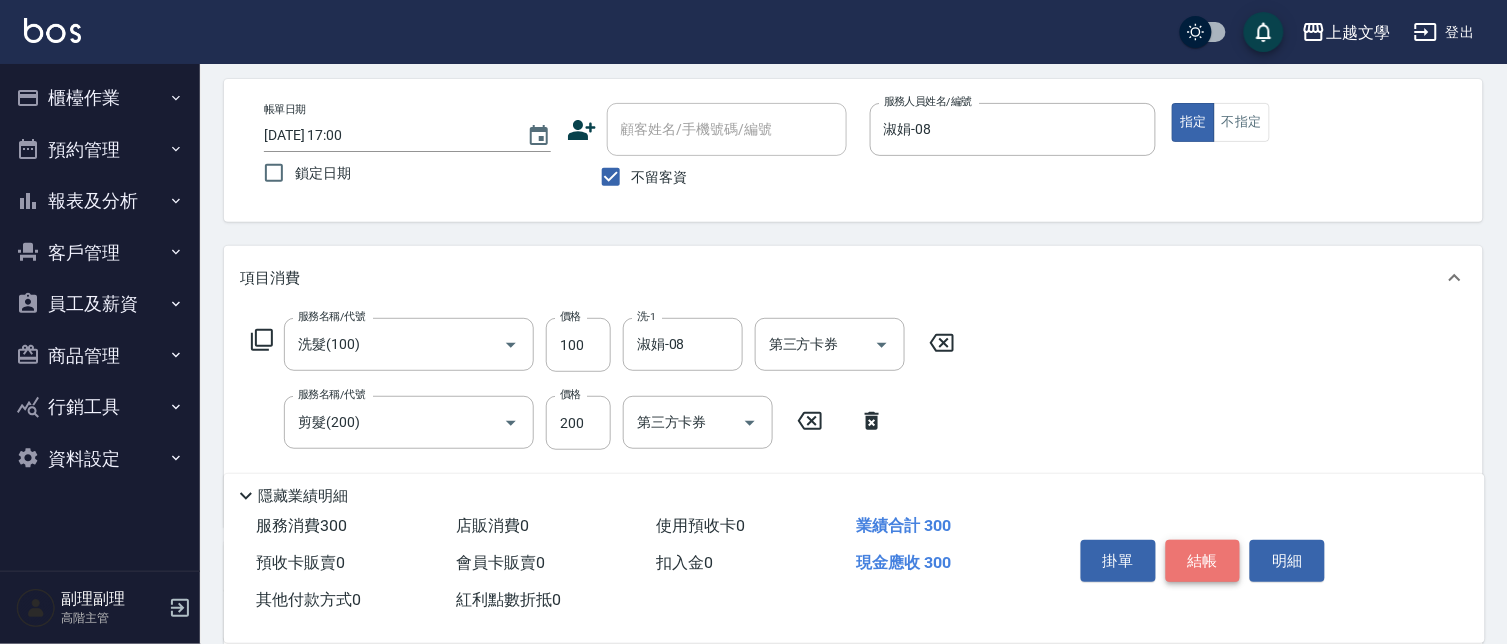 click on "結帳" at bounding box center [1203, 561] 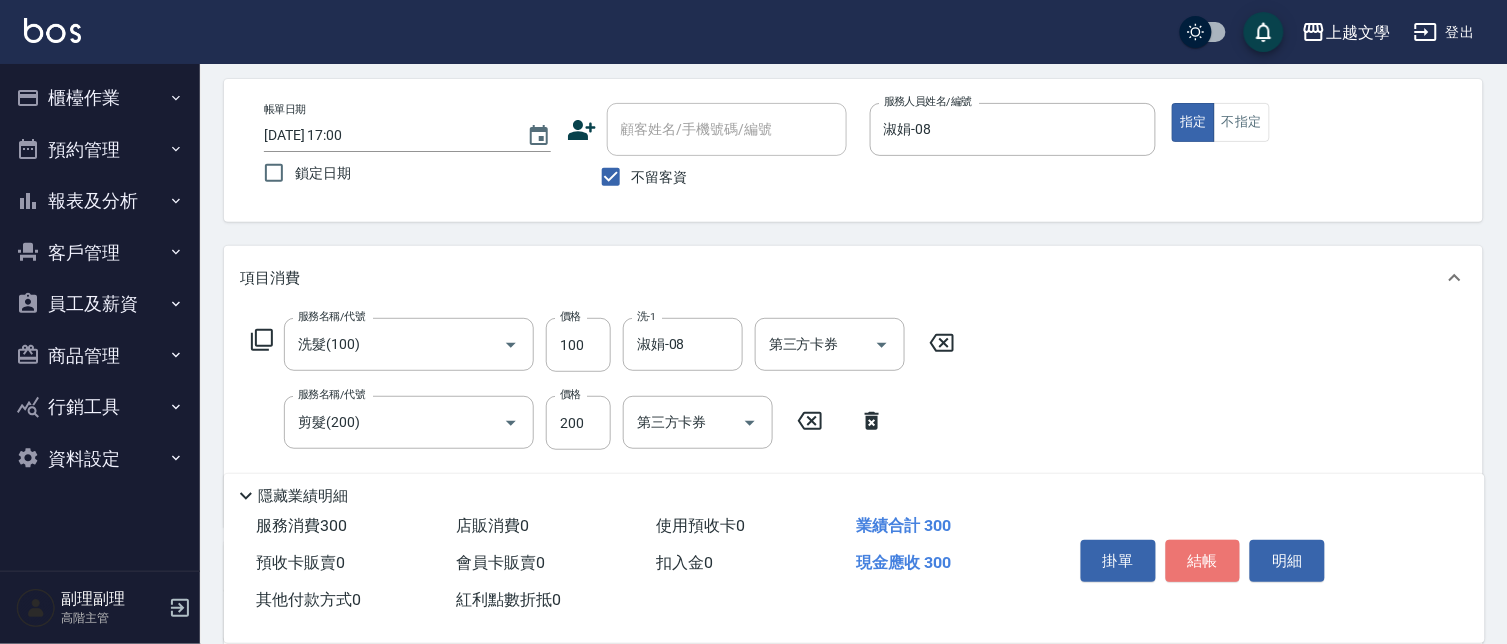 type 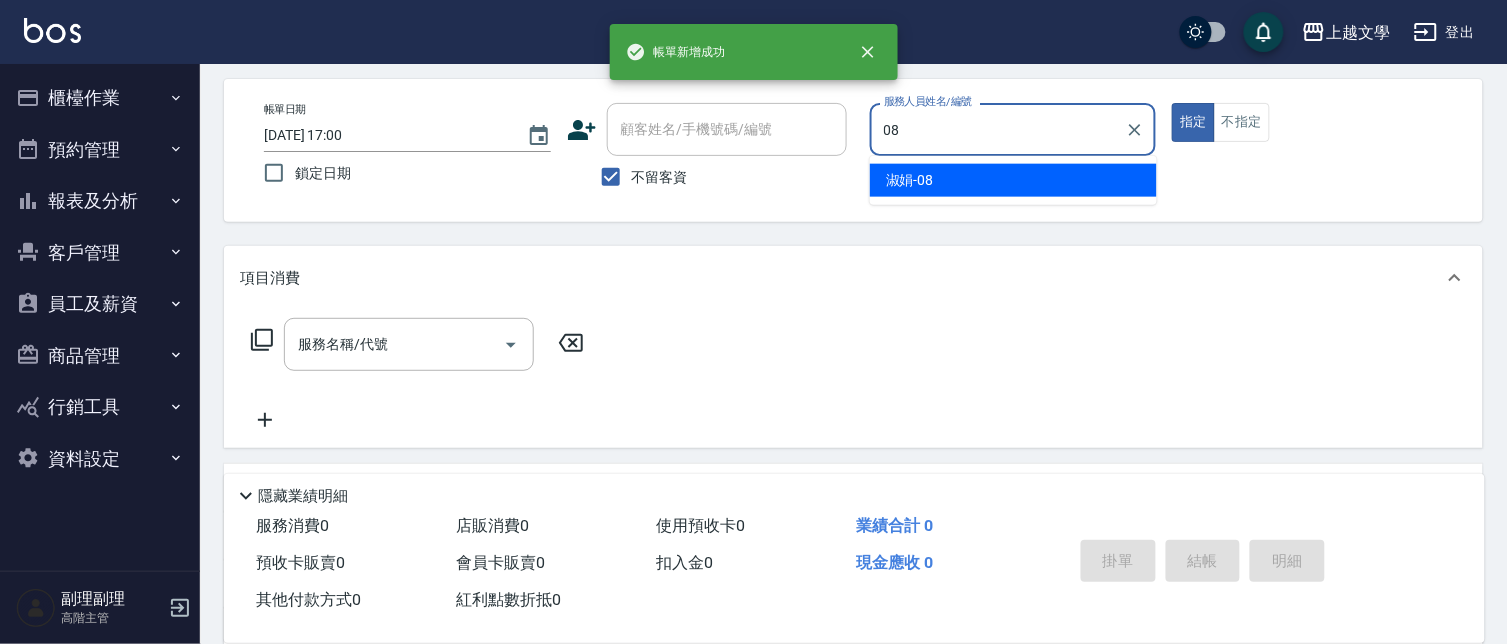 type on "淑娟-08" 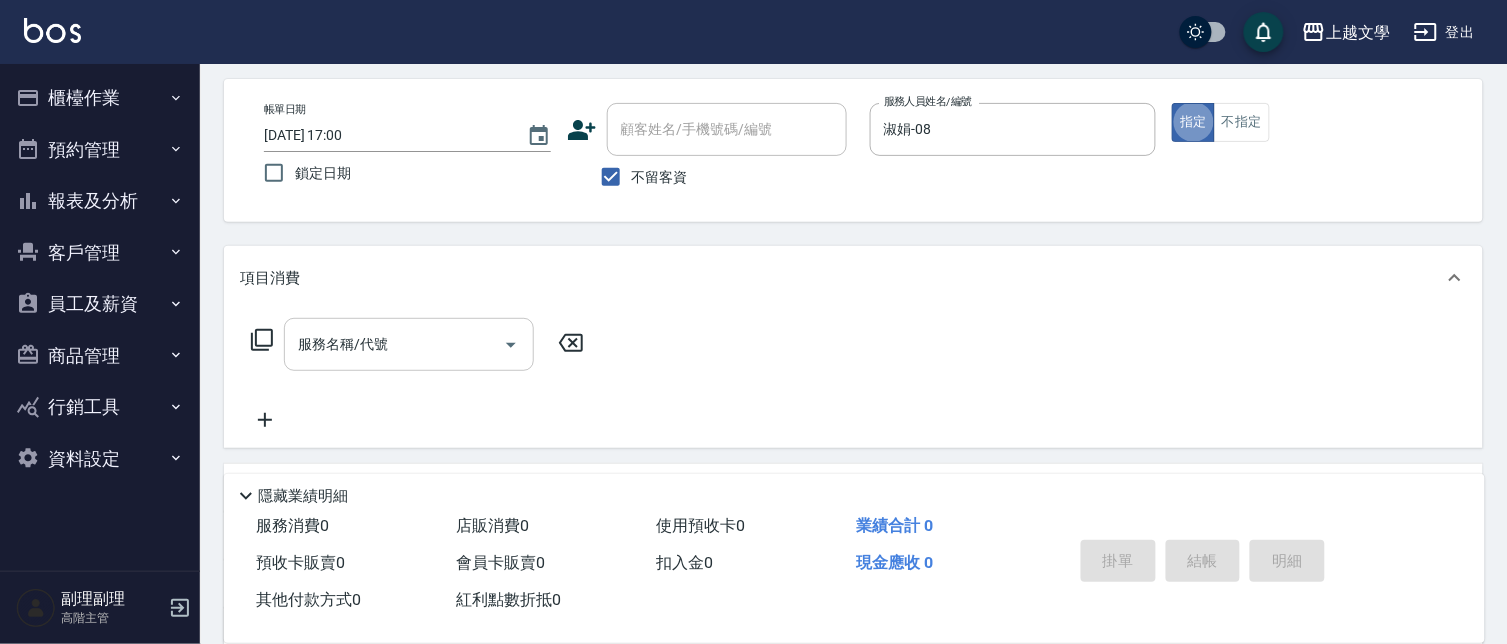 click on "服務名稱/代號" at bounding box center [409, 344] 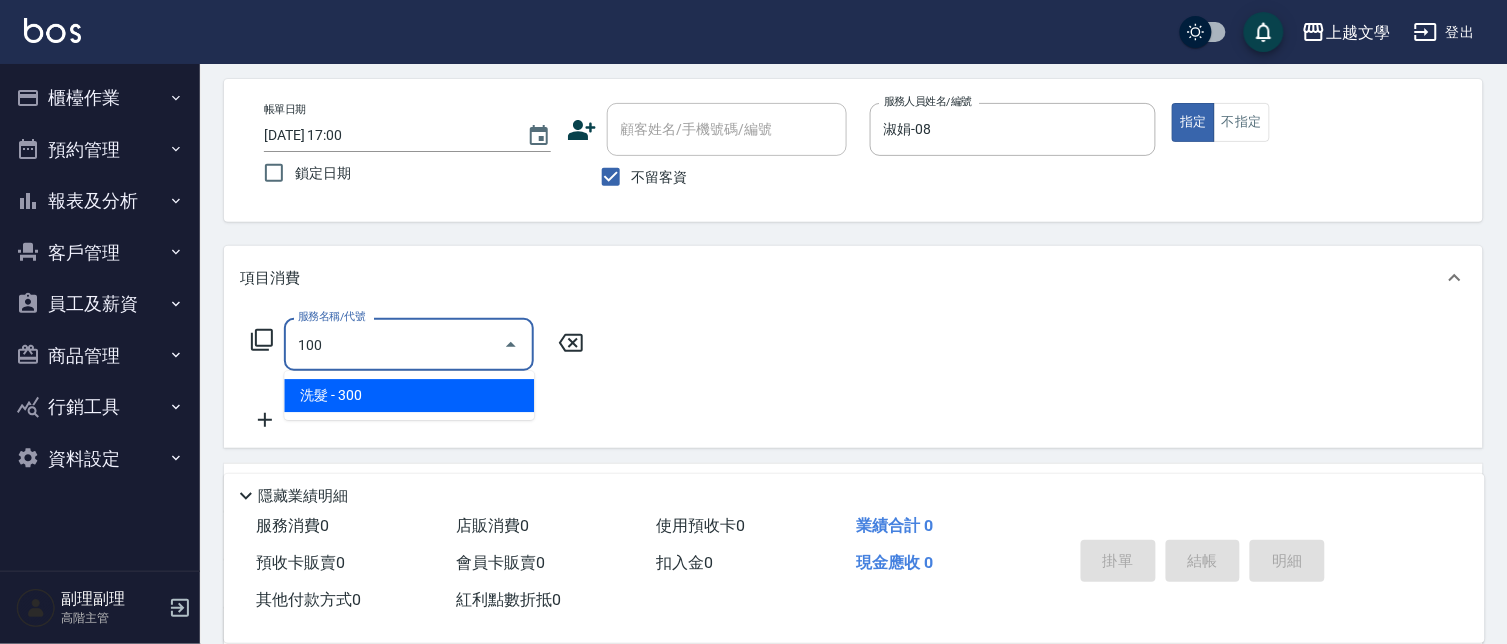 type on "洗髮(100)" 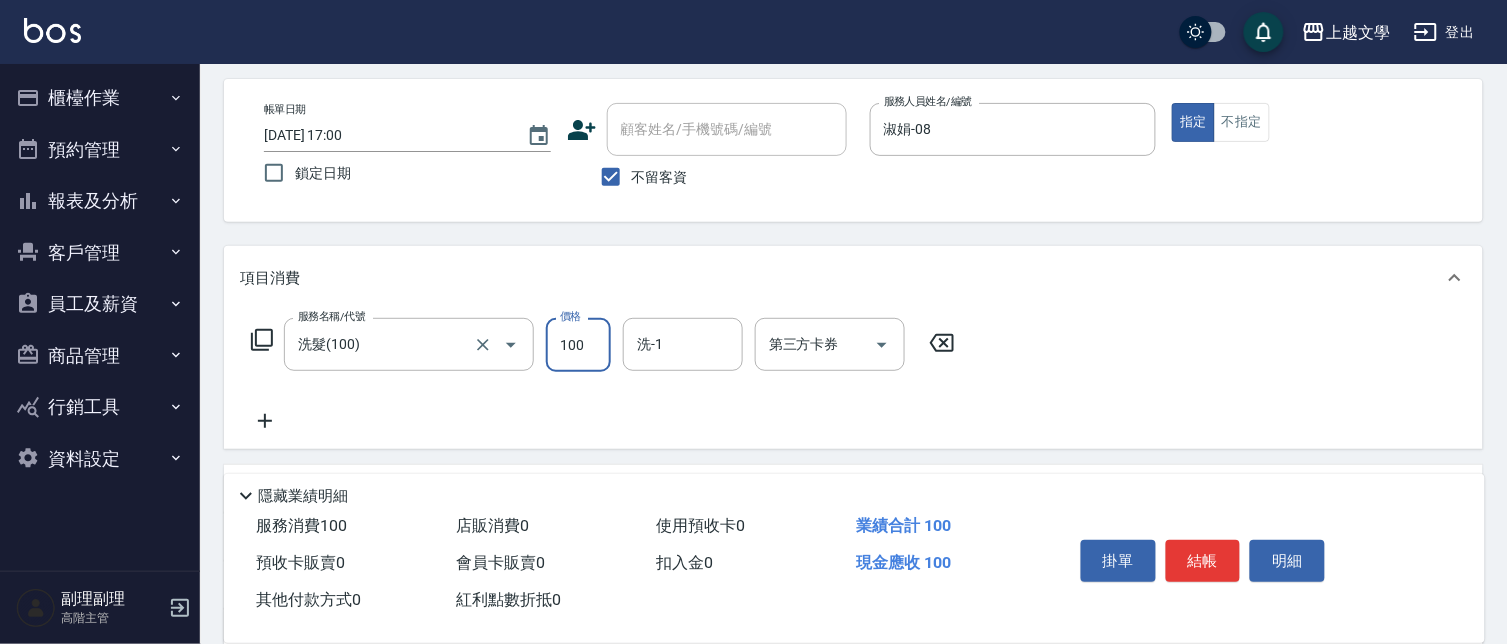 type on "100" 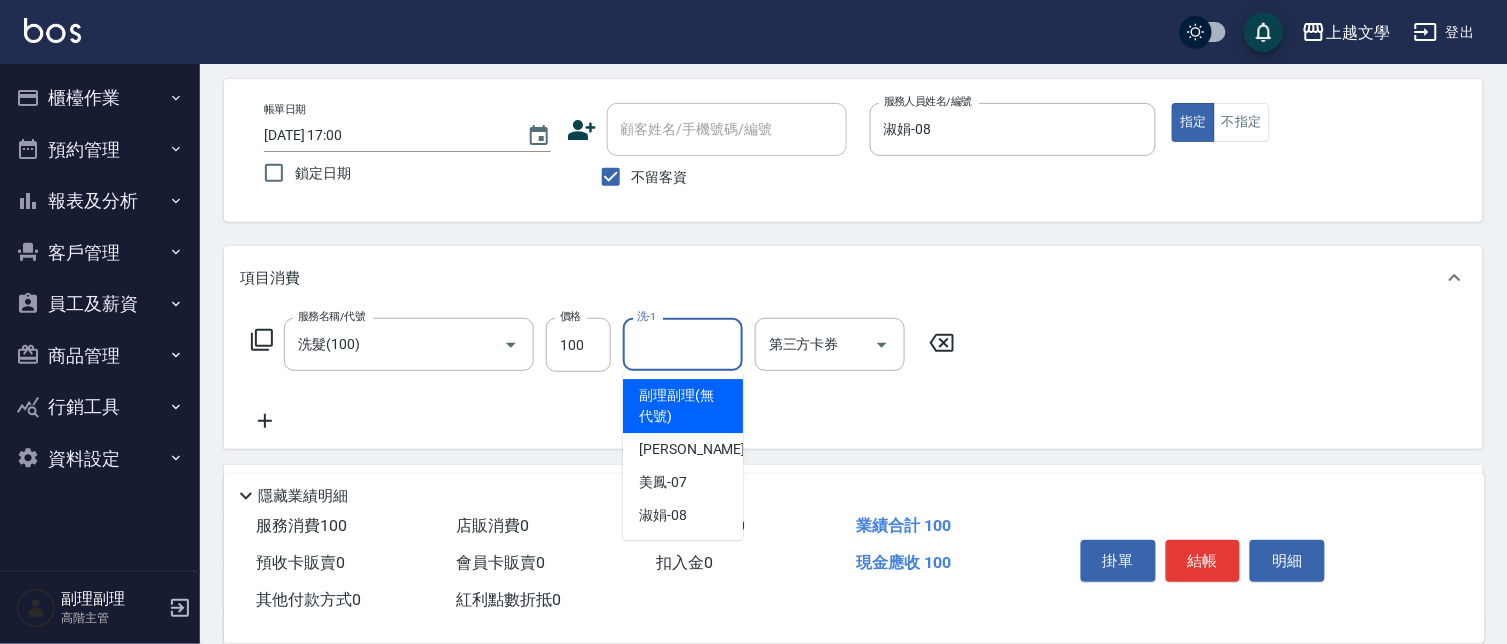 click on "洗-1" at bounding box center [683, 344] 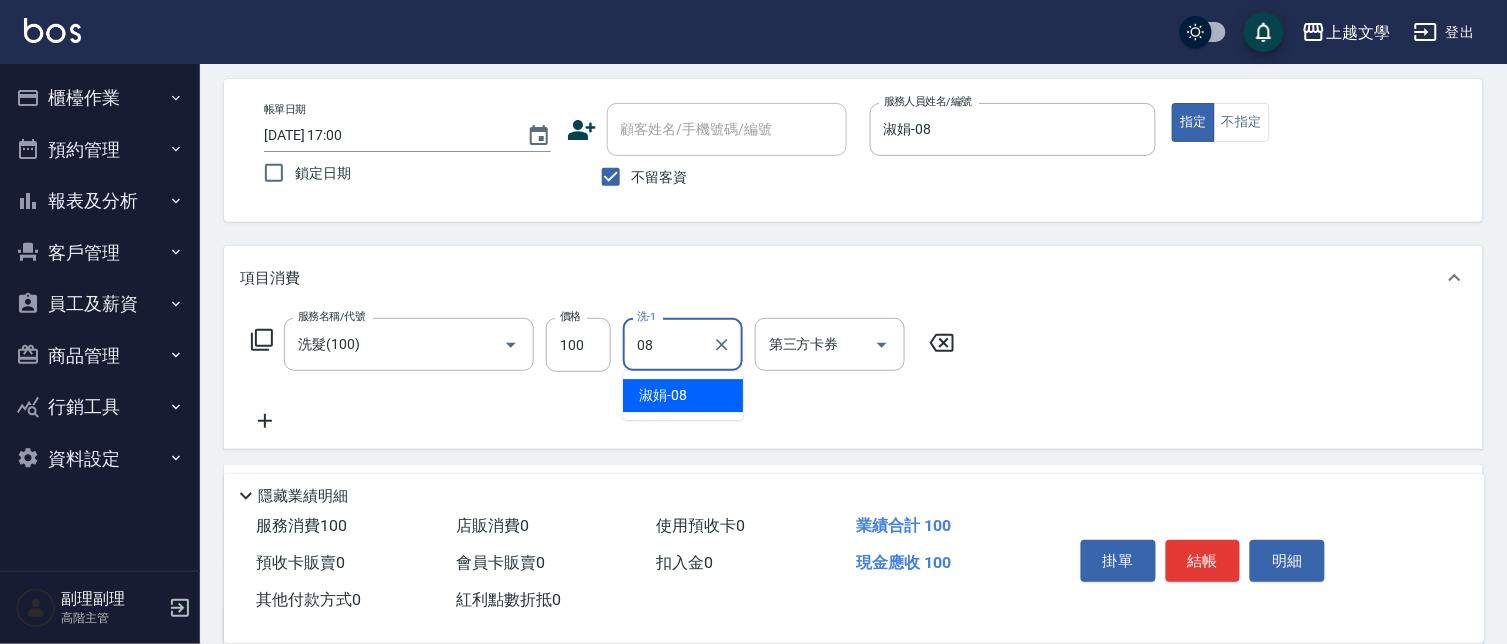 type on "淑娟-08" 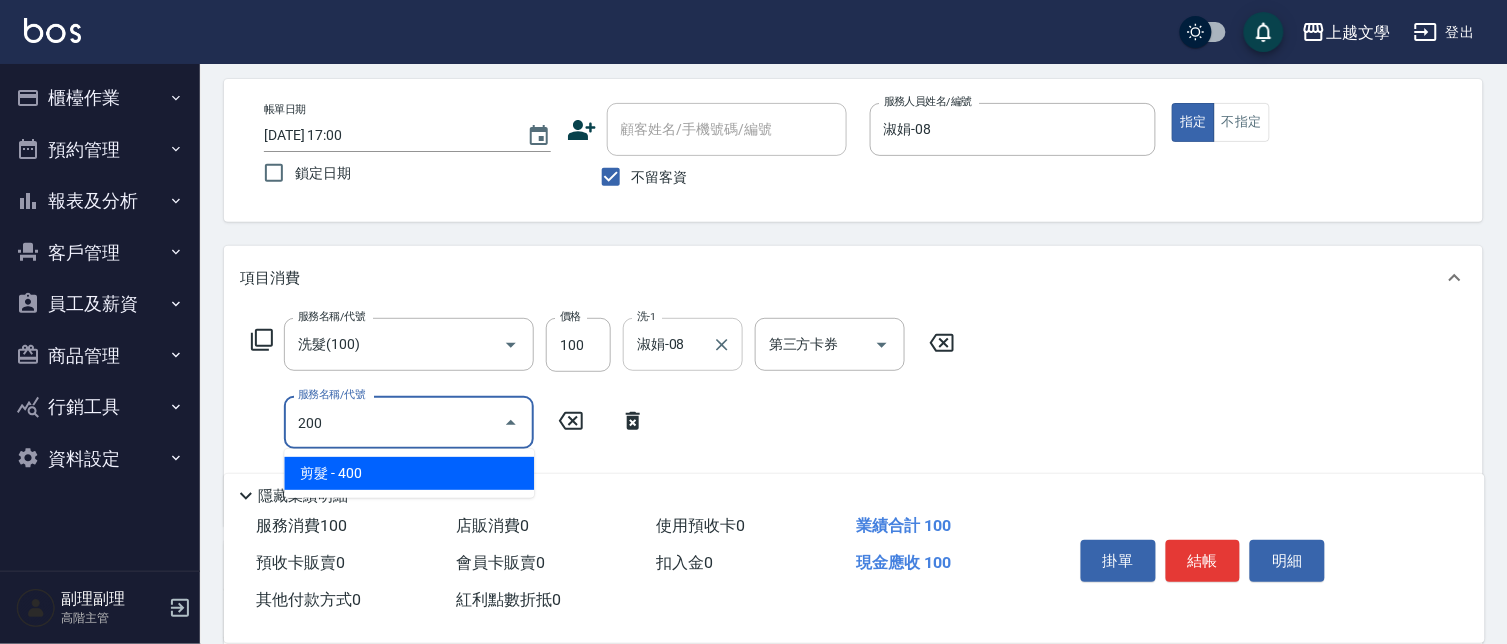 type on "剪髮(200)" 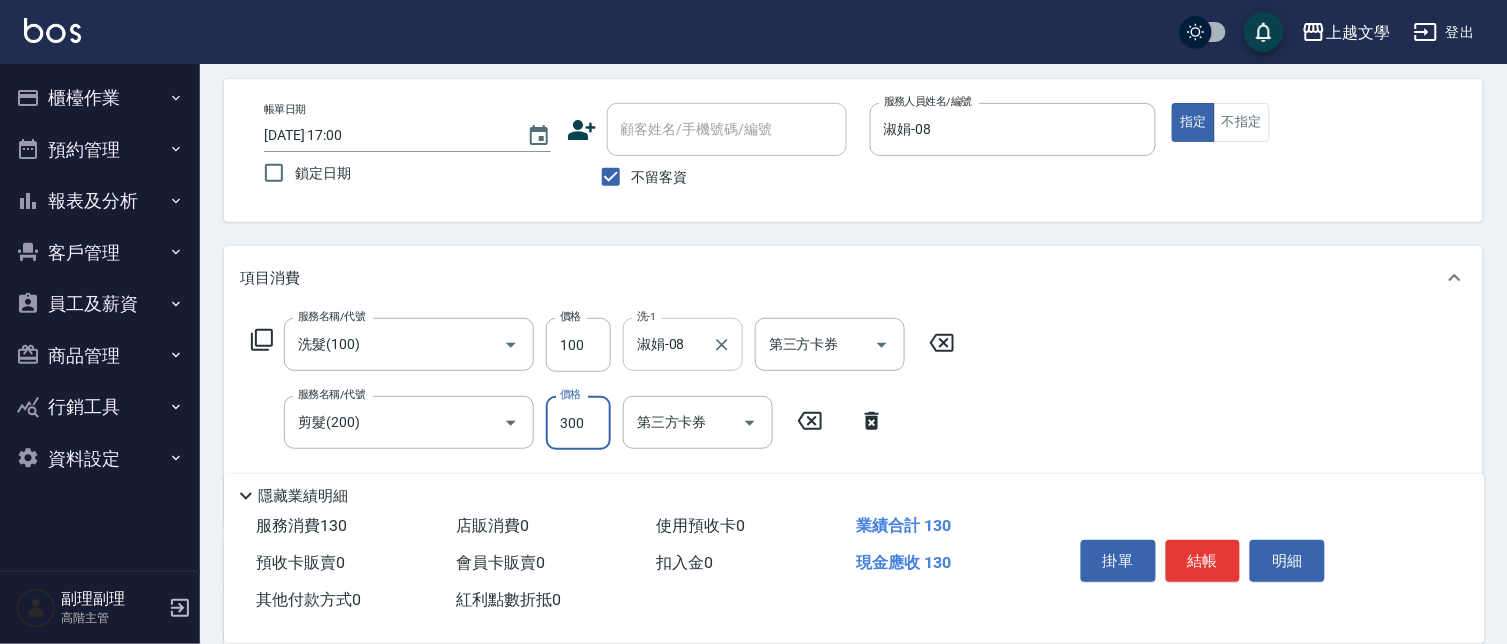 type on "300" 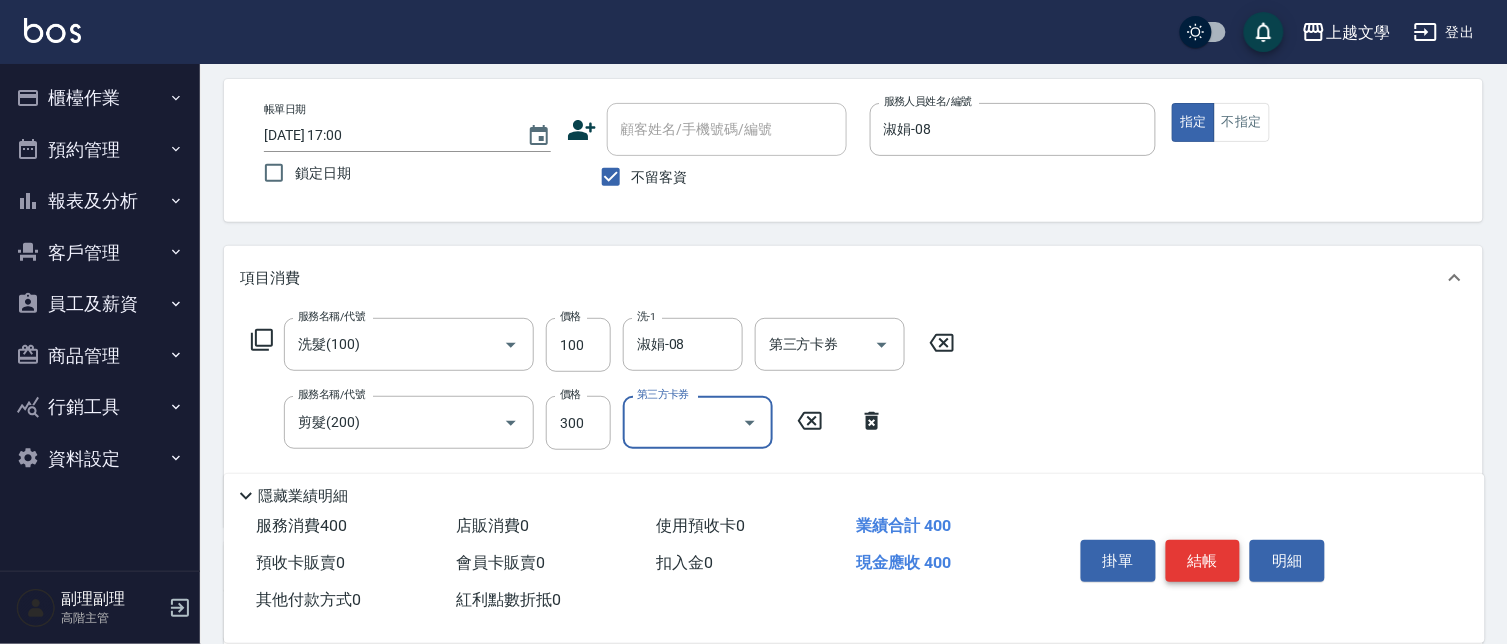 click on "結帳" at bounding box center [1203, 561] 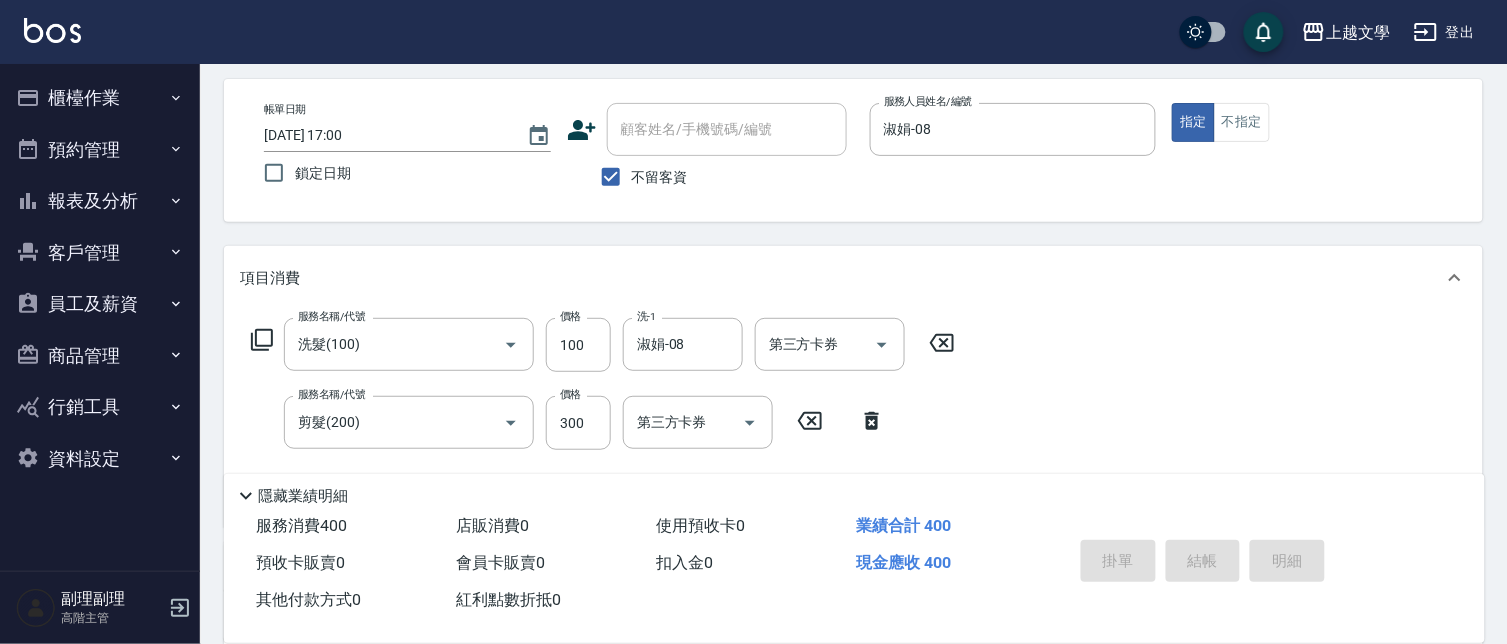 type on "2025/07/12 17:01" 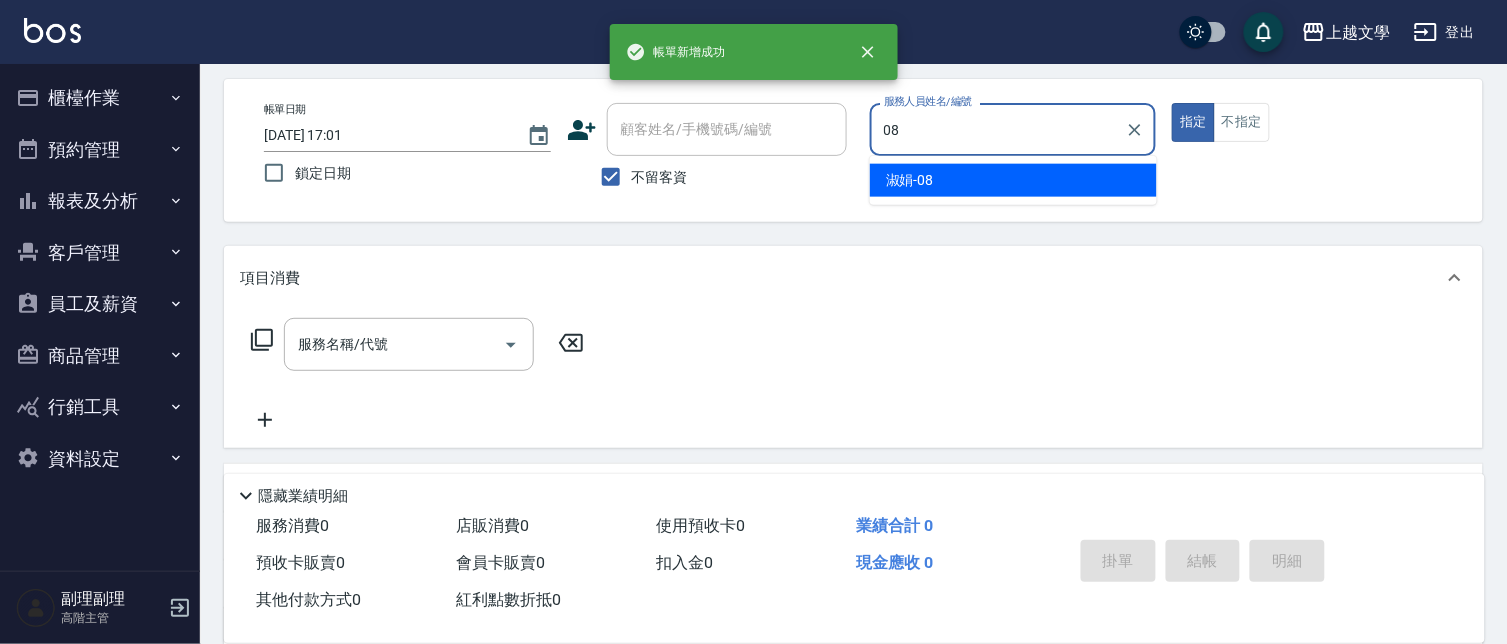 type on "淑娟-08" 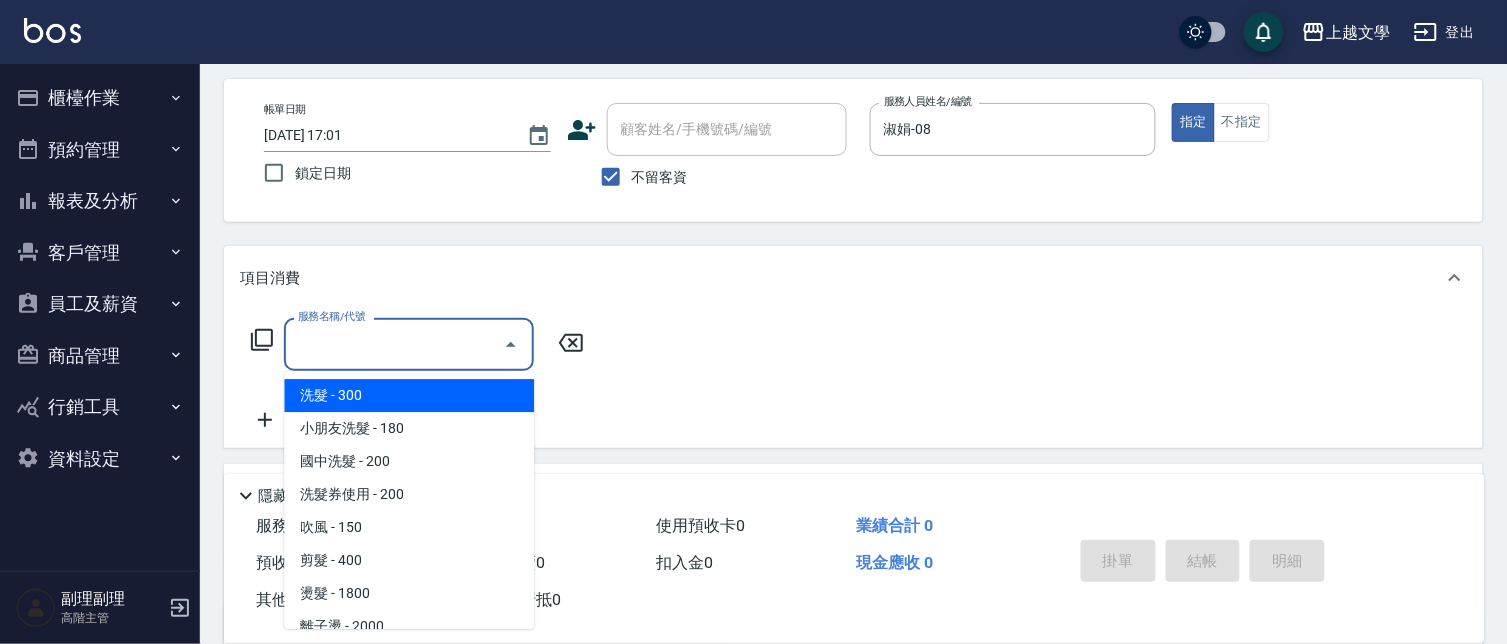 click on "服務名稱/代號" at bounding box center (394, 344) 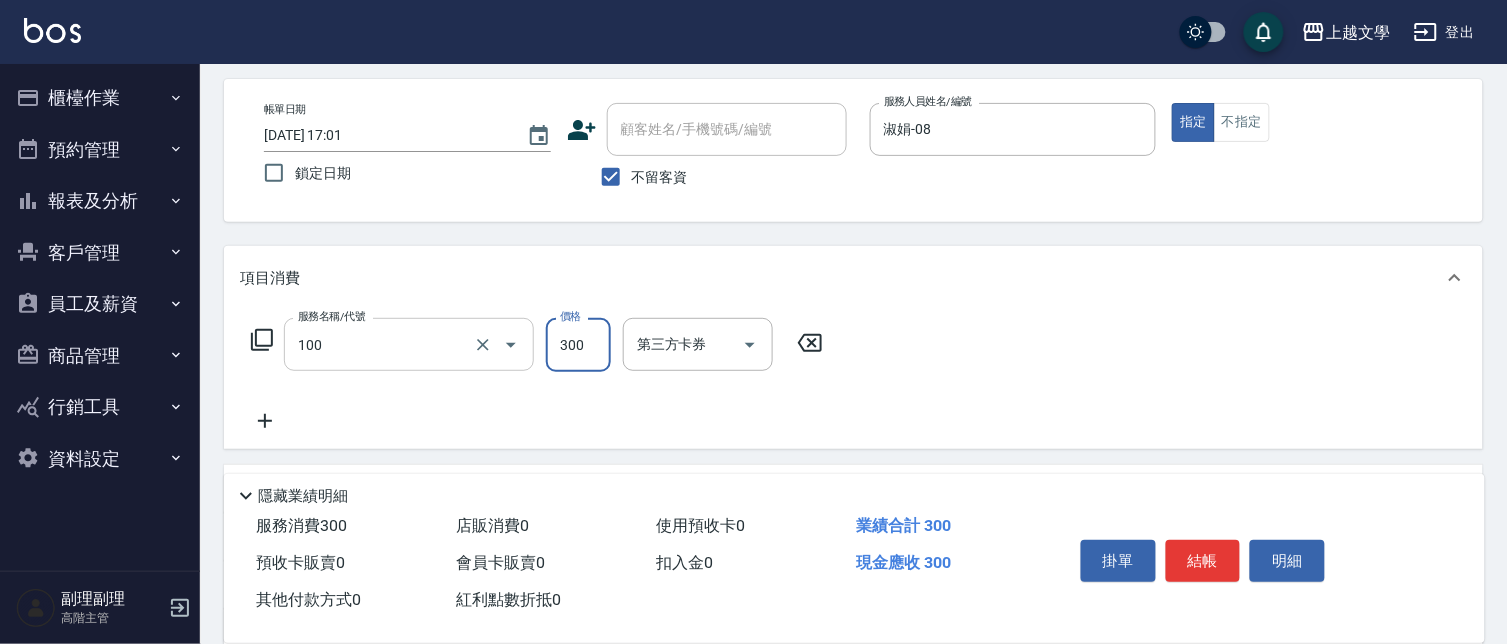type on "洗髮(100)" 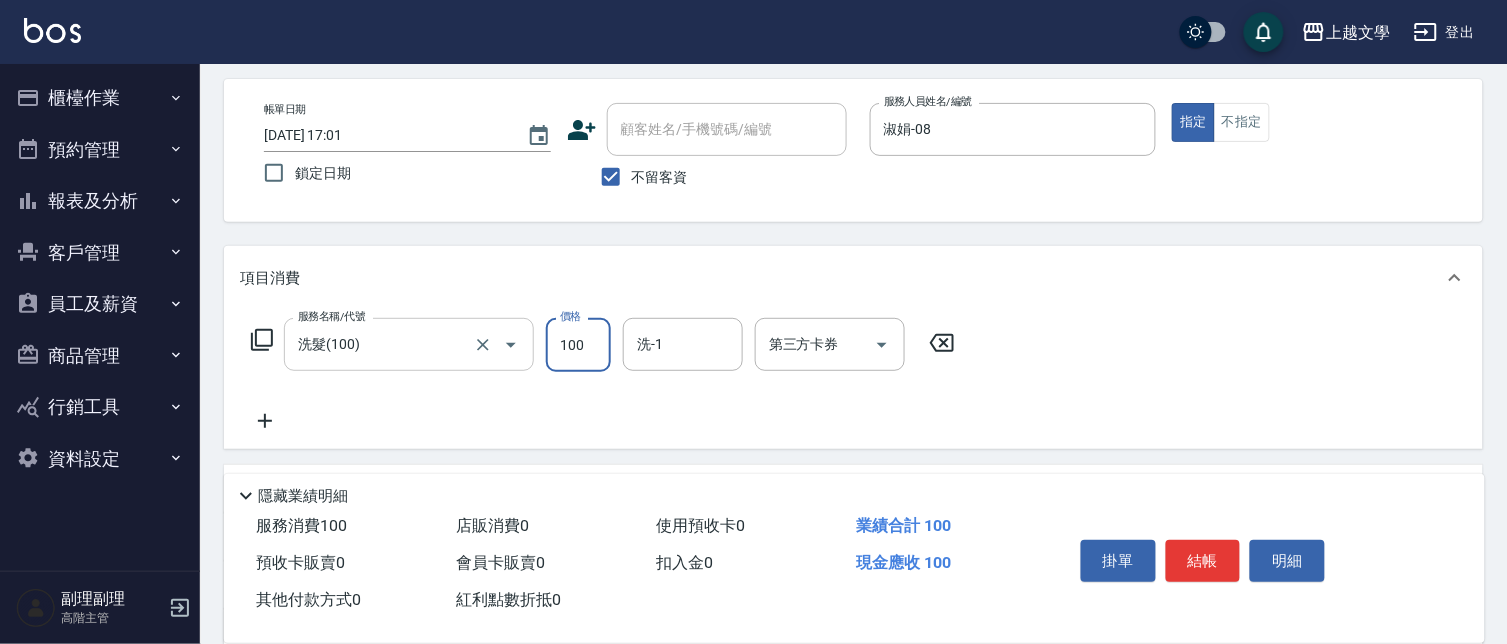 type on "100" 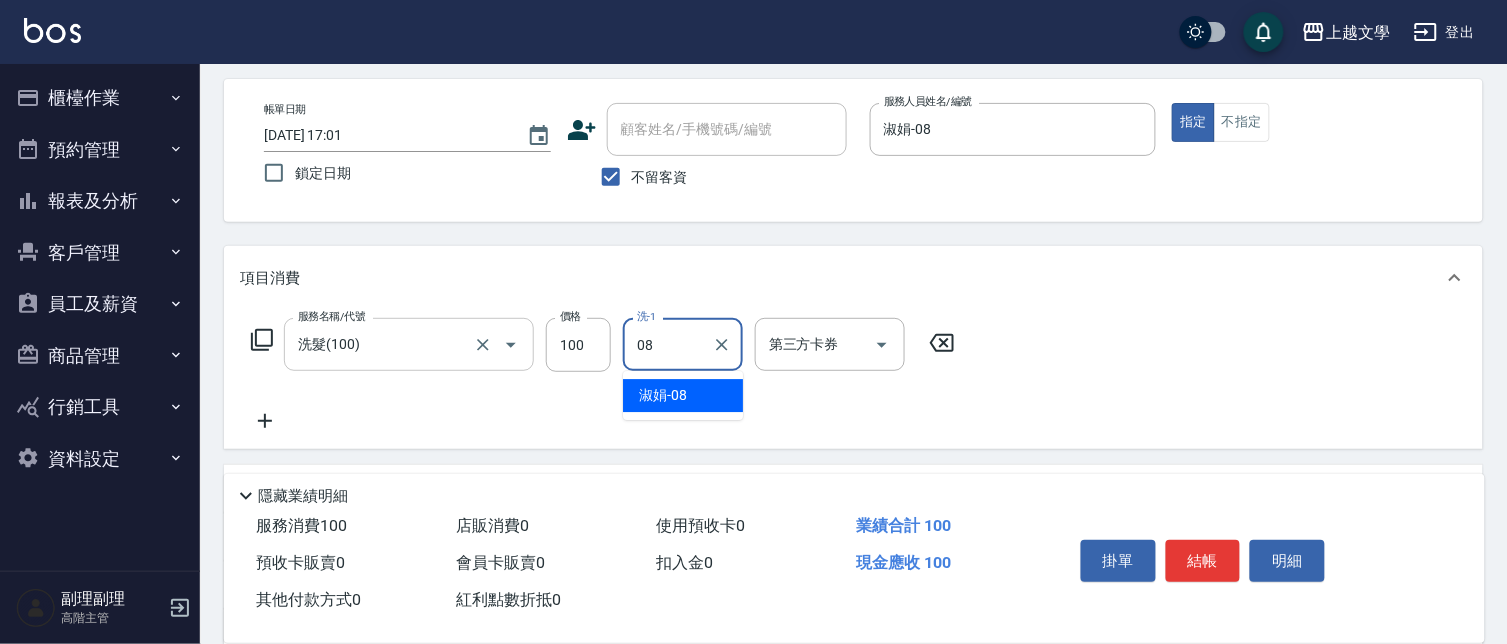 type on "淑娟-08" 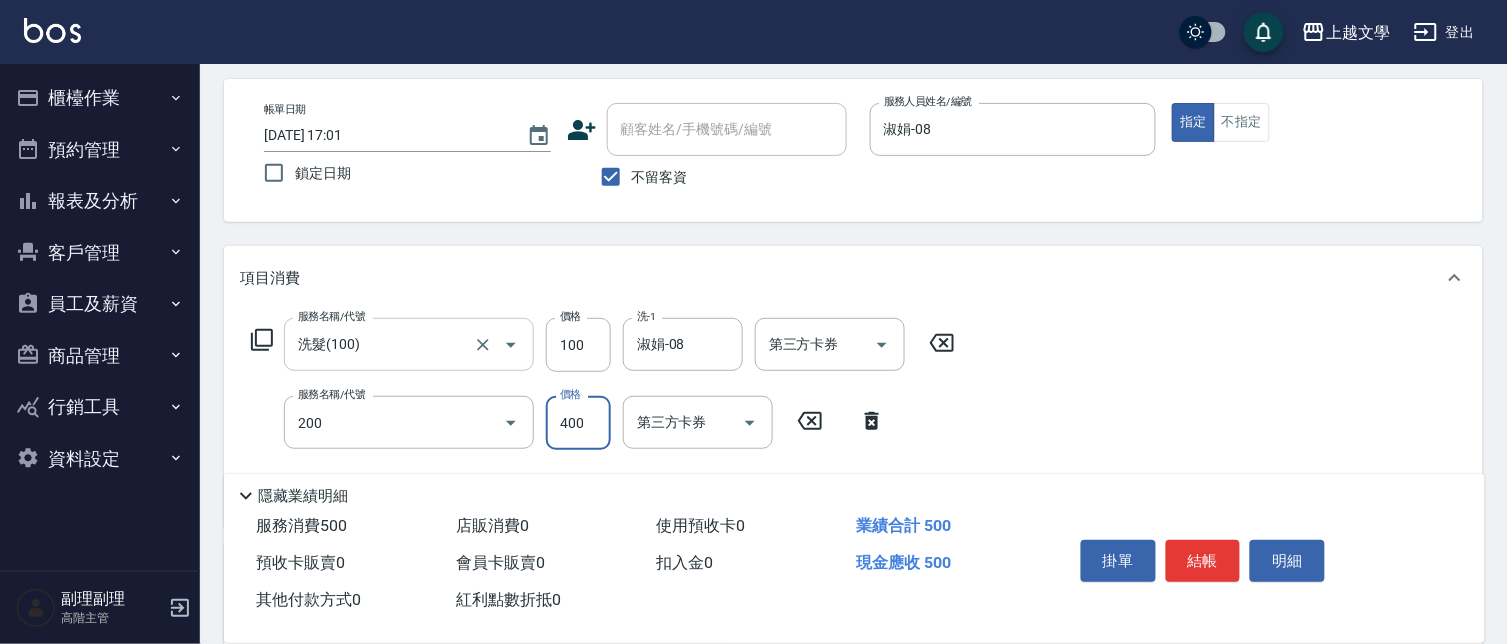 type on "剪髮(200)" 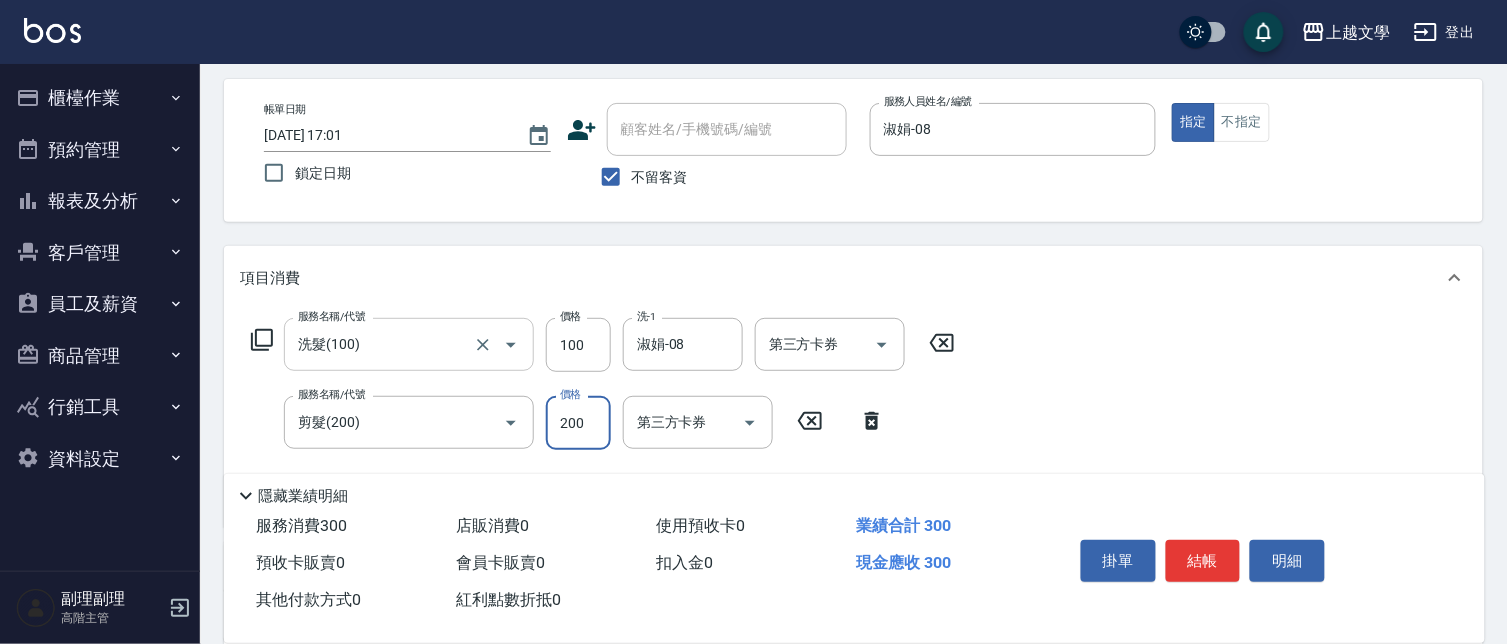 type on "200" 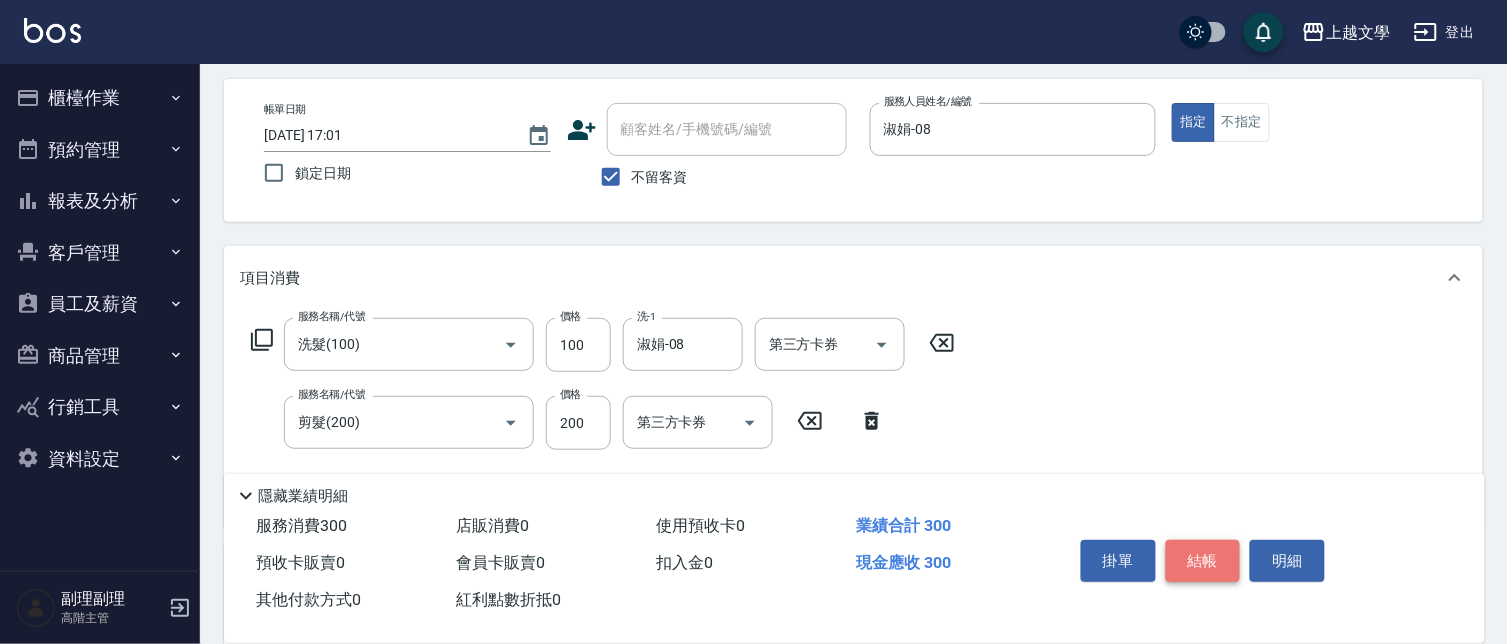 click on "結帳" at bounding box center (1203, 561) 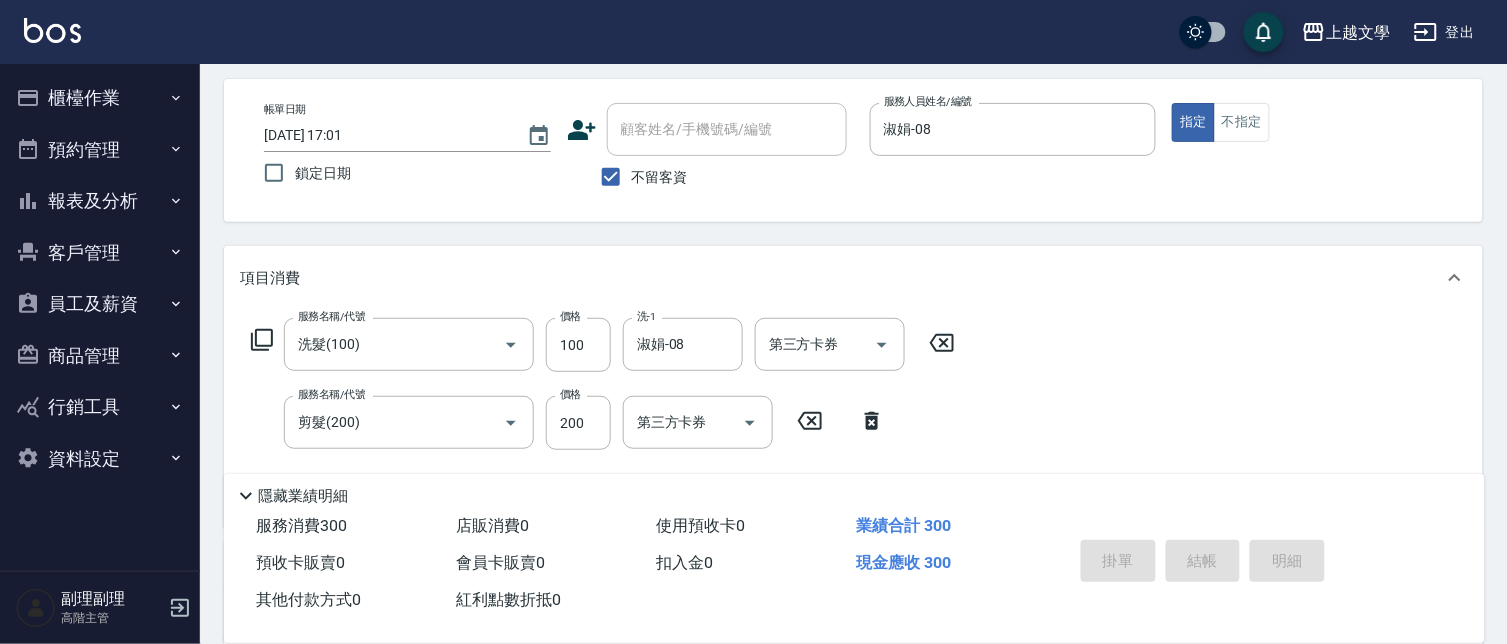 type 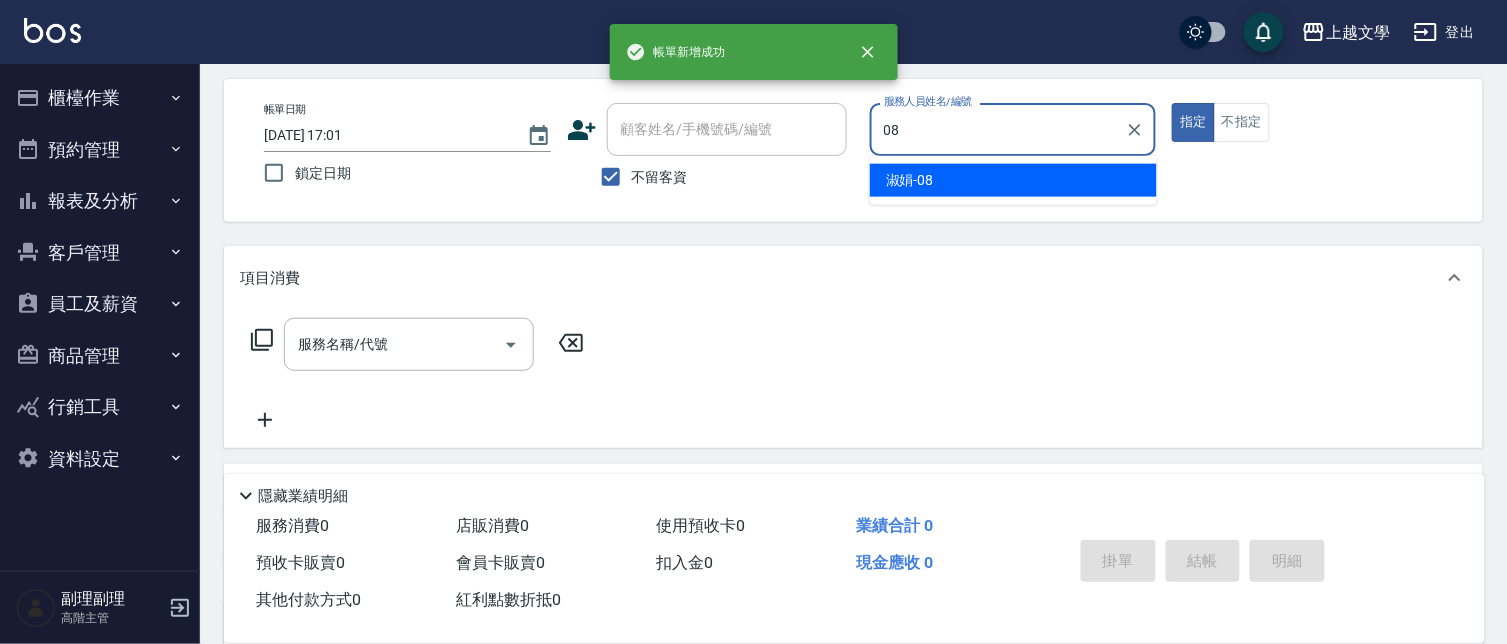 type on "淑娟-08" 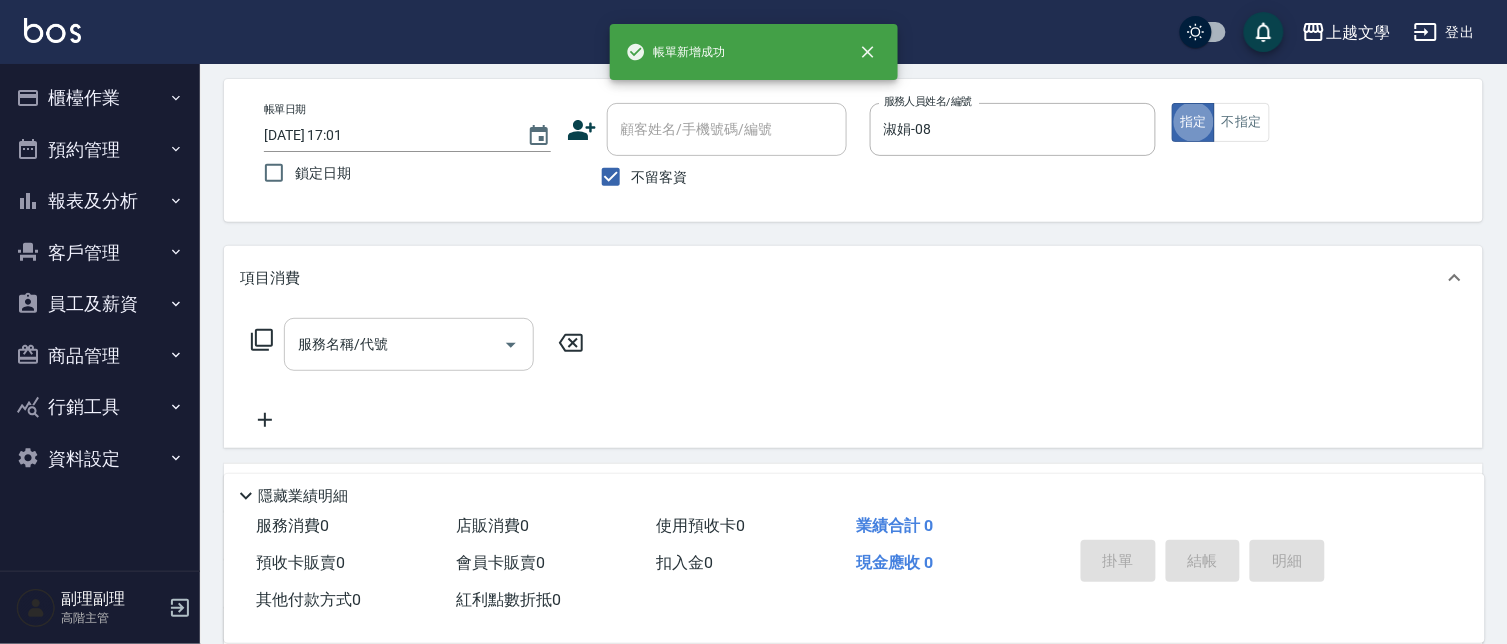 click on "服務名稱/代號" at bounding box center (394, 344) 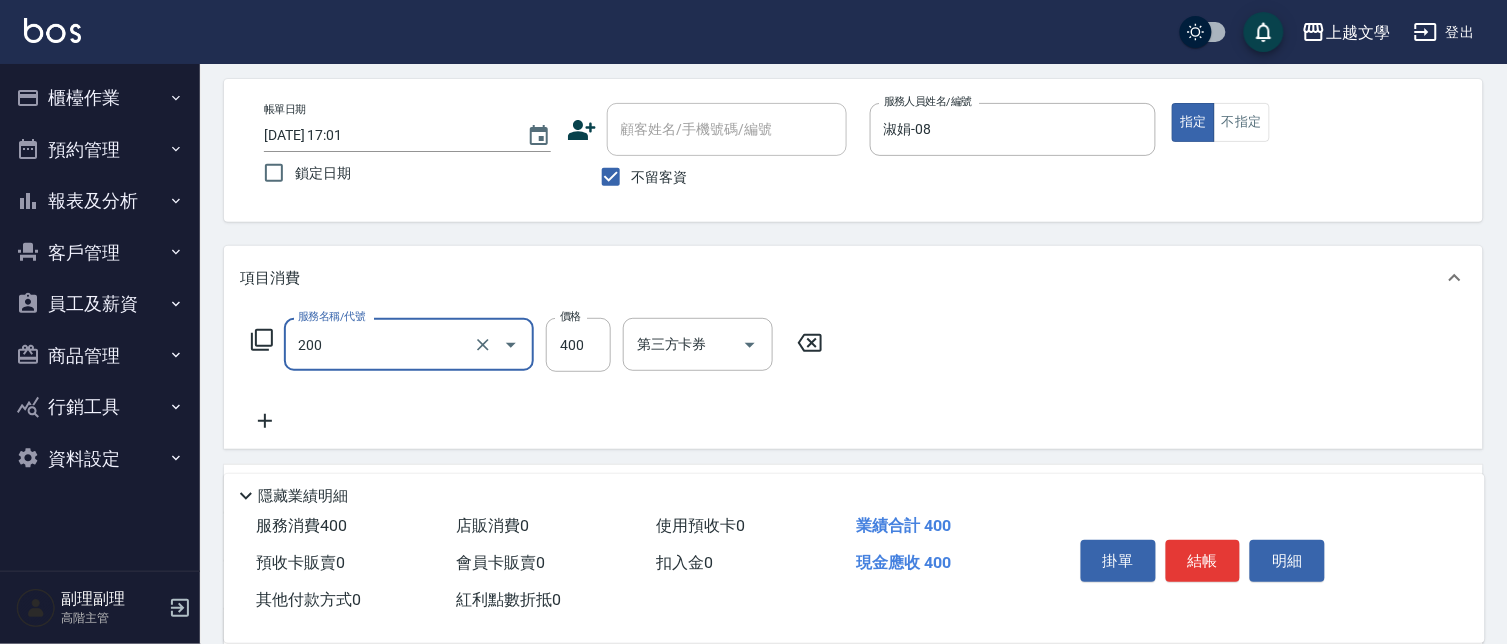 type on "剪髮(200)" 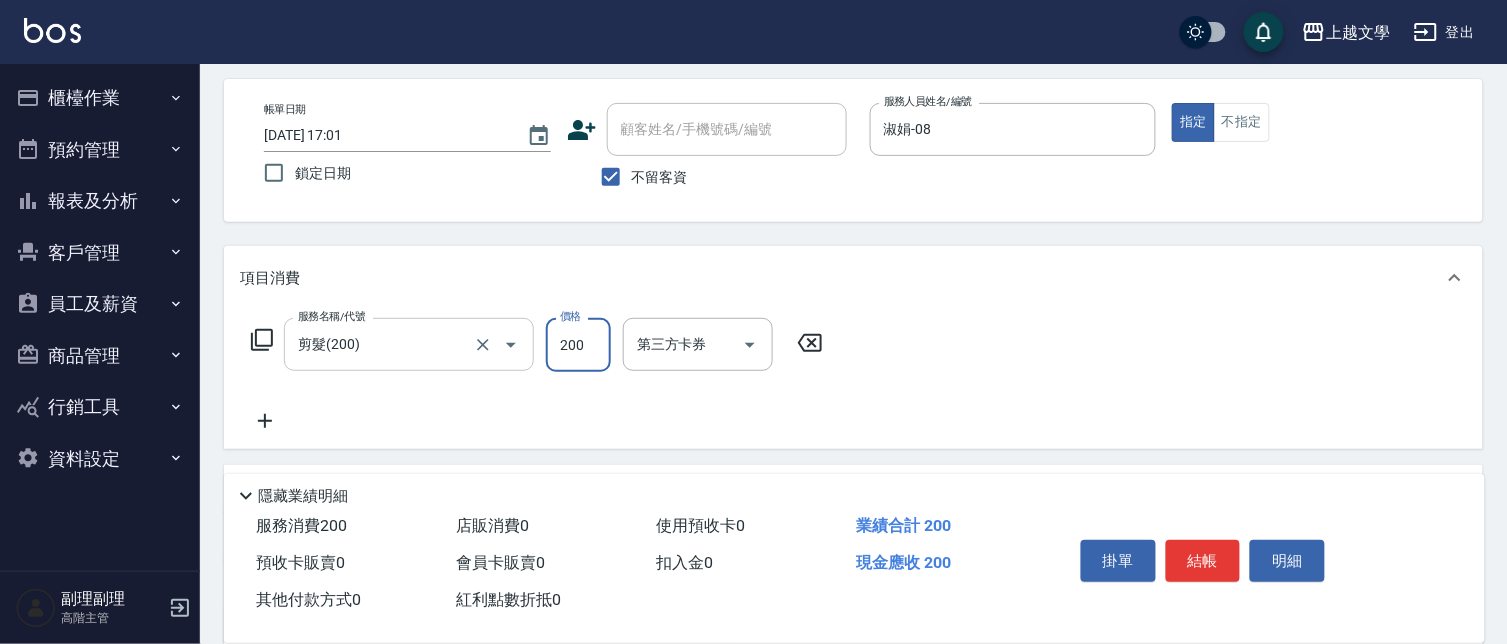 type on "200" 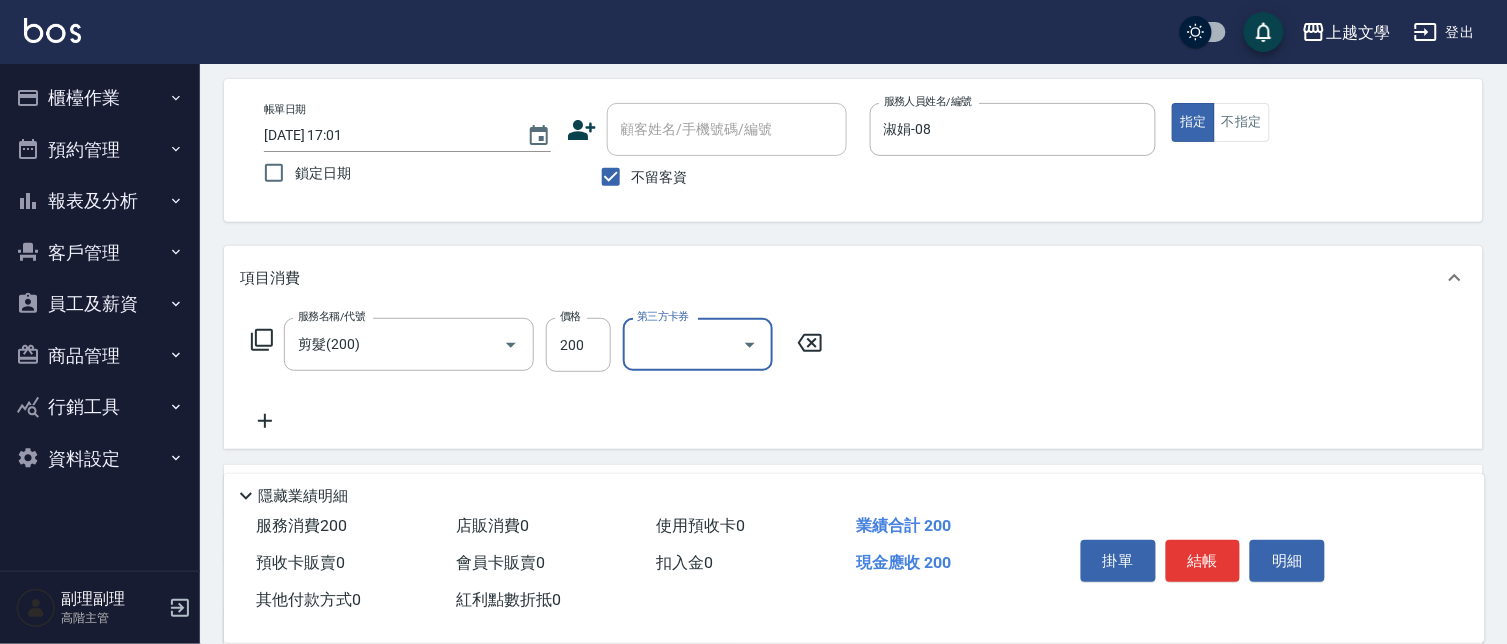 click on "結帳" at bounding box center (1203, 561) 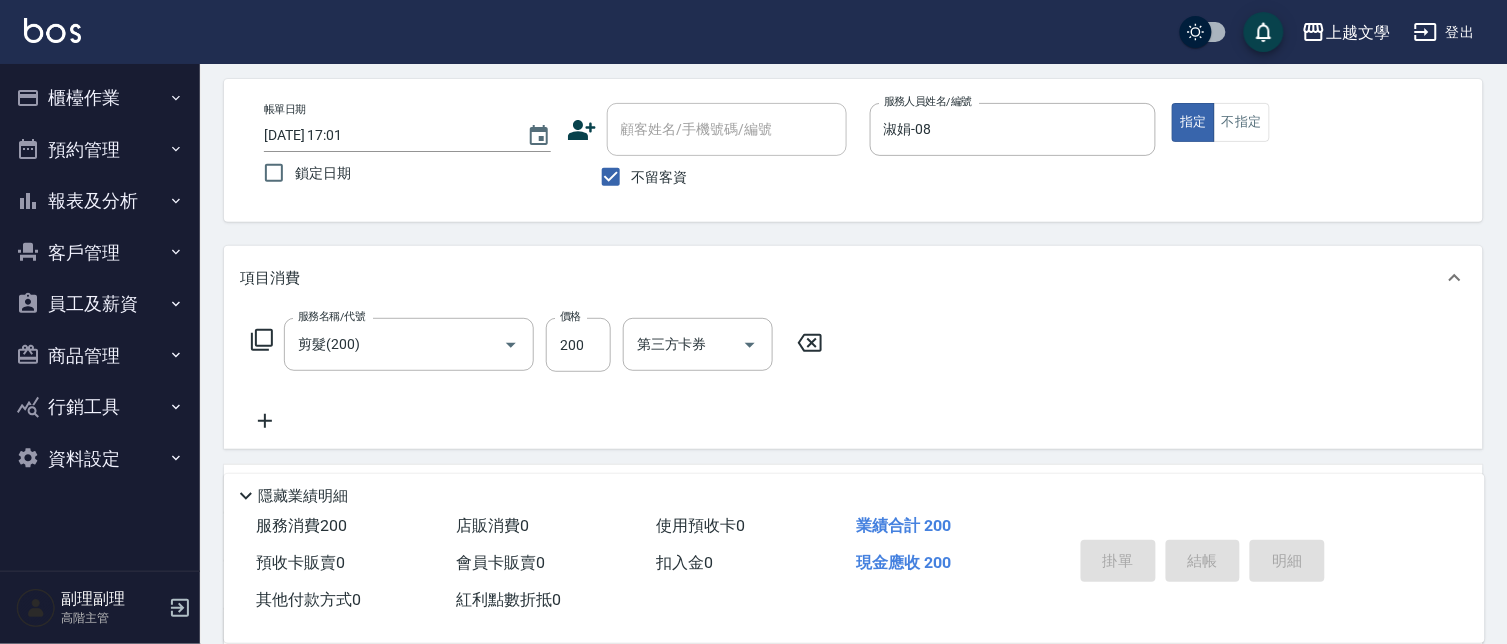 type 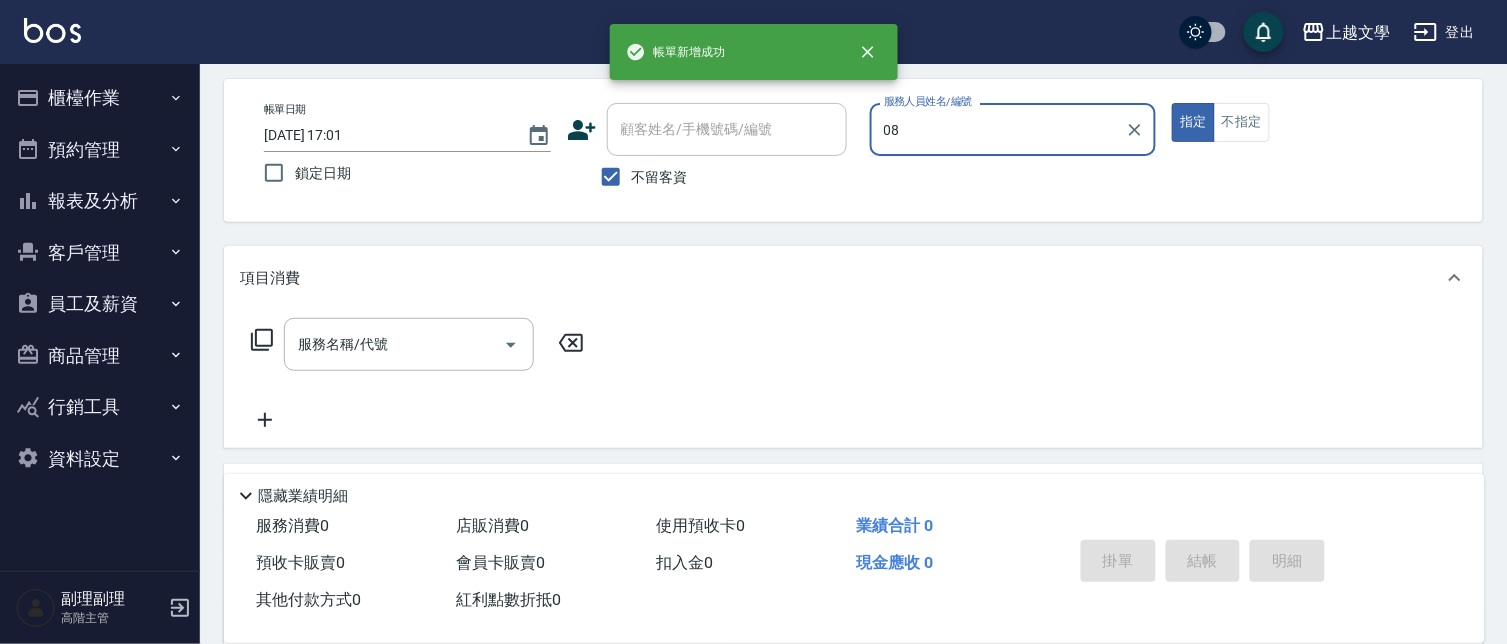 type on "淑娟-08" 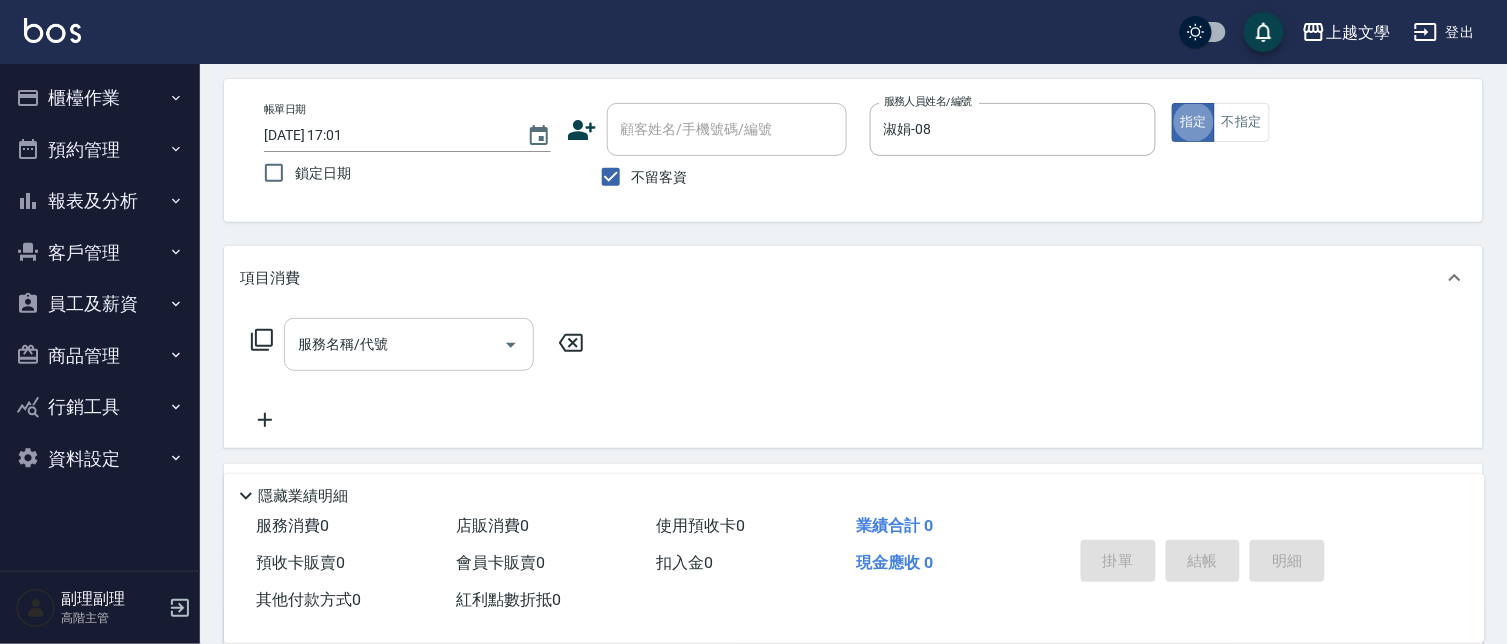 click on "服務名稱/代號" at bounding box center (394, 344) 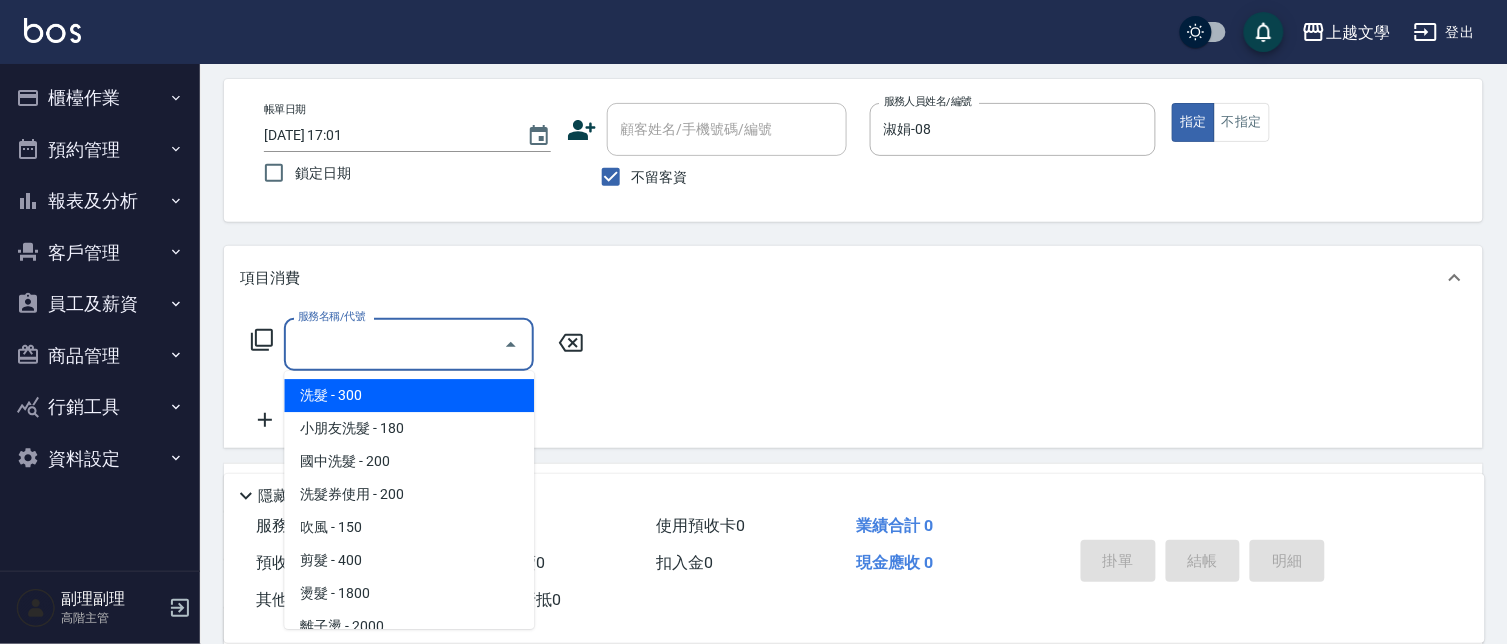 type on "0" 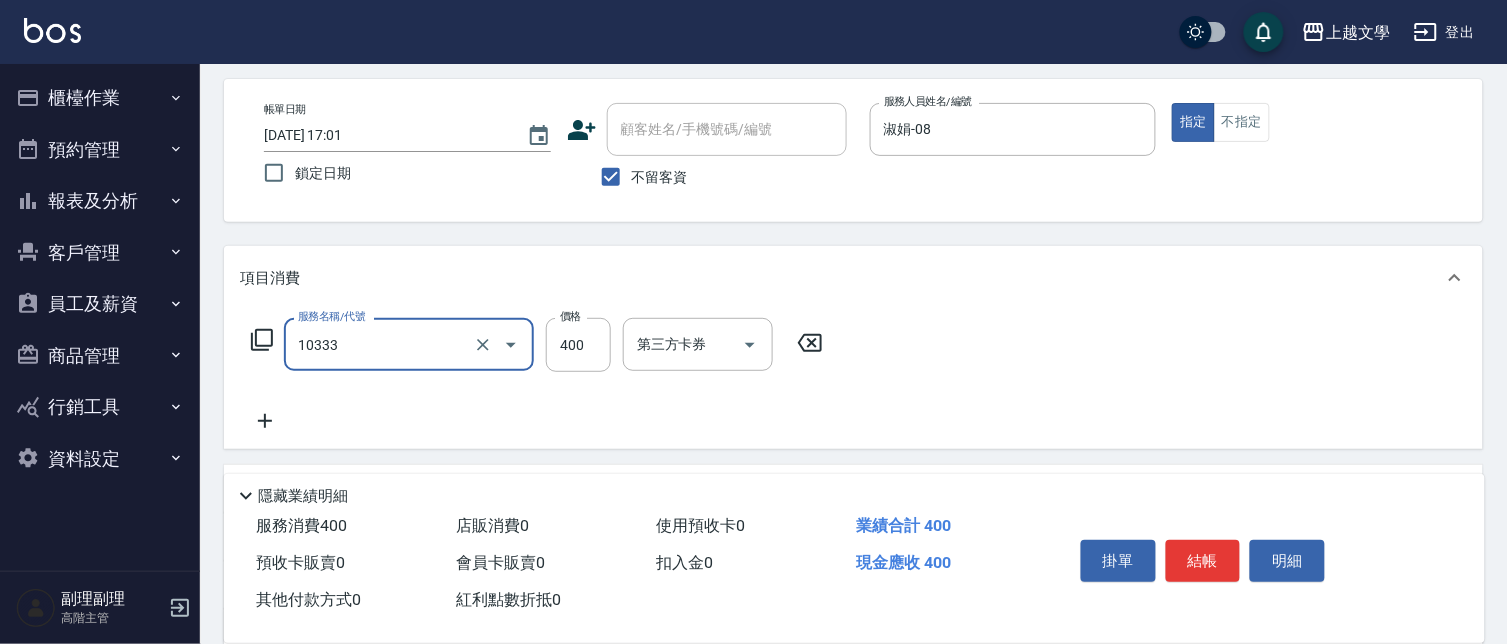 type on "舒暢洗髮(10333)" 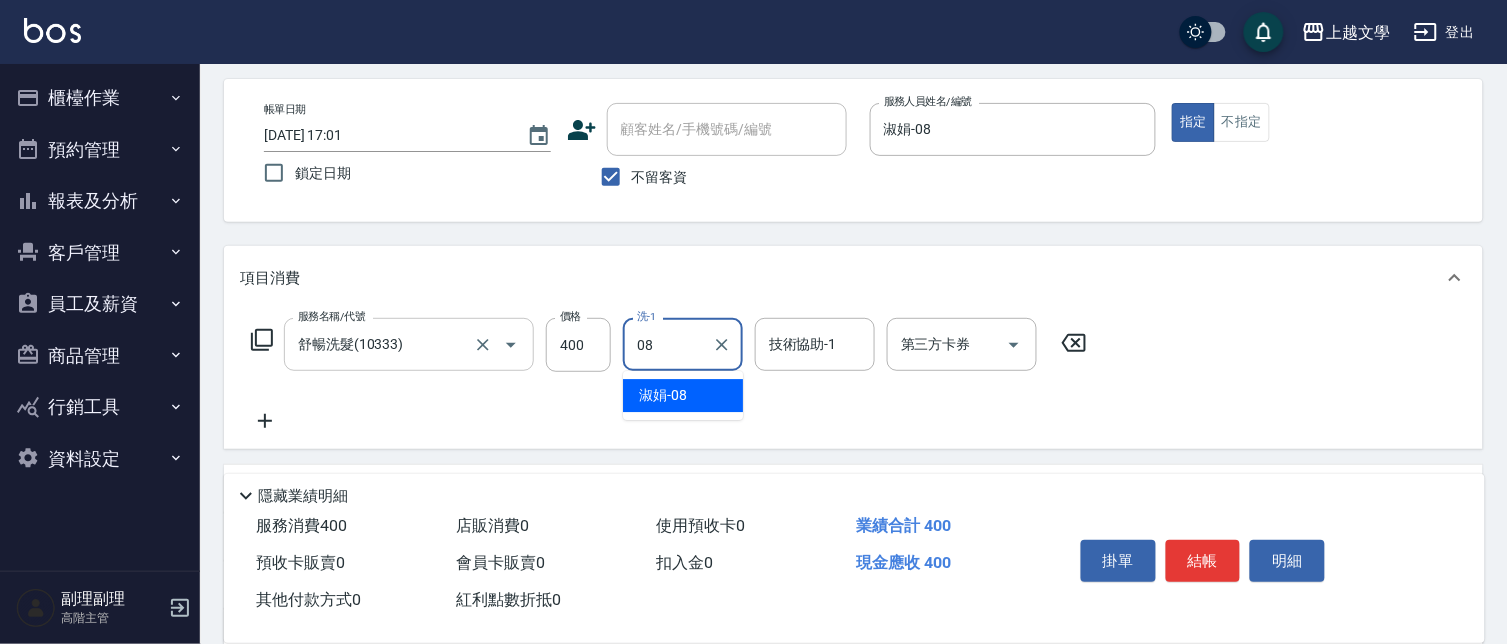 type on "淑娟-08" 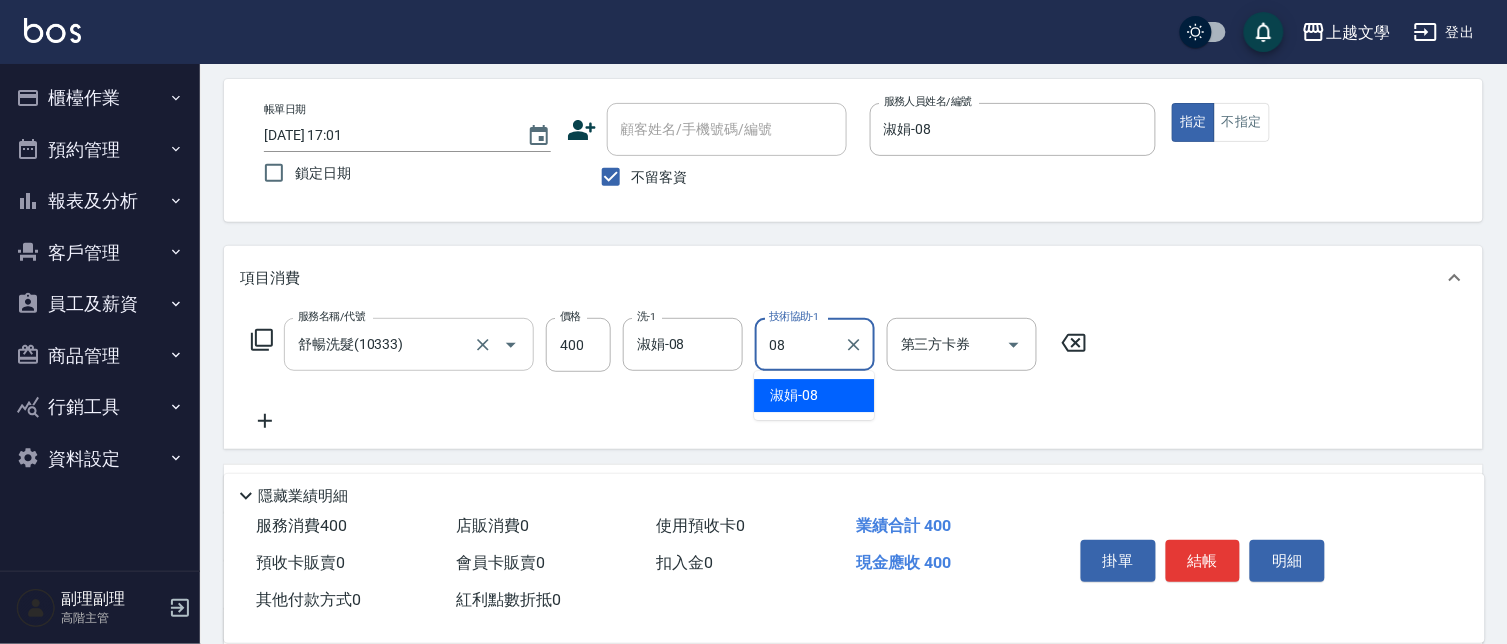 type on "淑娟-08" 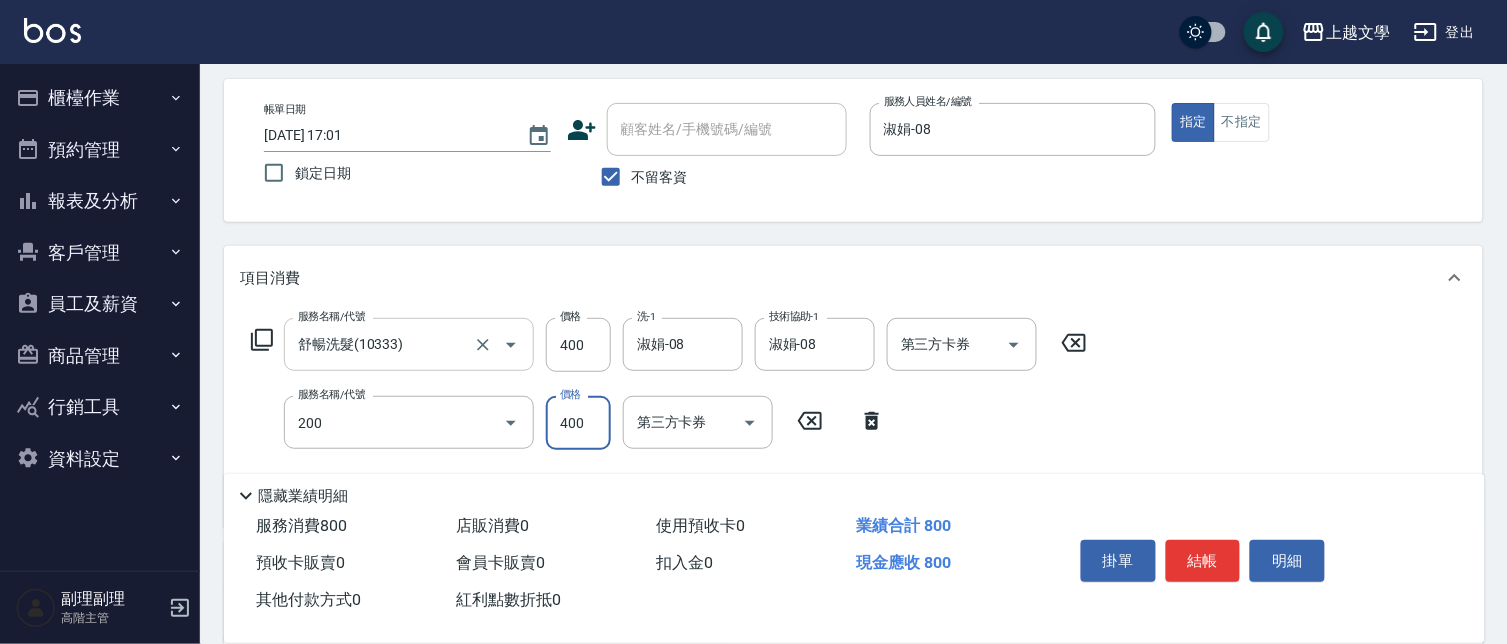 type on "剪髮(200)" 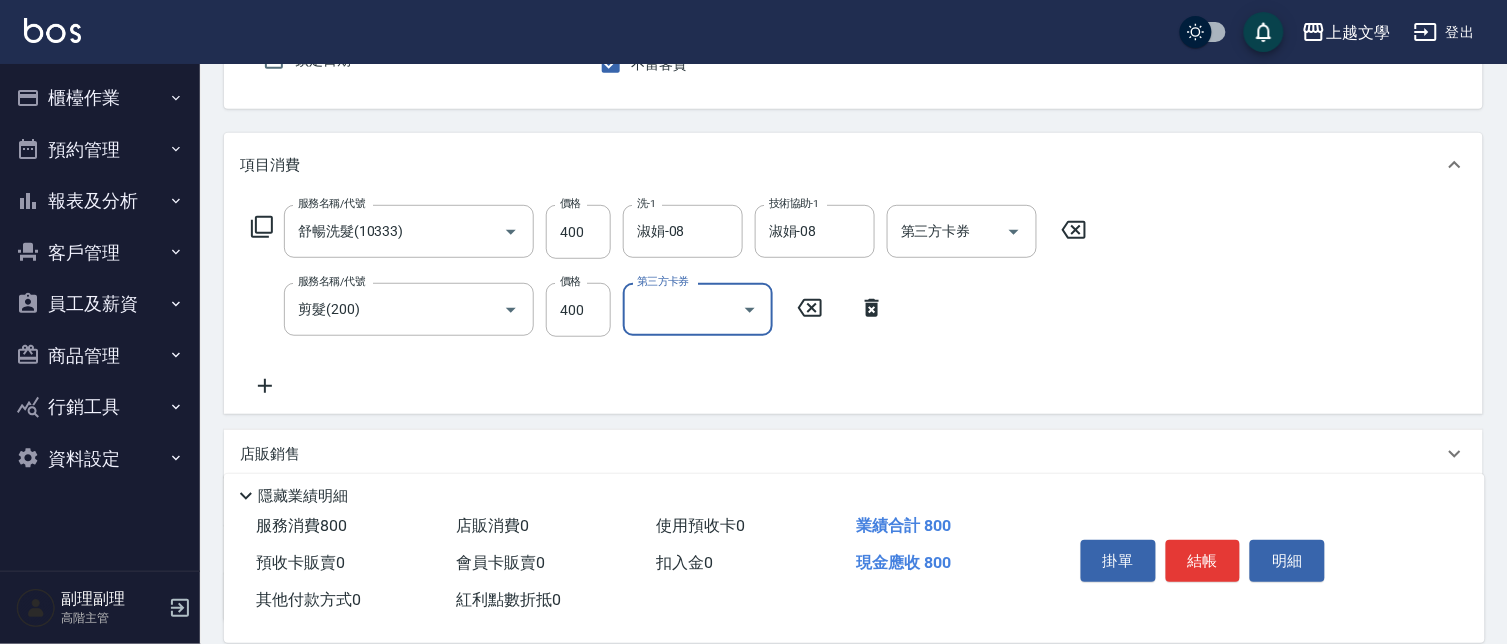scroll, scrollTop: 362, scrollLeft: 0, axis: vertical 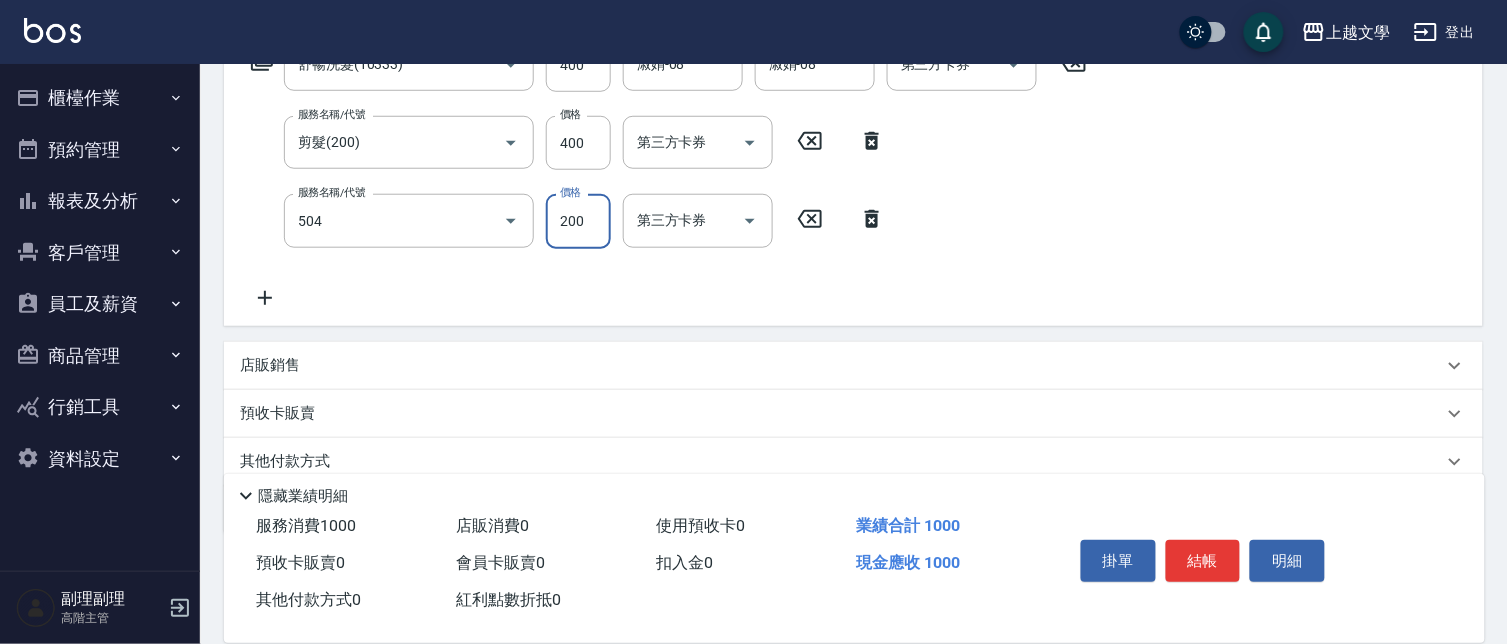 type on "瞬護(504)" 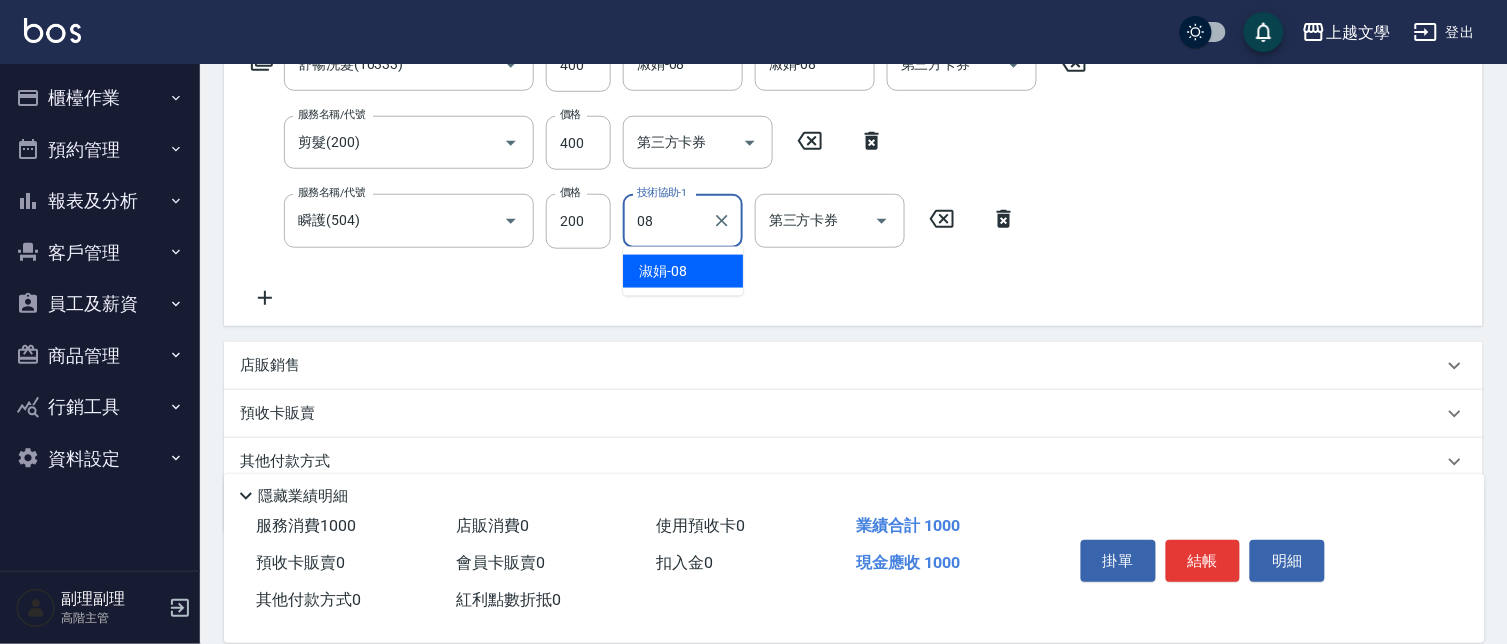 type on "淑娟-08" 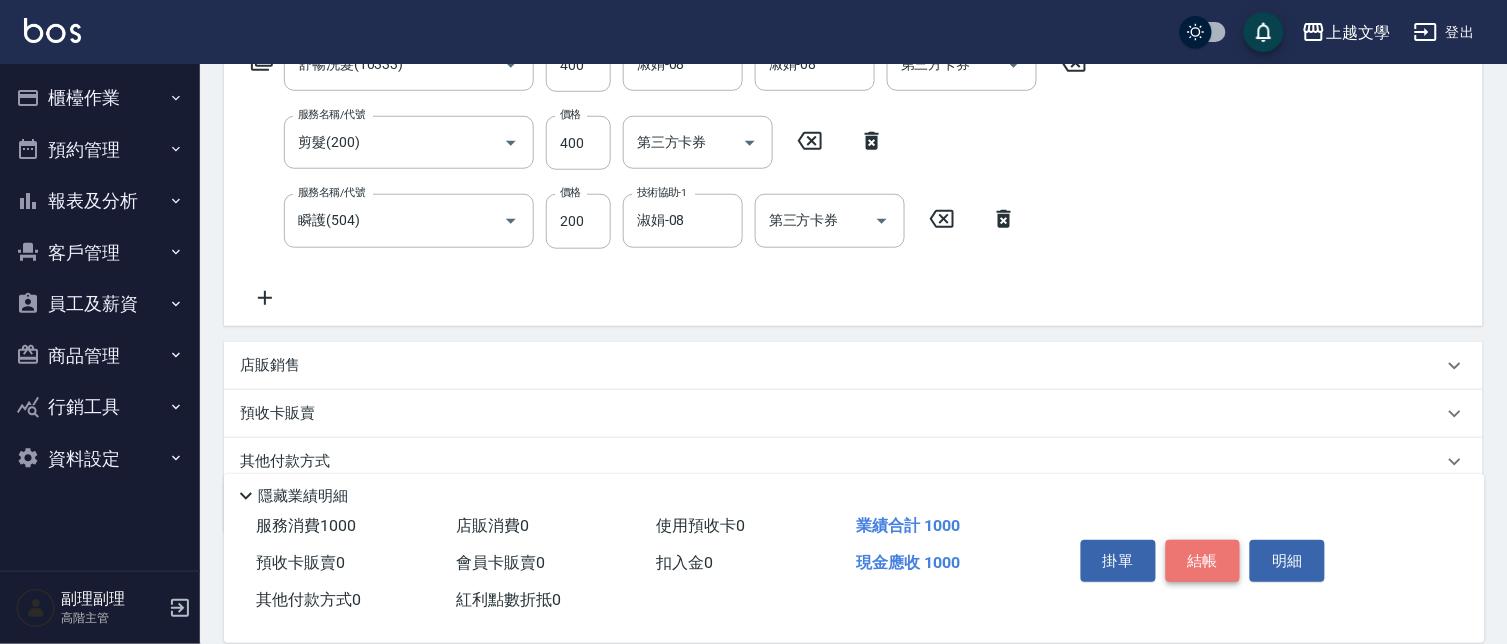 click on "結帳" at bounding box center [1203, 561] 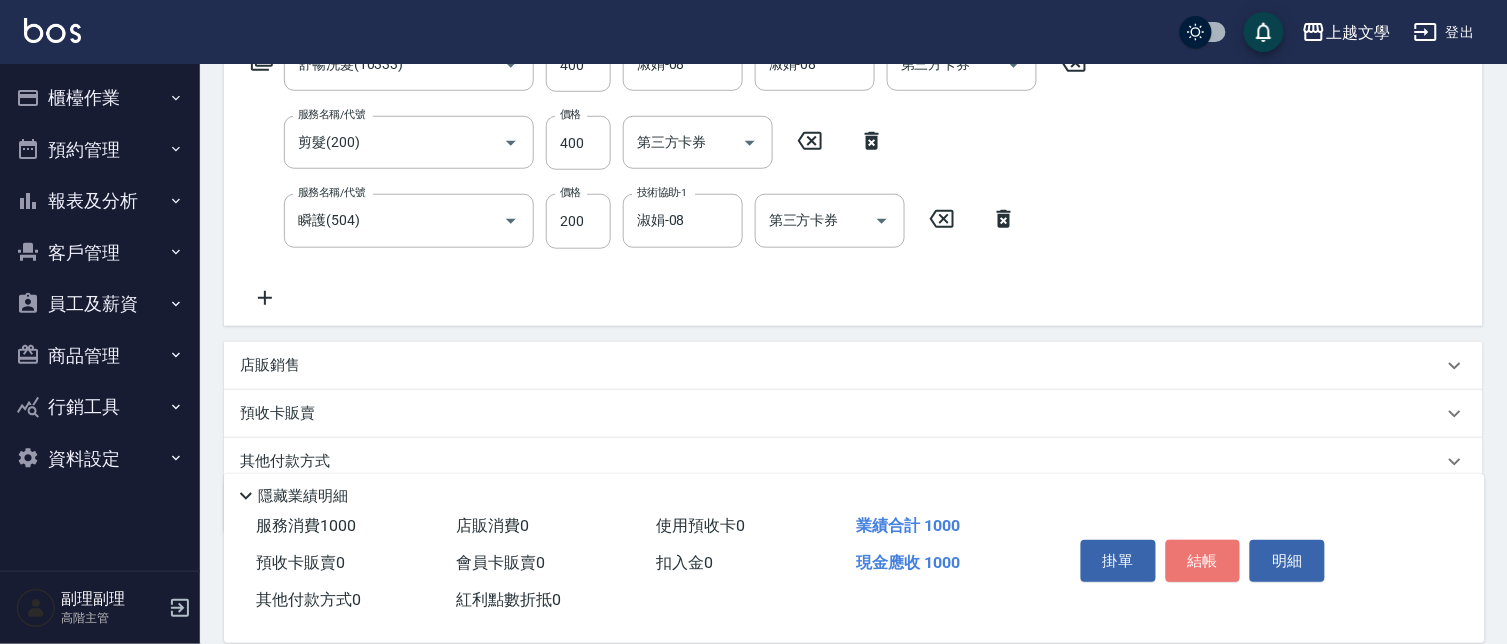 type 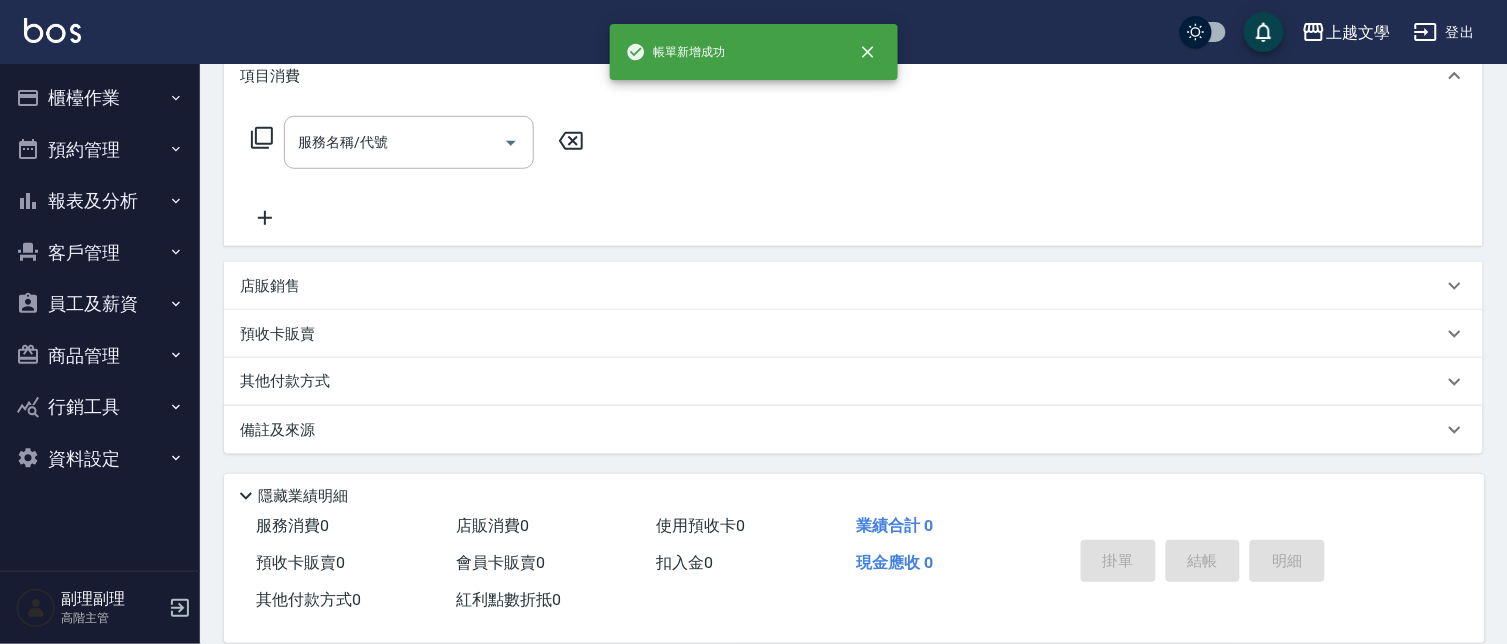 scroll, scrollTop: 0, scrollLeft: 0, axis: both 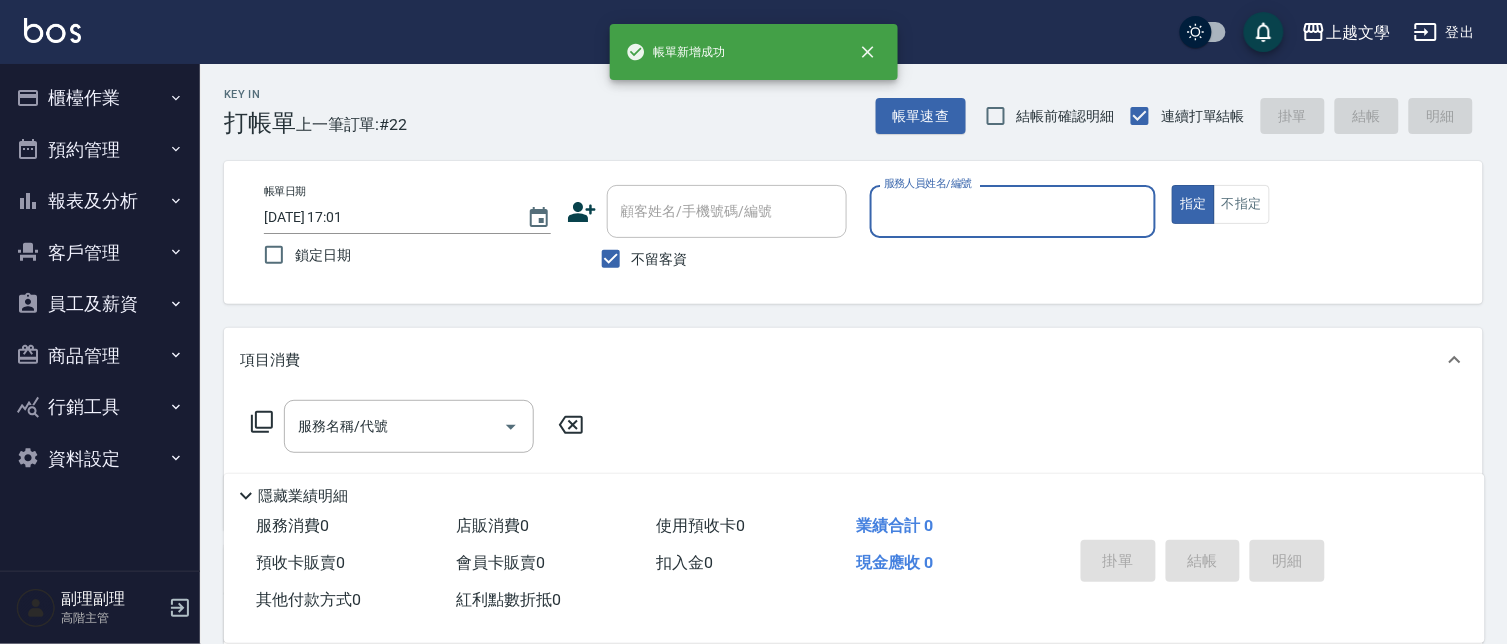click on "櫃檯作業" at bounding box center [100, 98] 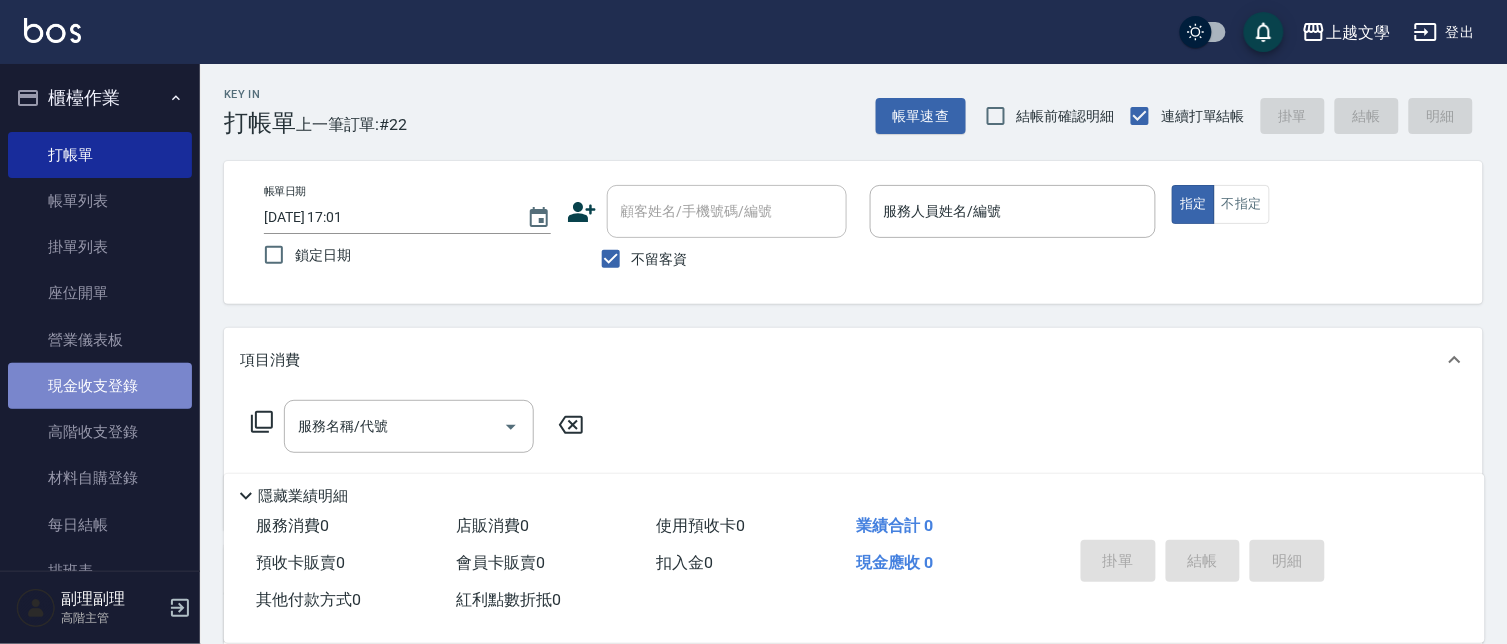 click on "現金收支登錄" at bounding box center (100, 386) 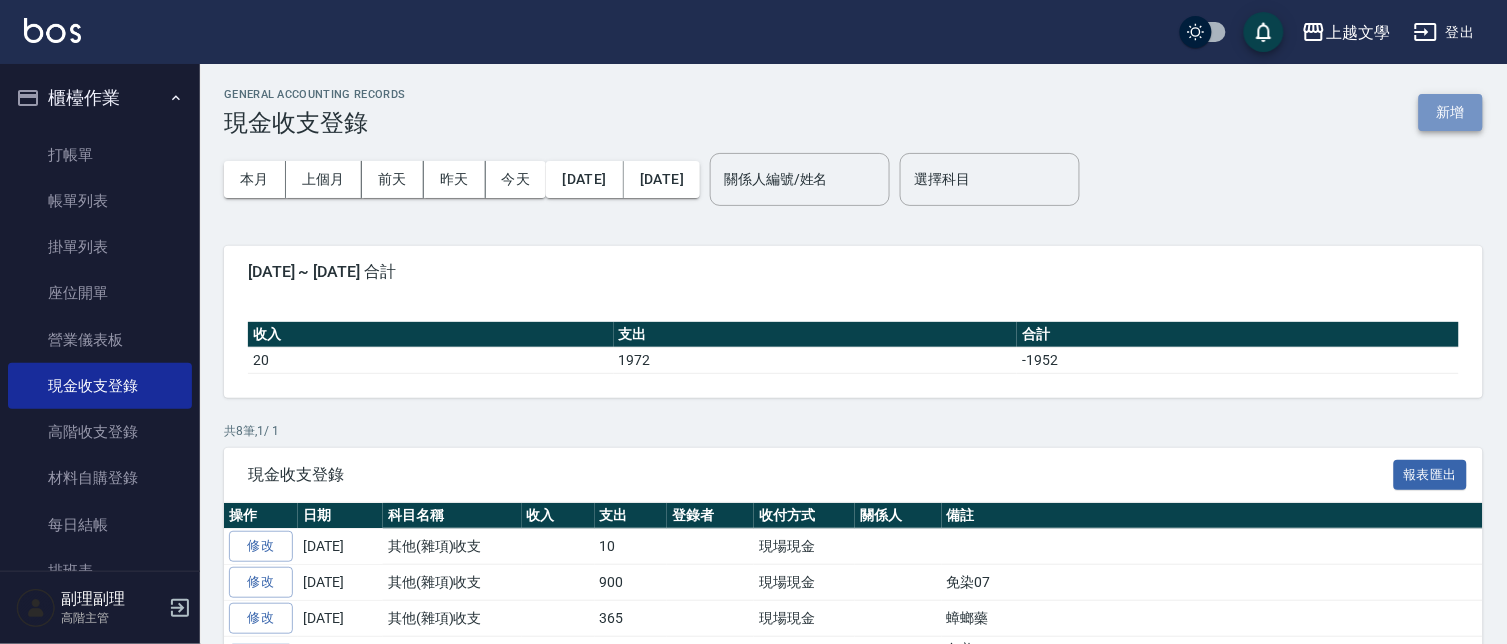 click on "新增" at bounding box center [1451, 112] 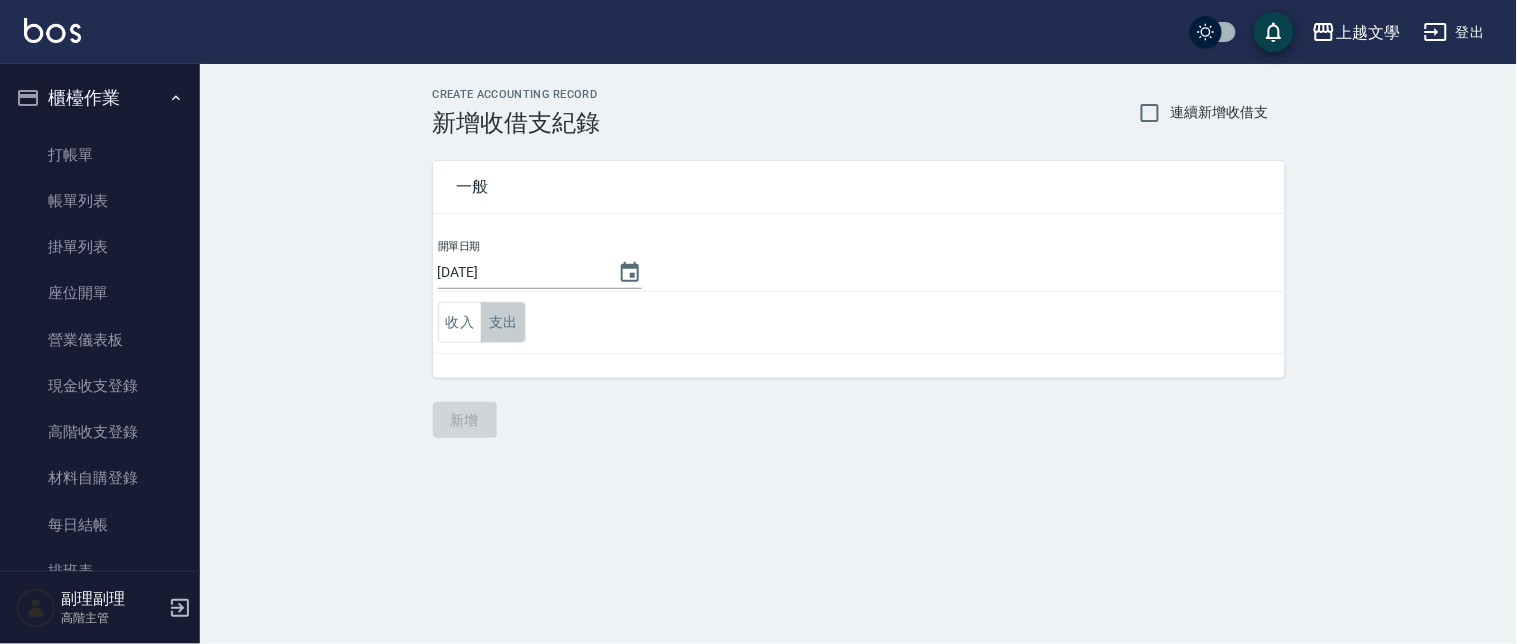 click on "支出" at bounding box center [503, 322] 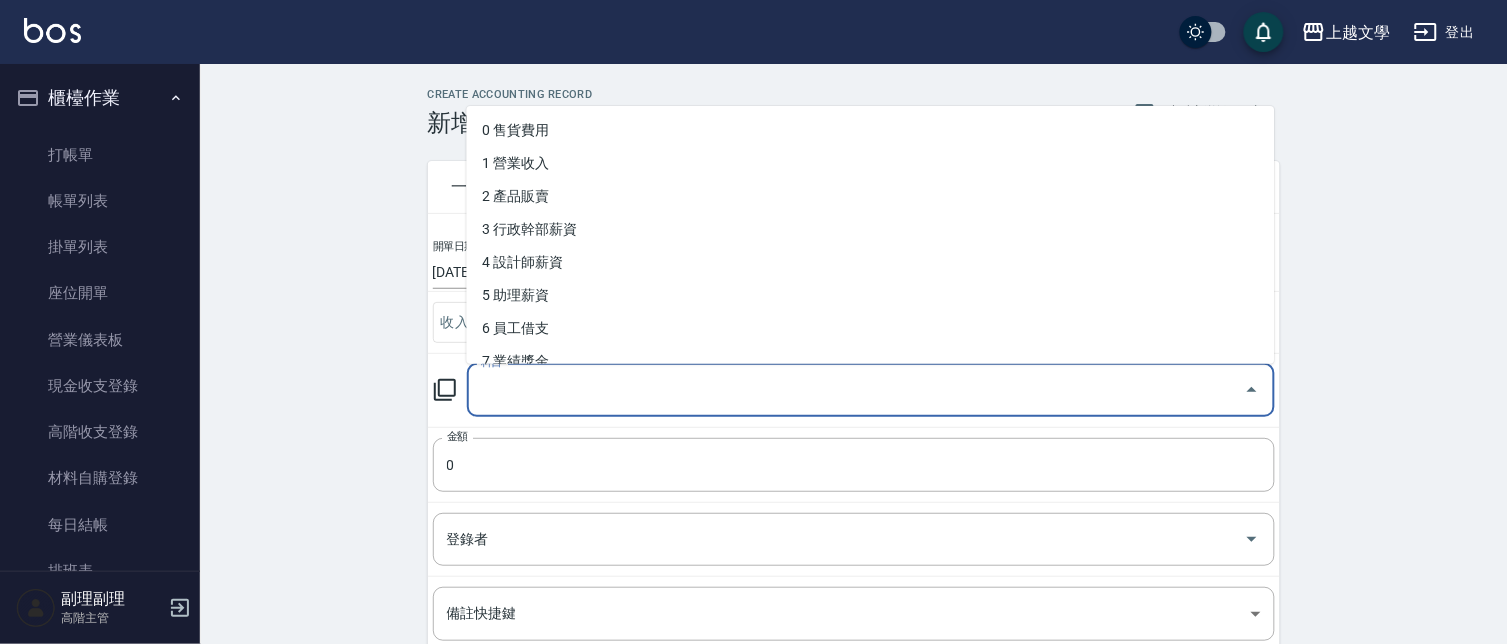 click on "科目" at bounding box center [856, 390] 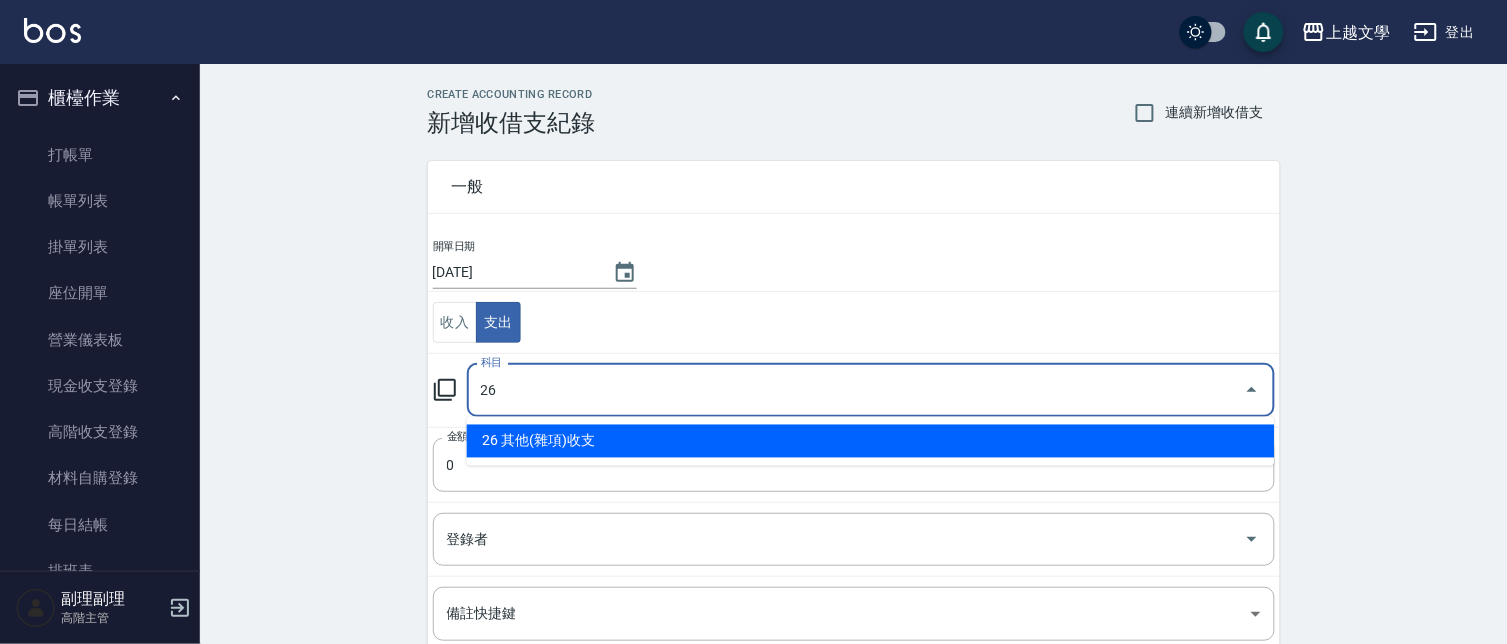 click on "26 其他(雜項)收支" at bounding box center [871, 441] 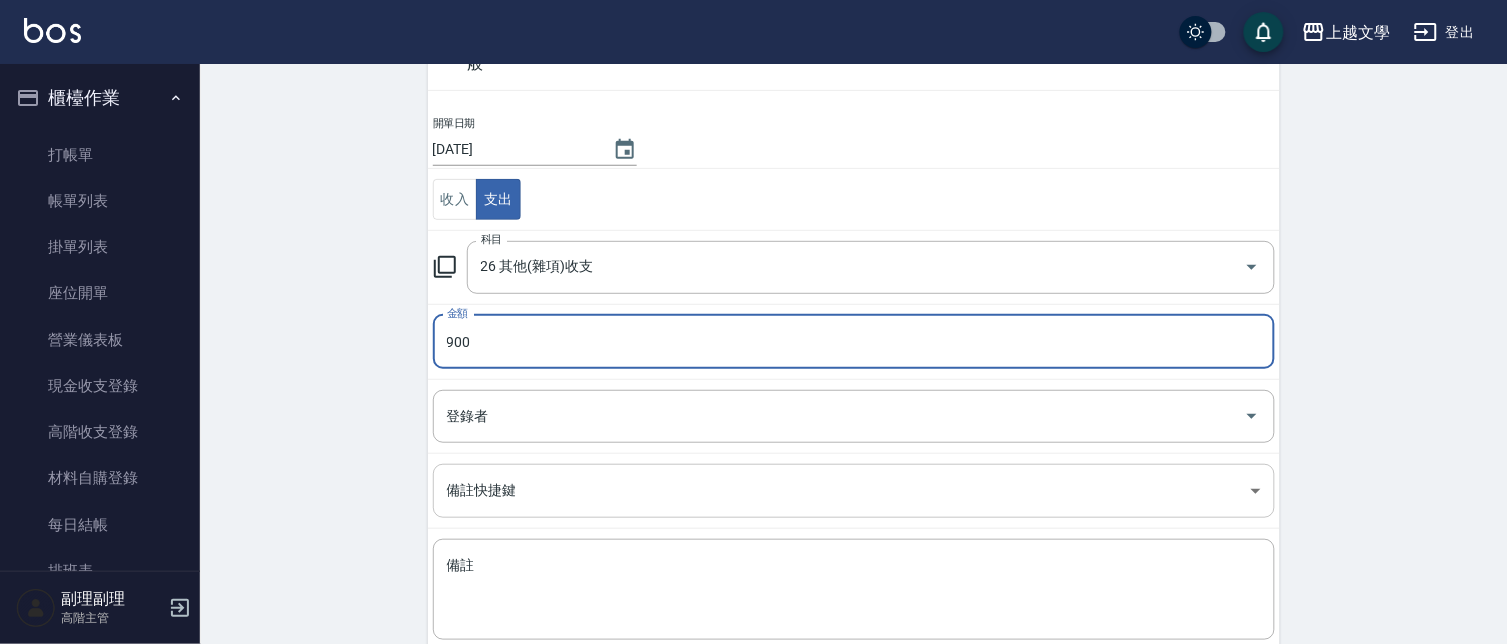 scroll, scrollTop: 222, scrollLeft: 0, axis: vertical 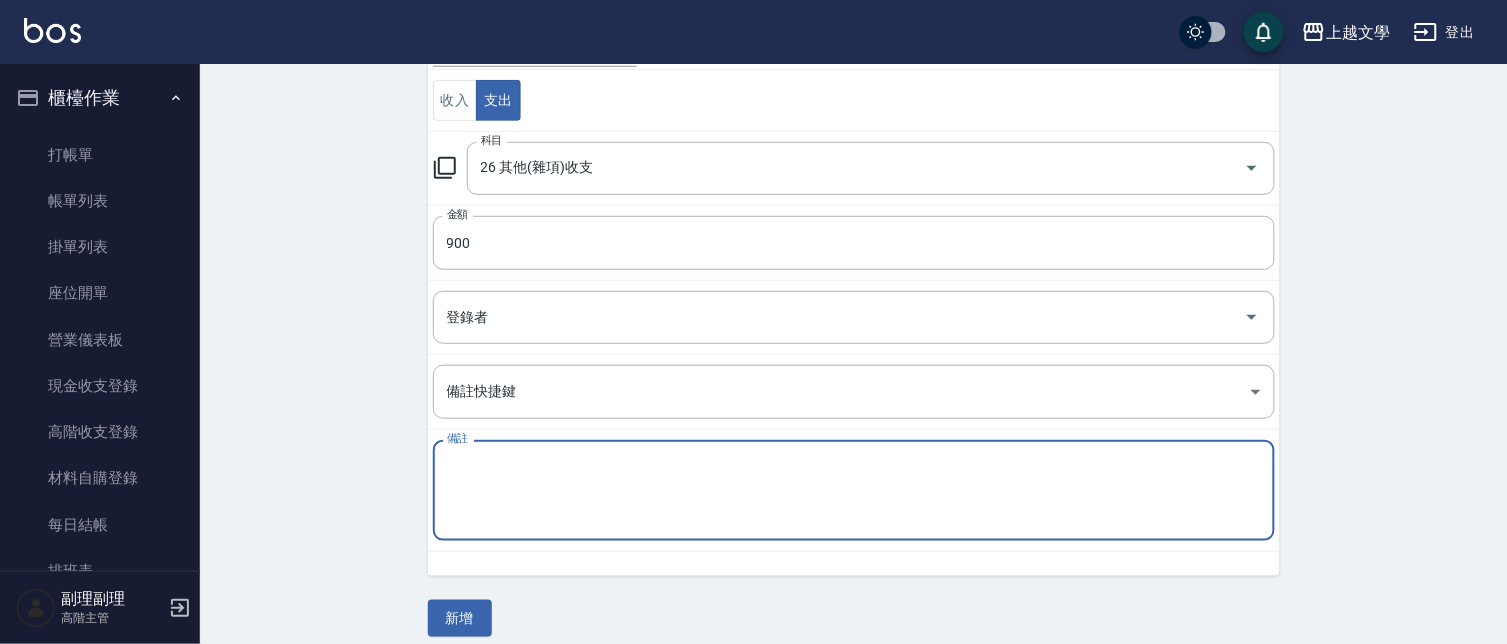 click on "備註" at bounding box center [854, 491] 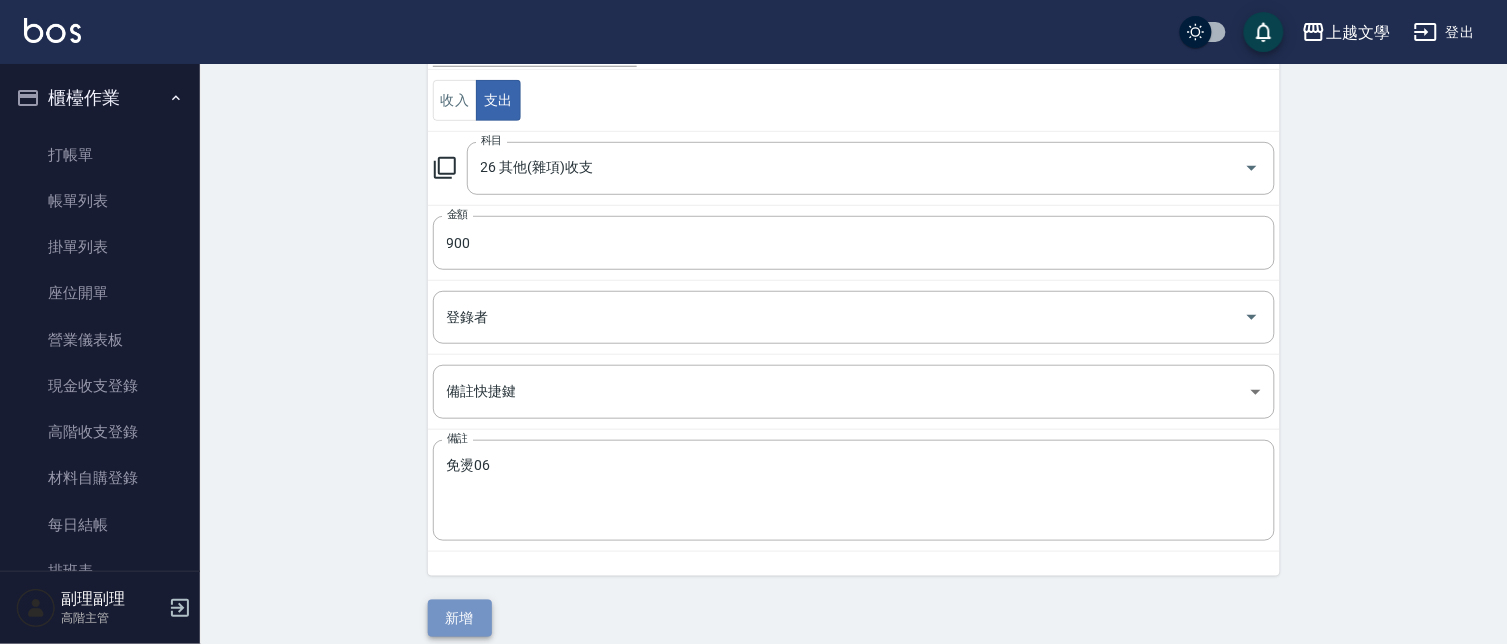 click on "新增" at bounding box center (460, 618) 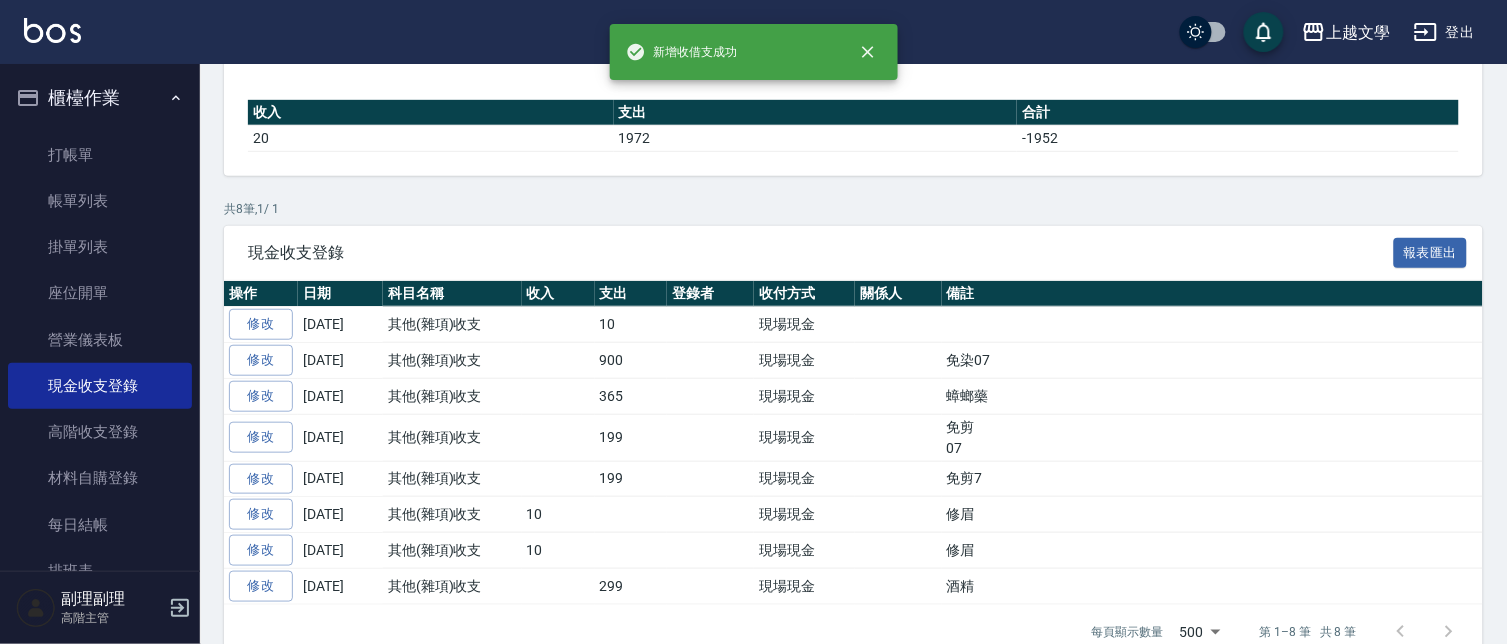 scroll, scrollTop: 0, scrollLeft: 0, axis: both 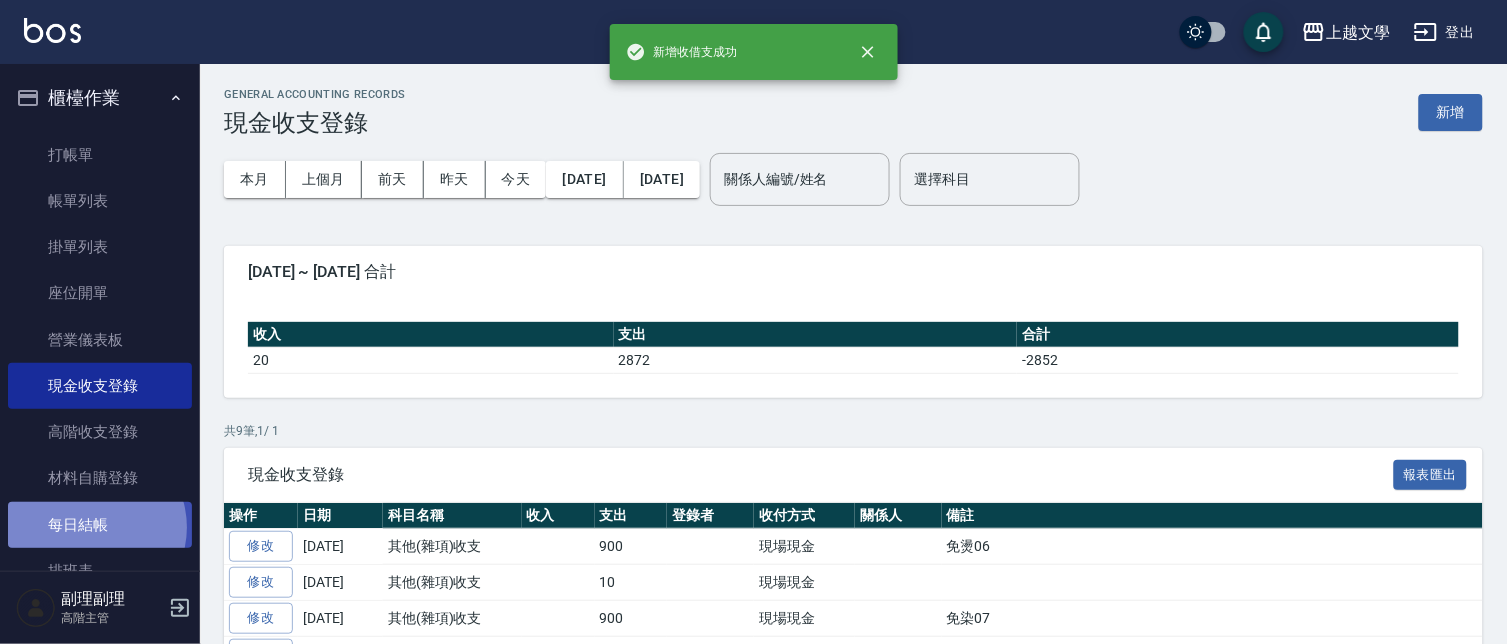 click on "每日結帳" at bounding box center [100, 525] 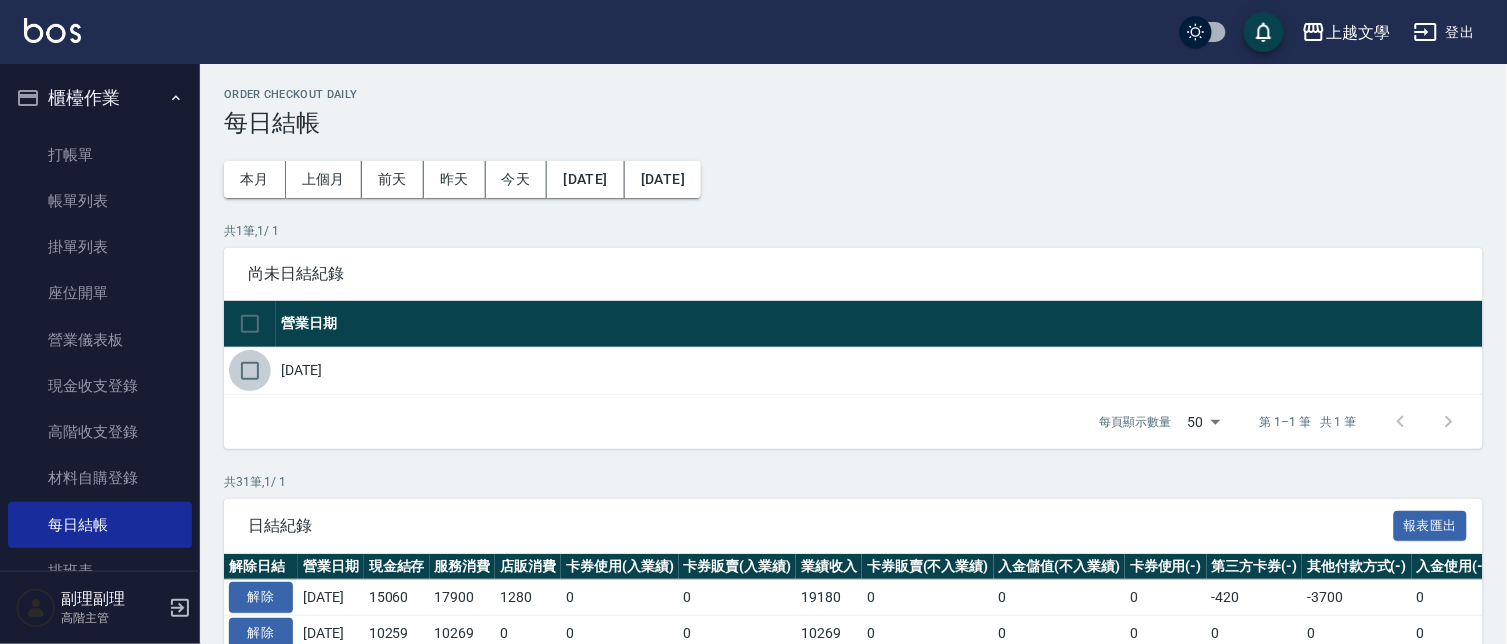 drag, startPoint x: 247, startPoint y: 370, endPoint x: 277, endPoint y: 523, distance: 155.91344 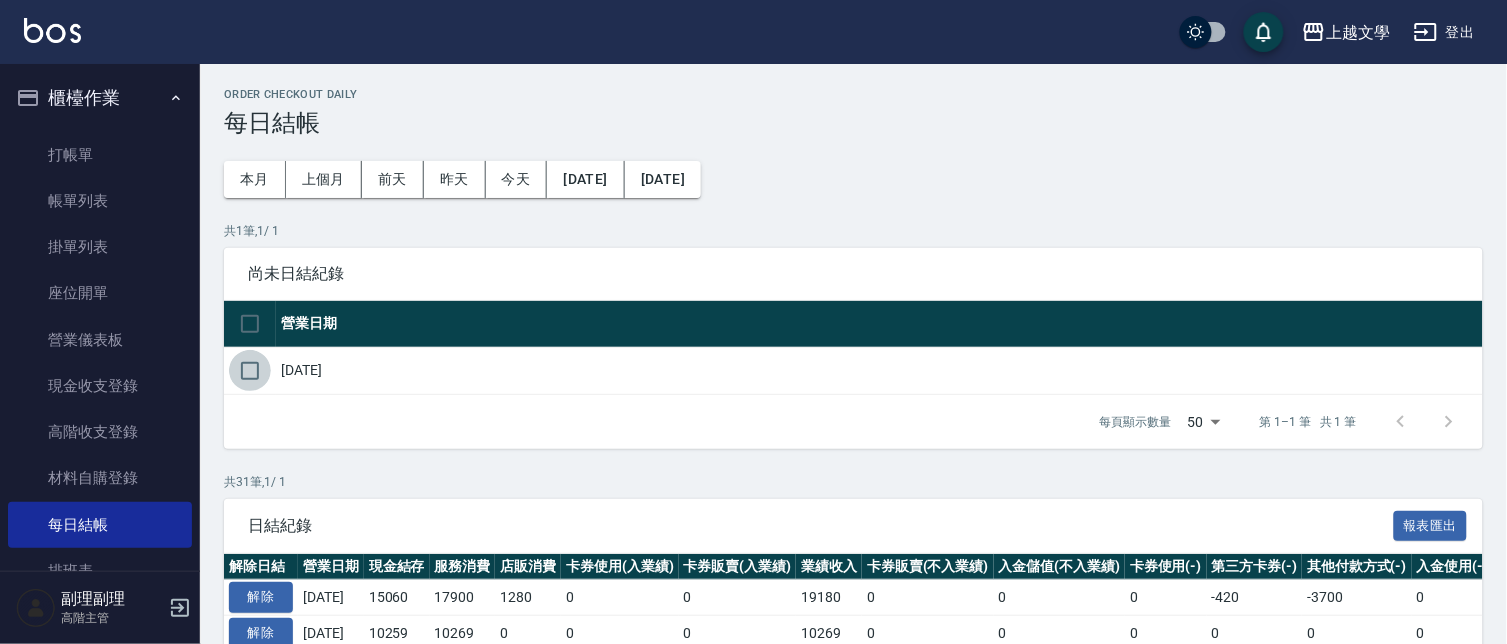 click at bounding box center (250, 371) 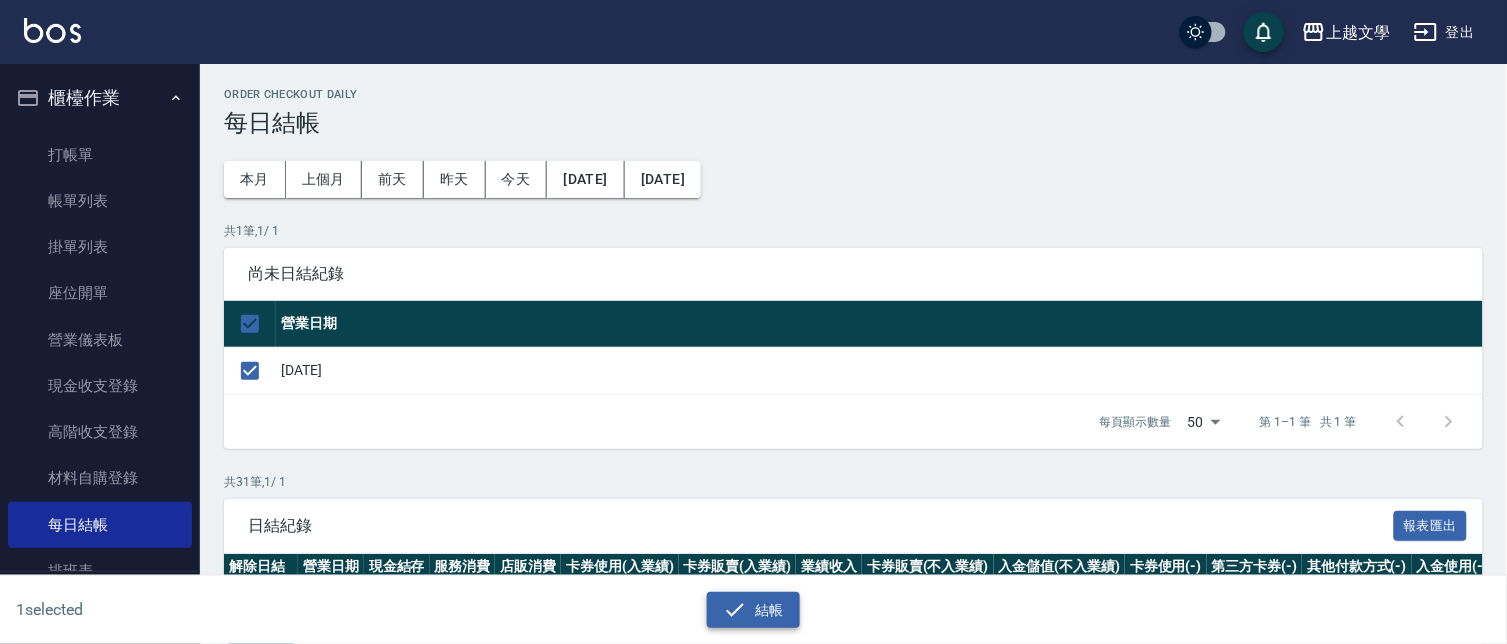 click on "結帳" at bounding box center (753, 610) 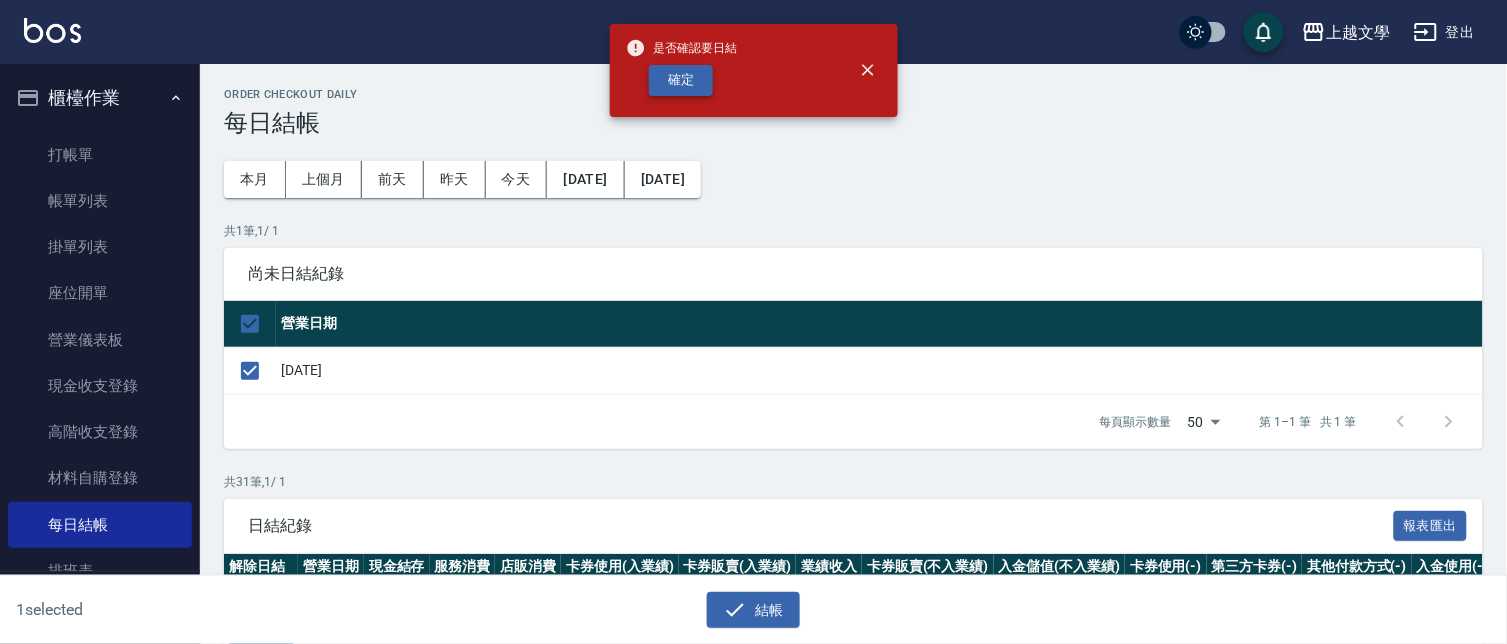 click on "確定" at bounding box center (681, 80) 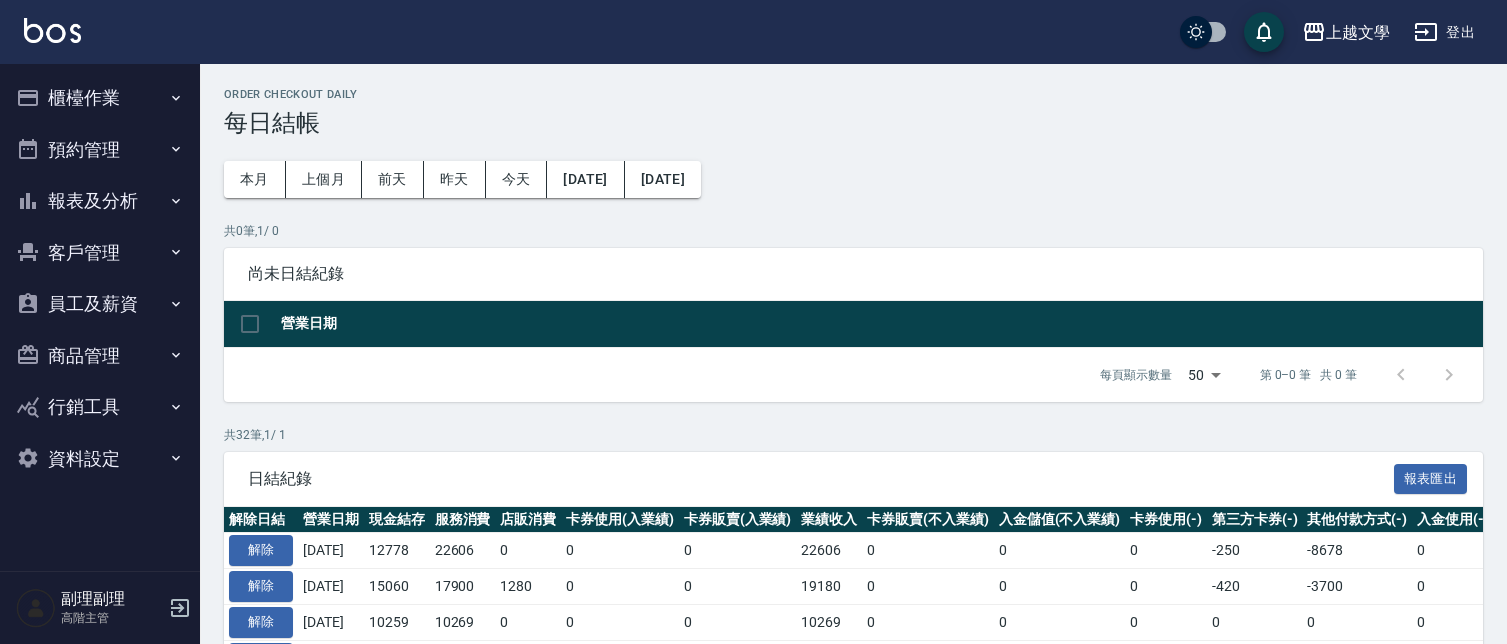 scroll, scrollTop: 0, scrollLeft: 0, axis: both 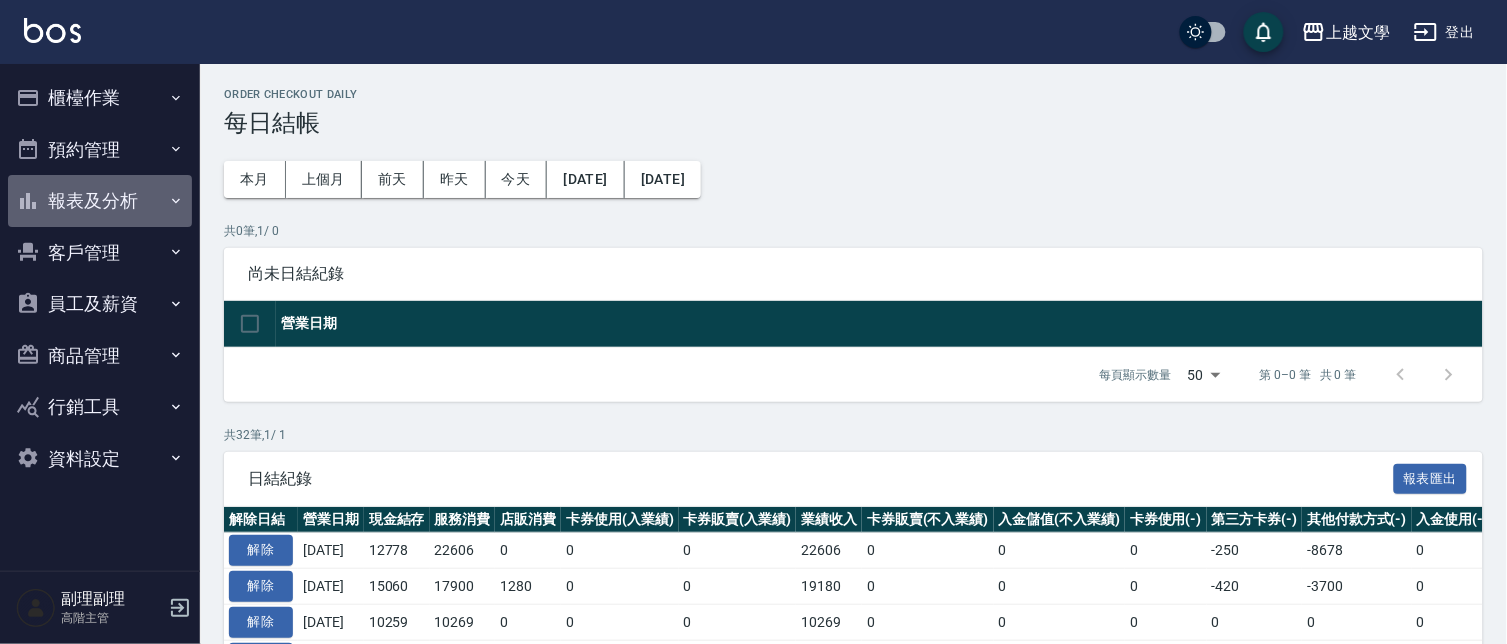 click on "報表及分析" at bounding box center (100, 201) 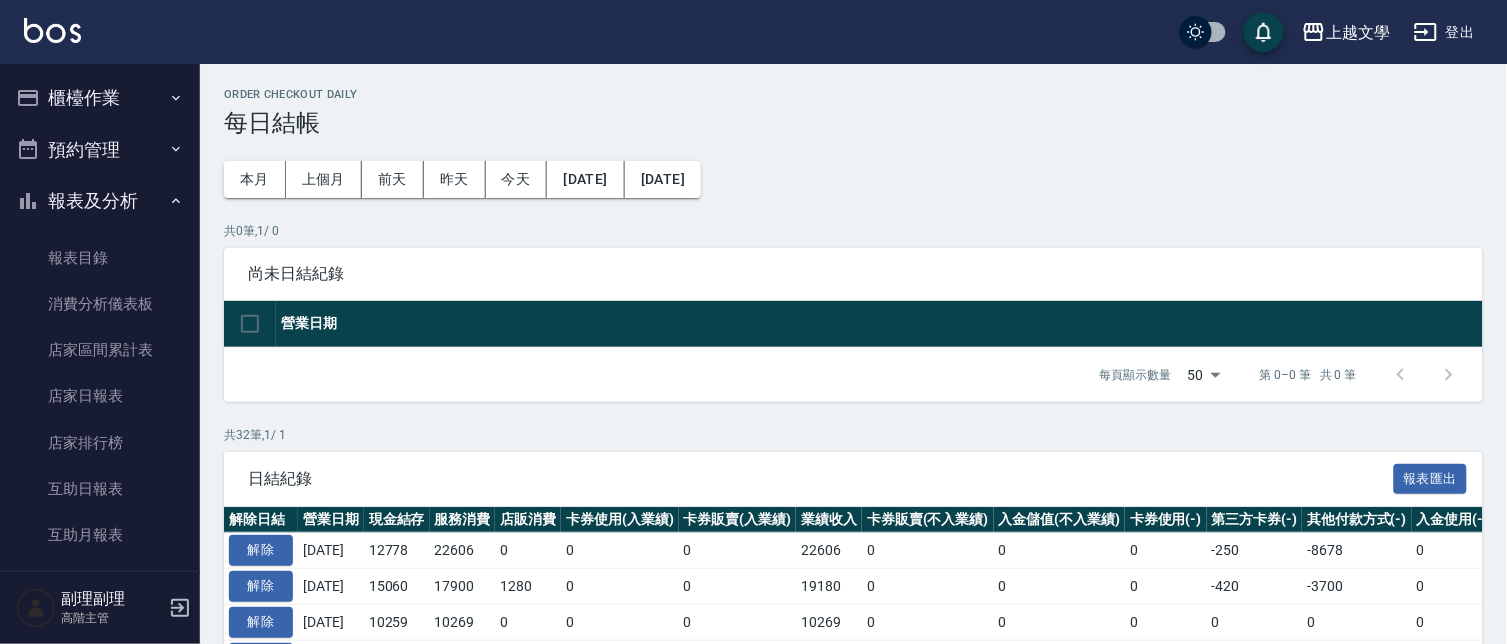 click on "報表及分析" at bounding box center (100, 201) 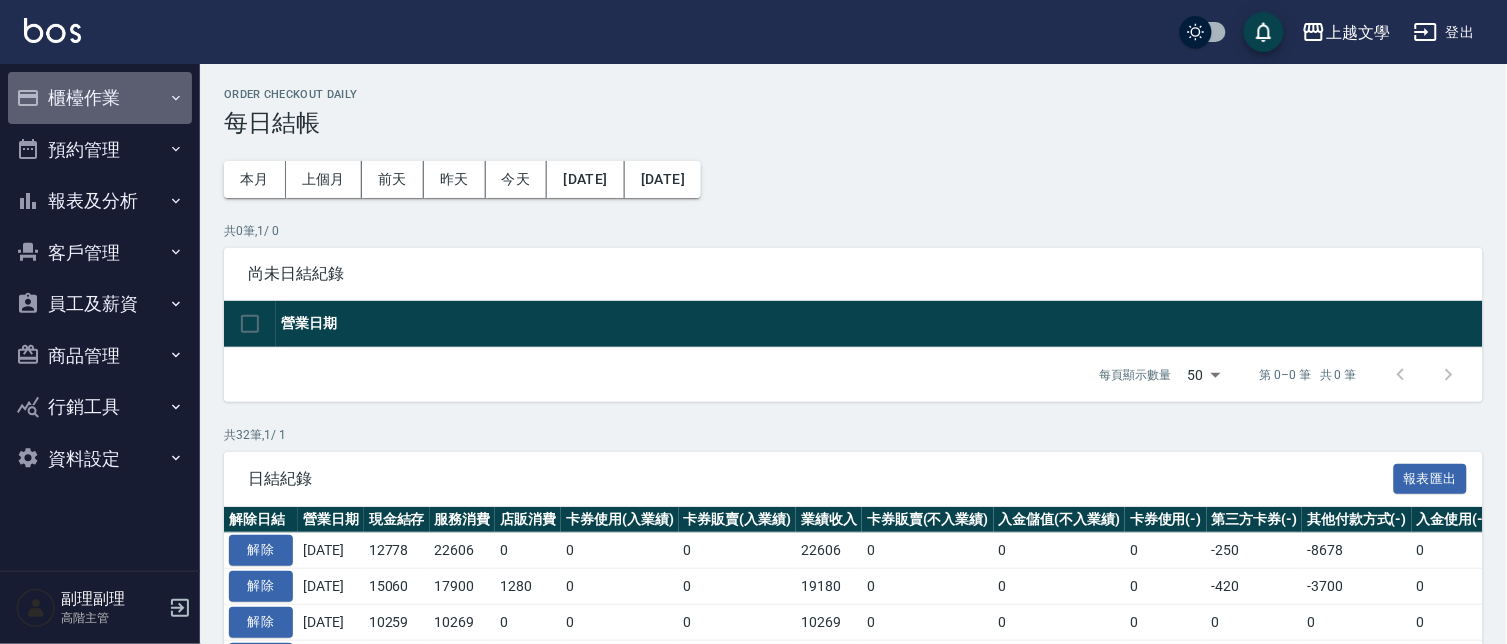 click on "櫃檯作業" at bounding box center (100, 98) 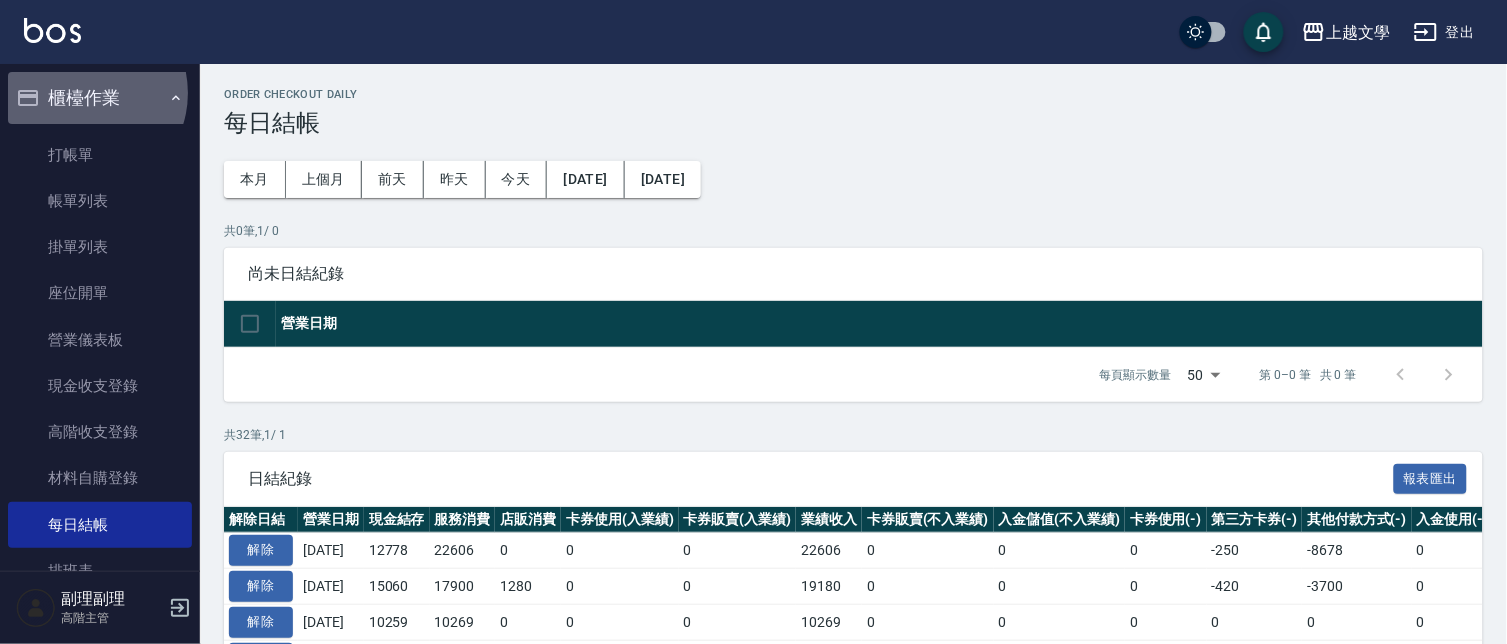 click on "櫃檯作業" at bounding box center [100, 98] 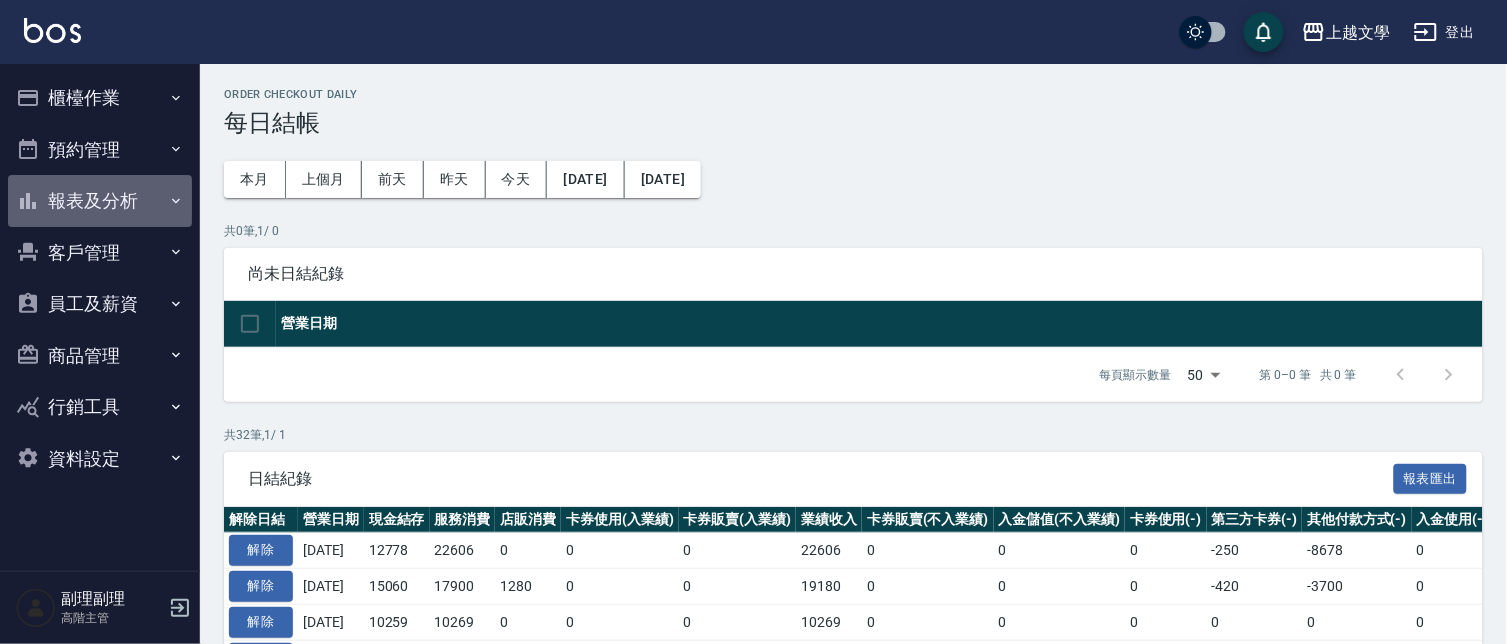 click on "報表及分析" at bounding box center (100, 201) 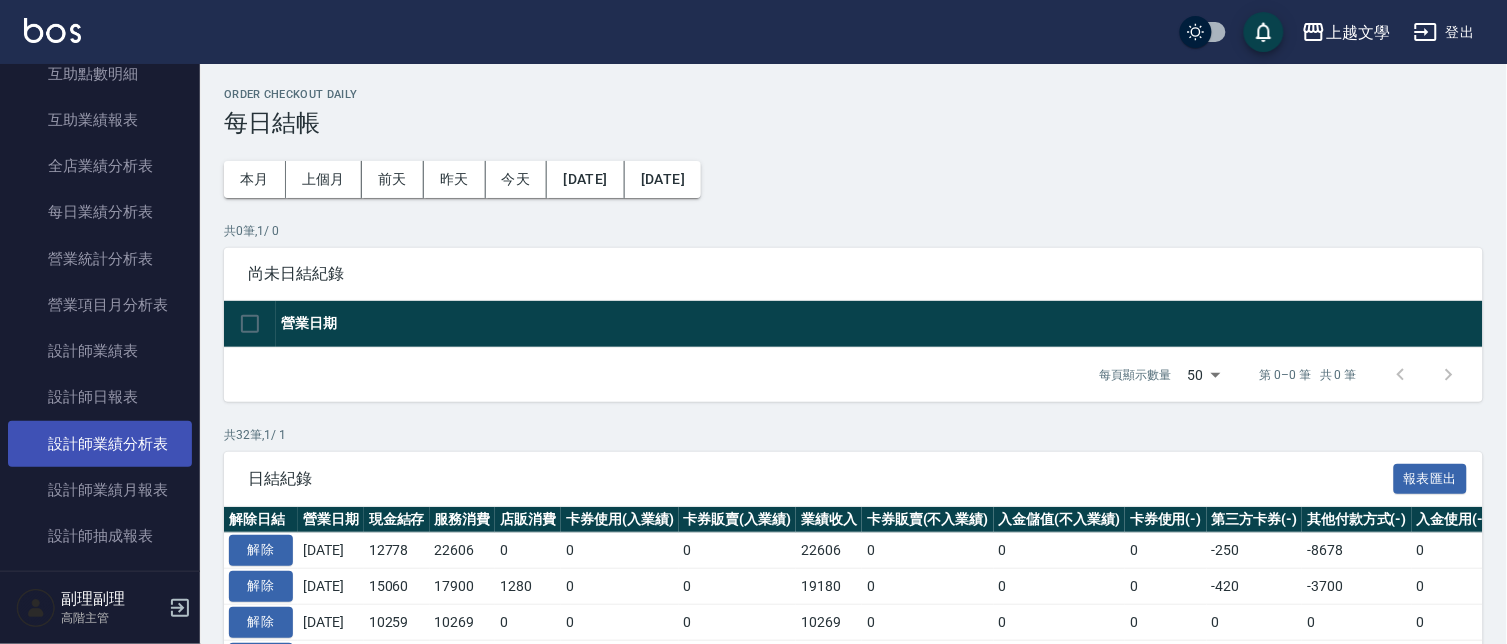 scroll, scrollTop: 555, scrollLeft: 0, axis: vertical 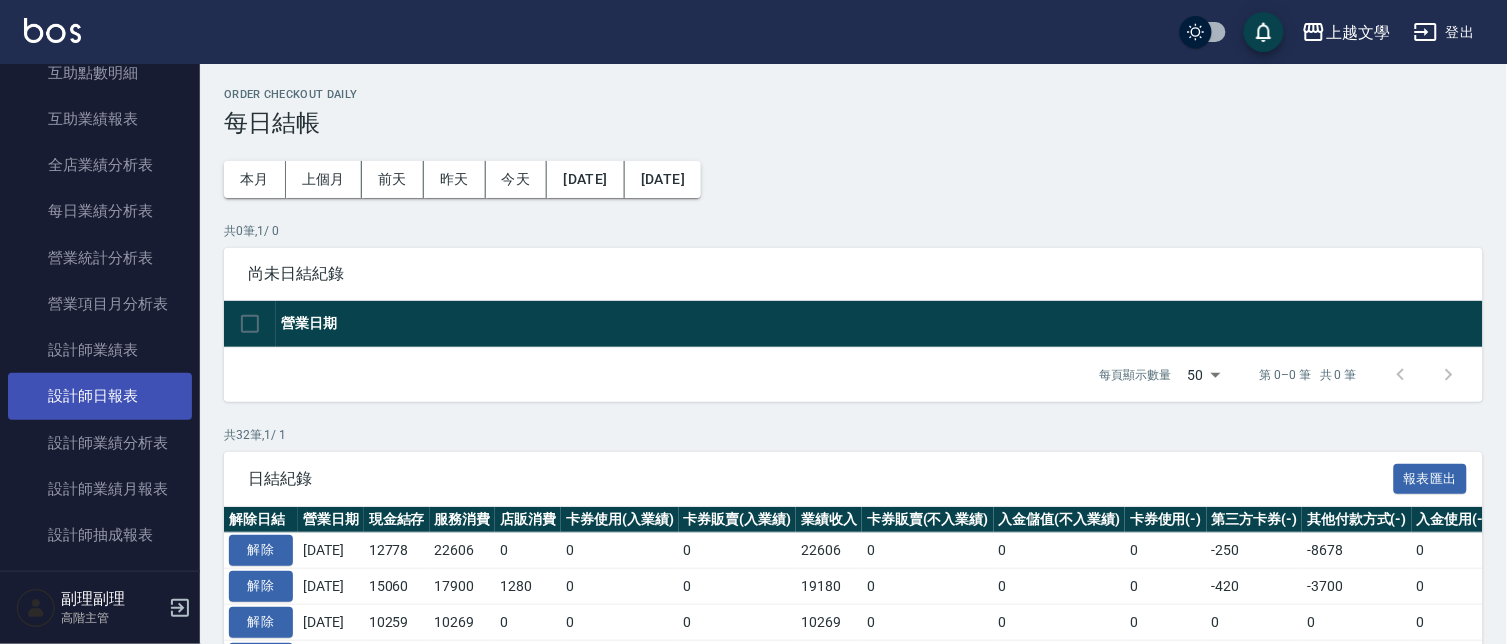 click on "設計師日報表" at bounding box center [100, 396] 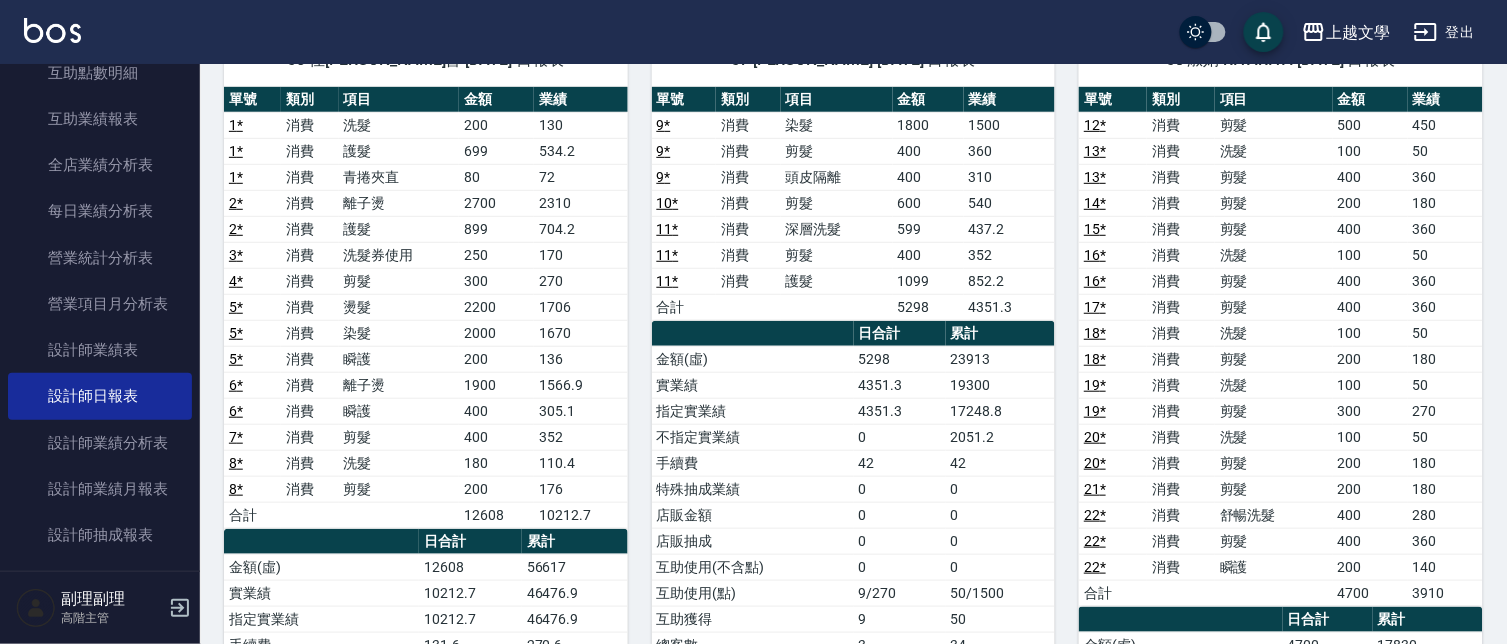 scroll, scrollTop: 0, scrollLeft: 0, axis: both 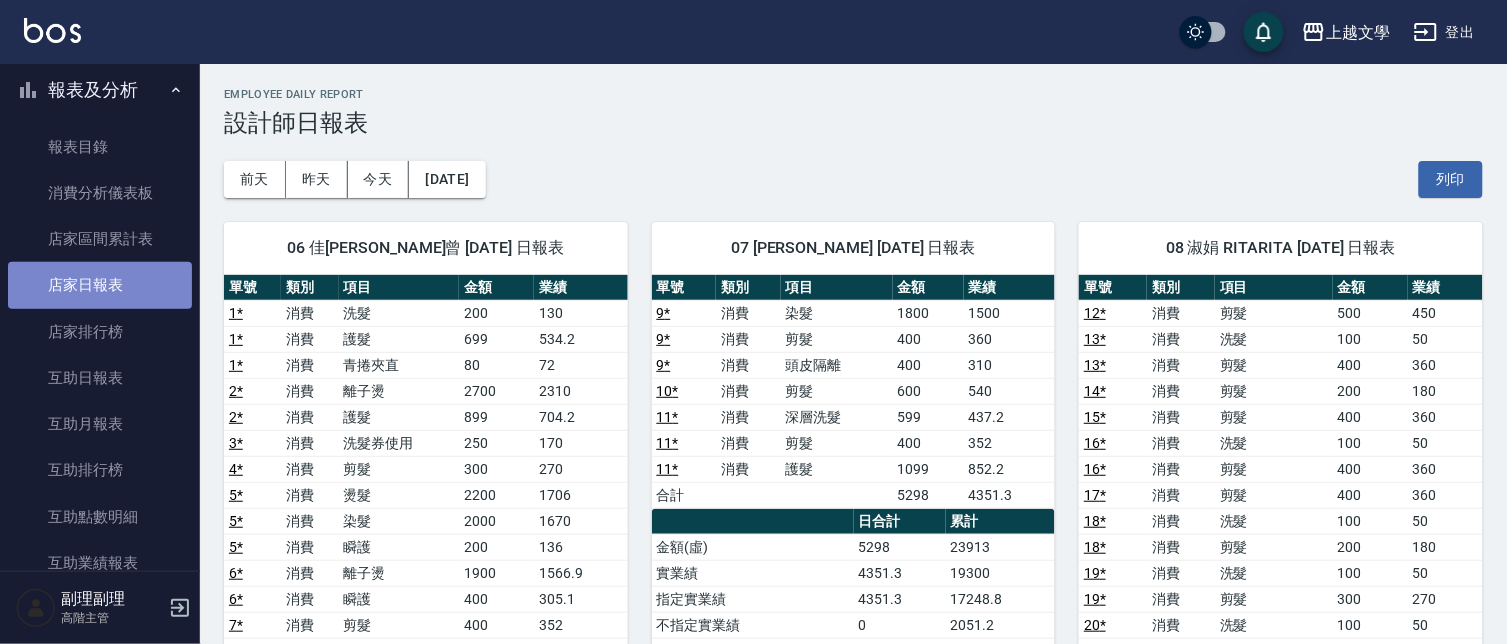 click on "店家日報表" at bounding box center (100, 285) 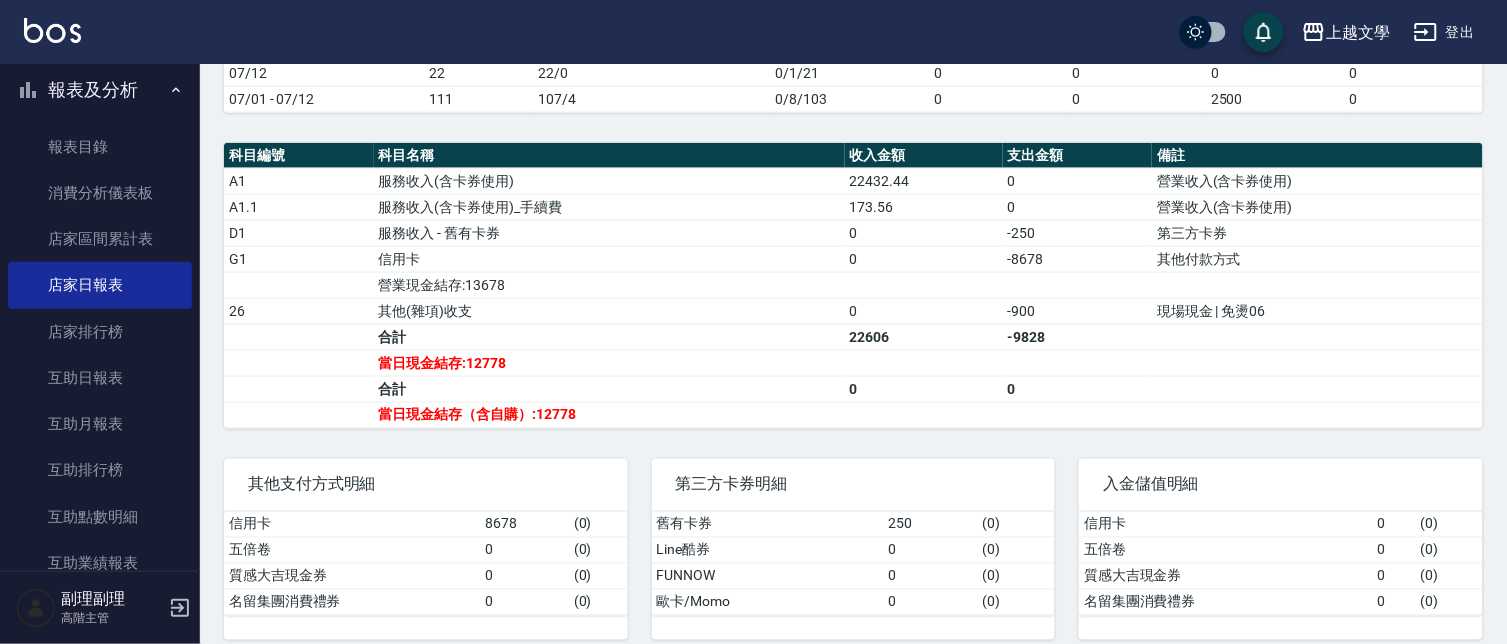 scroll, scrollTop: 555, scrollLeft: 0, axis: vertical 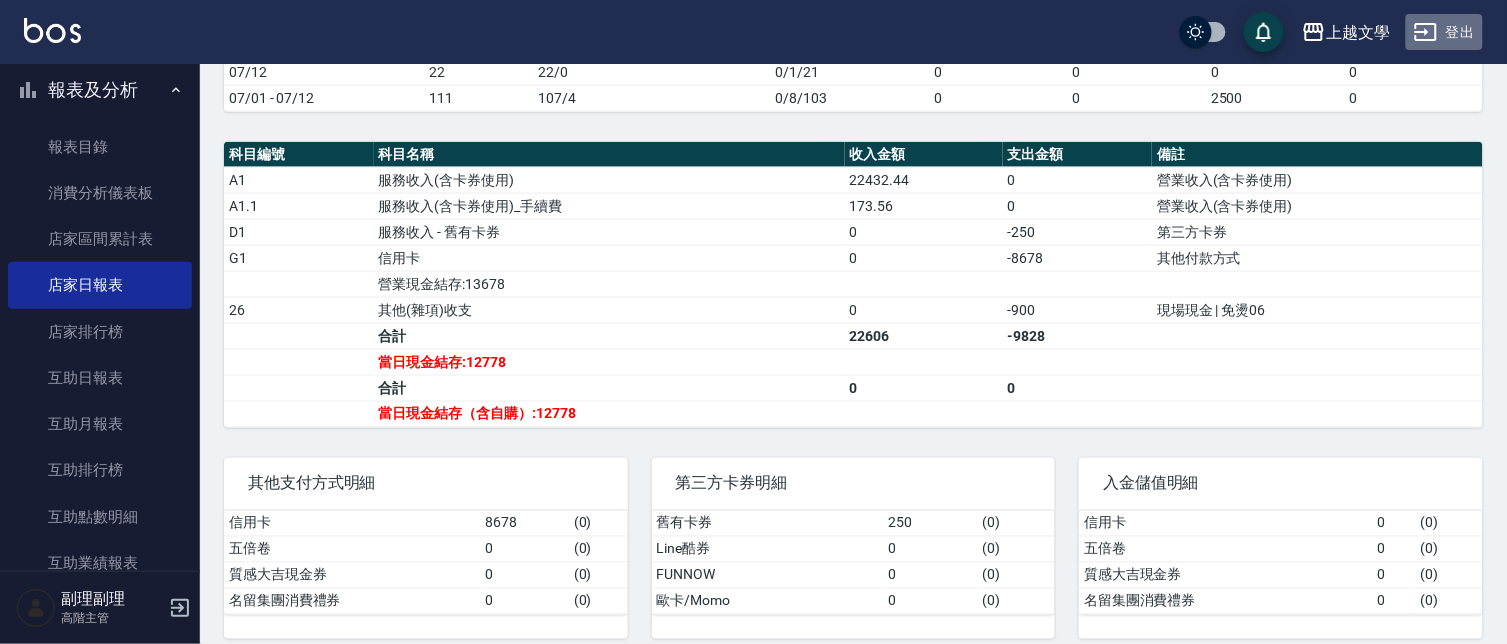 click on "登出" at bounding box center (1444, 32) 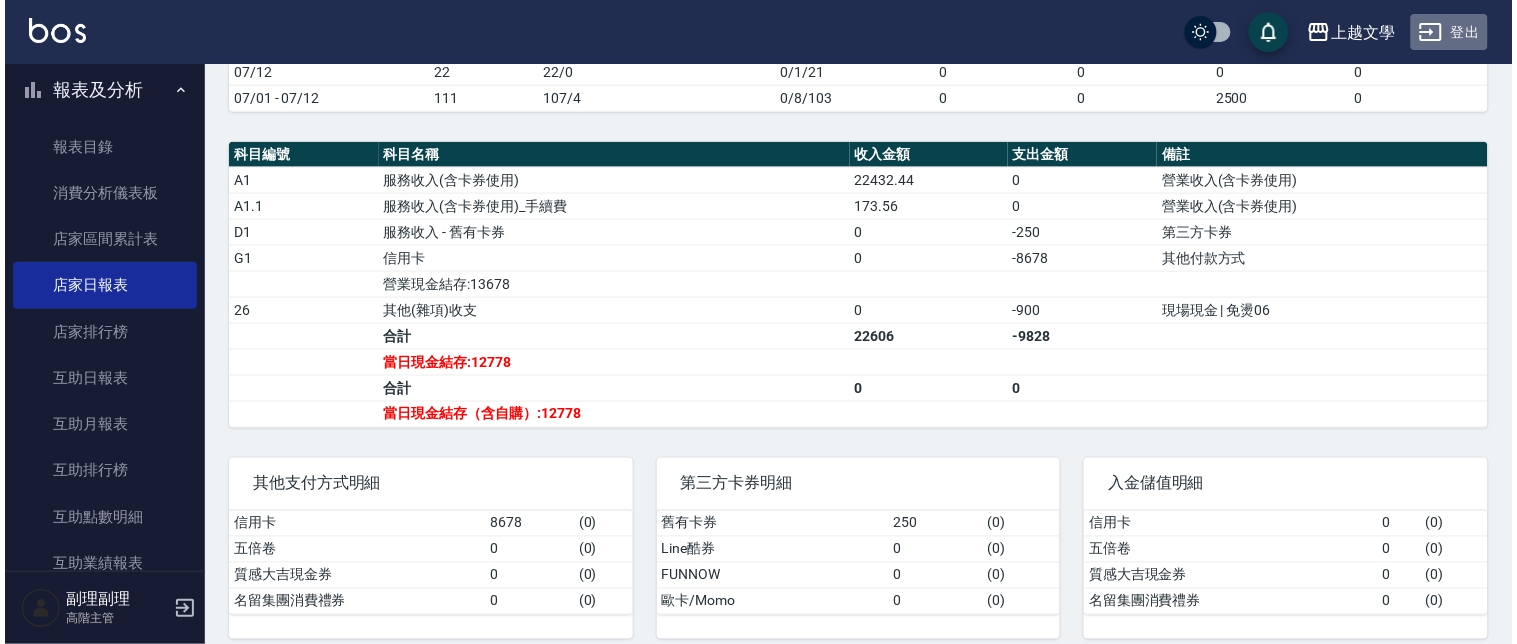 scroll, scrollTop: 0, scrollLeft: 0, axis: both 